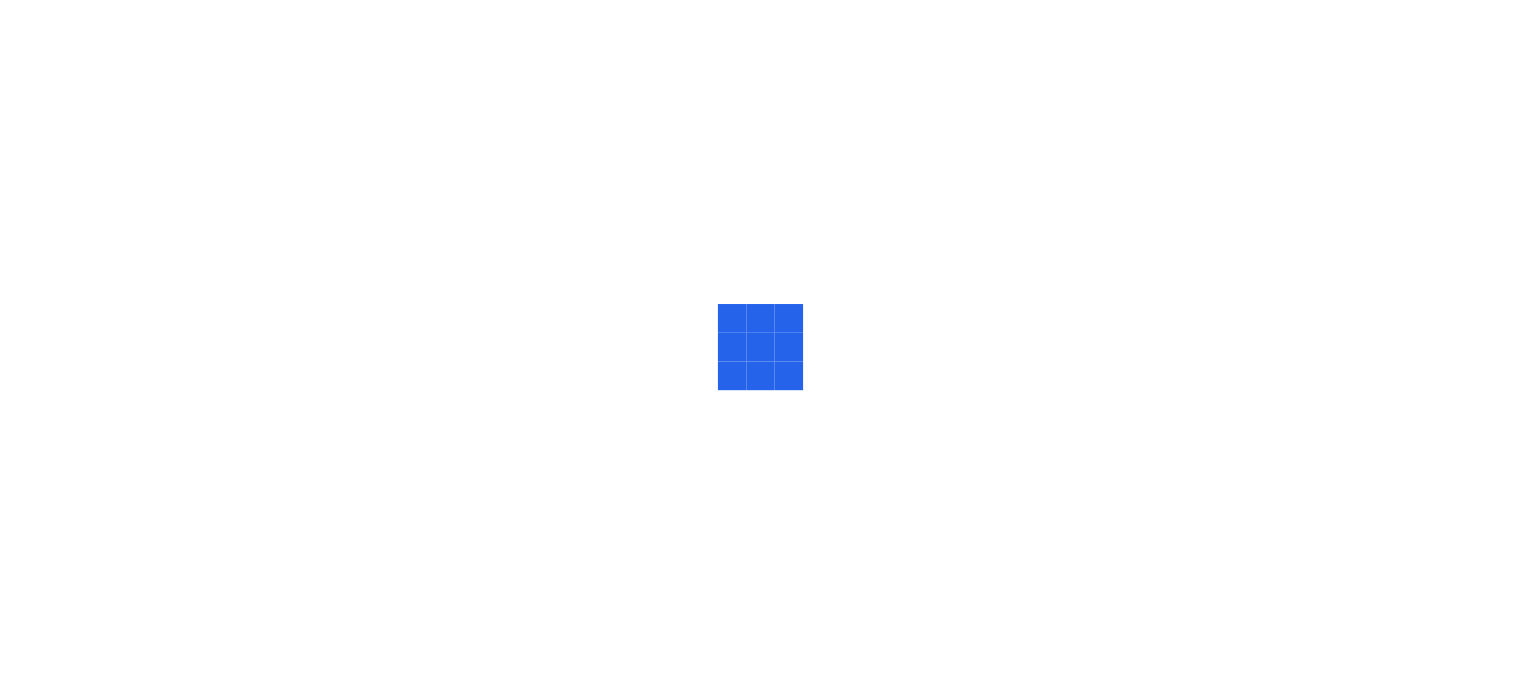 scroll, scrollTop: 0, scrollLeft: 0, axis: both 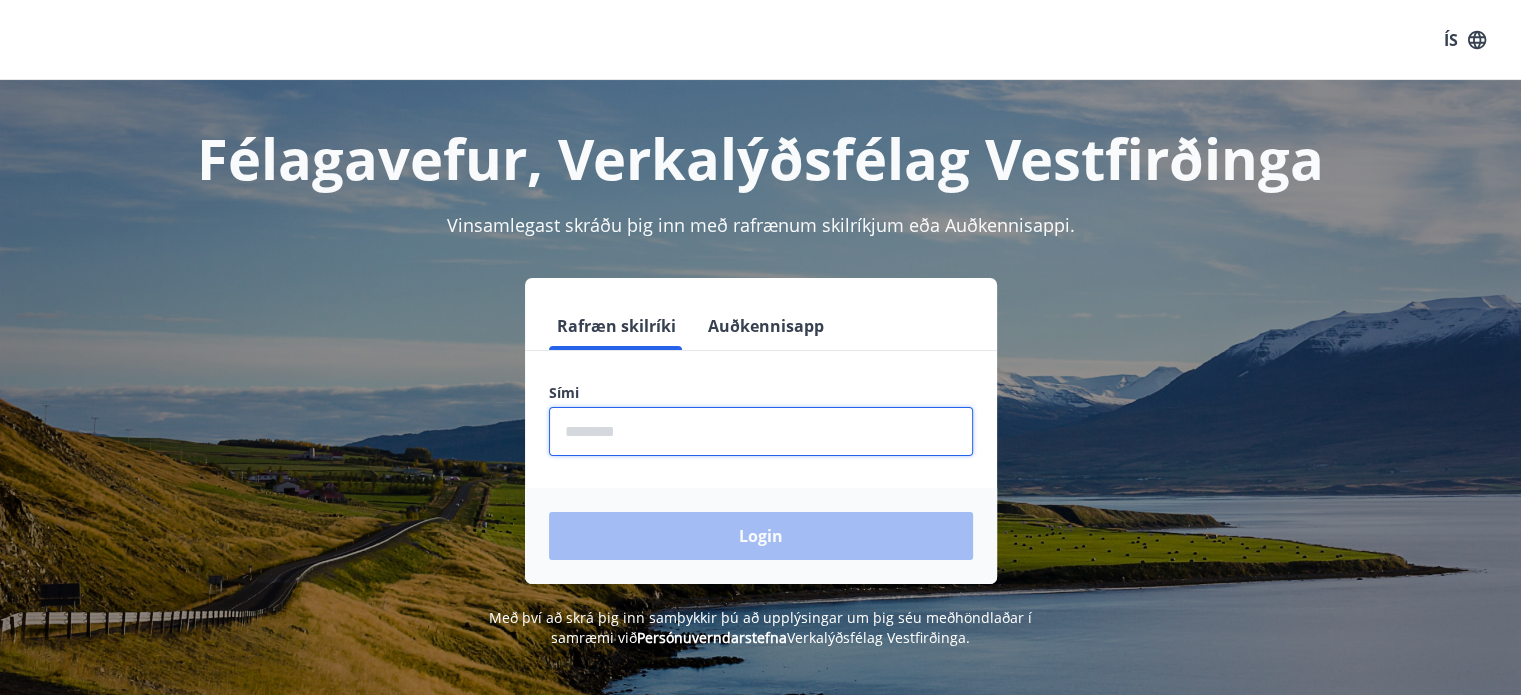 click at bounding box center [761, 431] 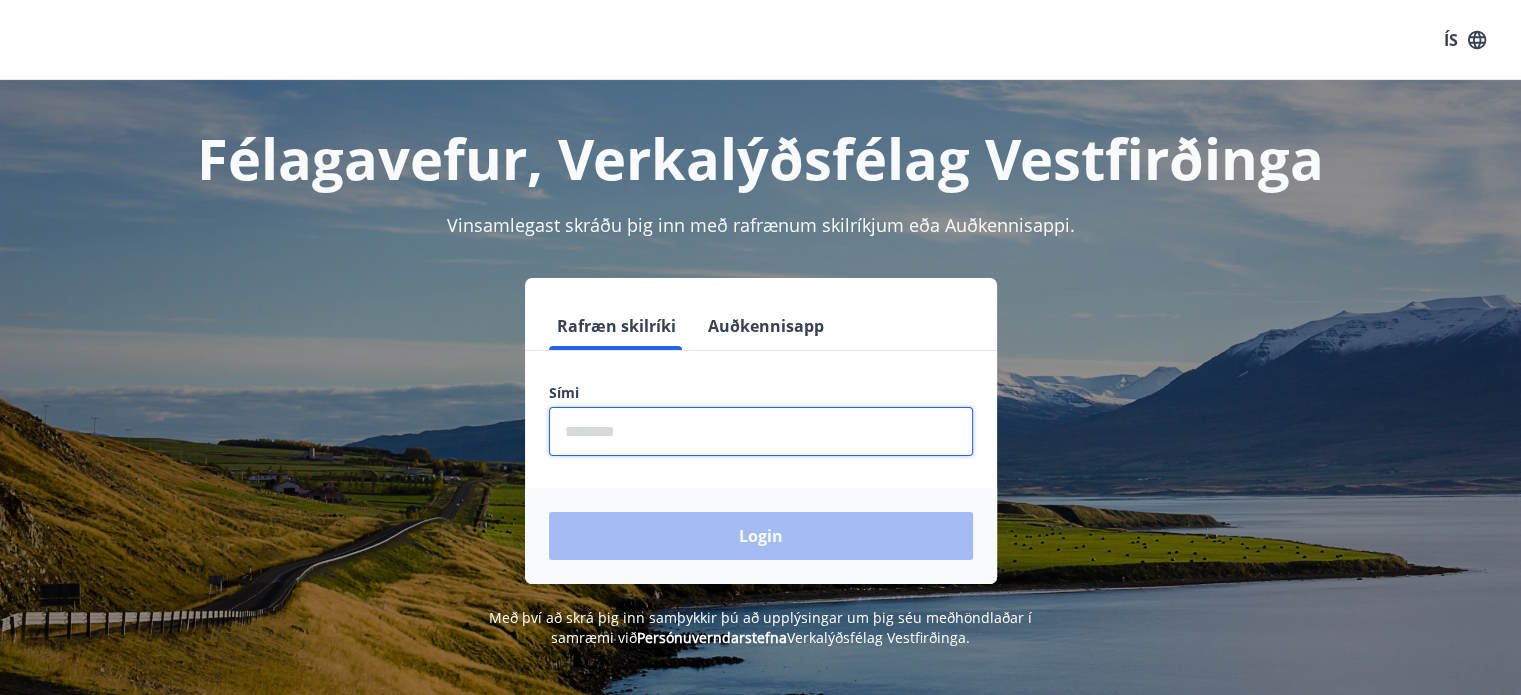 type on "********" 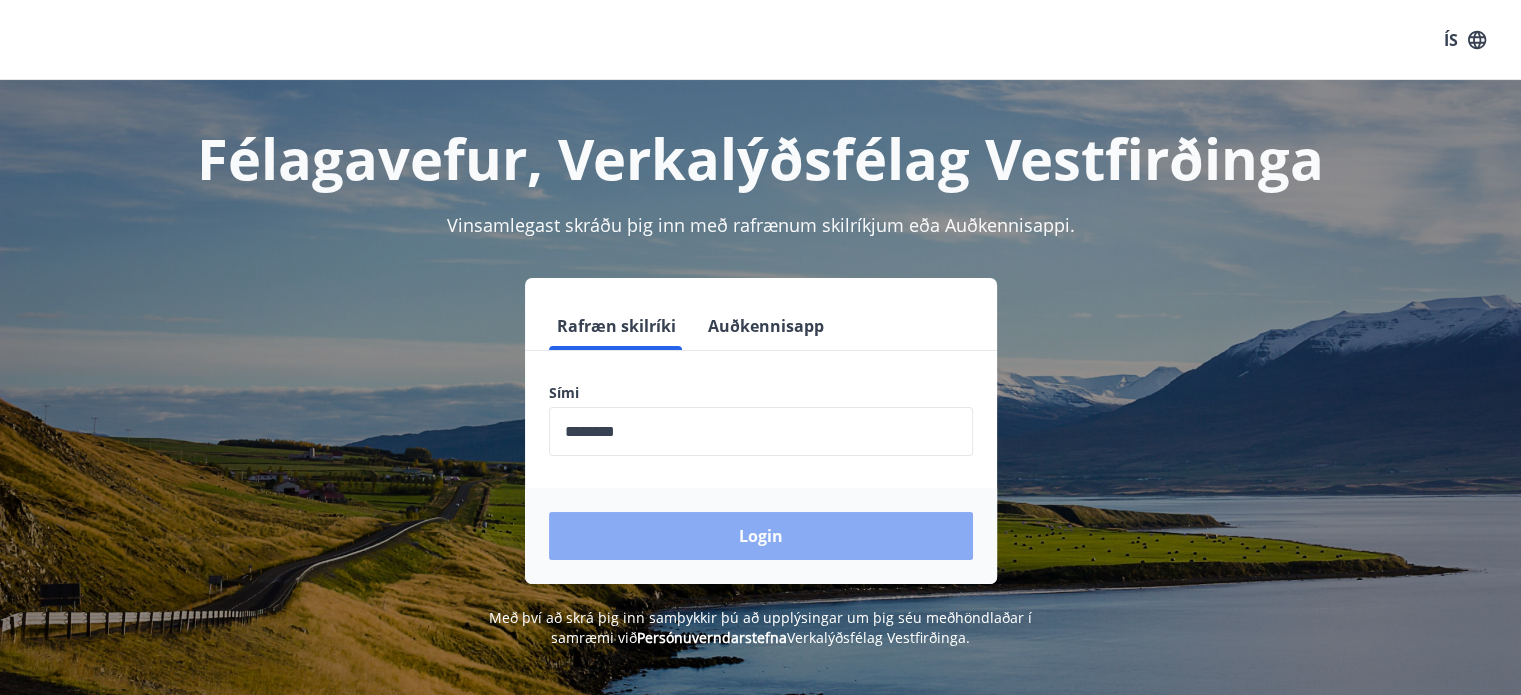 click on "Login" at bounding box center (761, 536) 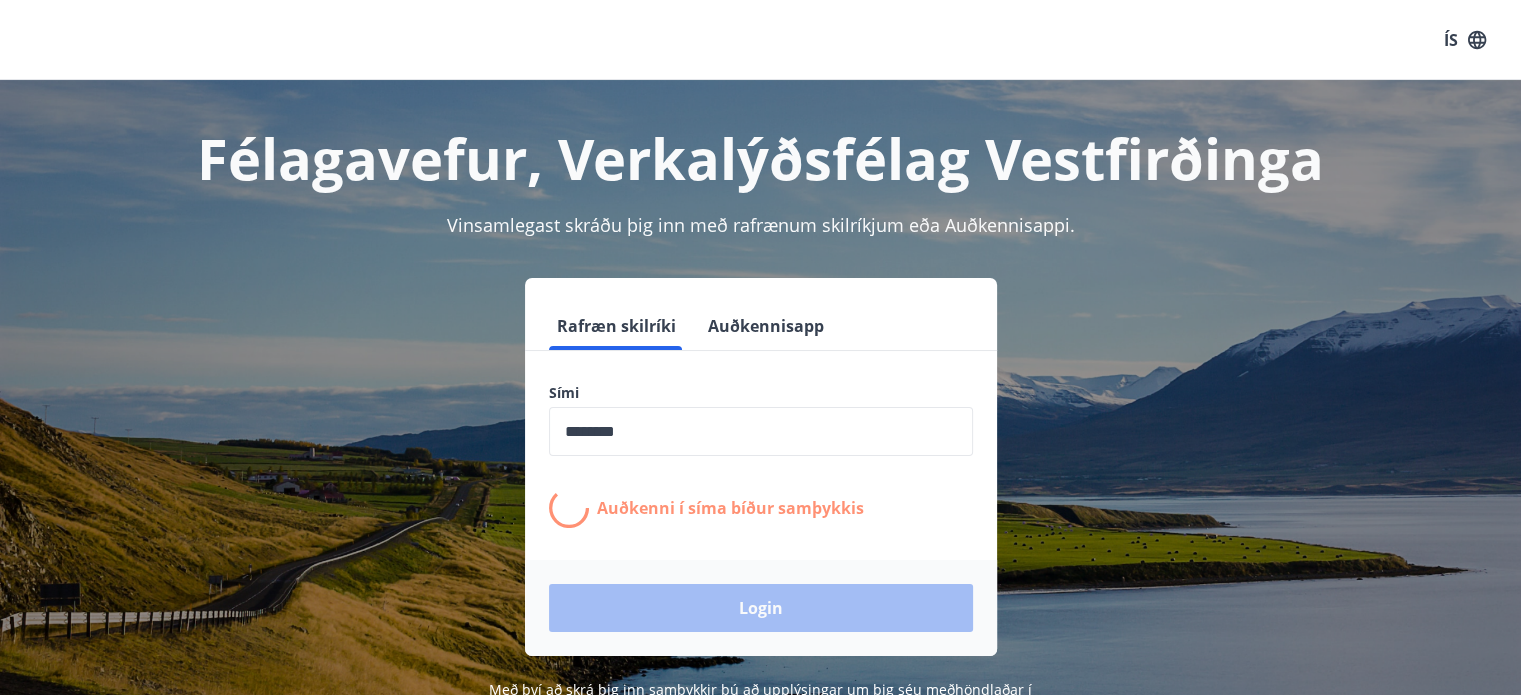 scroll, scrollTop: 44, scrollLeft: 0, axis: vertical 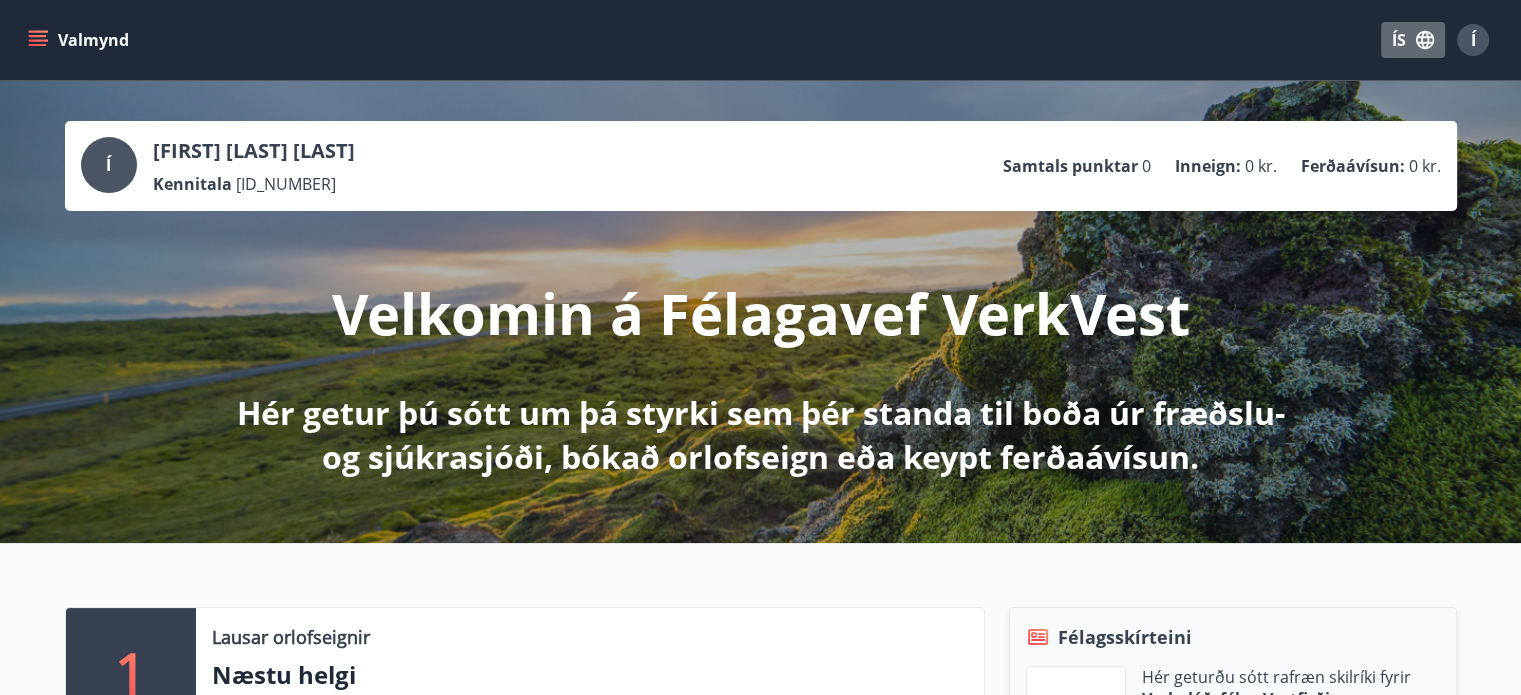 click on "ÍS" at bounding box center [1413, 40] 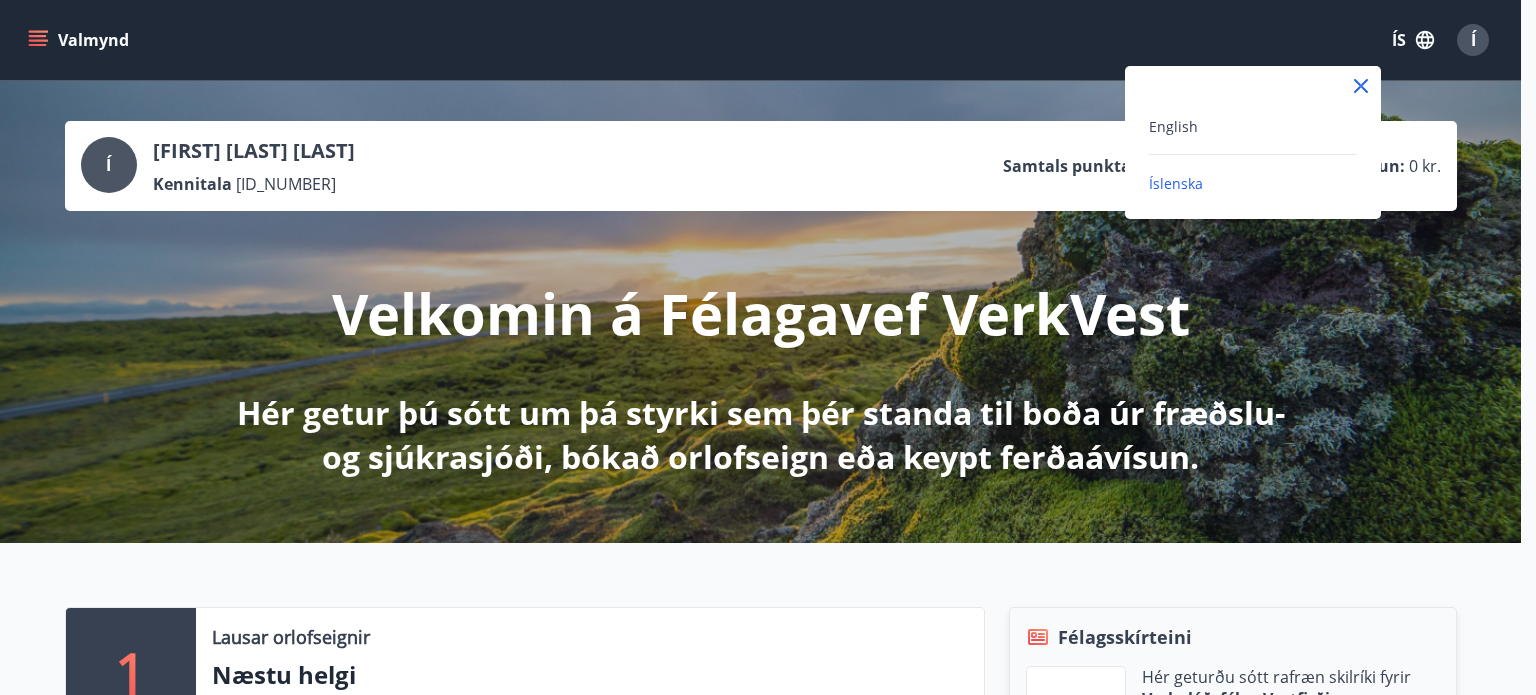 click on "English" at bounding box center [1253, 126] 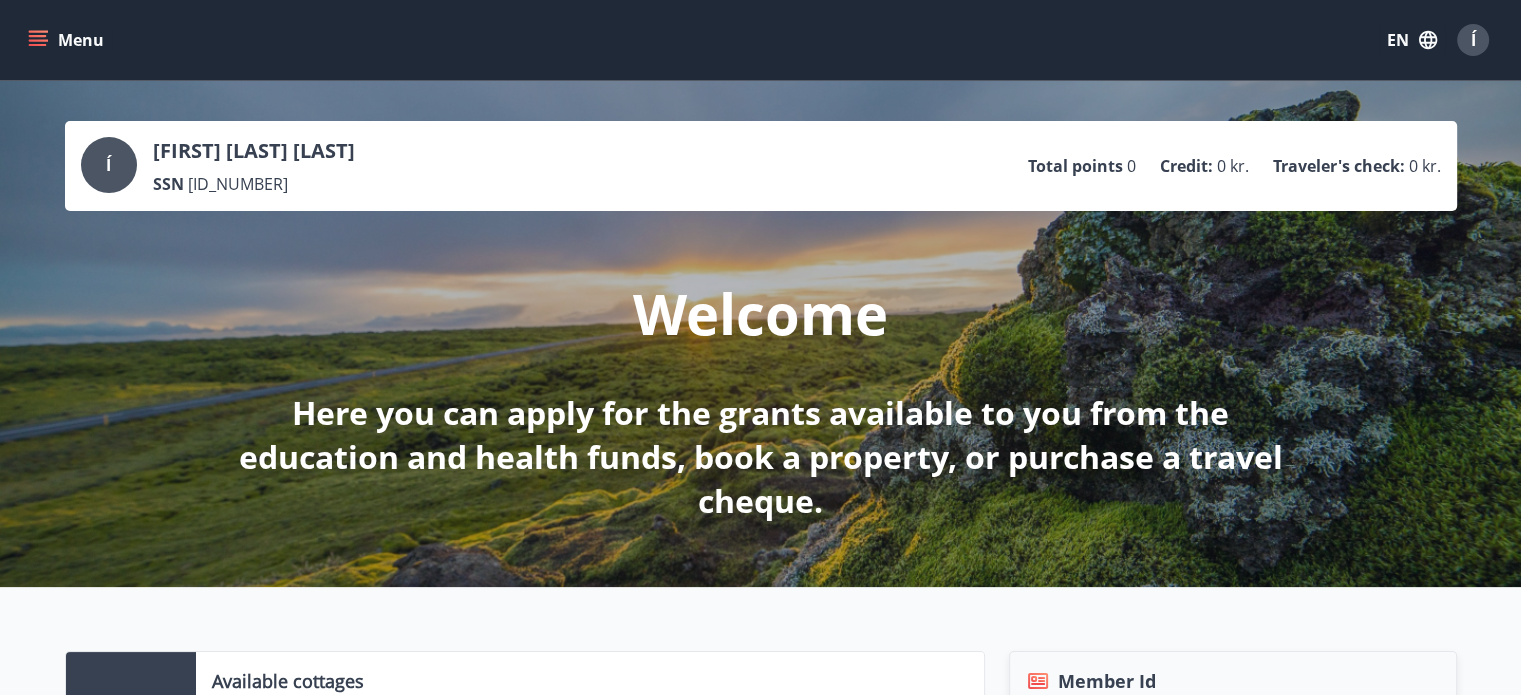 click 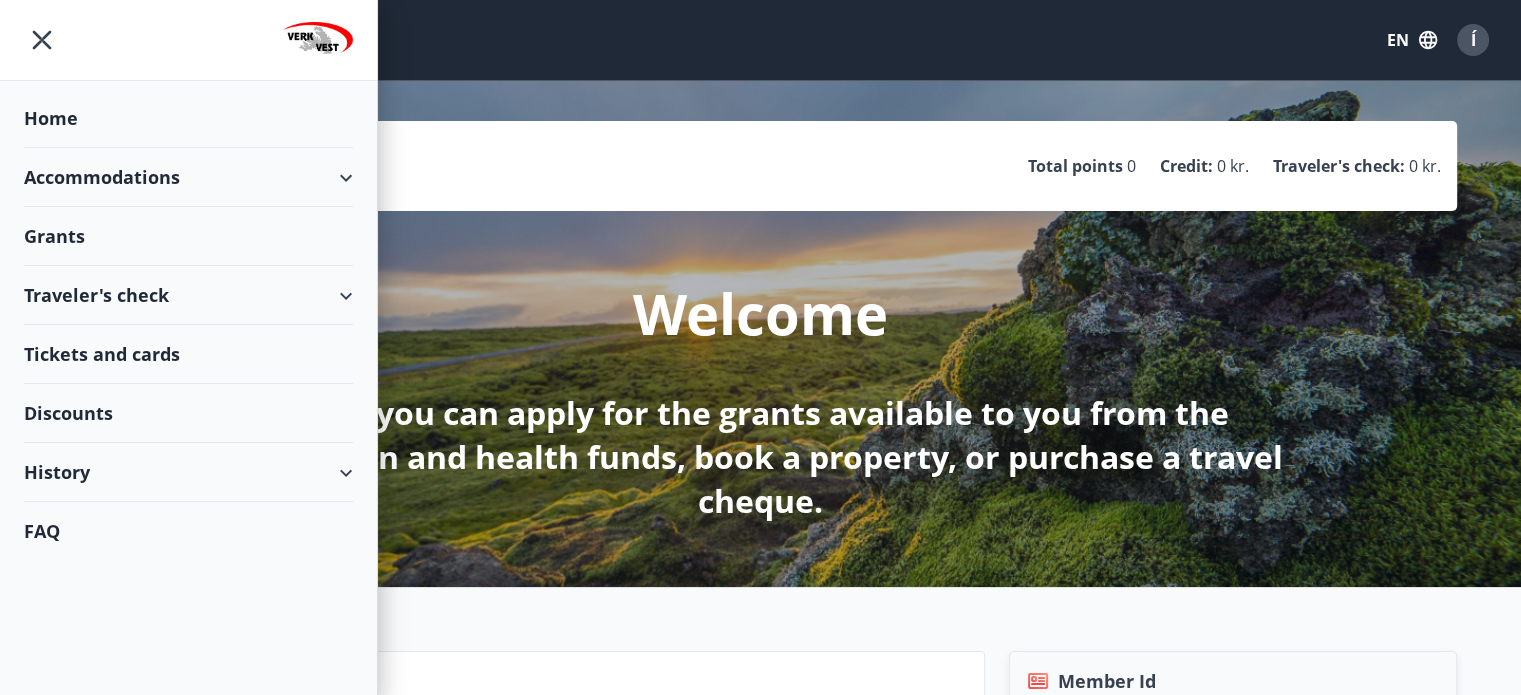 click on "Accommodations" at bounding box center [188, 177] 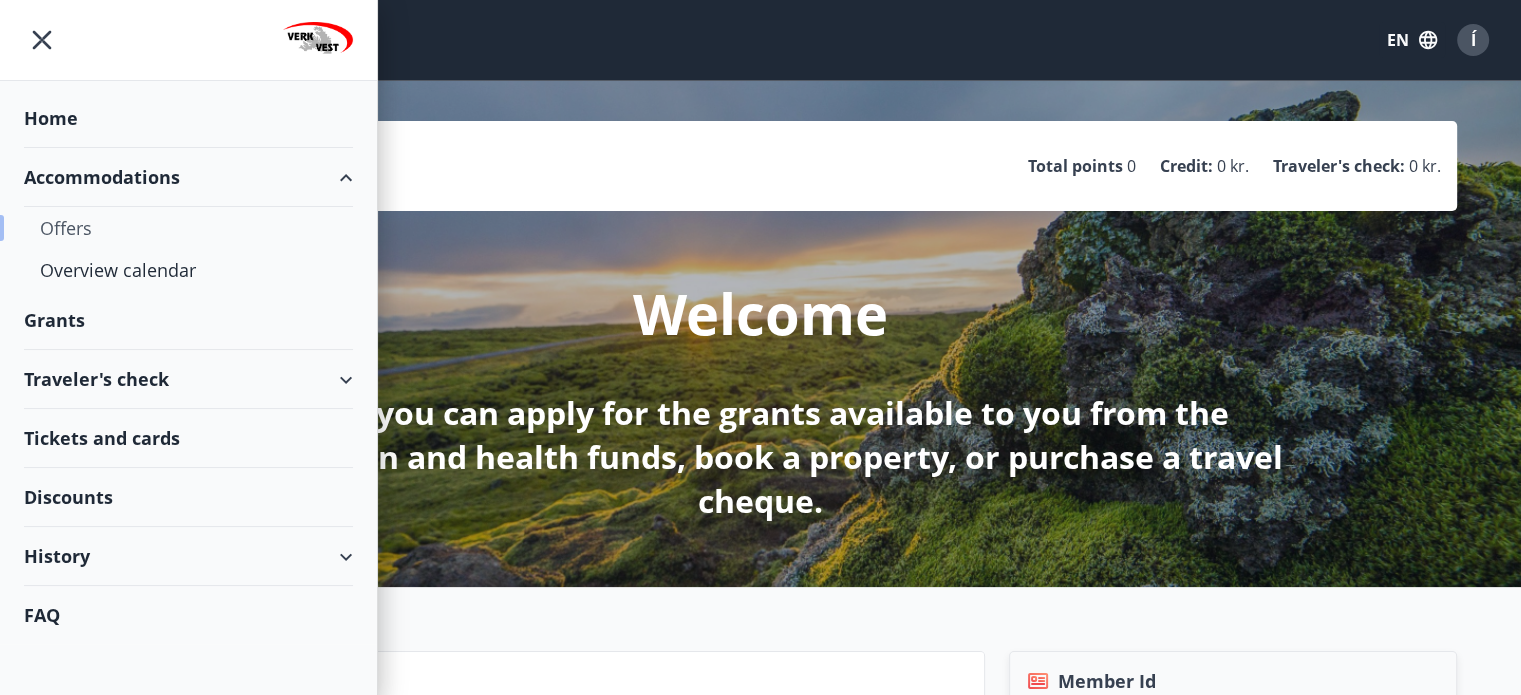 click on "Offers" at bounding box center (188, 228) 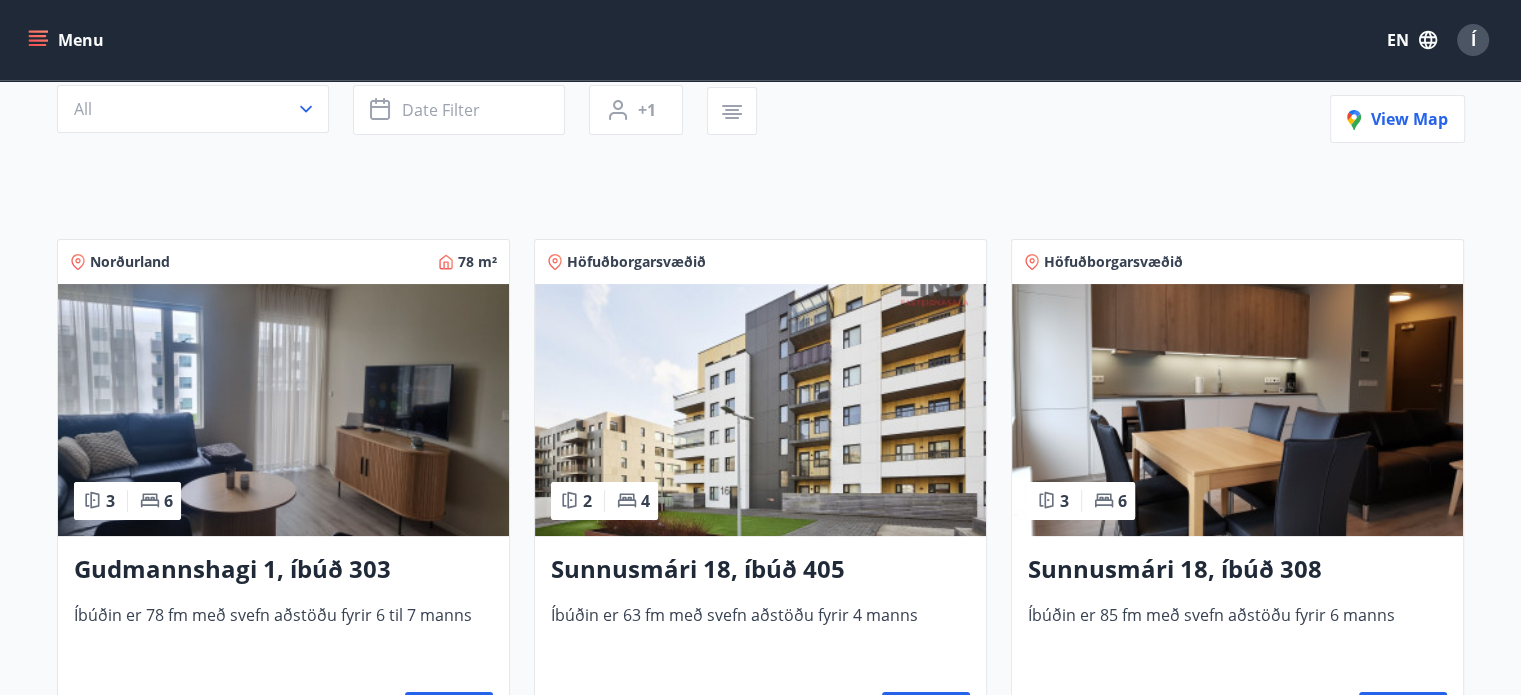 scroll, scrollTop: 222, scrollLeft: 0, axis: vertical 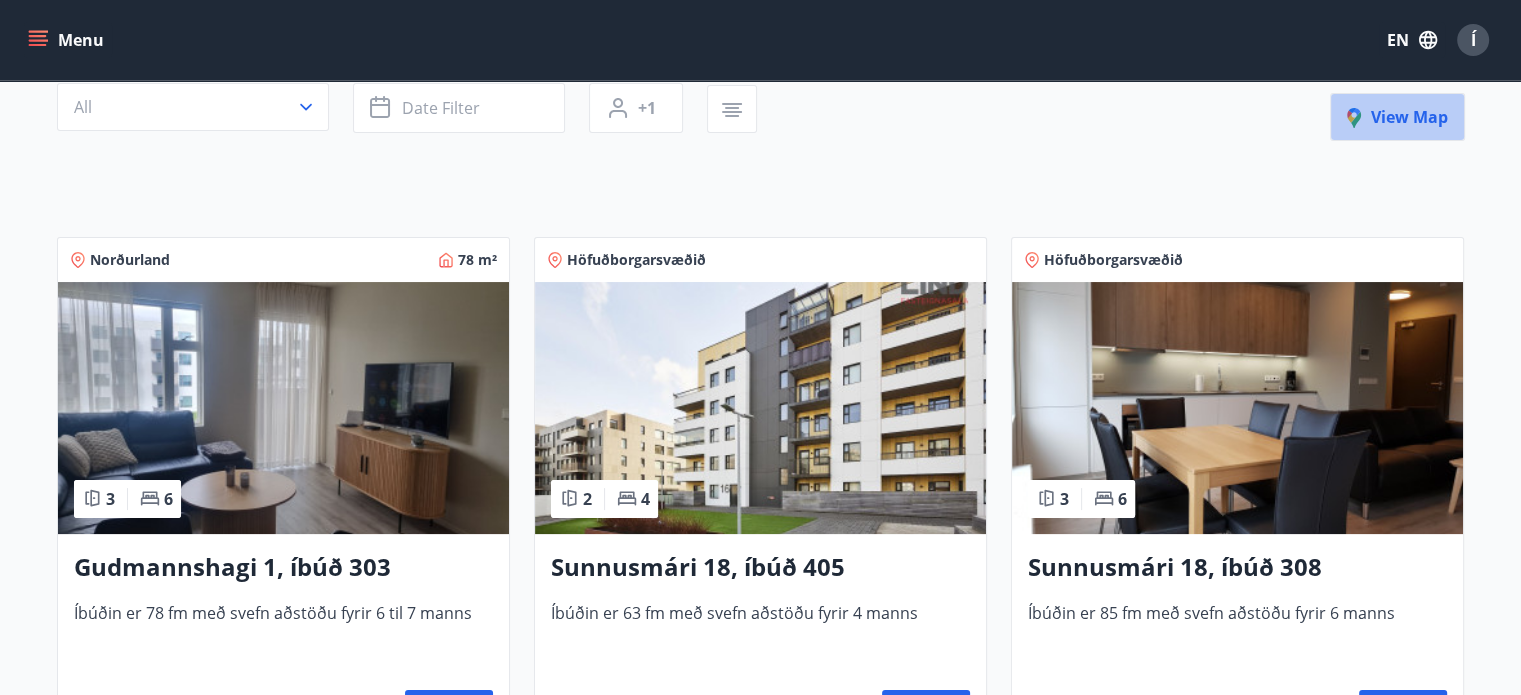 click on "View map" at bounding box center (1397, 117) 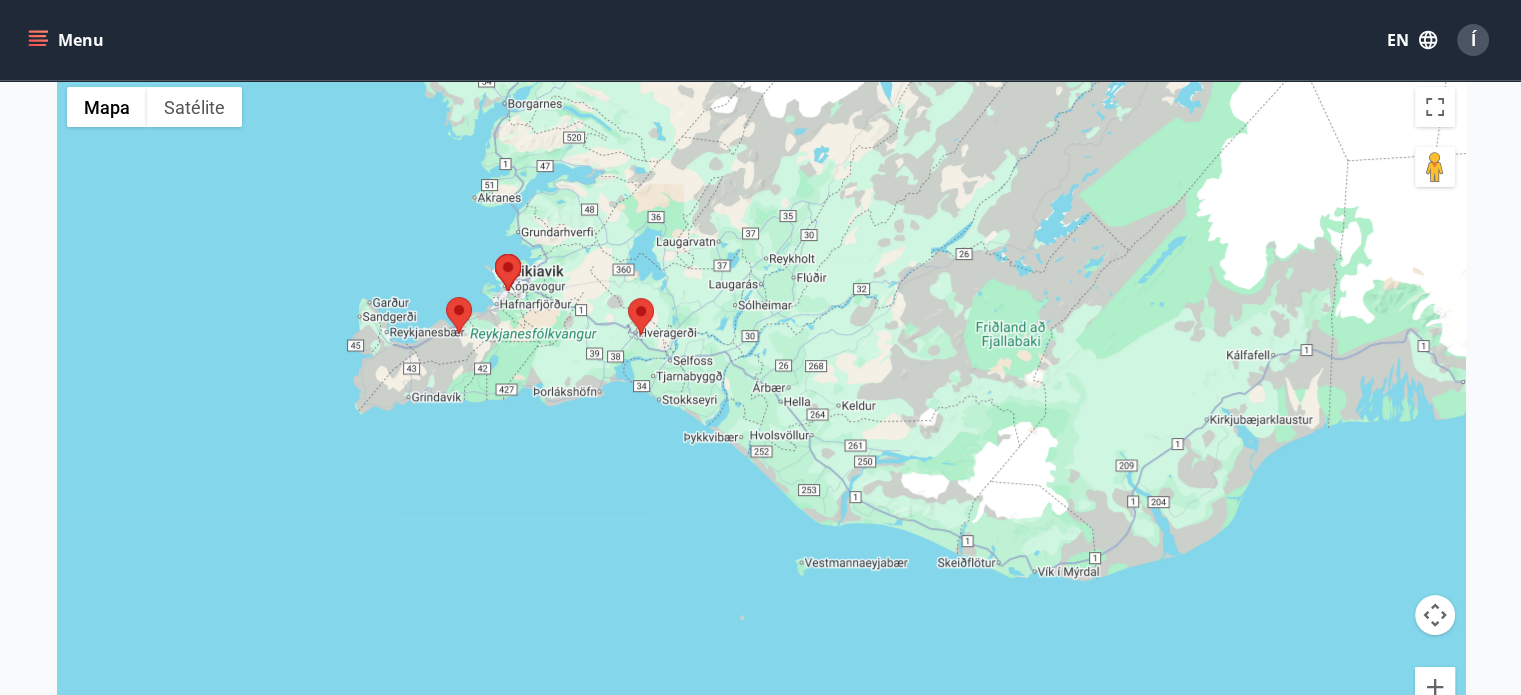 drag, startPoint x: 504, startPoint y: 315, endPoint x: 608, endPoint y: 379, distance: 122.1147 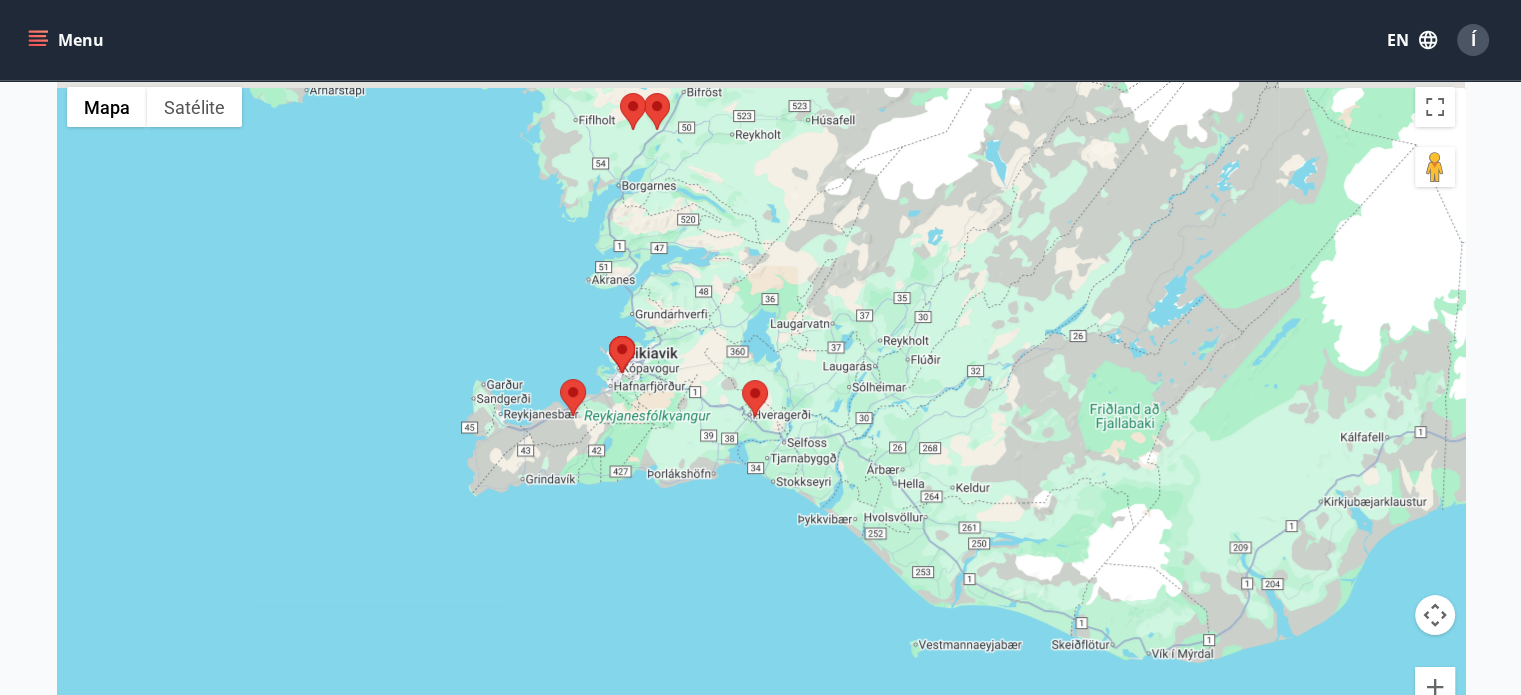 drag, startPoint x: 609, startPoint y: 358, endPoint x: 710, endPoint y: 424, distance: 120.65239 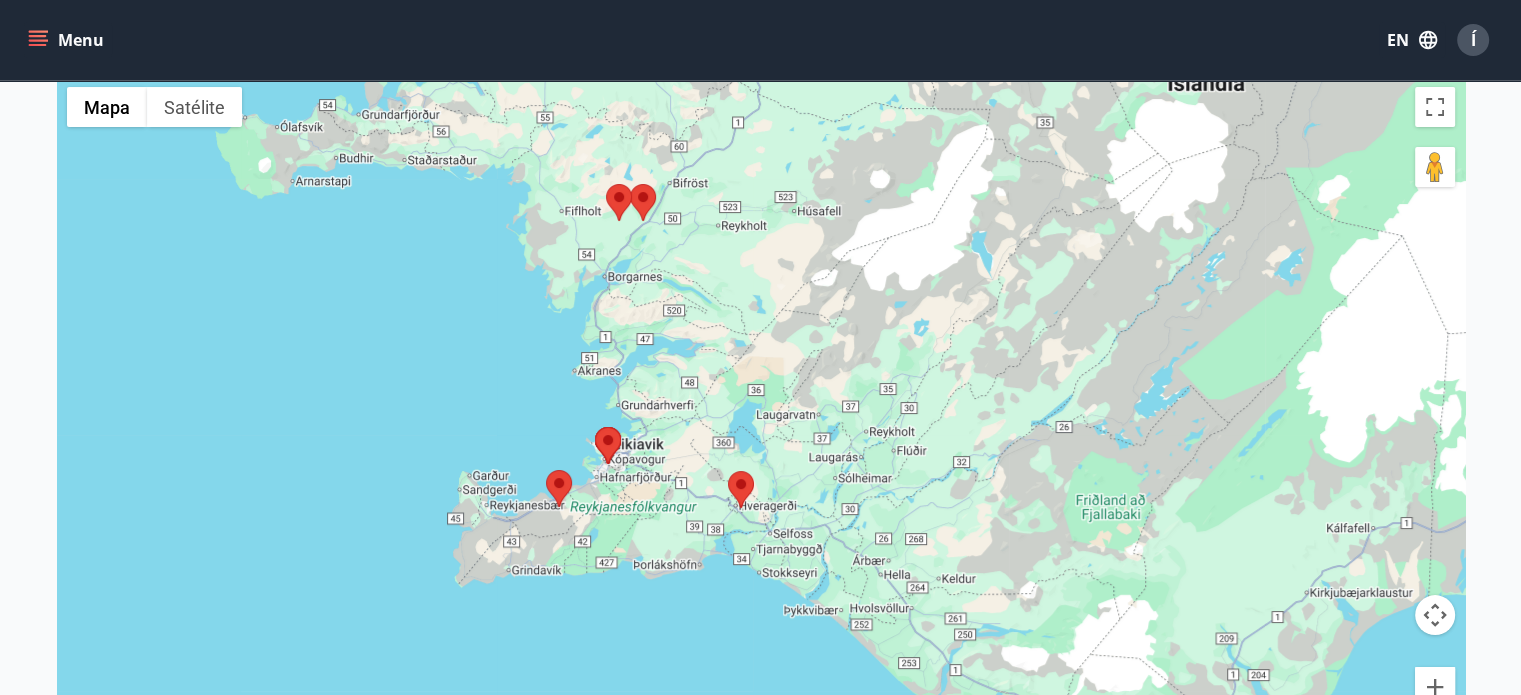 drag, startPoint x: 701, startPoint y: 363, endPoint x: 637, endPoint y: 371, distance: 64.49806 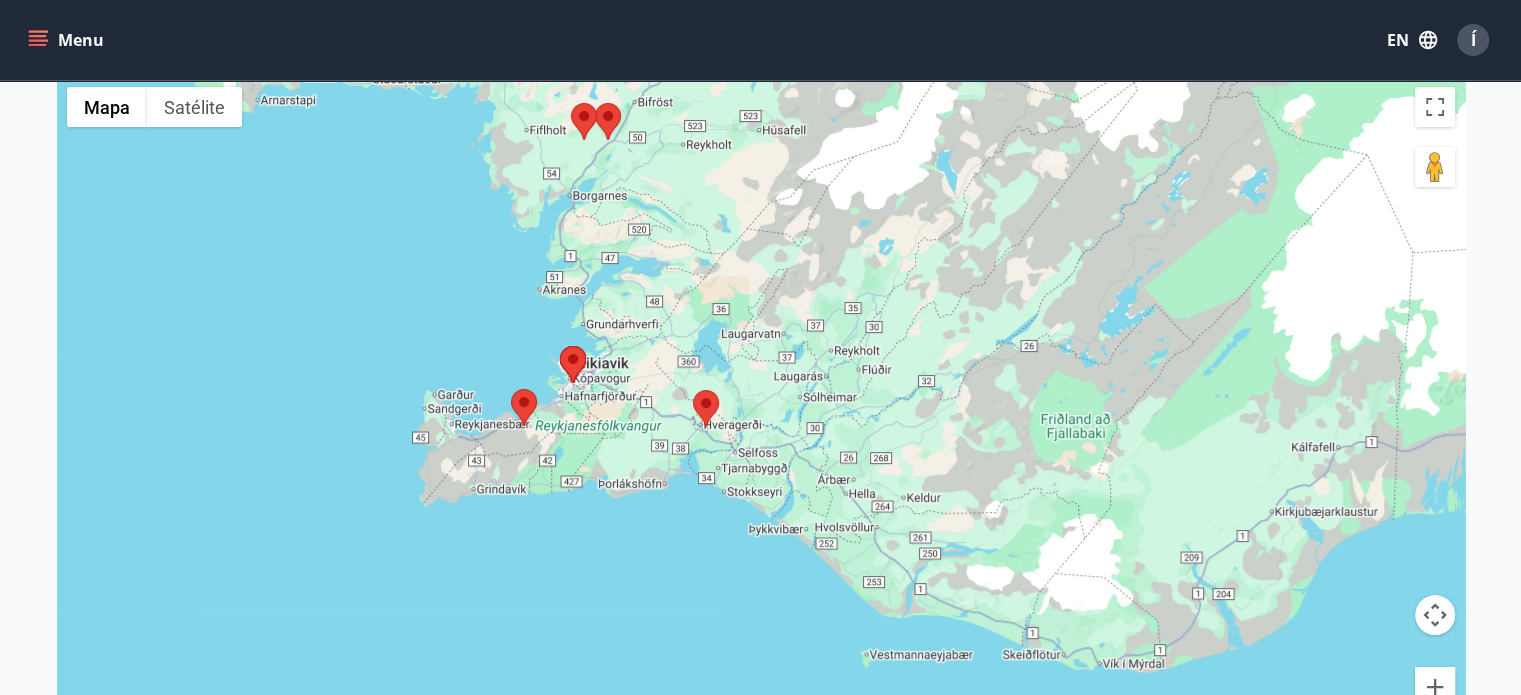 click at bounding box center (560, 346) 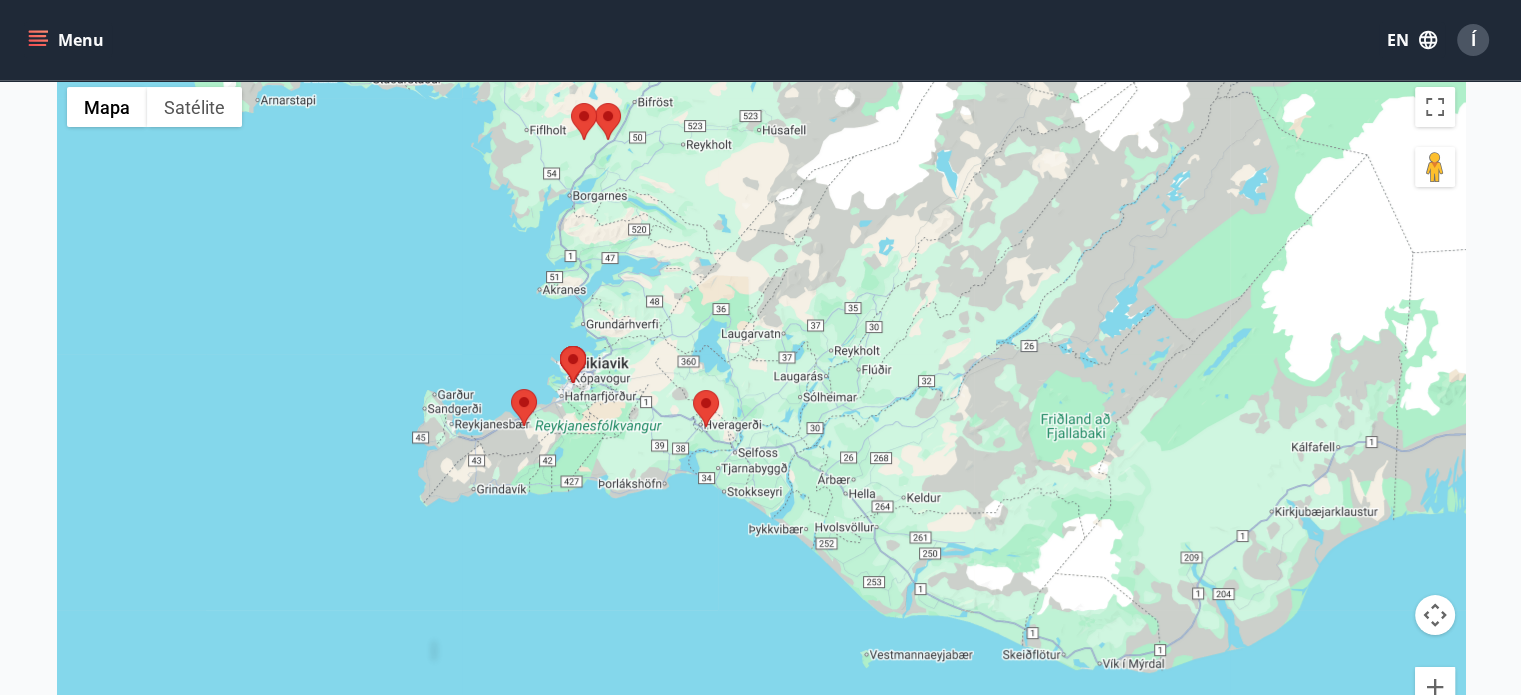 click at bounding box center [511, 389] 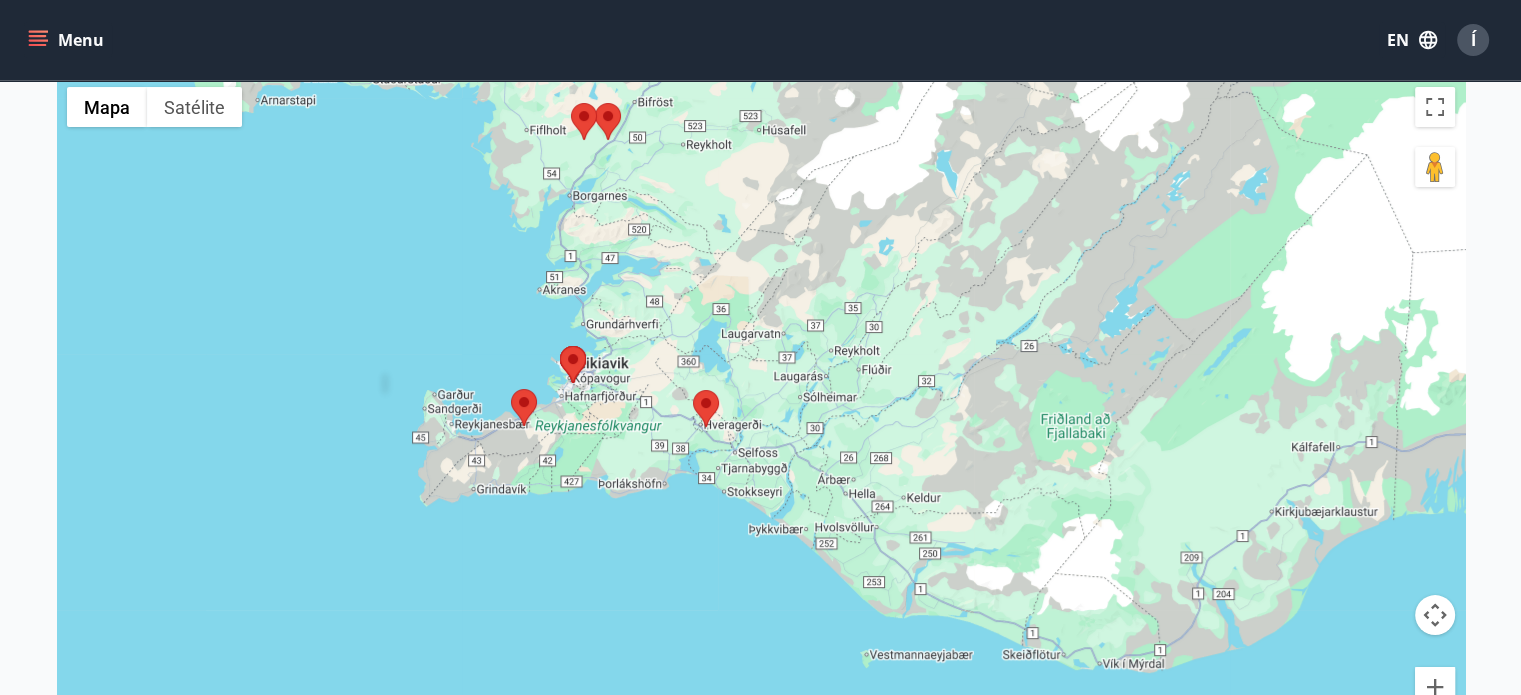 click at bounding box center [511, 389] 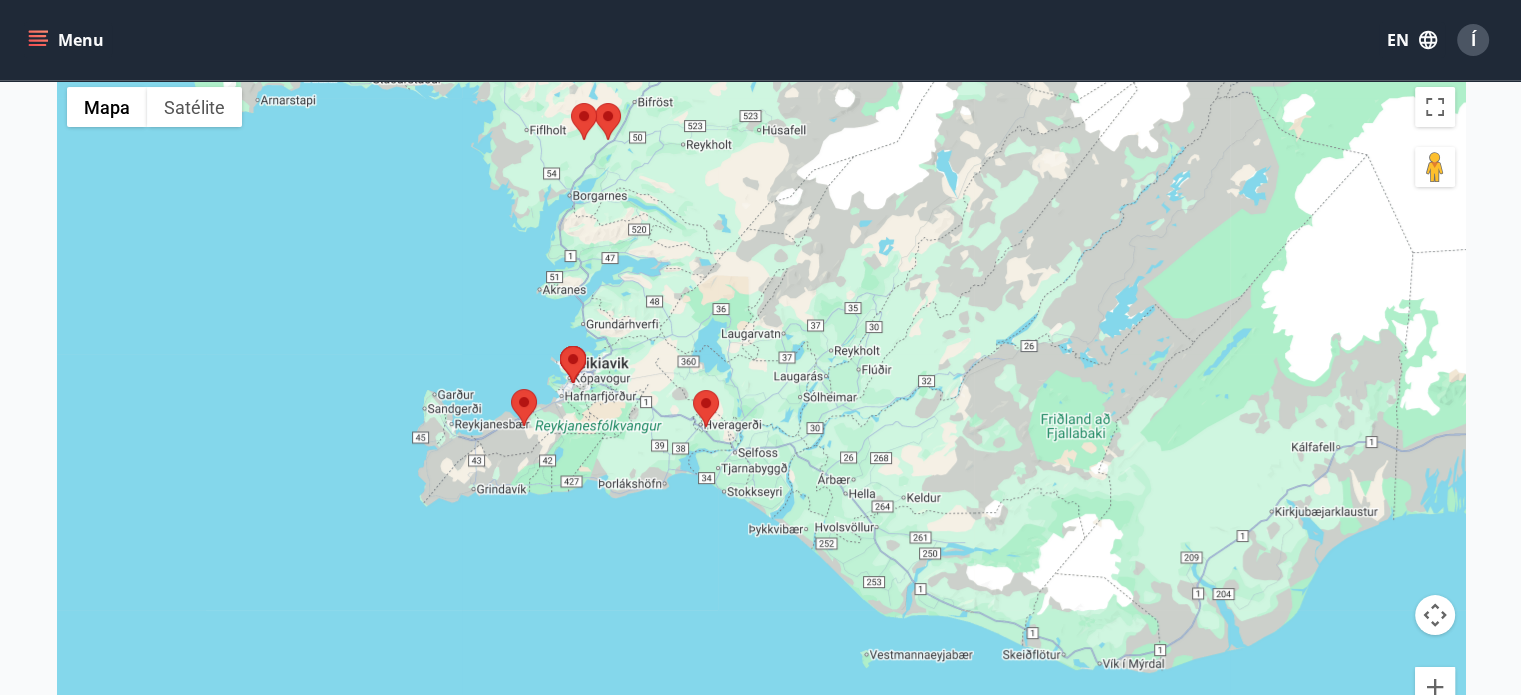 click at bounding box center (511, 389) 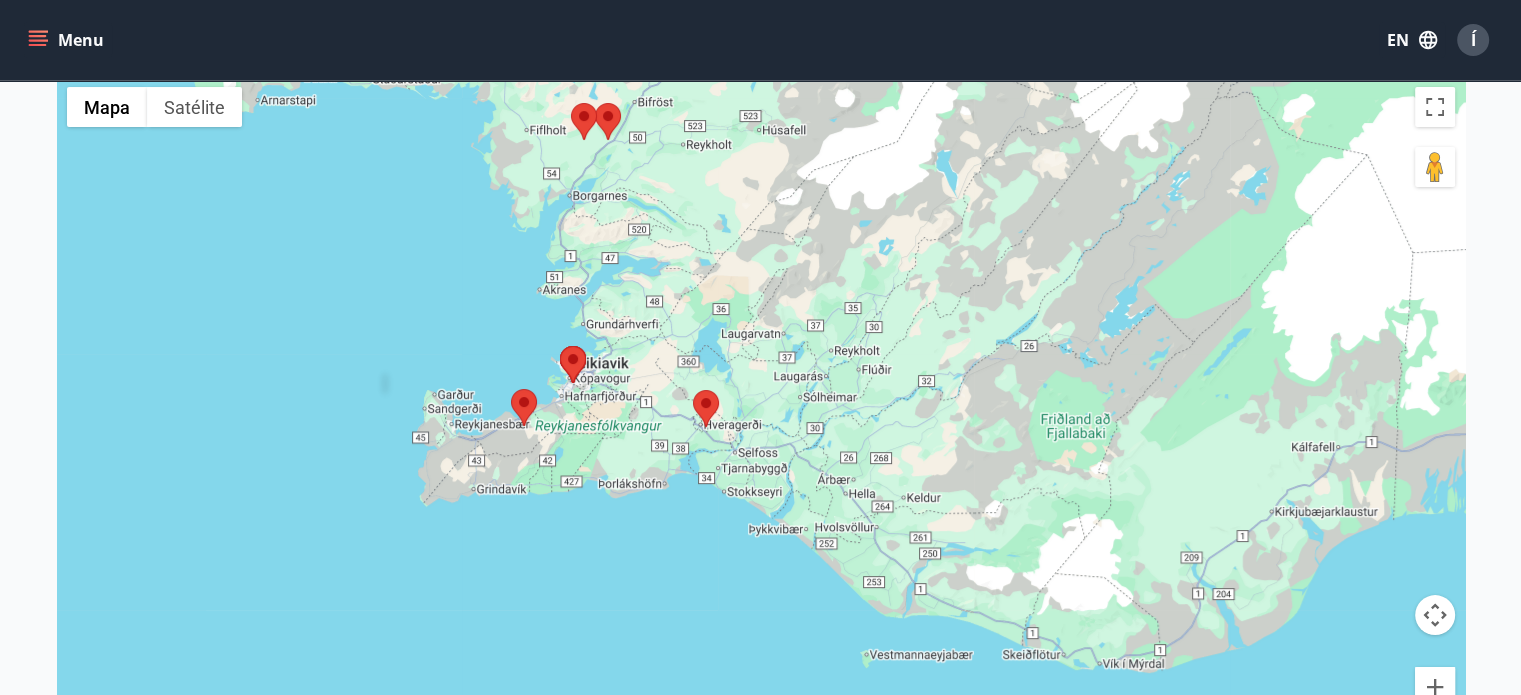click at bounding box center (511, 389) 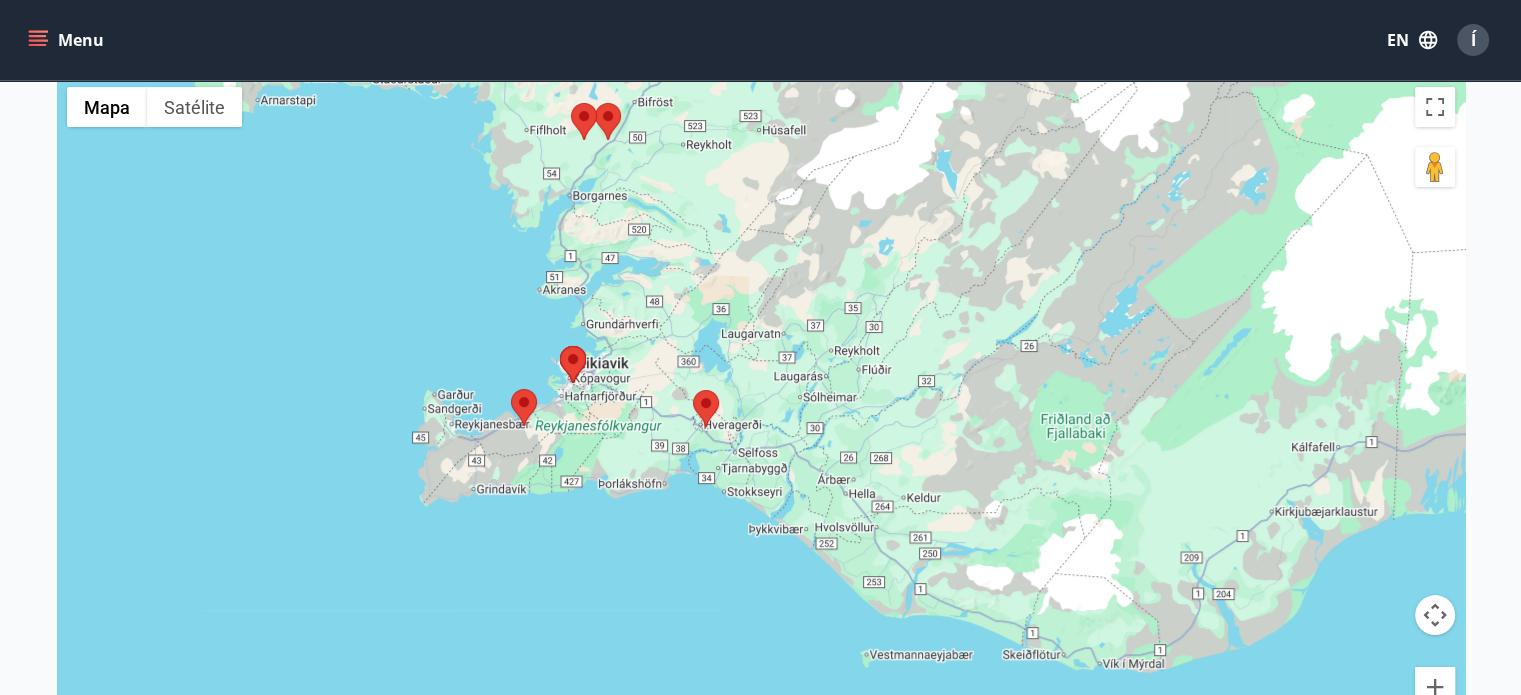 click at bounding box center [511, 389] 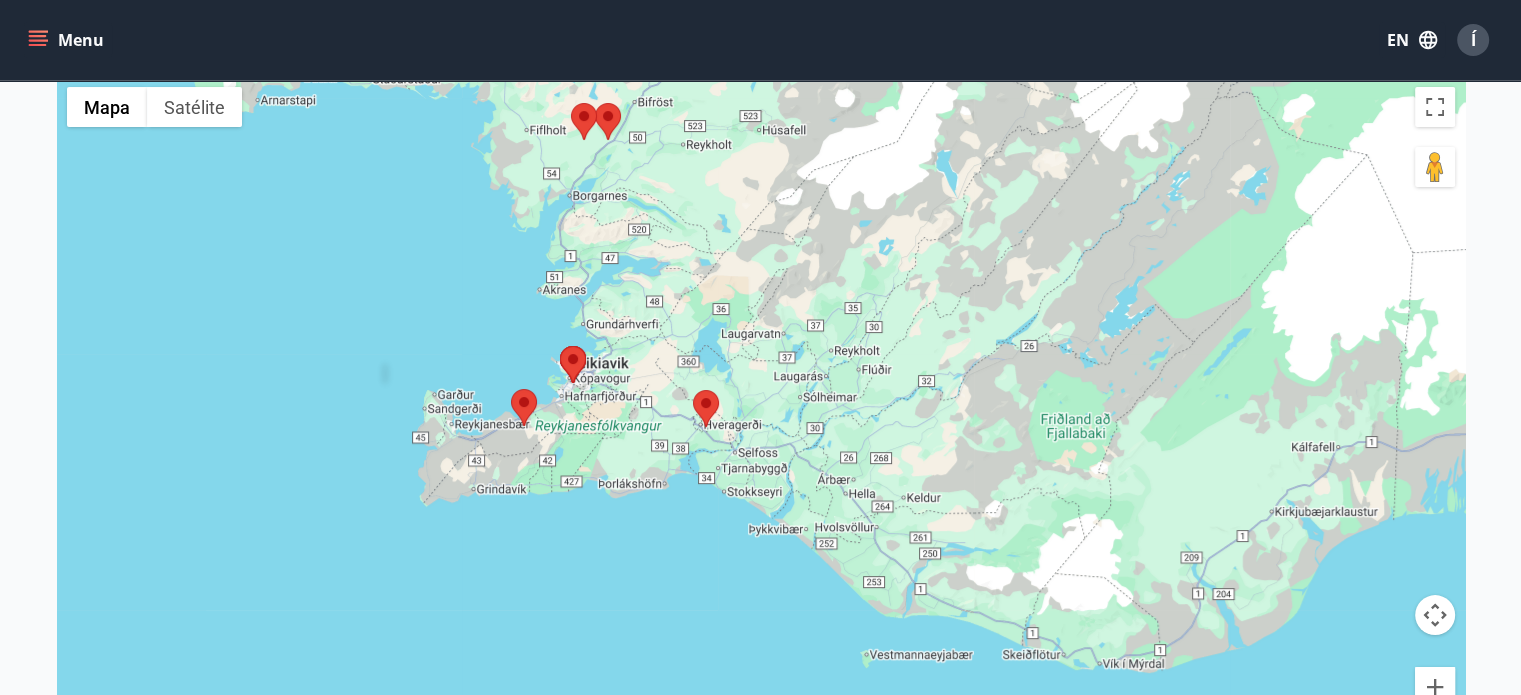 click at bounding box center (511, 389) 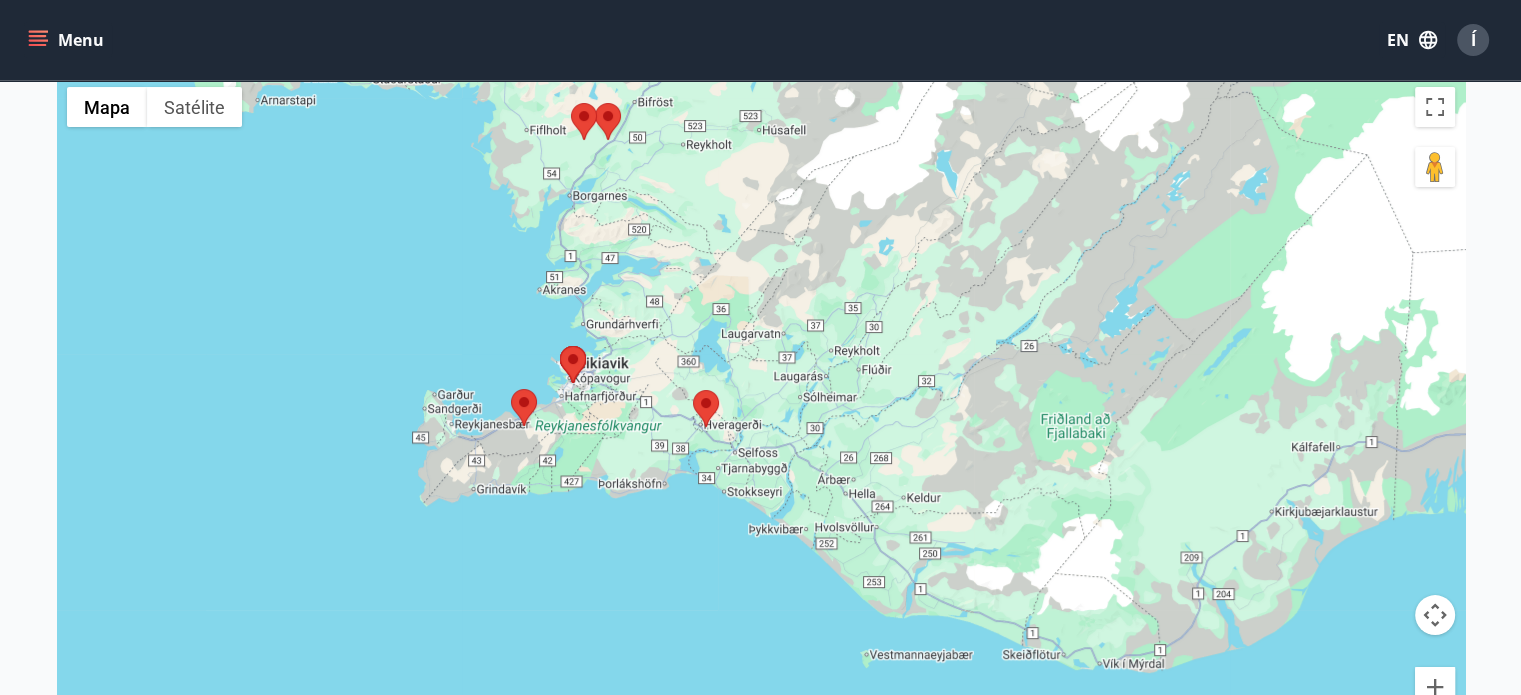 click at bounding box center [511, 389] 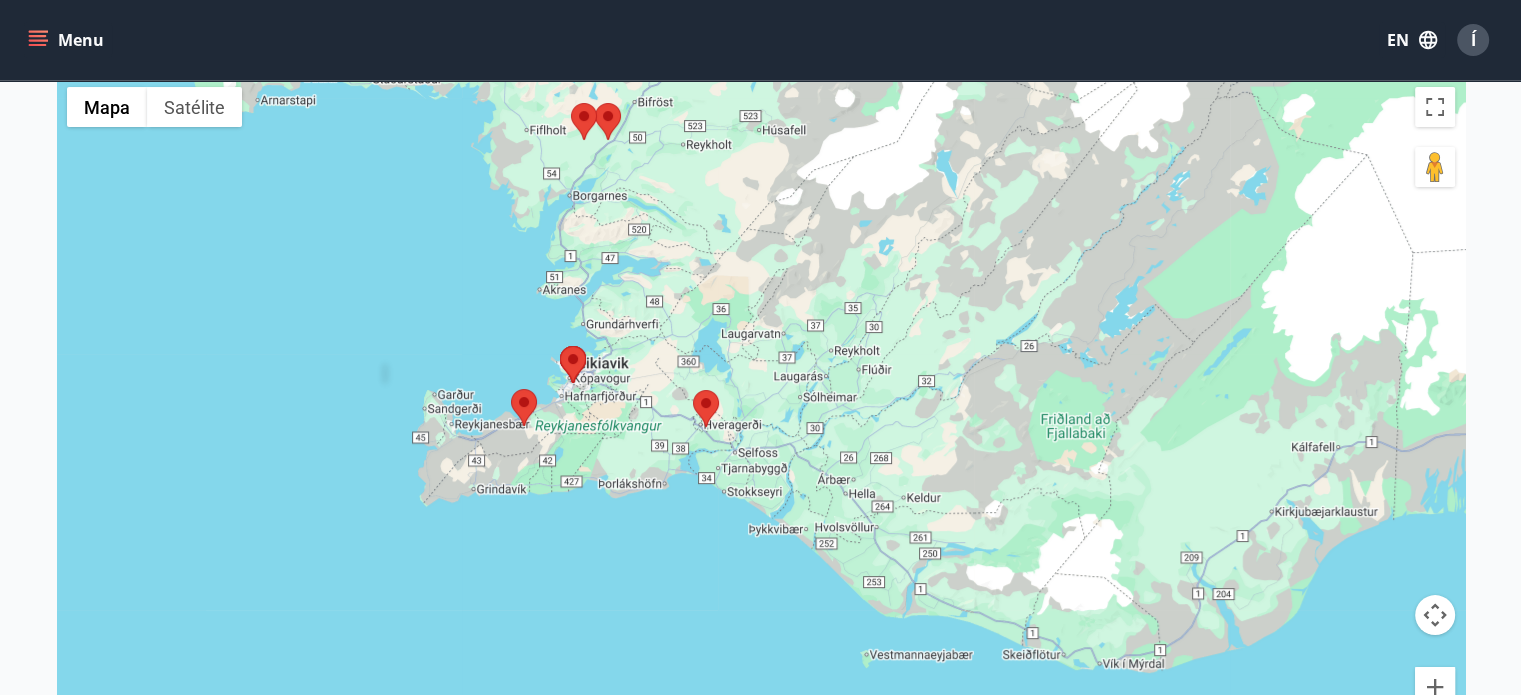 click at bounding box center [511, 389] 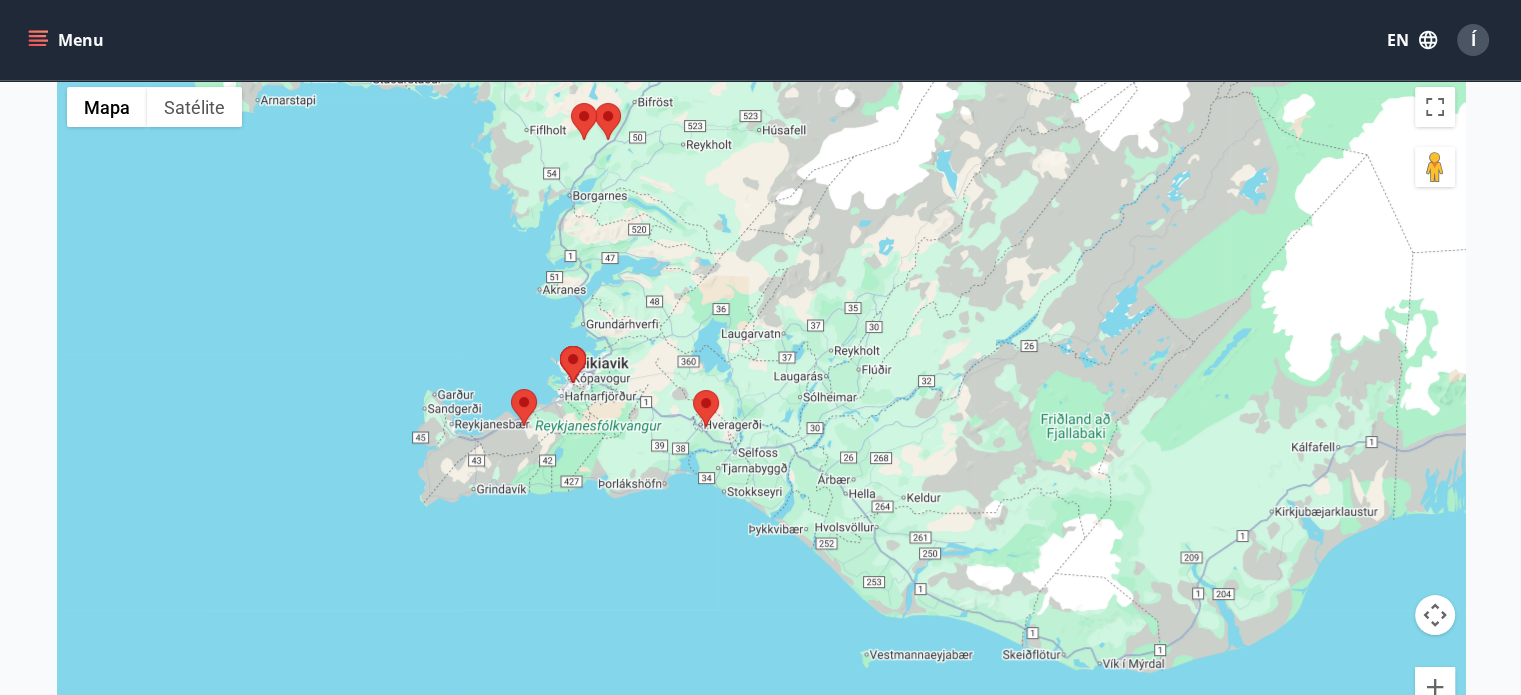 click at bounding box center [511, 389] 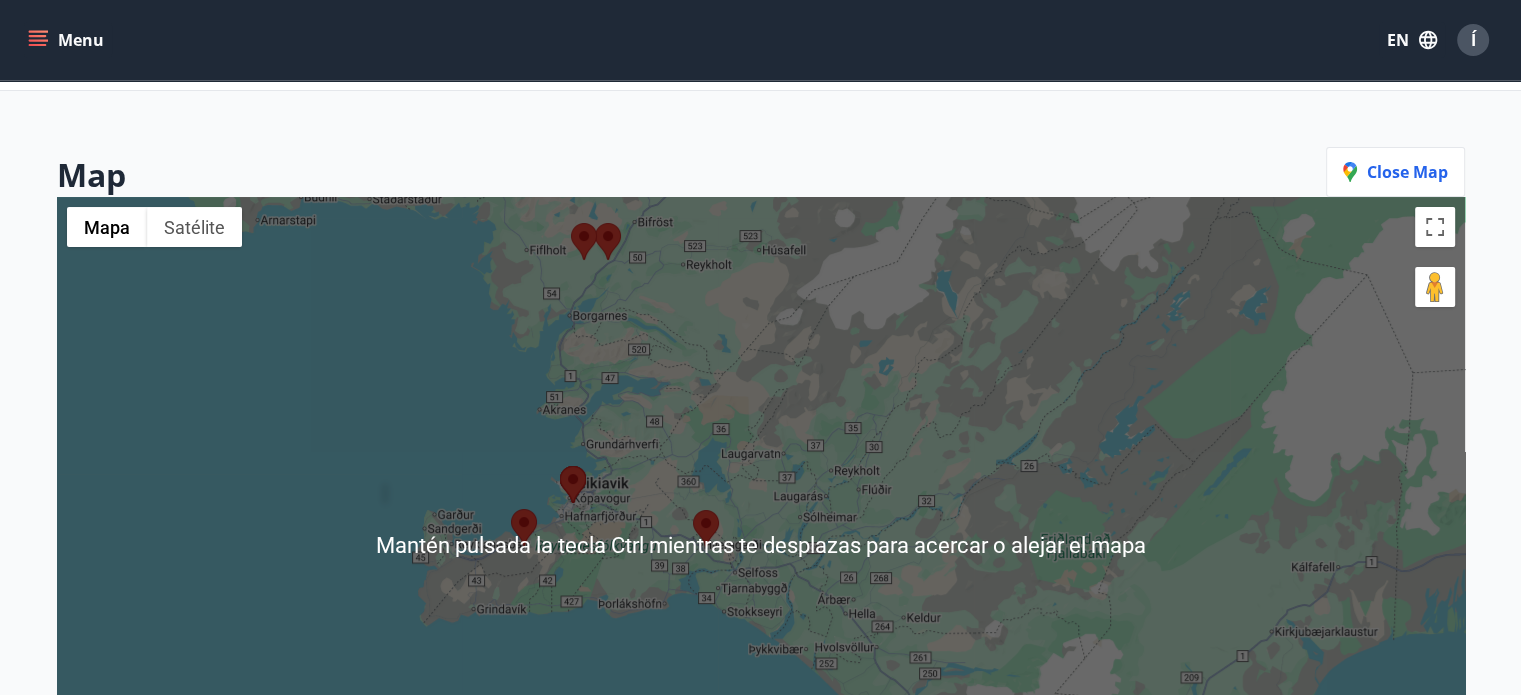 scroll, scrollTop: 100, scrollLeft: 0, axis: vertical 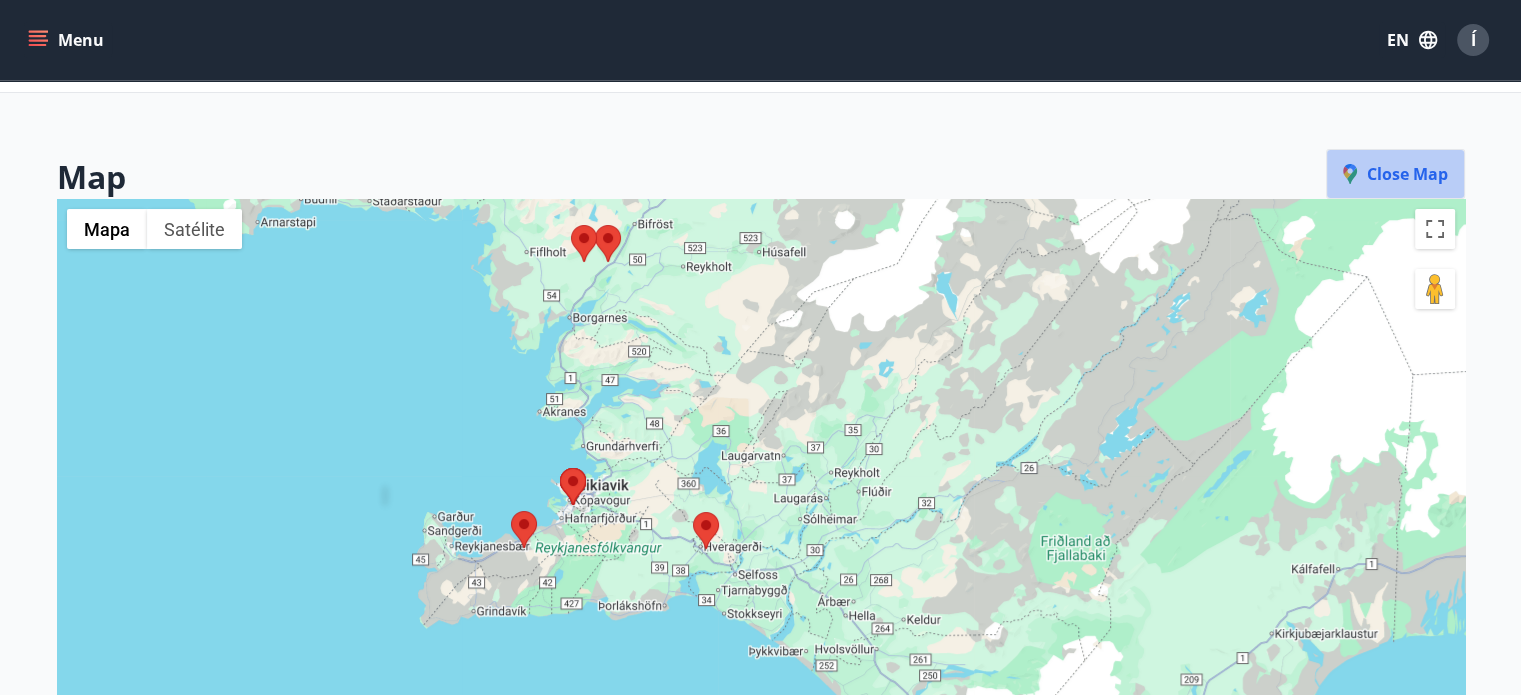 click on "Close map" at bounding box center [1395, 174] 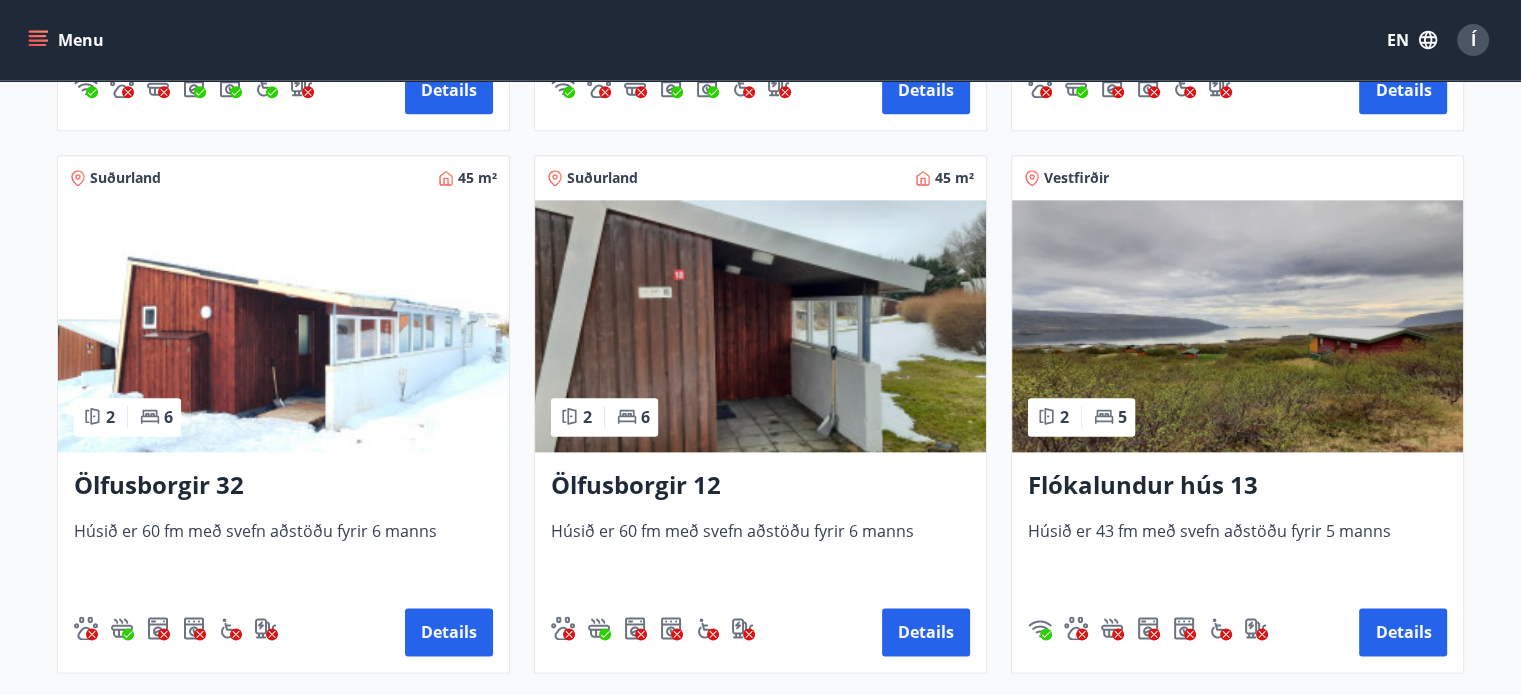 scroll, scrollTop: 2474, scrollLeft: 0, axis: vertical 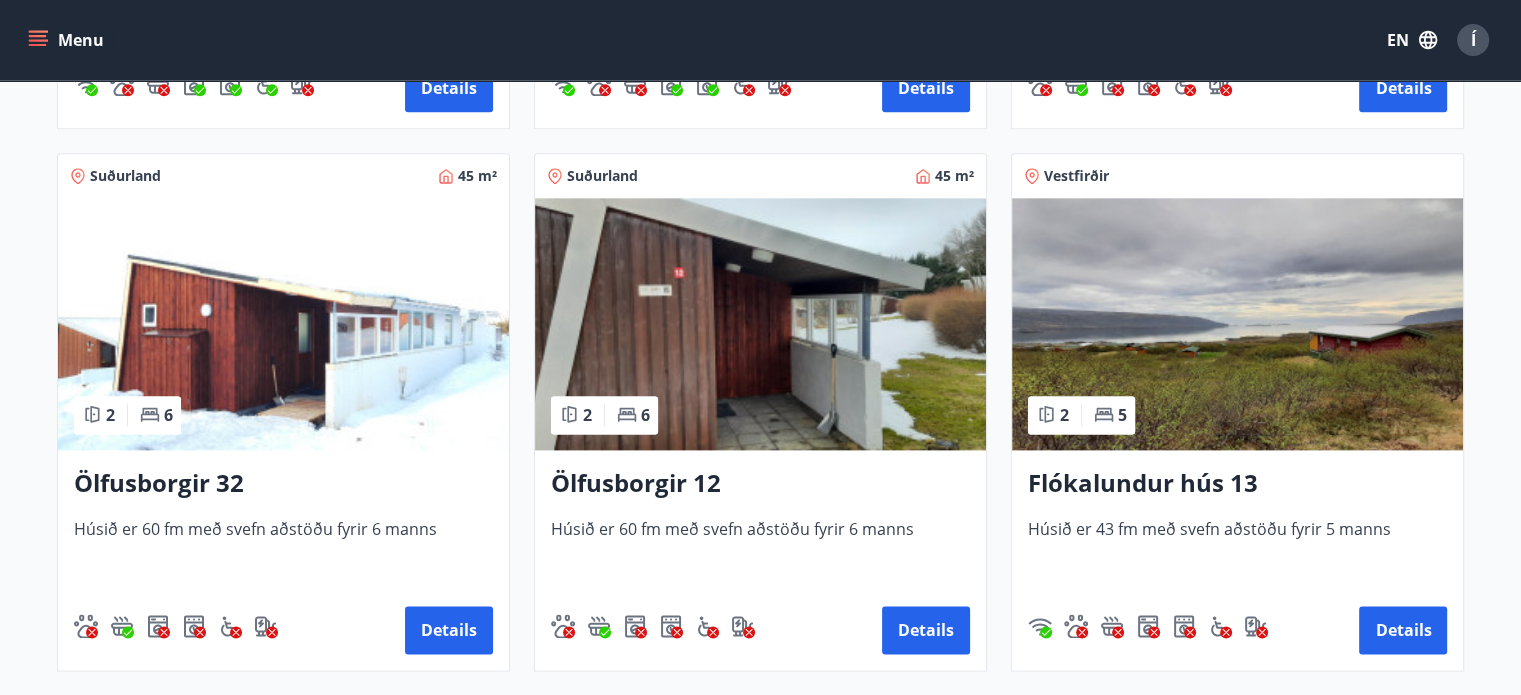 click on "Húsið er 60 fm með svefn aðstöðu fyrir 6 manns" at bounding box center [283, 551] 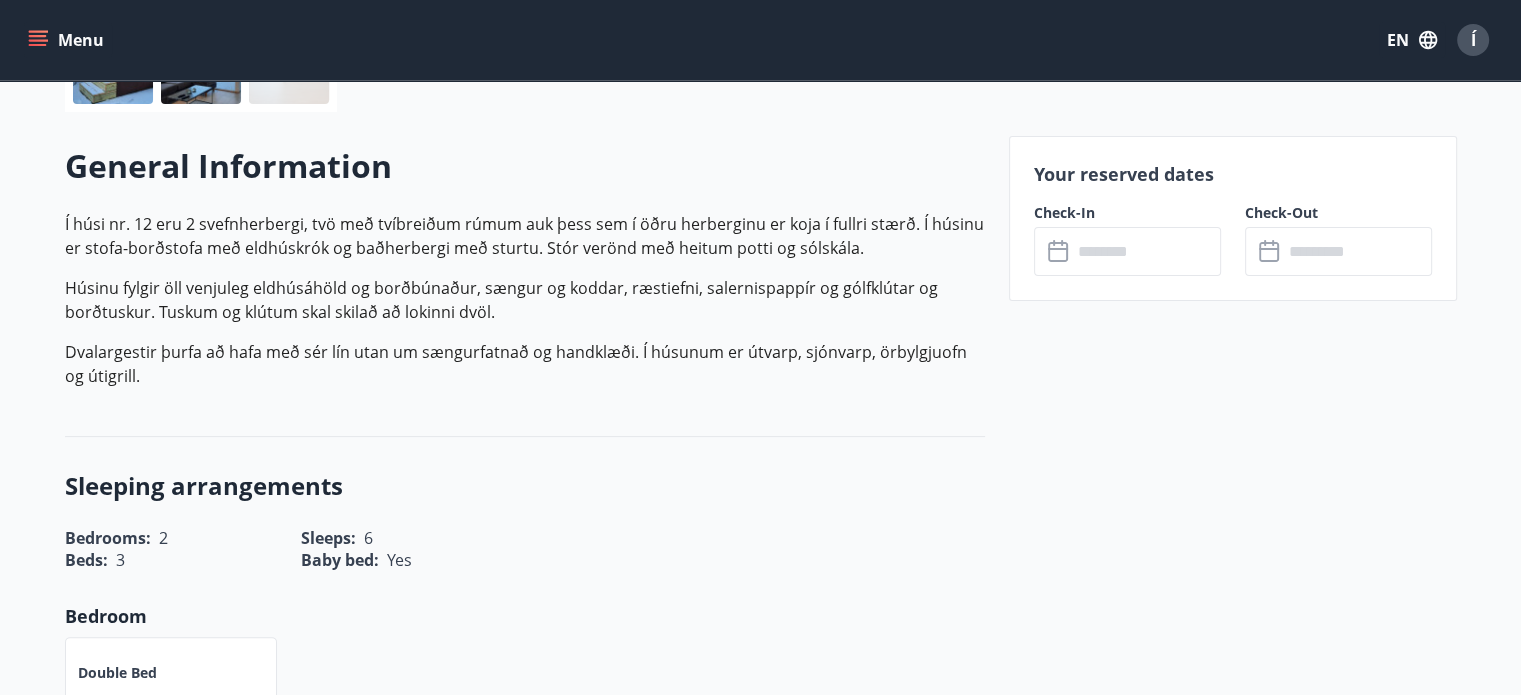 scroll, scrollTop: 532, scrollLeft: 0, axis: vertical 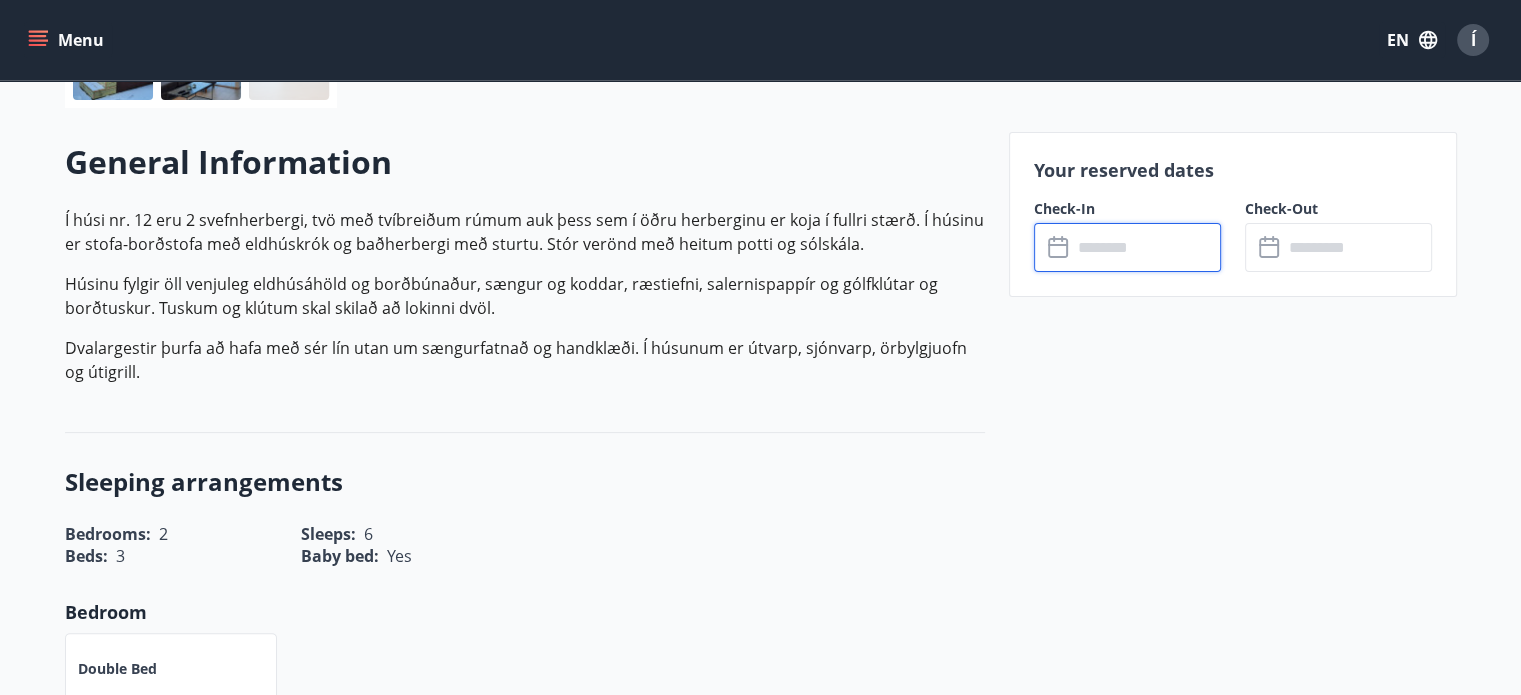 click at bounding box center [1146, 247] 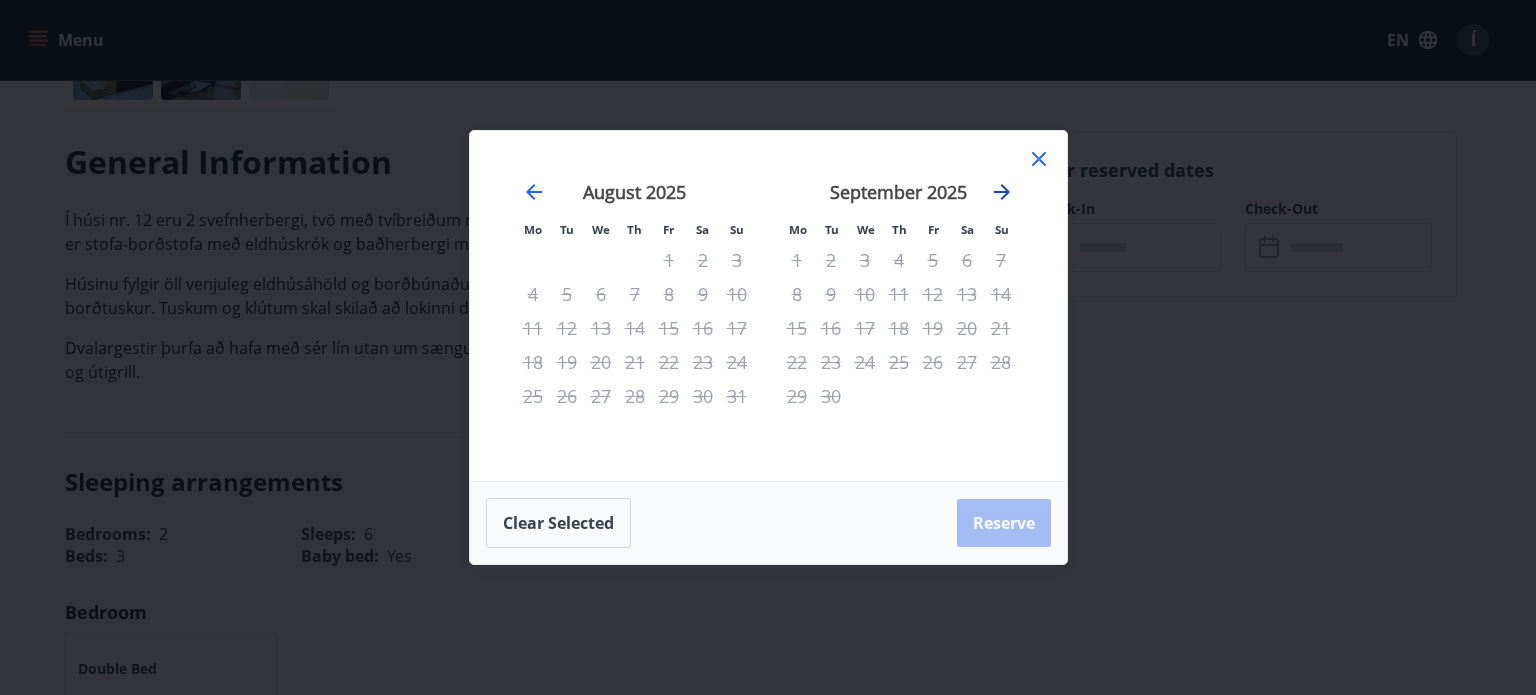 click 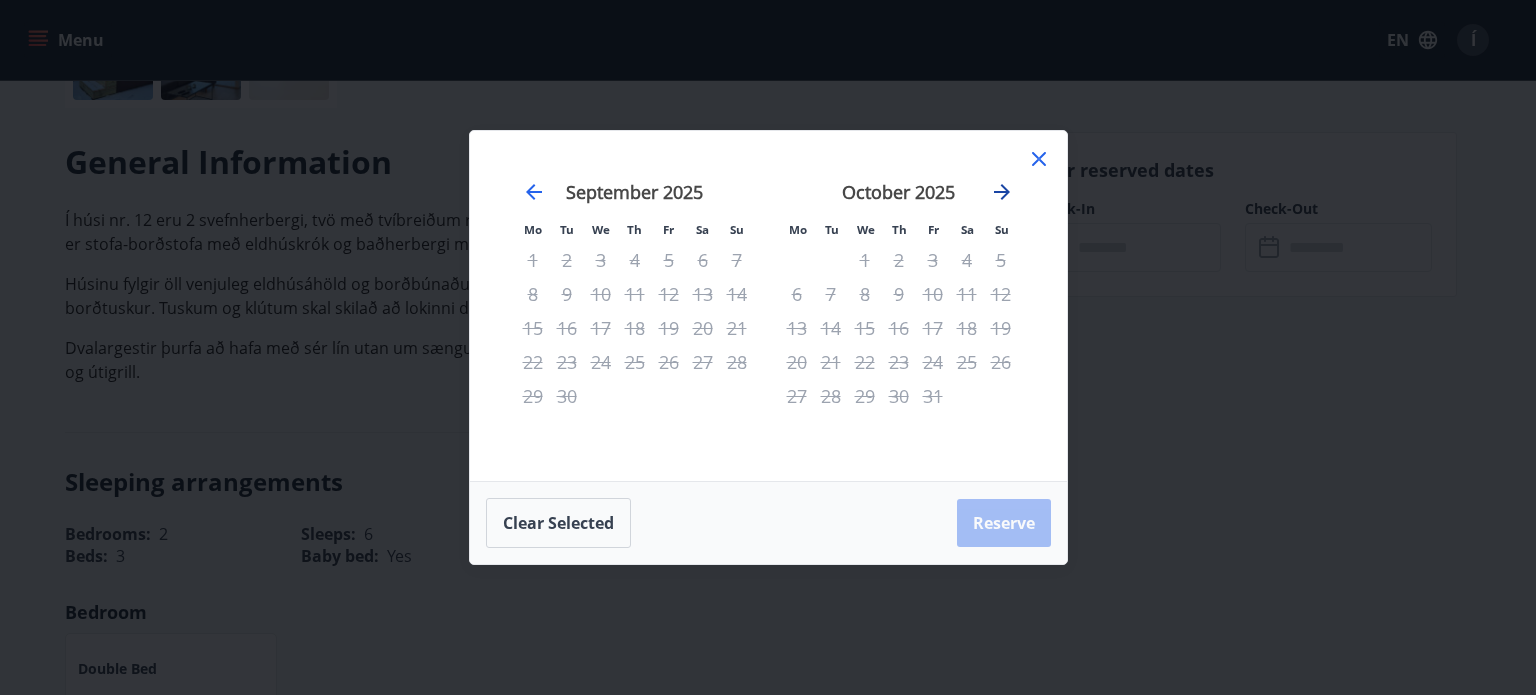 click 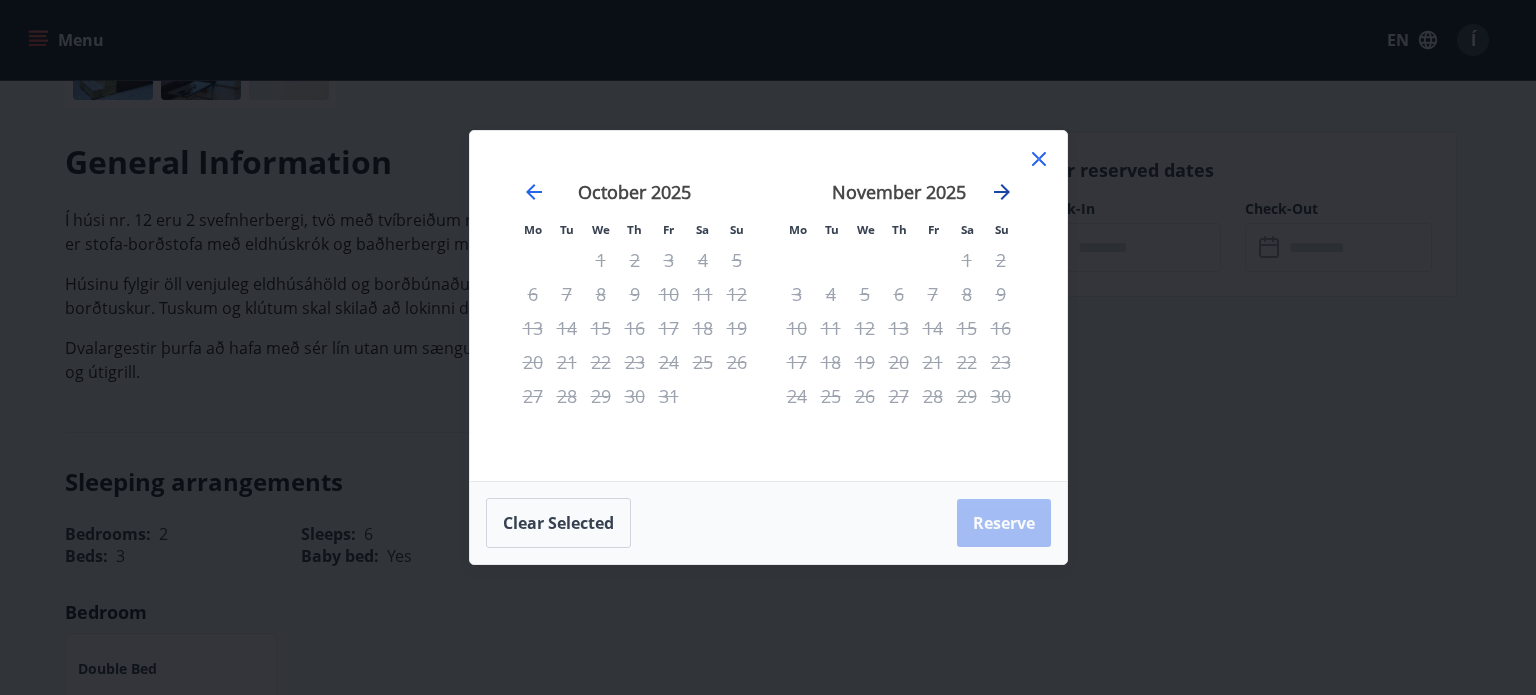 click 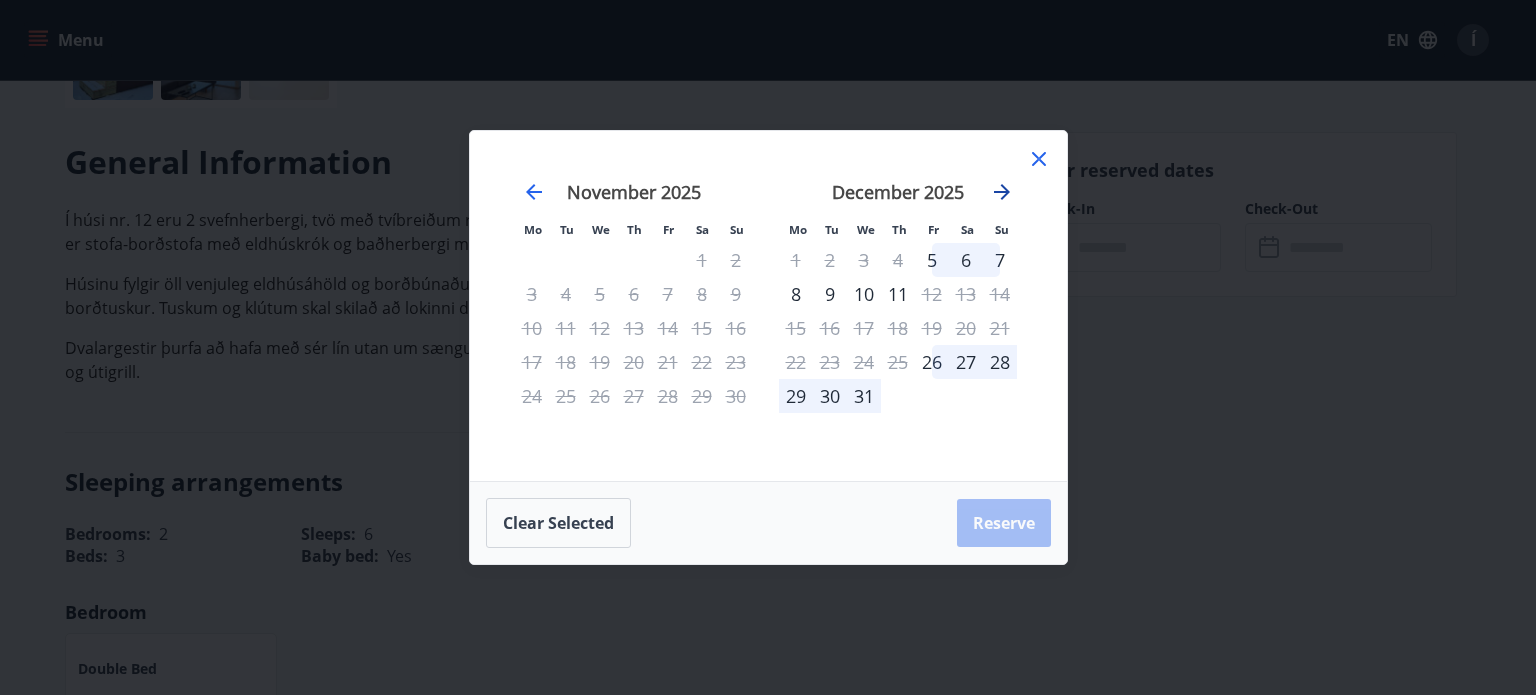 click 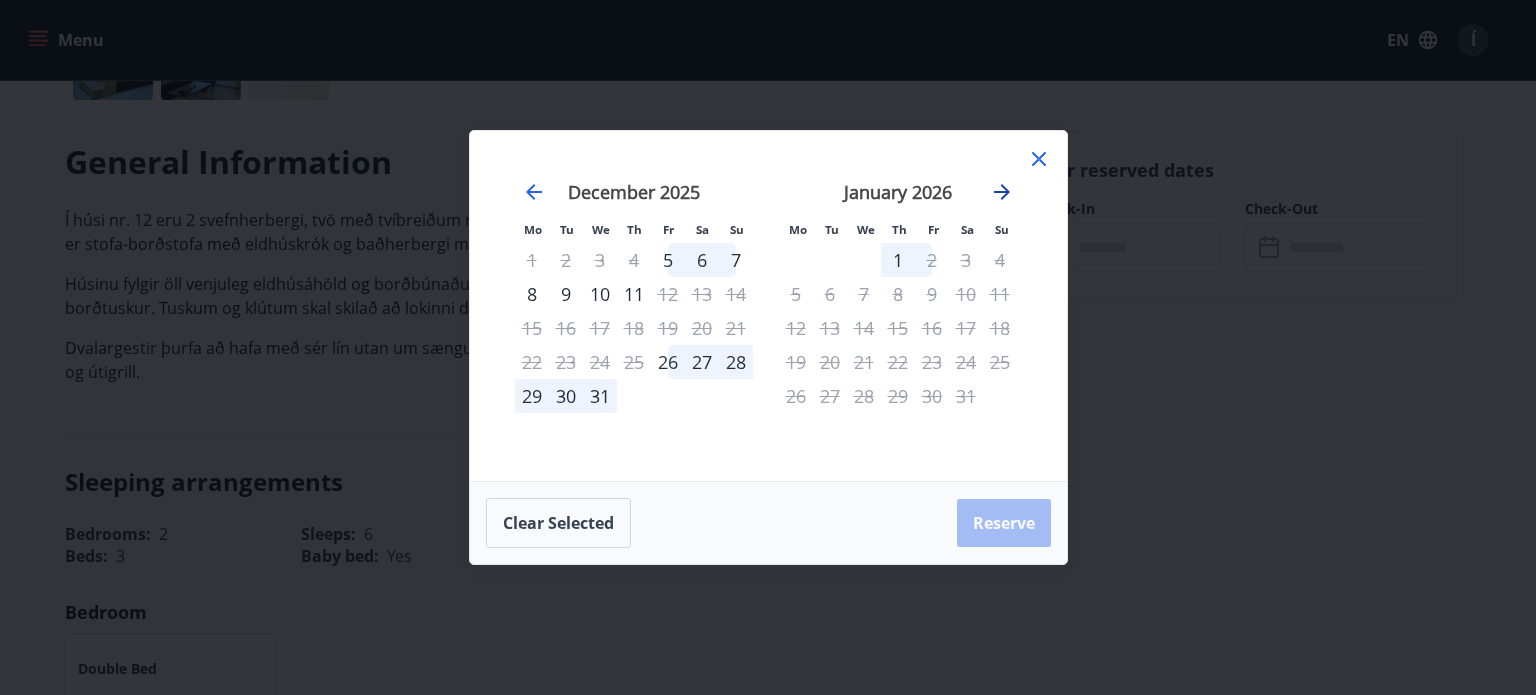 click 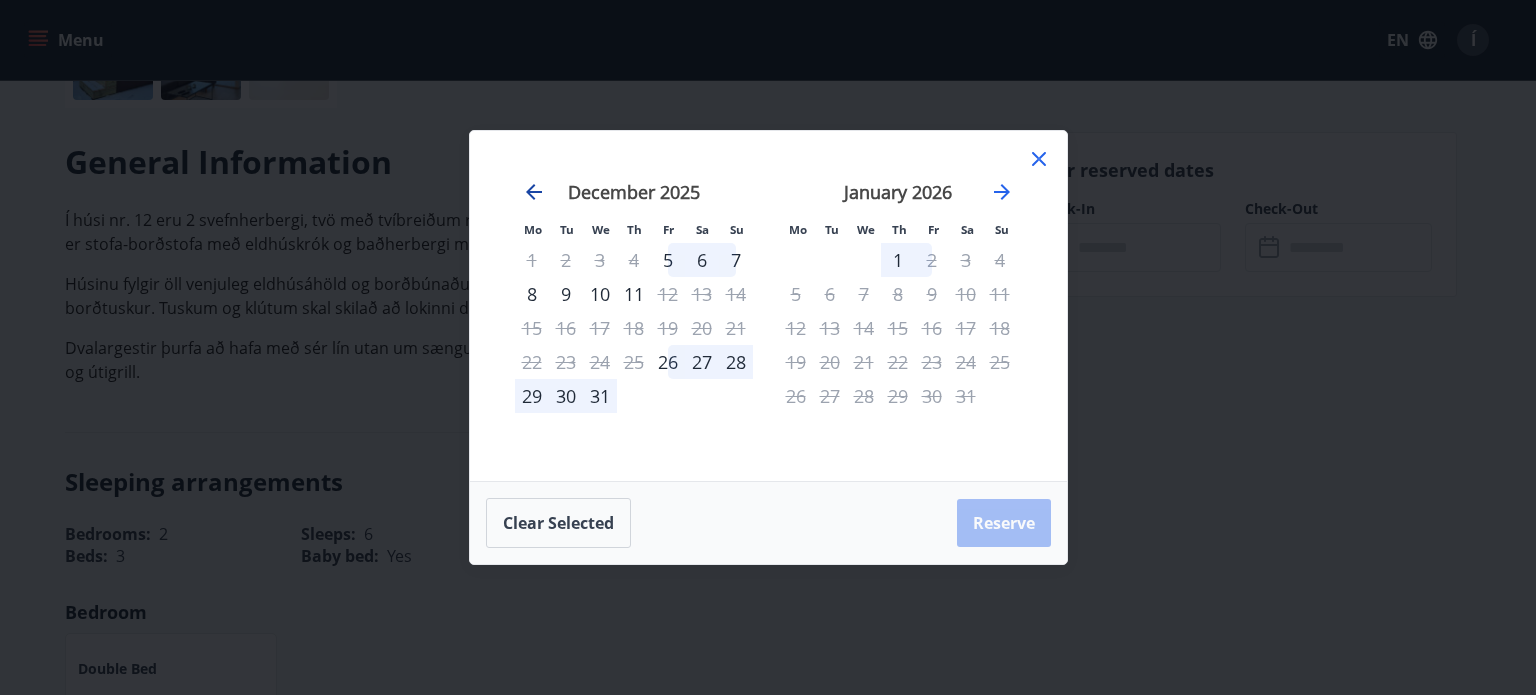 click 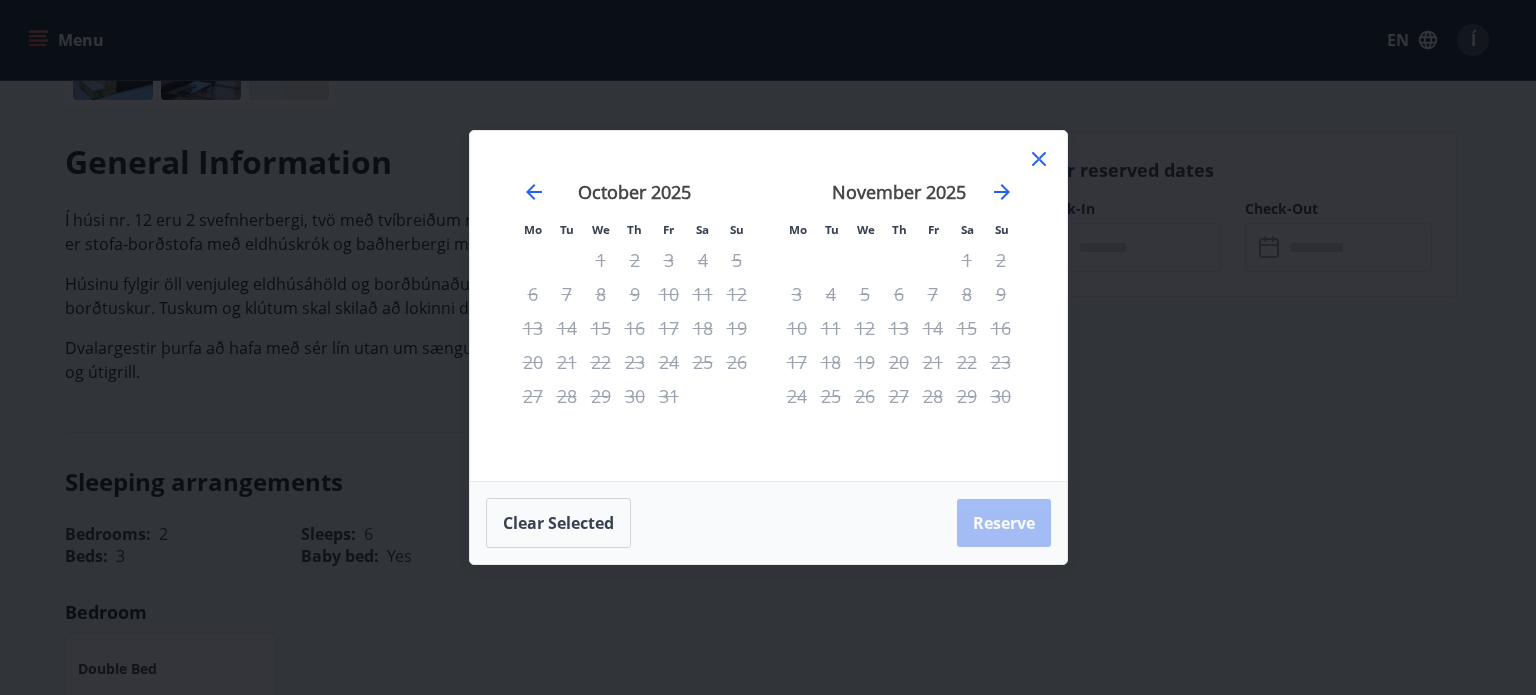click 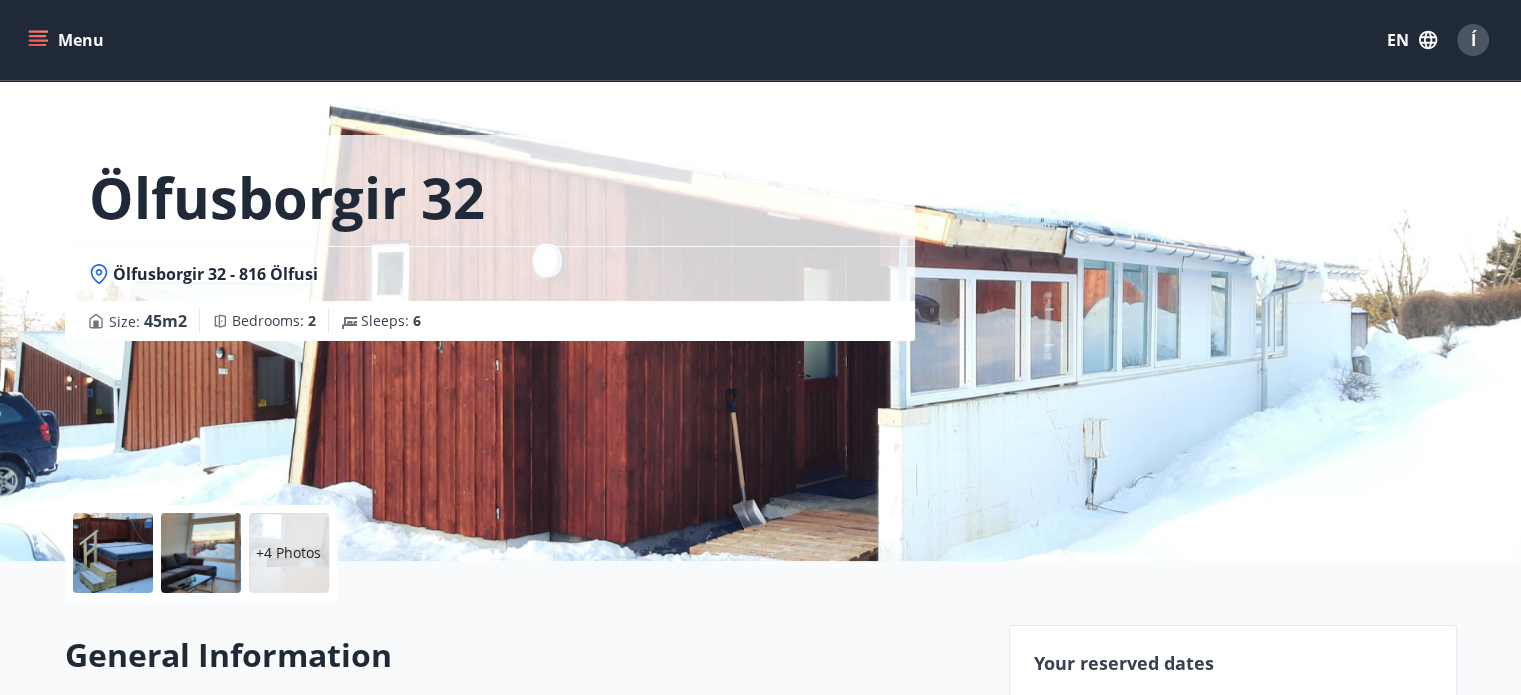 scroll, scrollTop: 0, scrollLeft: 0, axis: both 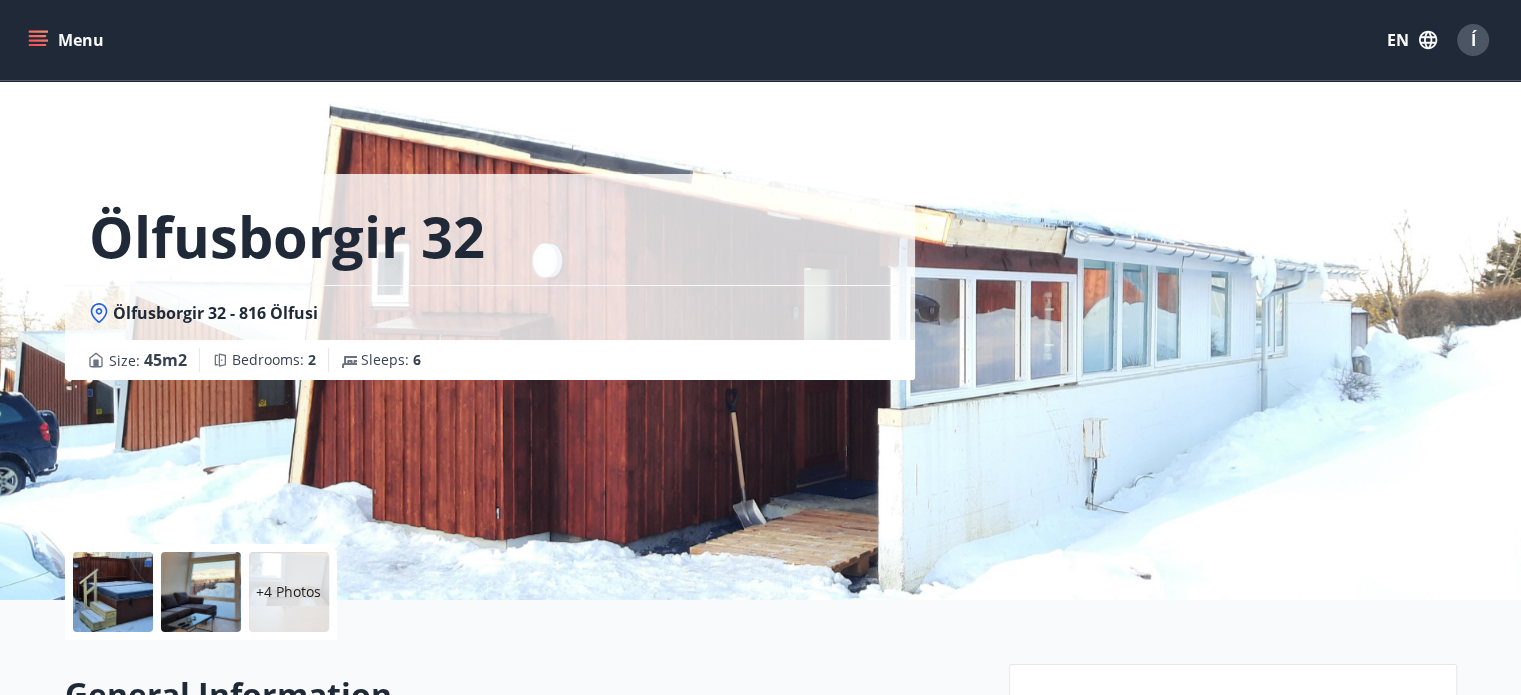 click 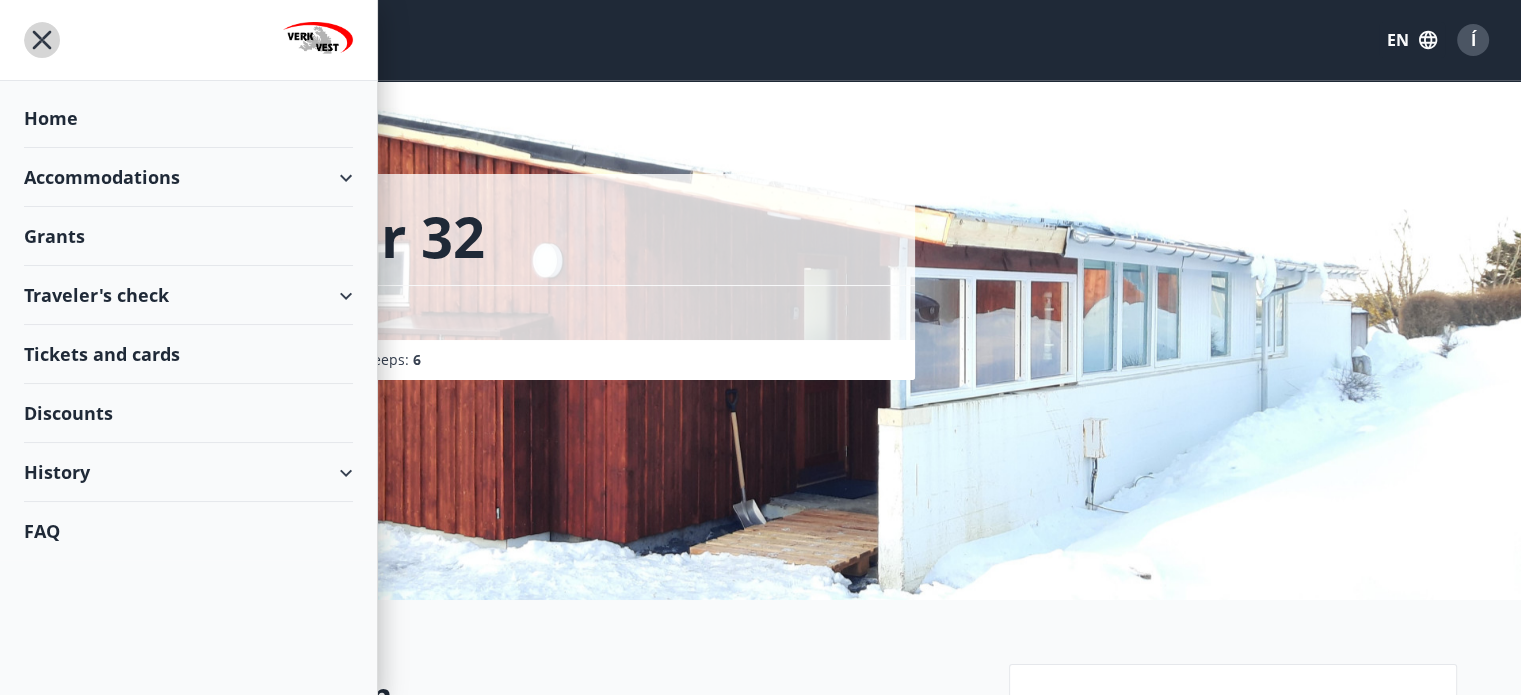 click 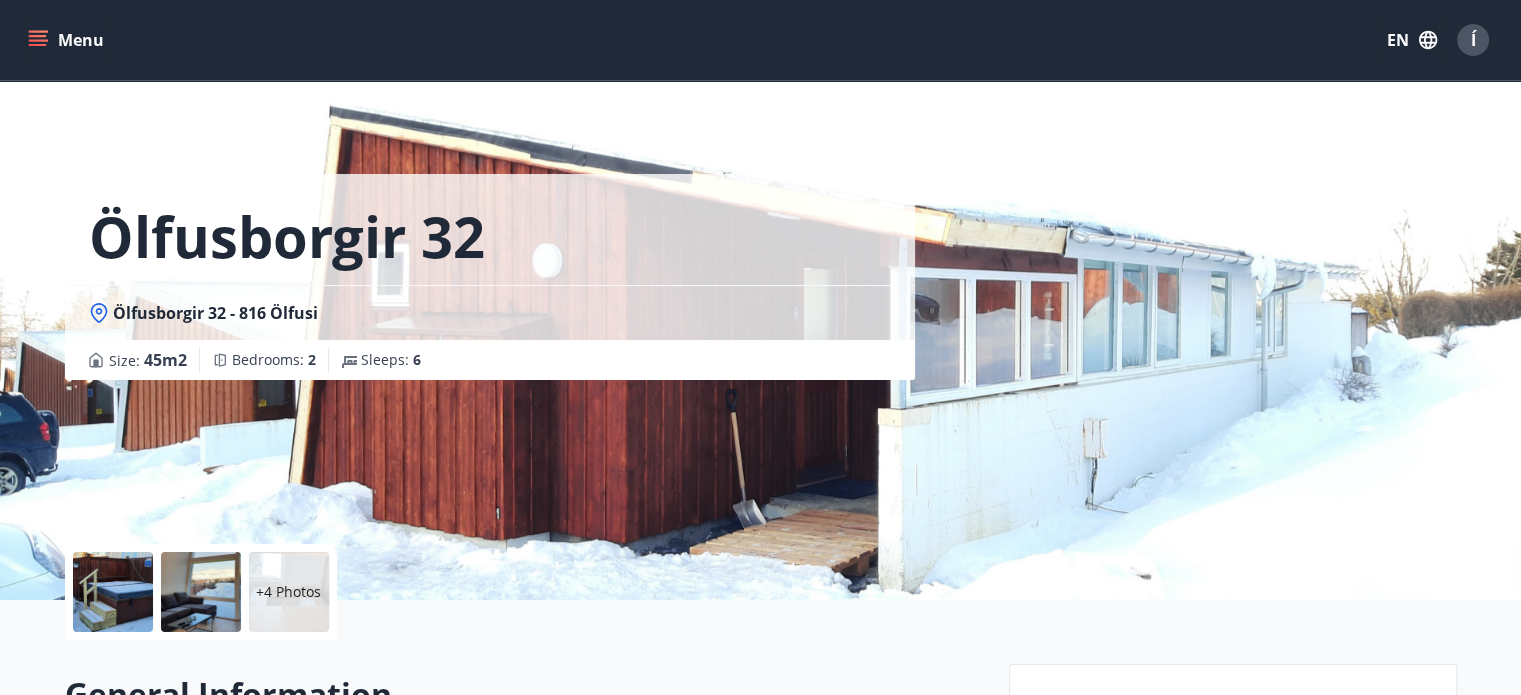 click at bounding box center [113, 592] 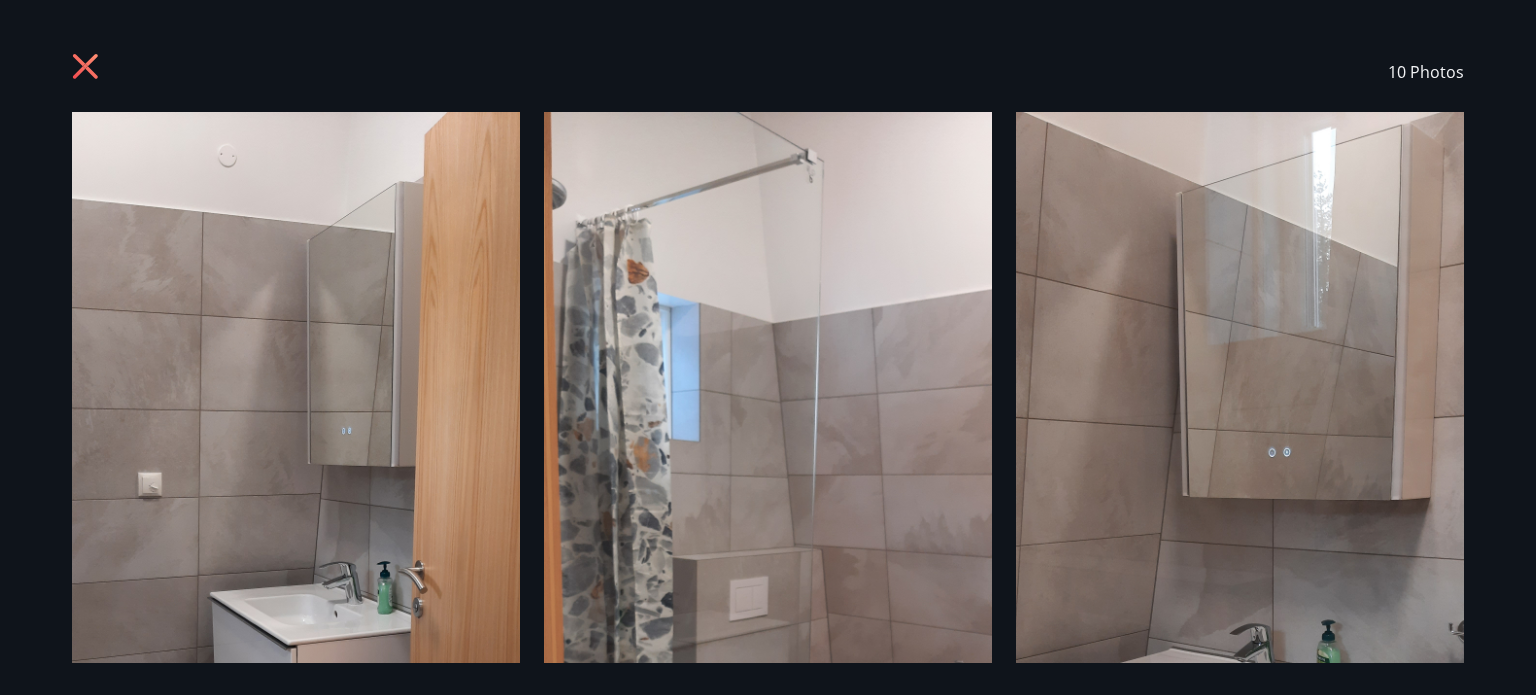 click 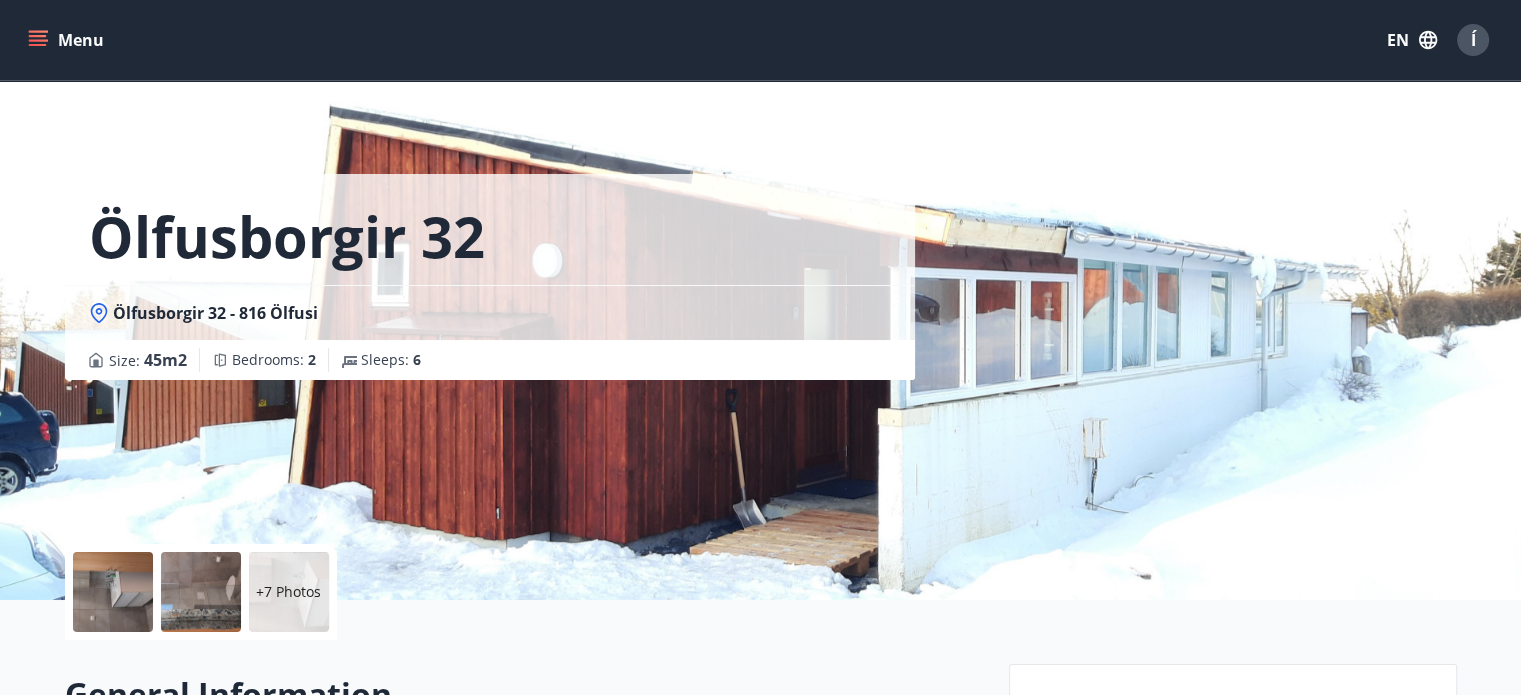 click on "Menu" at bounding box center (68, 40) 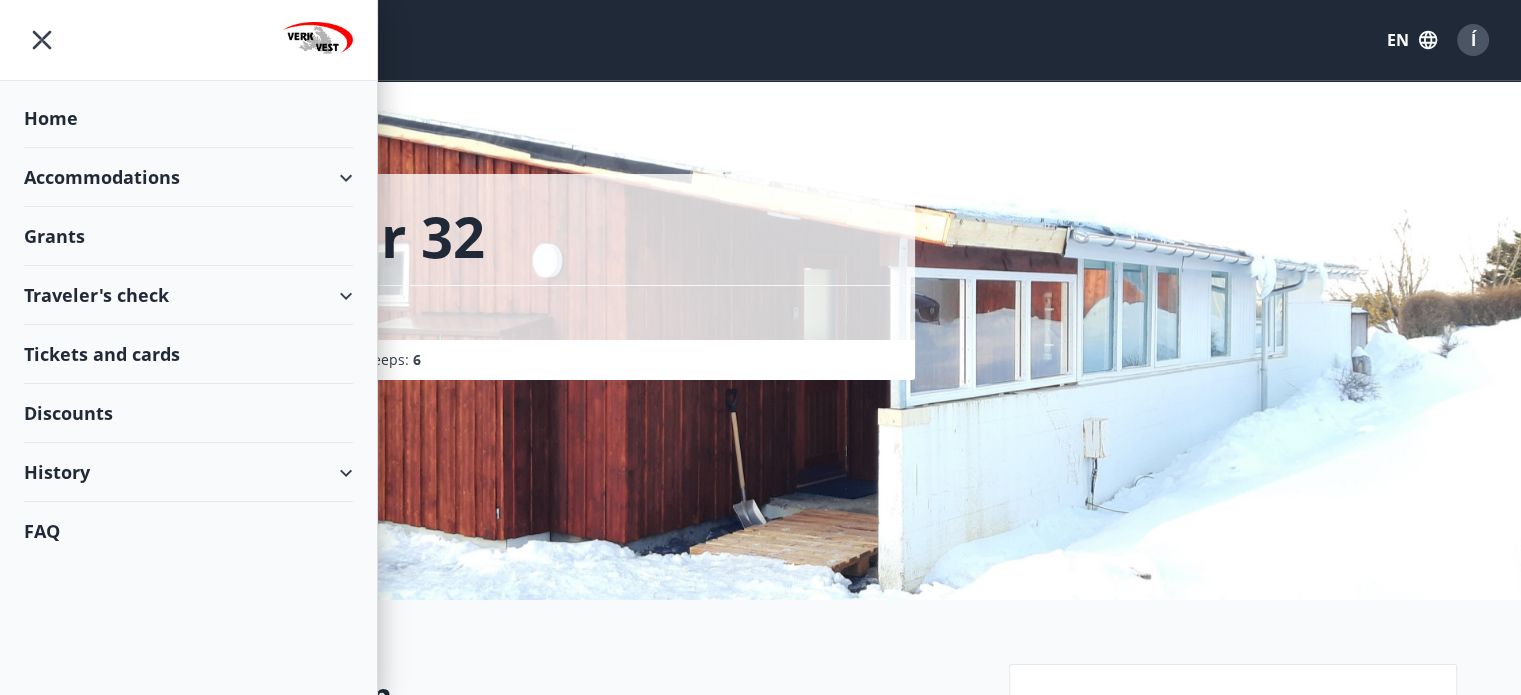 click on "Accommodations" at bounding box center (188, 177) 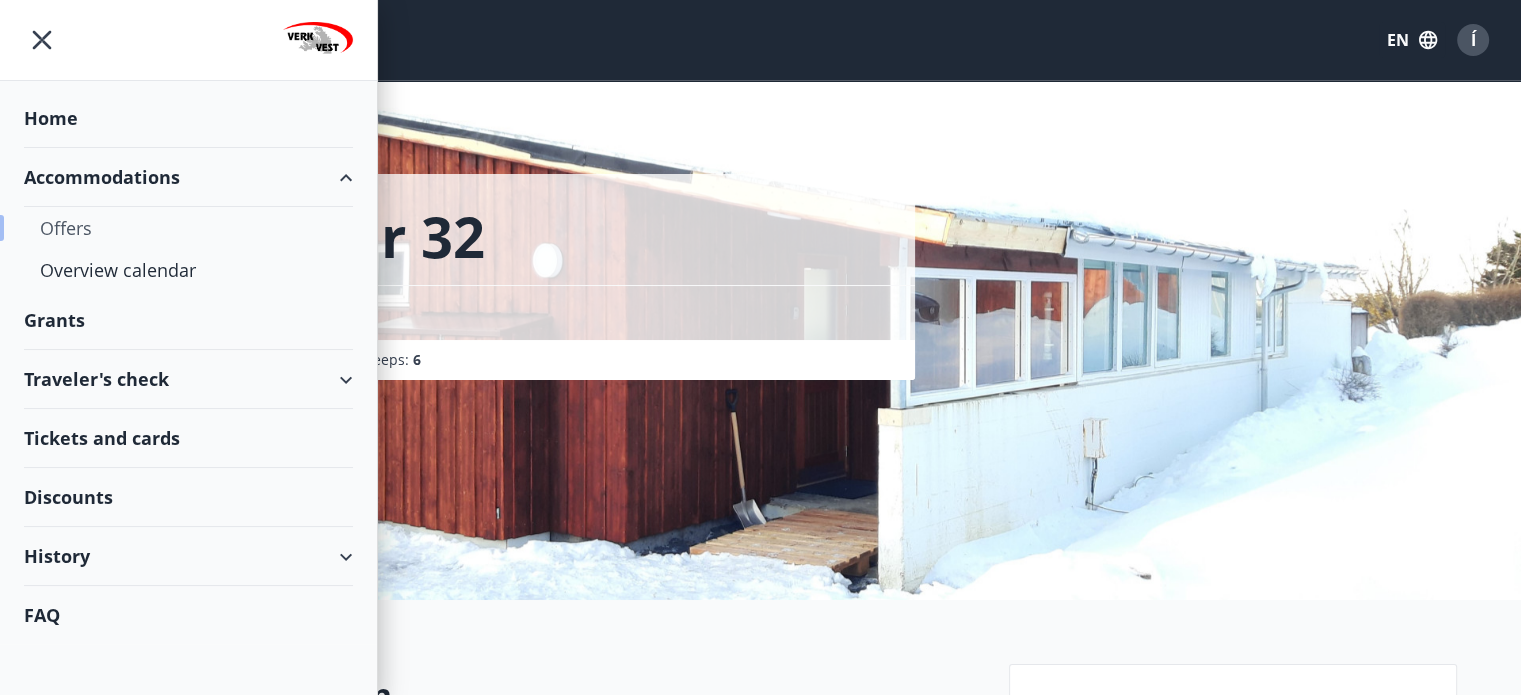 click on "Offers" at bounding box center (188, 228) 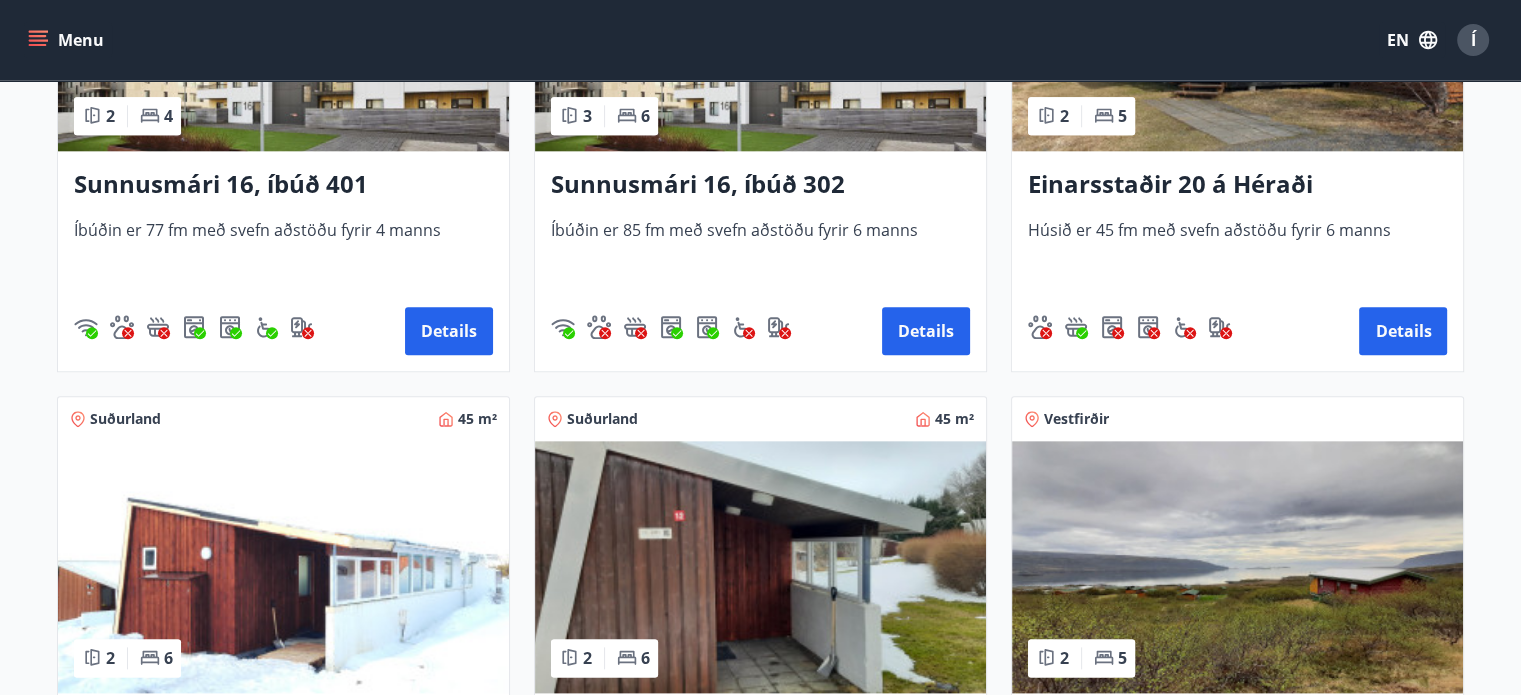 scroll, scrollTop: 2232, scrollLeft: 0, axis: vertical 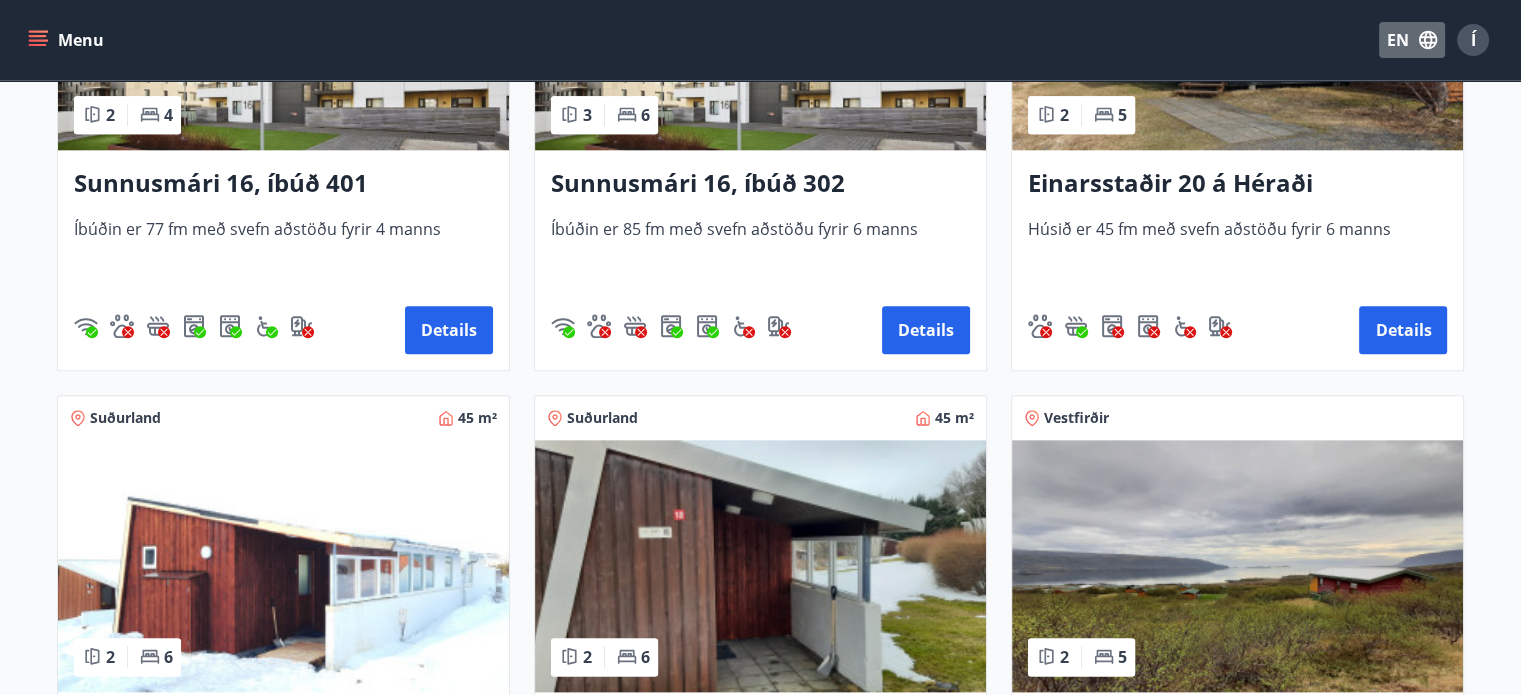 drag, startPoint x: 1412, startPoint y: 28, endPoint x: 1400, endPoint y: 41, distance: 17.691807 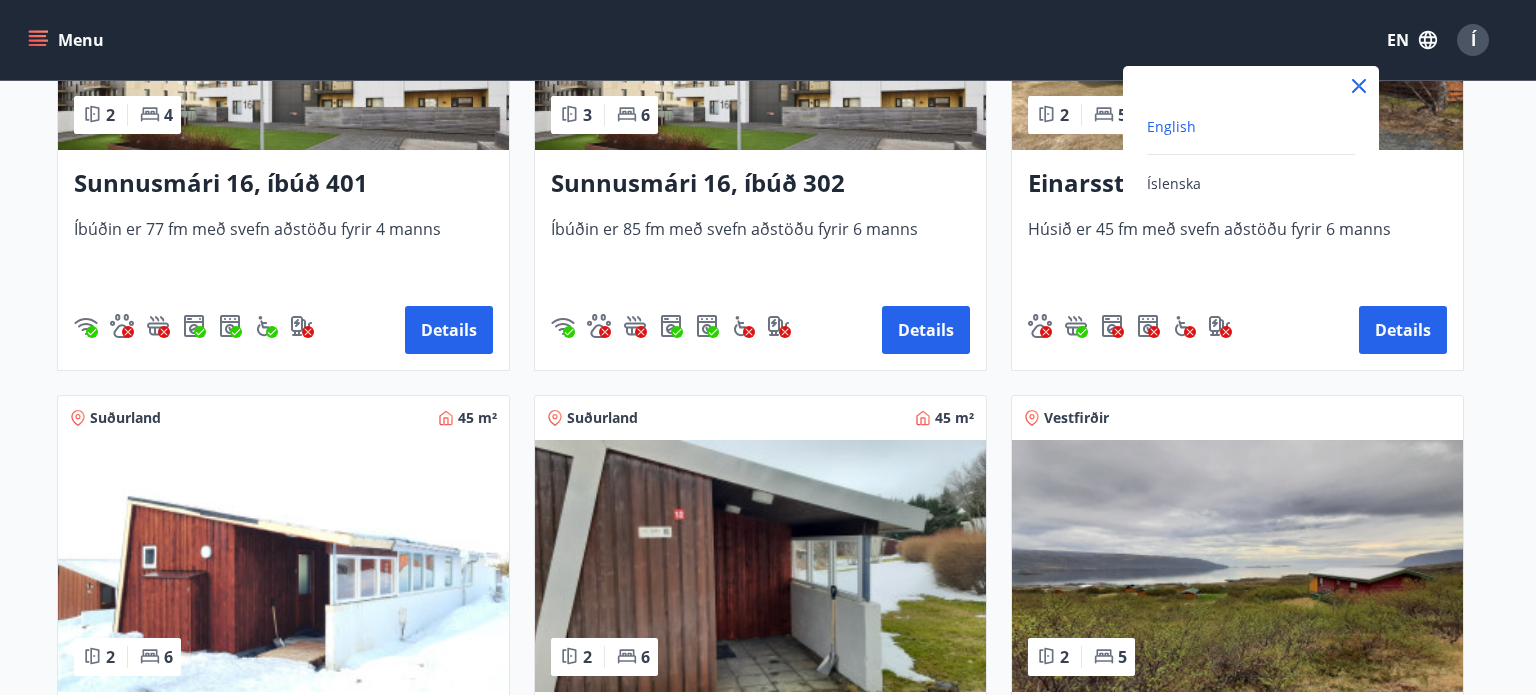 click on "English" at bounding box center [1171, 126] 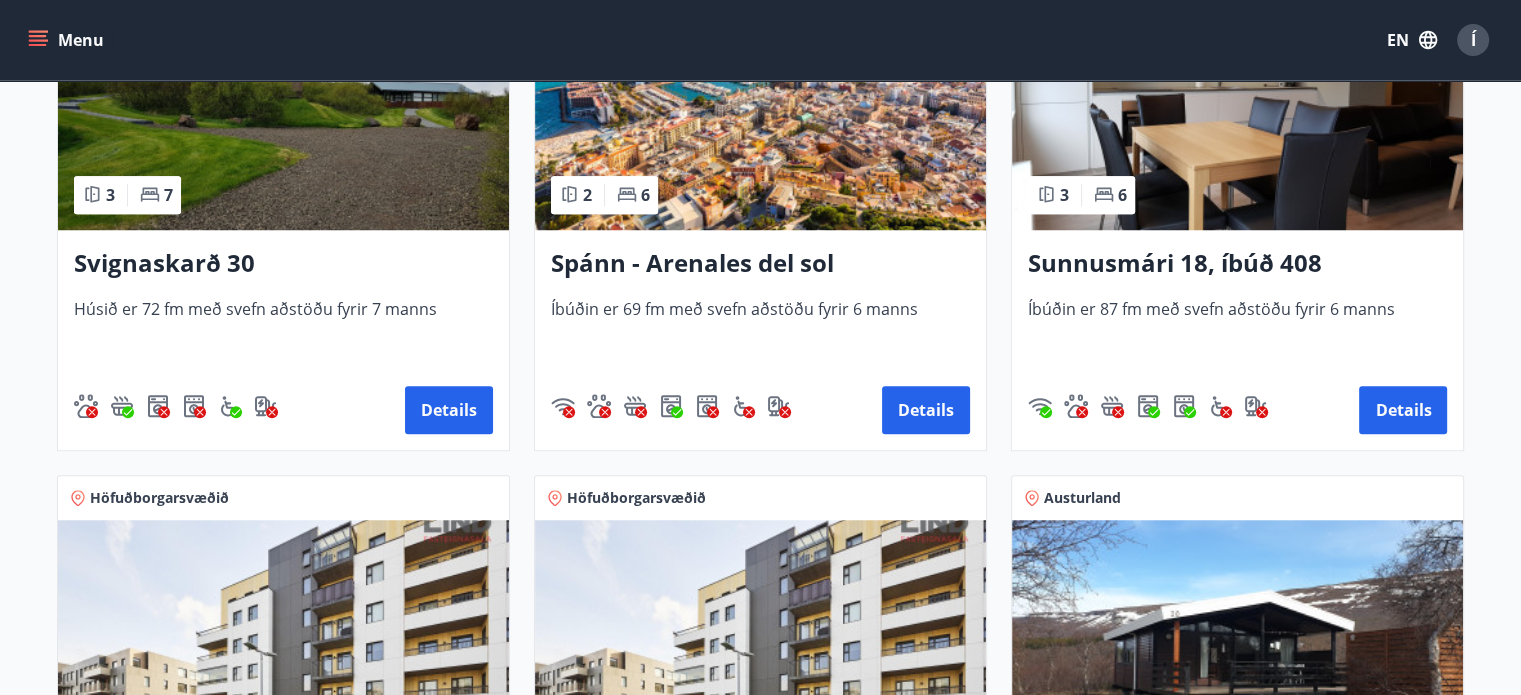 scroll, scrollTop: 1611, scrollLeft: 0, axis: vertical 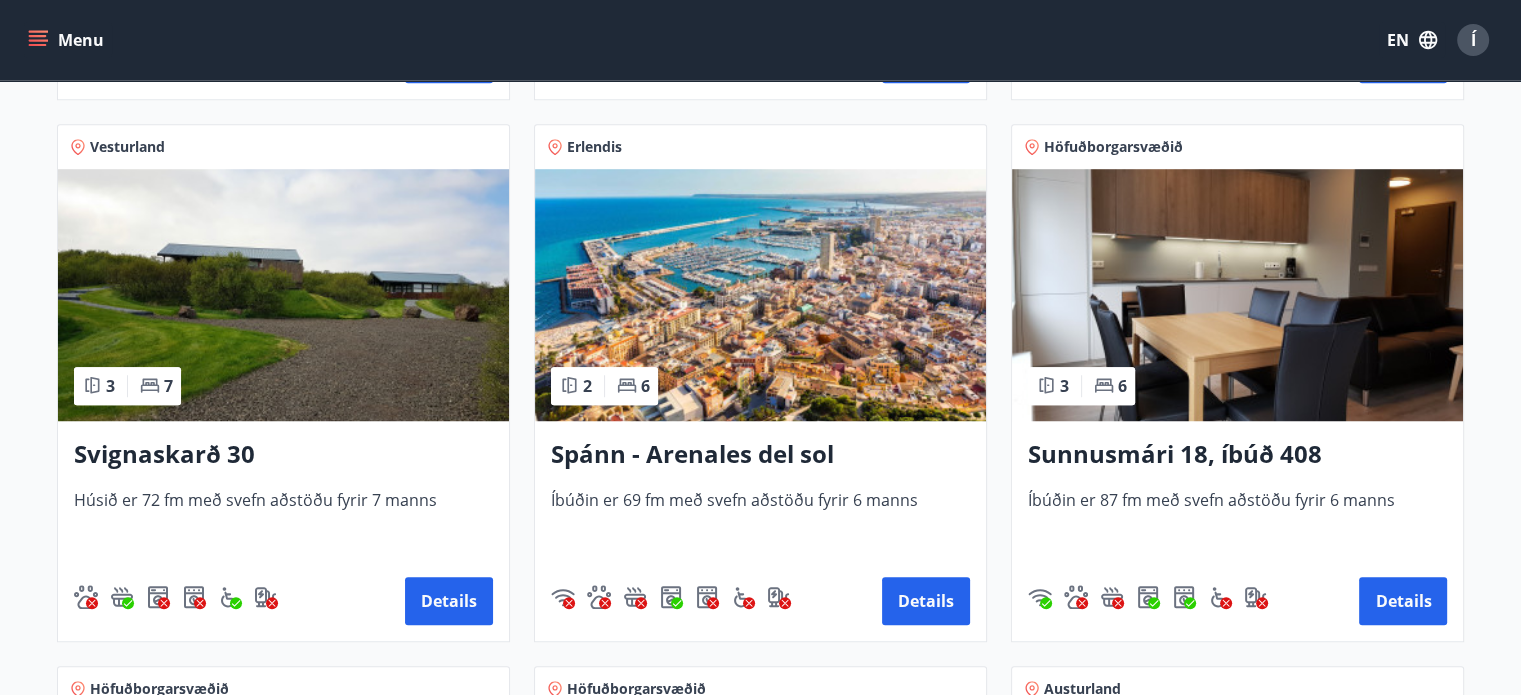 click on "Höfuðborgarsvæðið" at bounding box center [1113, 147] 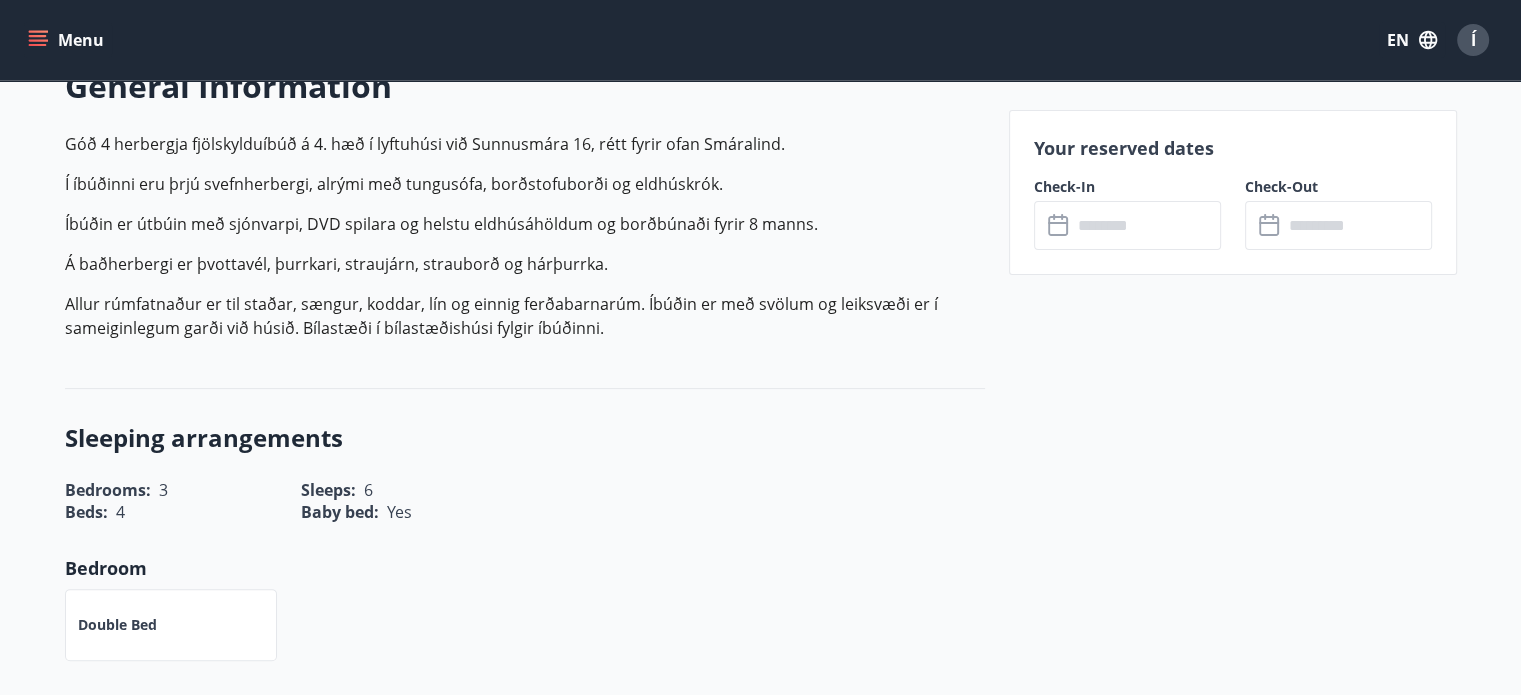 scroll, scrollTop: 610, scrollLeft: 0, axis: vertical 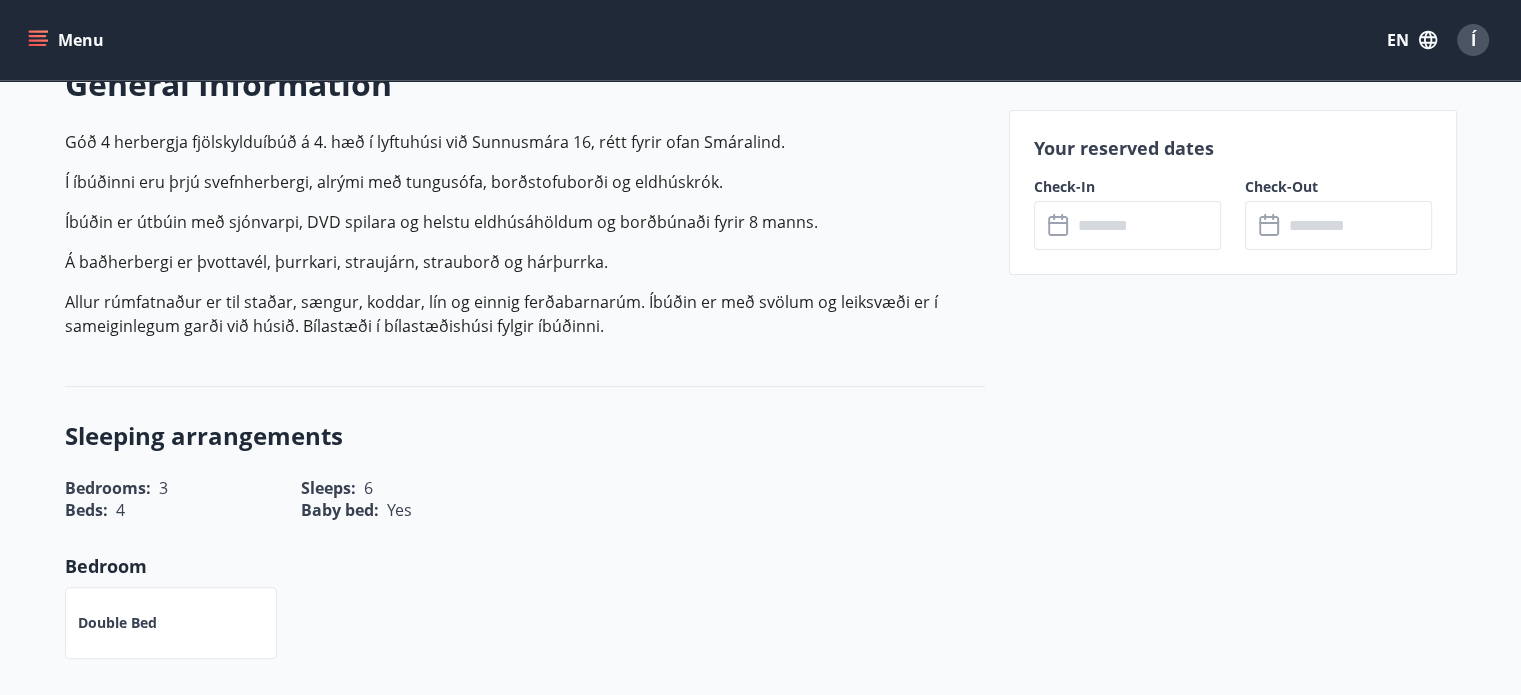 click at bounding box center [1146, 225] 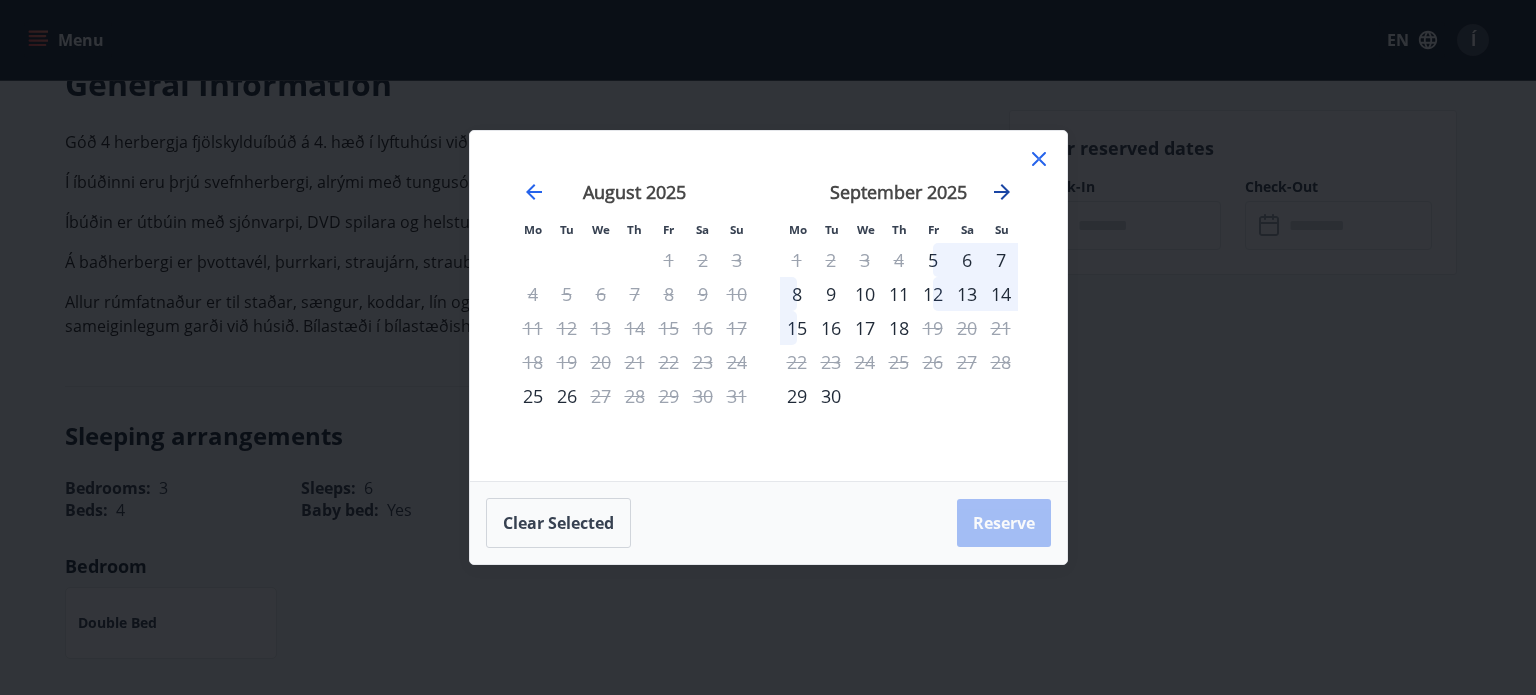 click 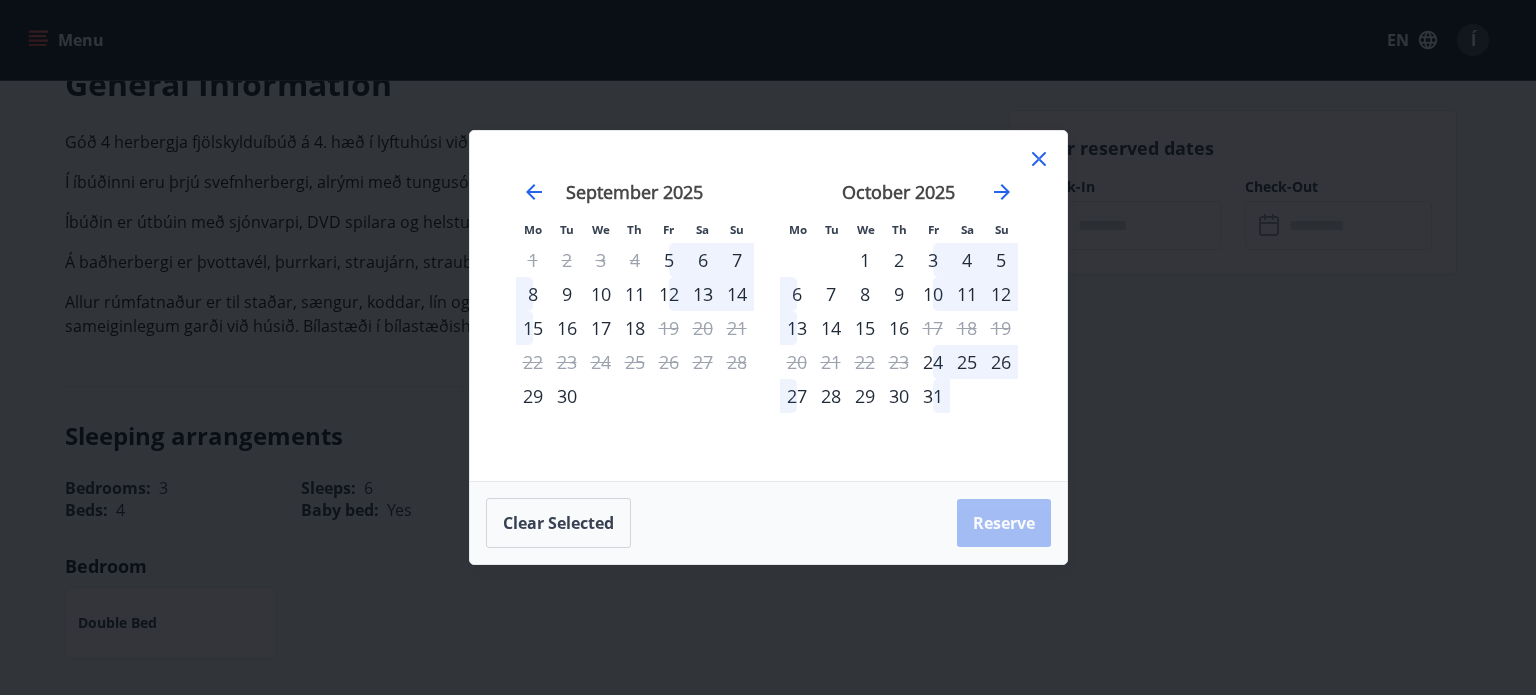 click on "30" at bounding box center [899, 396] 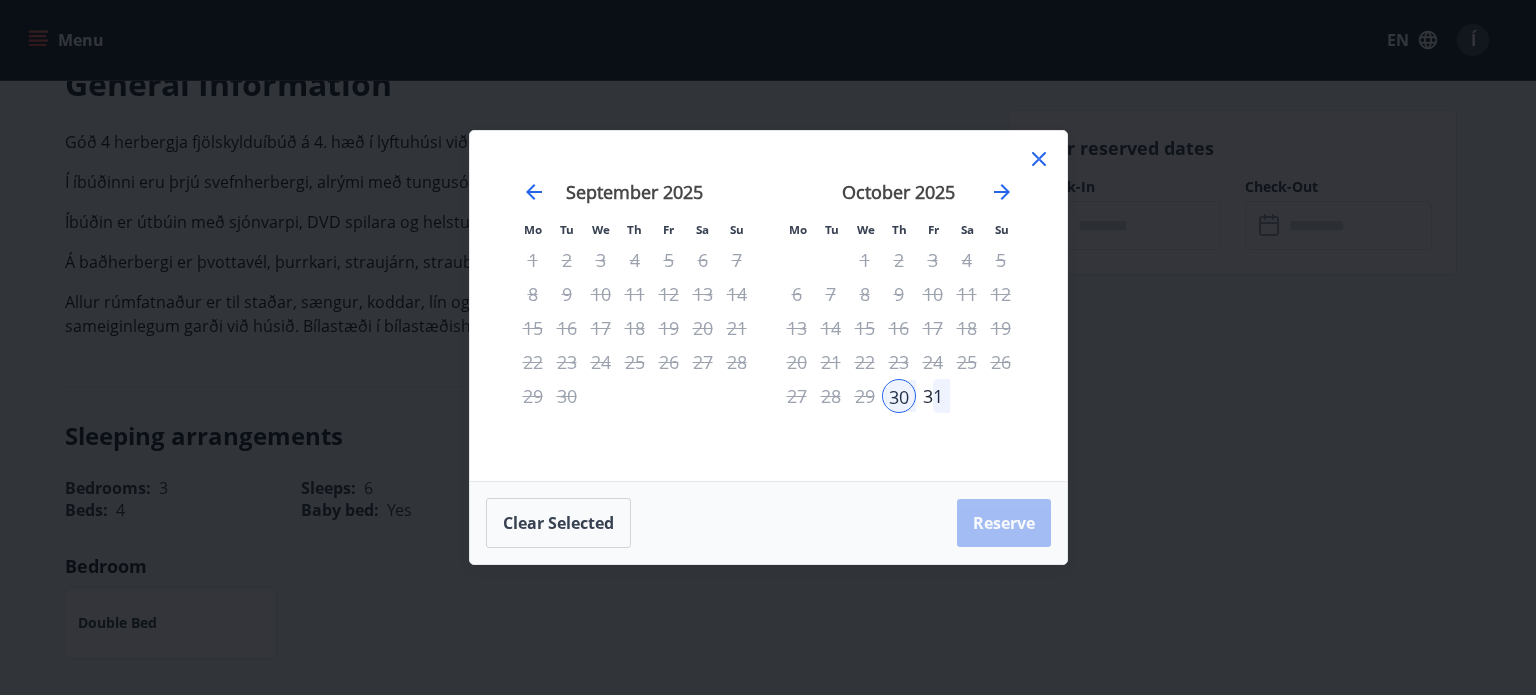 click on "31" at bounding box center (933, 396) 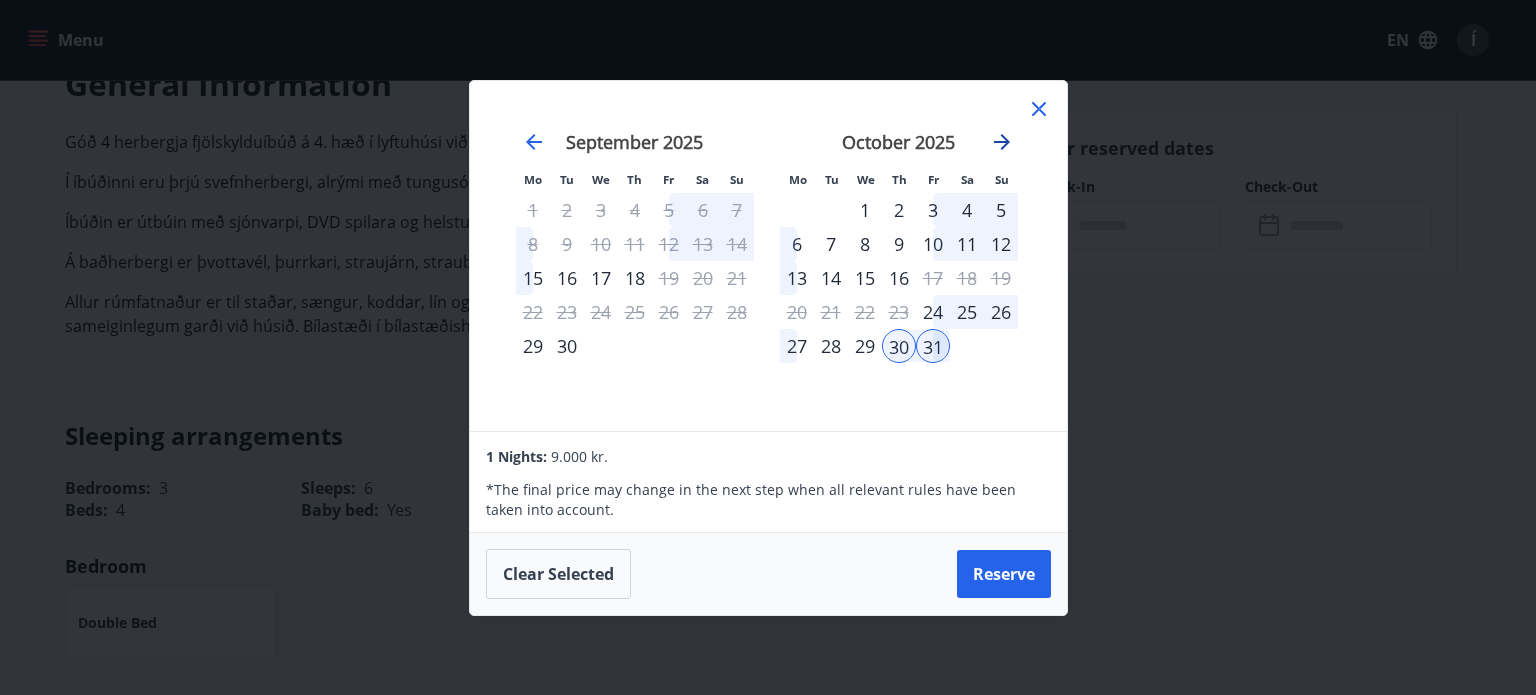 click 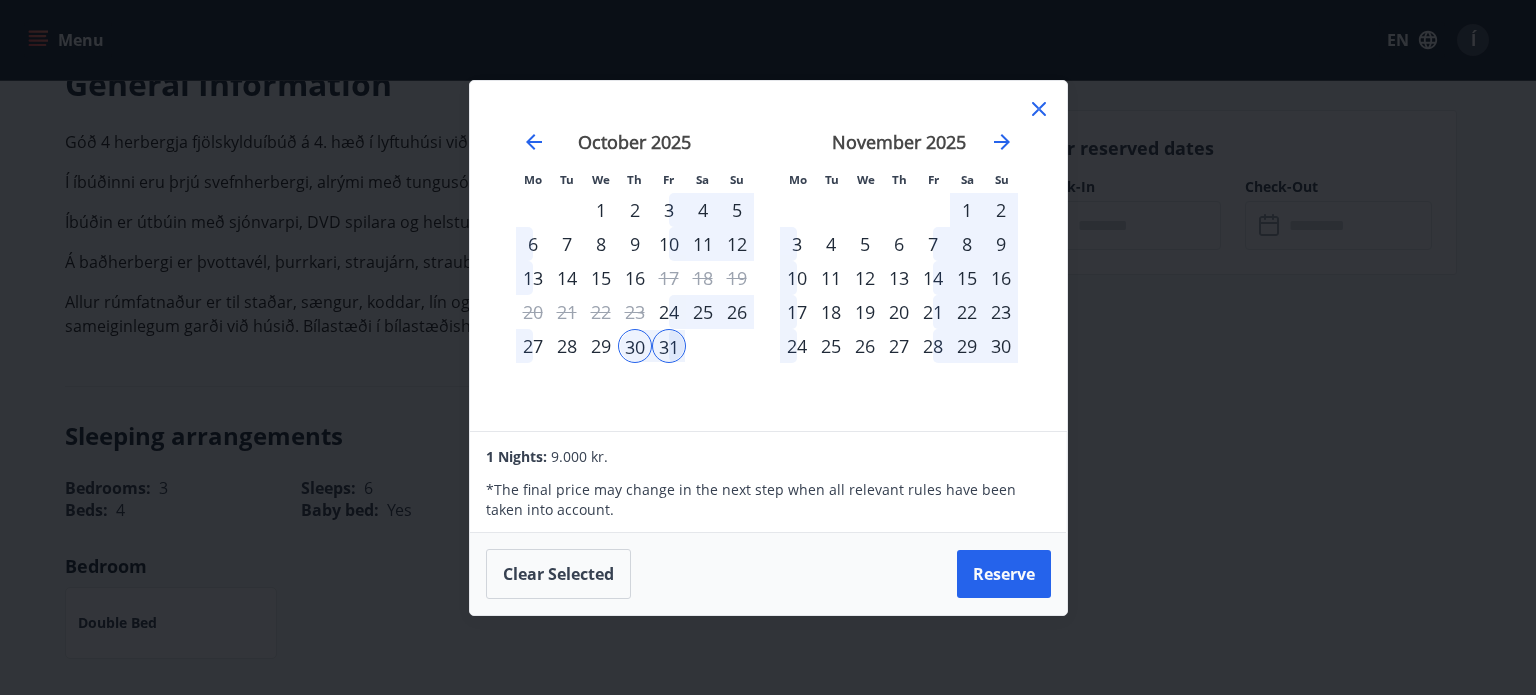click 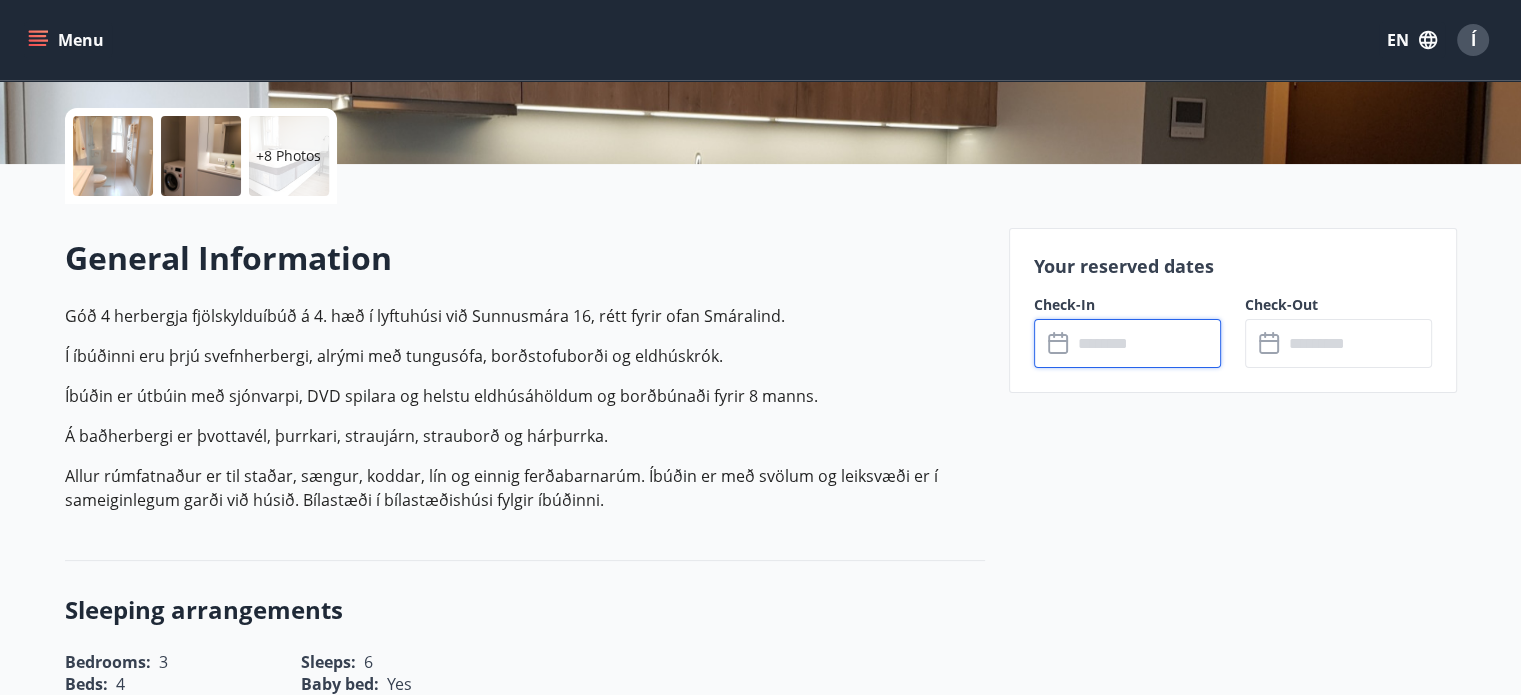 scroll, scrollTop: 435, scrollLeft: 0, axis: vertical 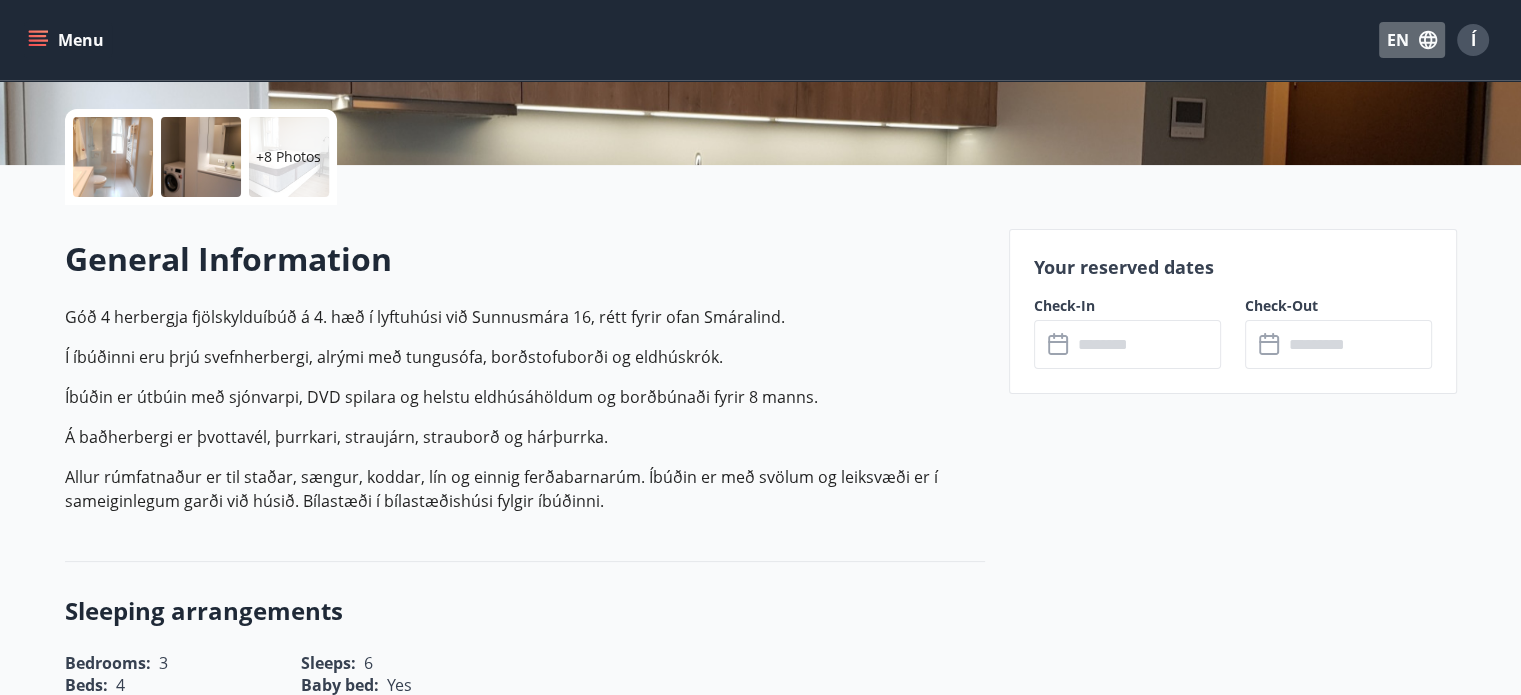 click on "EN" at bounding box center (1412, 40) 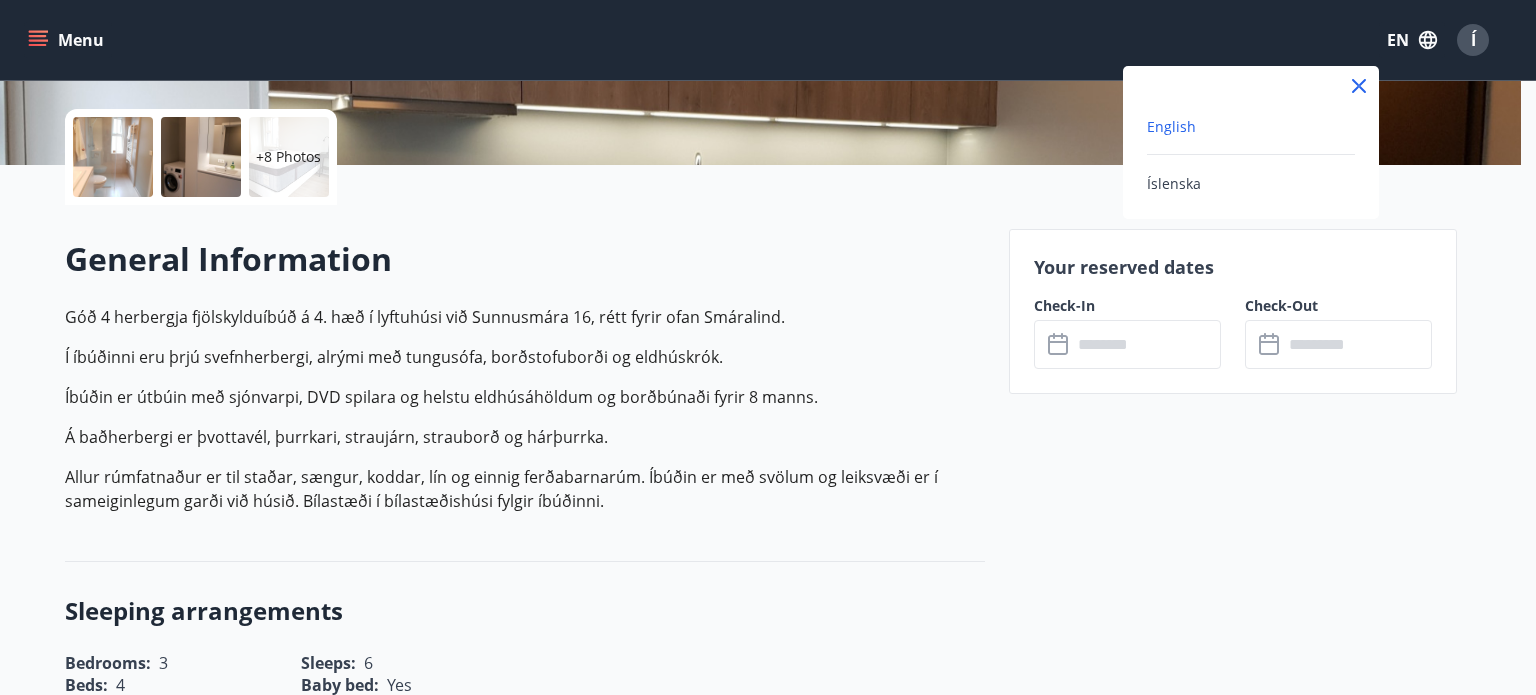 click at bounding box center [768, 347] 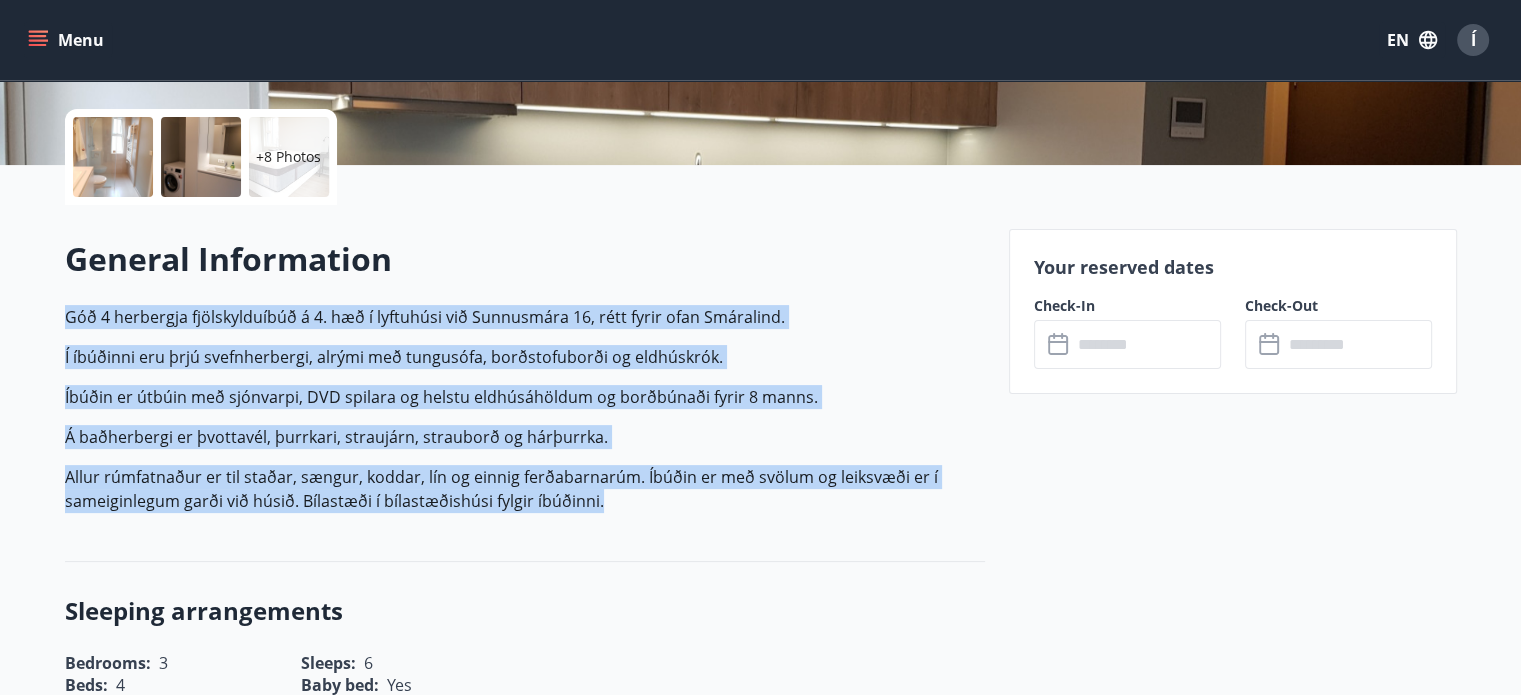 drag, startPoint x: 604, startPoint y: 504, endPoint x: 66, endPoint y: 317, distance: 569.57263 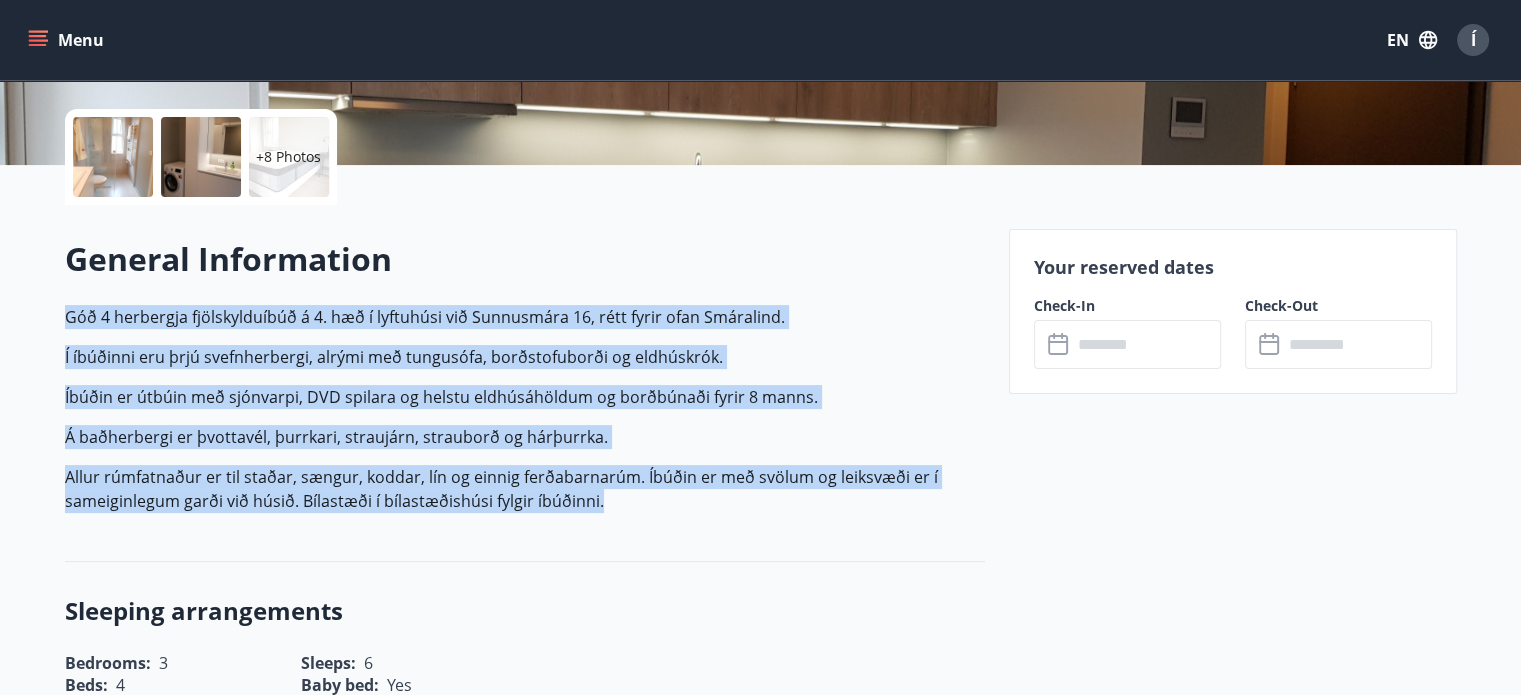 click on "Góð 4 herbergja fjölskylduíbúð á 4. hæð í lyftuhúsi við Sunnusmára 16, rétt fyrir ofan Smáralind.
Í íbúðinni eru þrjú svefnherbergi, alrými með tungusófa, borðstofuborði og eldhúskrók.
Íbúðin er útbúin með sjónvarpi, DVD spilara og helstu eldhúsáhöldum og borðbúnaði fyrir 8 manns.
Á baðherbergi er þvottavél, þurrkari, straujárn, strauborð og hárþurrka.
Allur rúmfatnaður er til staðar, sængur, koddar, lín og einnig ferðabarnarúm. Íbúðin er með svölum og leiksvæði er í sameiginlegum garði við húsið. Bílastæði í bílastæðishúsi fylgir íbúðinni." at bounding box center (525, 409) 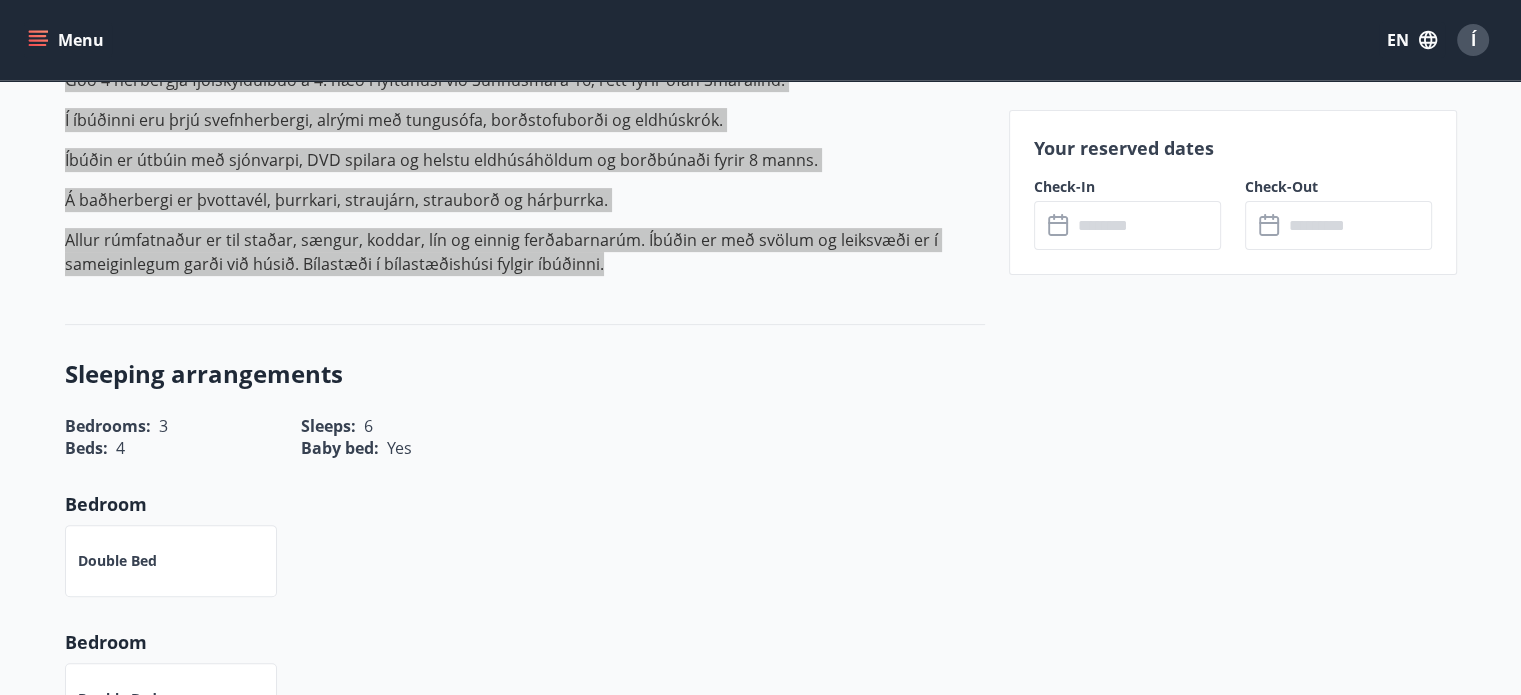 scroll, scrollTop: 678, scrollLeft: 0, axis: vertical 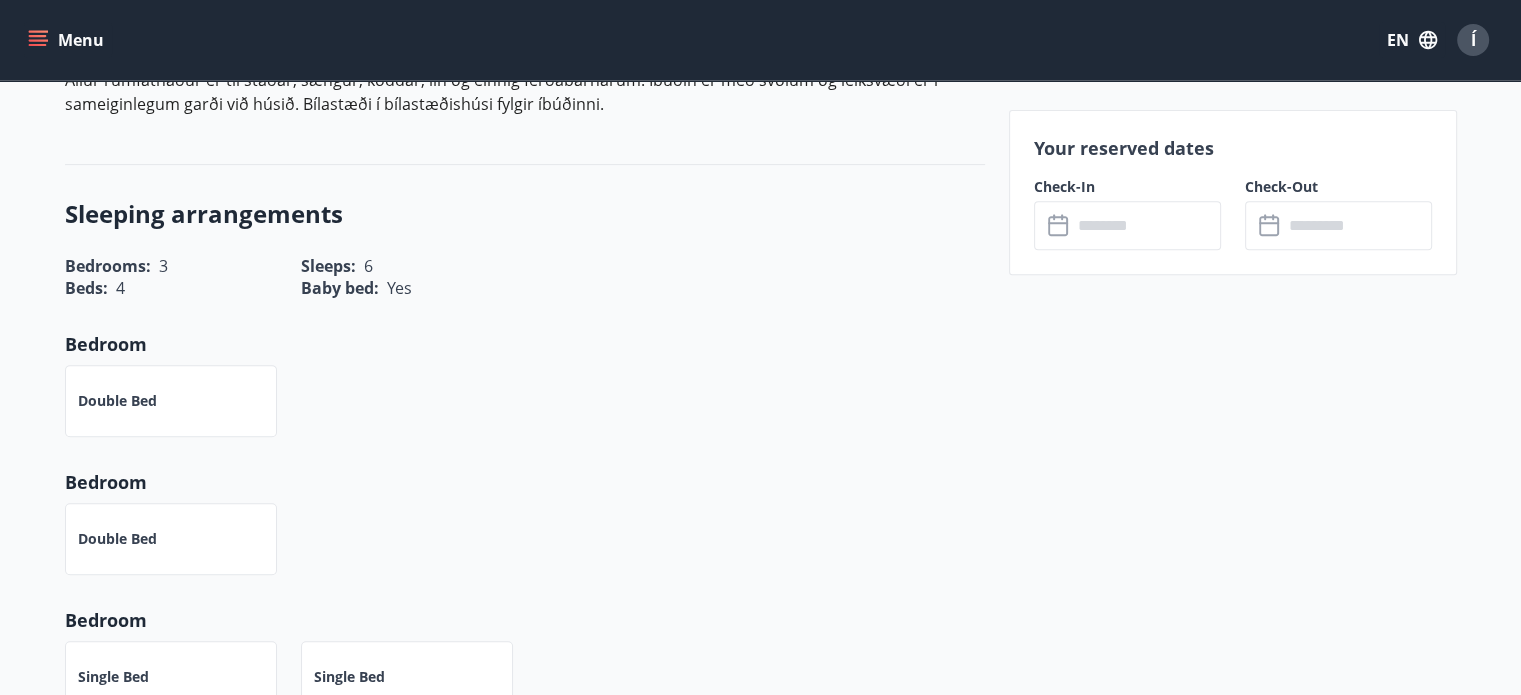 click on "Double bed" at bounding box center [513, 389] 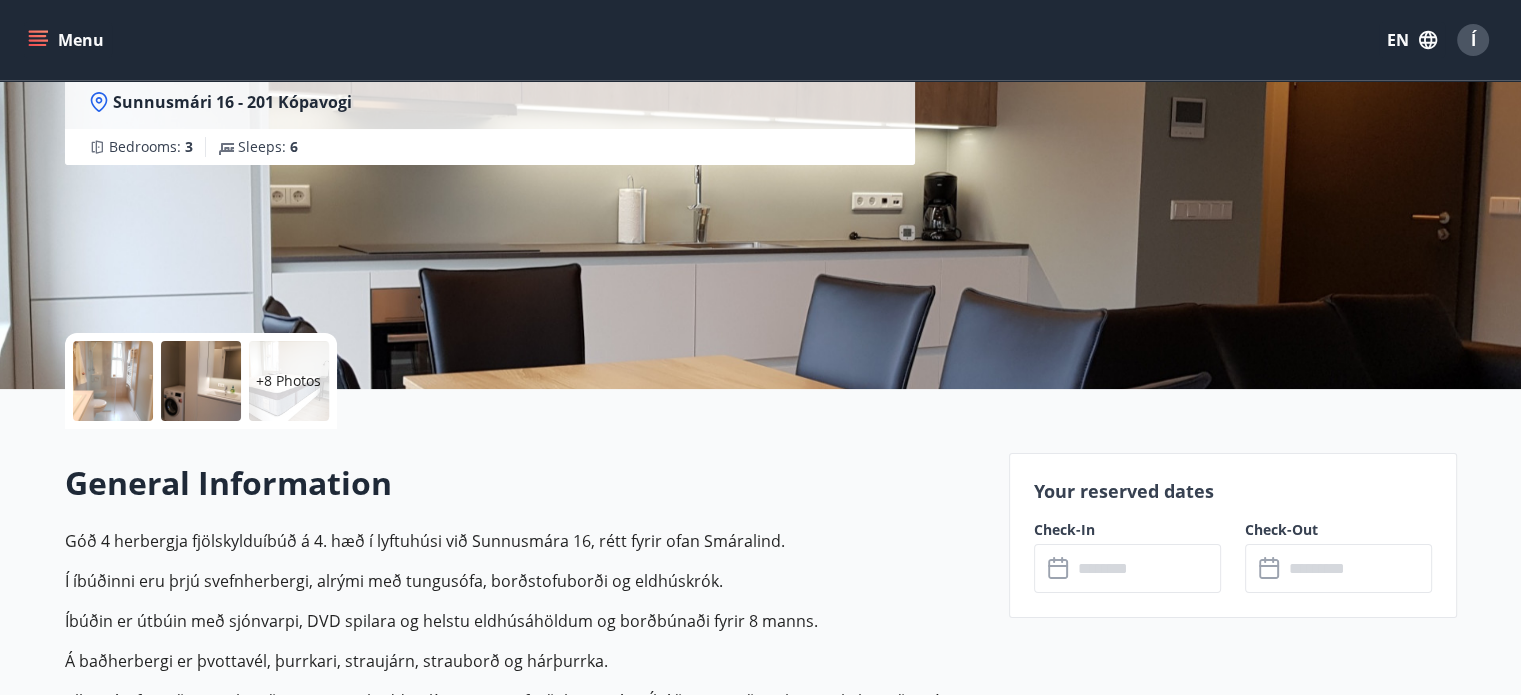scroll, scrollTop: 0, scrollLeft: 0, axis: both 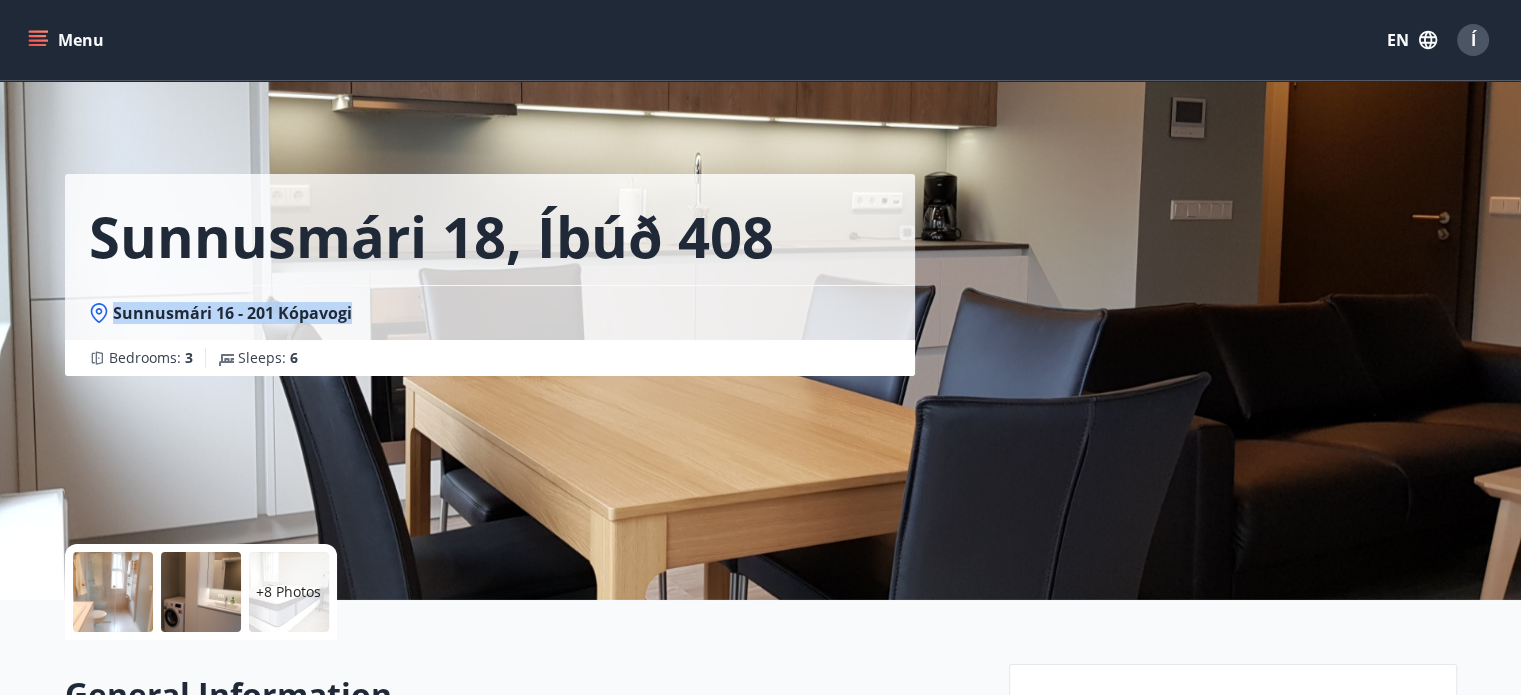 drag, startPoint x: 109, startPoint y: 312, endPoint x: 352, endPoint y: 315, distance: 243.01852 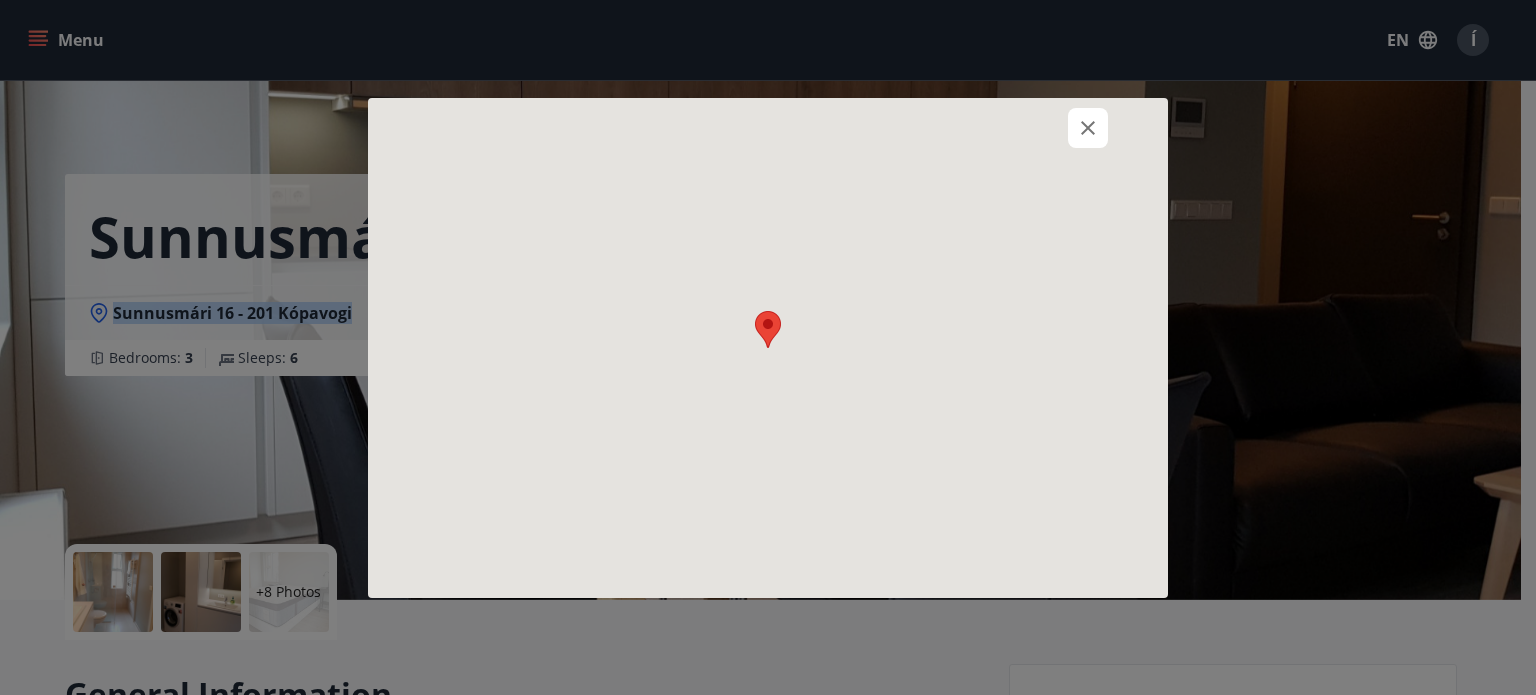 copy on "Sunnusmári 16 - 201 Kópavogi" 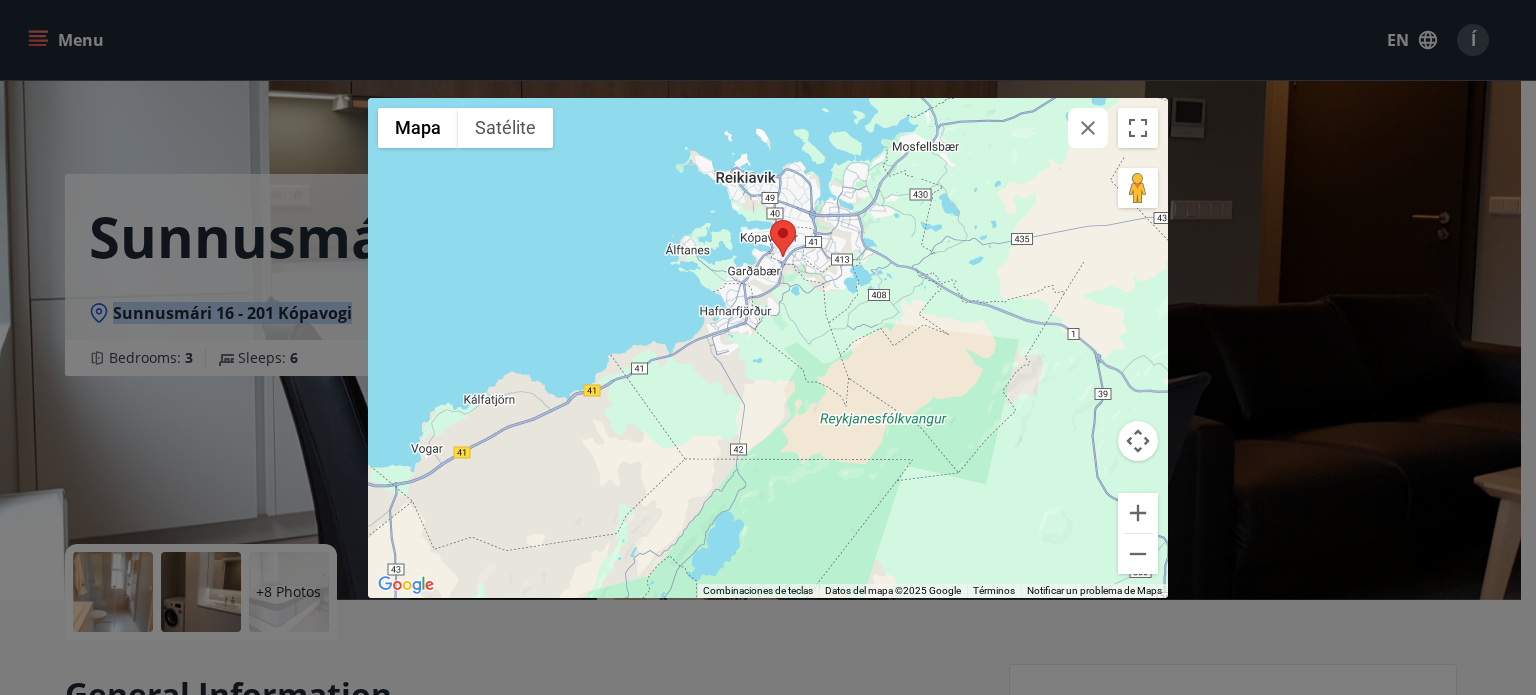 drag, startPoint x: 761, startPoint y: 453, endPoint x: 773, endPoint y: 314, distance: 139.51703 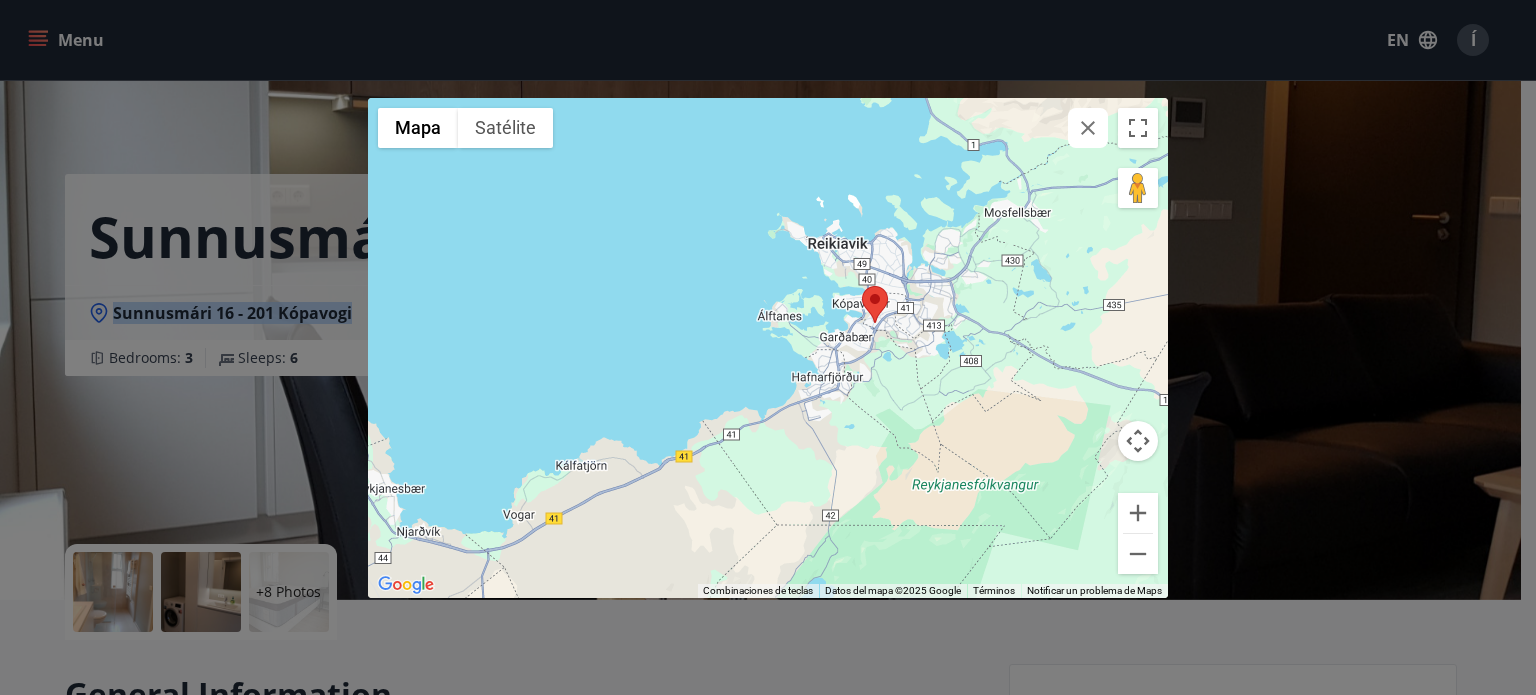 drag, startPoint x: 759, startPoint y: 355, endPoint x: 852, endPoint y: 425, distance: 116.40017 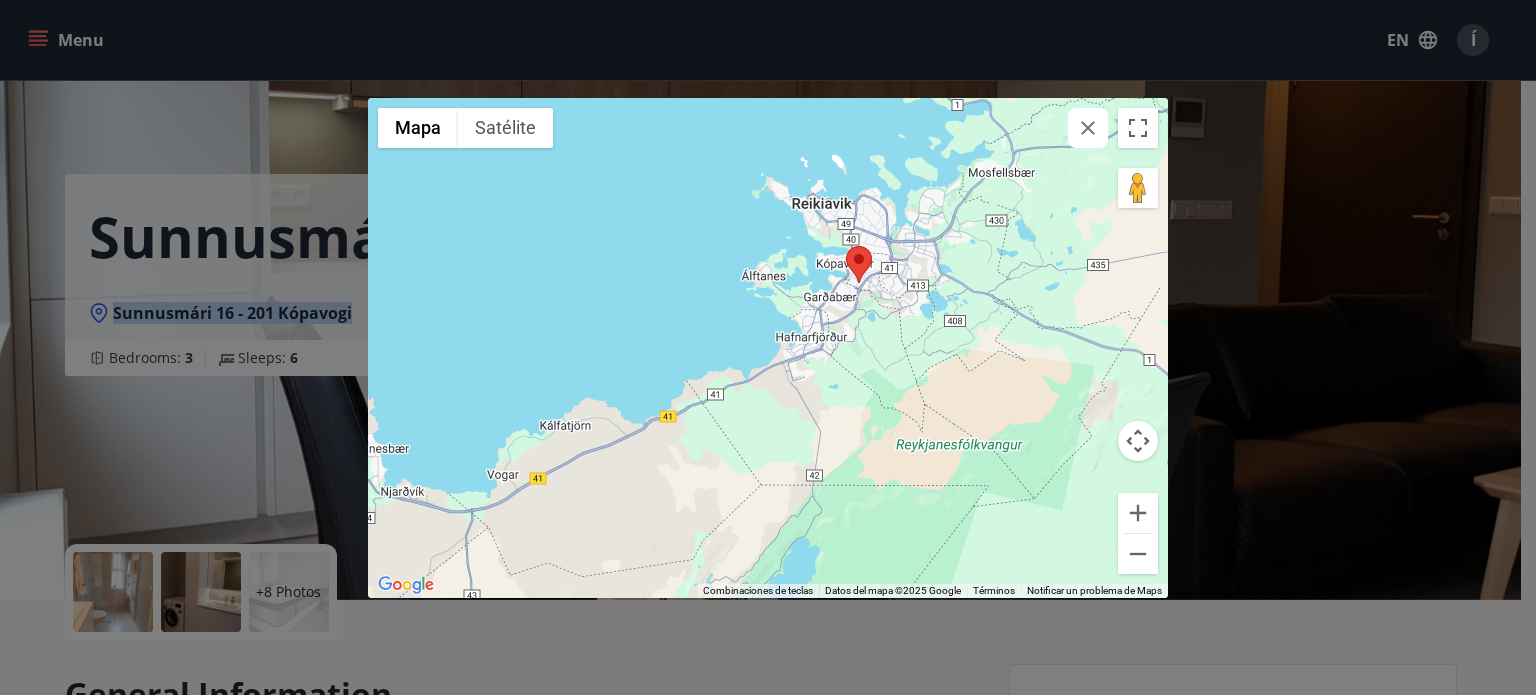 drag, startPoint x: 832, startPoint y: 435, endPoint x: 814, endPoint y: 392, distance: 46.615448 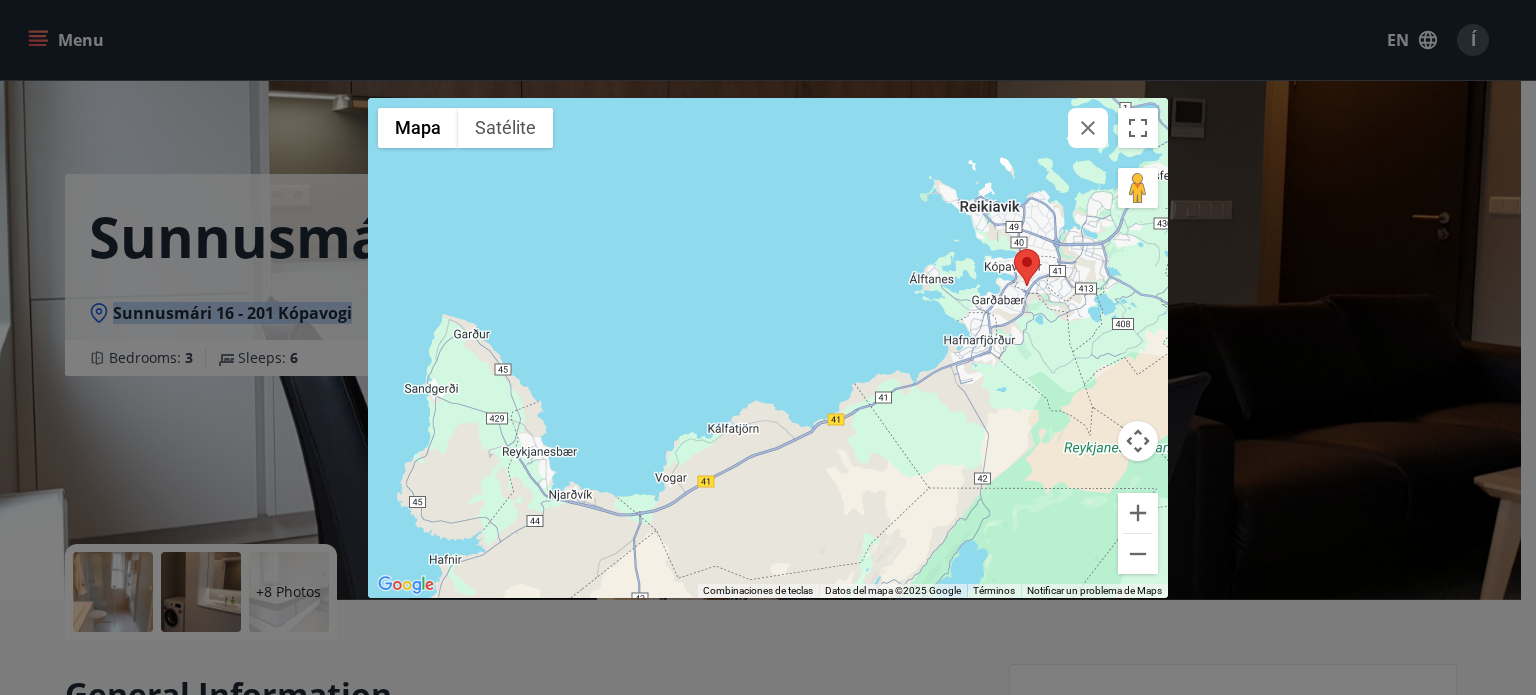 drag, startPoint x: 814, startPoint y: 392, endPoint x: 988, endPoint y: 397, distance: 174.07182 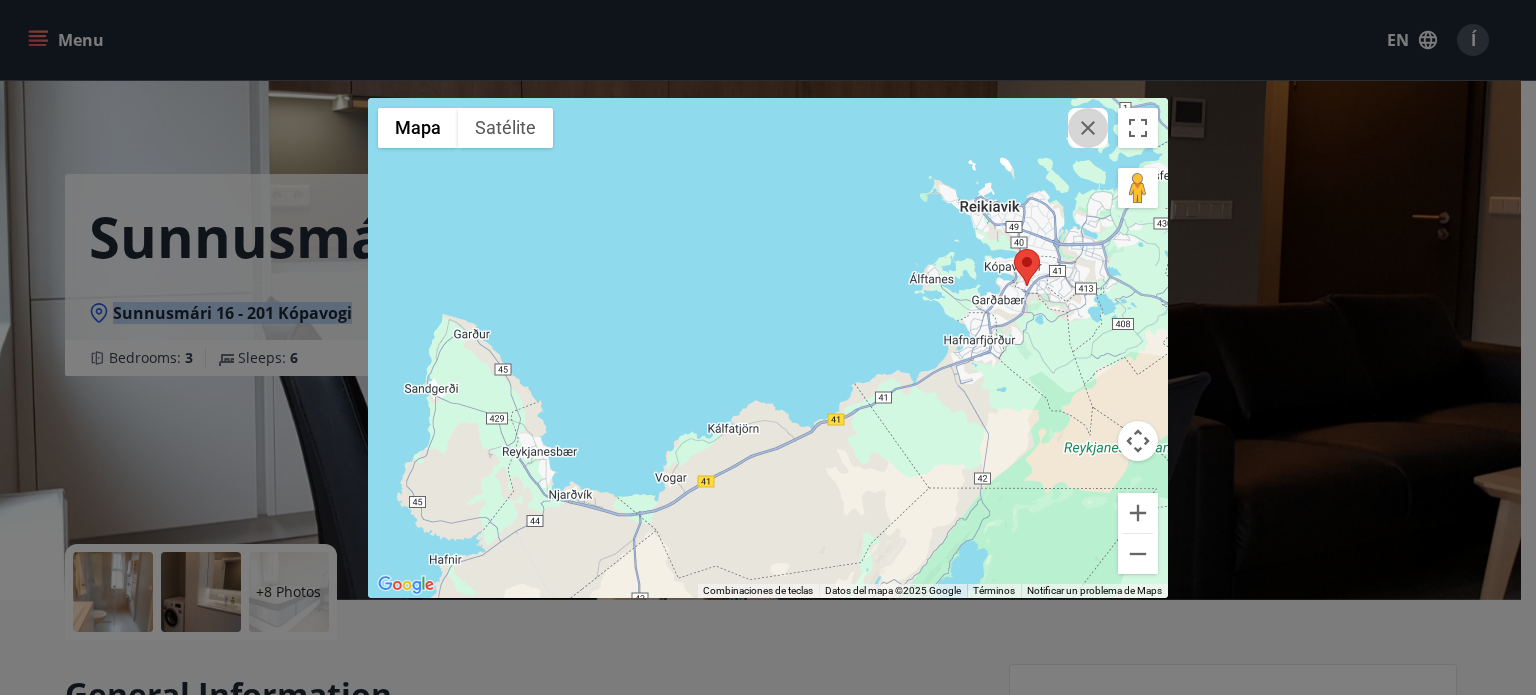 click at bounding box center [1088, 128] 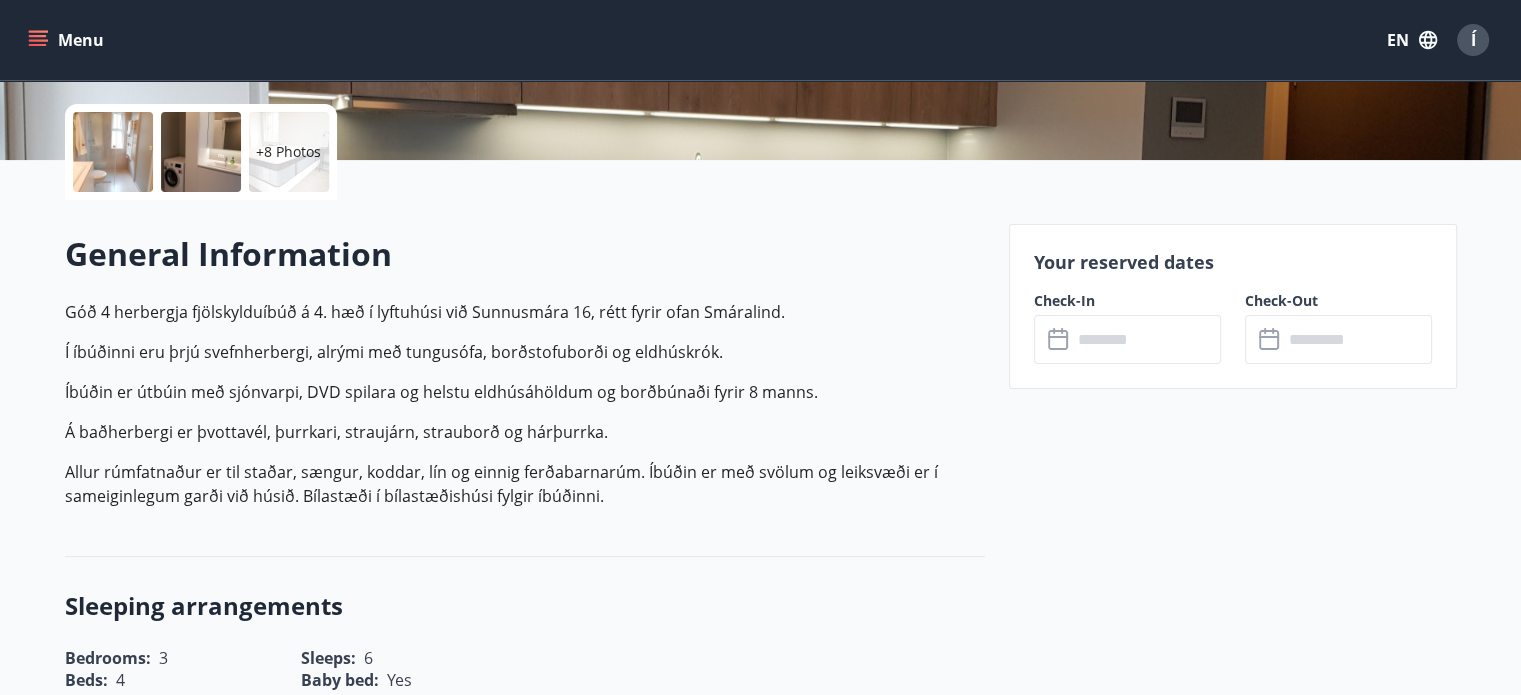 click on "Góð 4 herbergja fjölskylduíbúð á 4. hæð í lyftuhúsi við Sunnusmára 16, rétt fyrir ofan Smáralind.
Í íbúðinni eru þrjú svefnherbergi, alrými með tungusófa, borðstofuborði og eldhúskrók.
Íbúðin er útbúin með sjónvarpi, DVD spilara og helstu eldhúsáhöldum og borðbúnaði fyrir 8 manns.
Á baðherbergi er þvottavél, þurrkari, straujárn, strauborð og hárþurrka.
Allur rúmfatnaður er til staðar, sængur, koddar, lín og einnig ferðabarnarúm. Íbúðin er með svölum og leiksvæði er í sameiginlegum garði við húsið. Bílastæði í bílastæðishúsi fylgir íbúðinni." at bounding box center [525, 404] 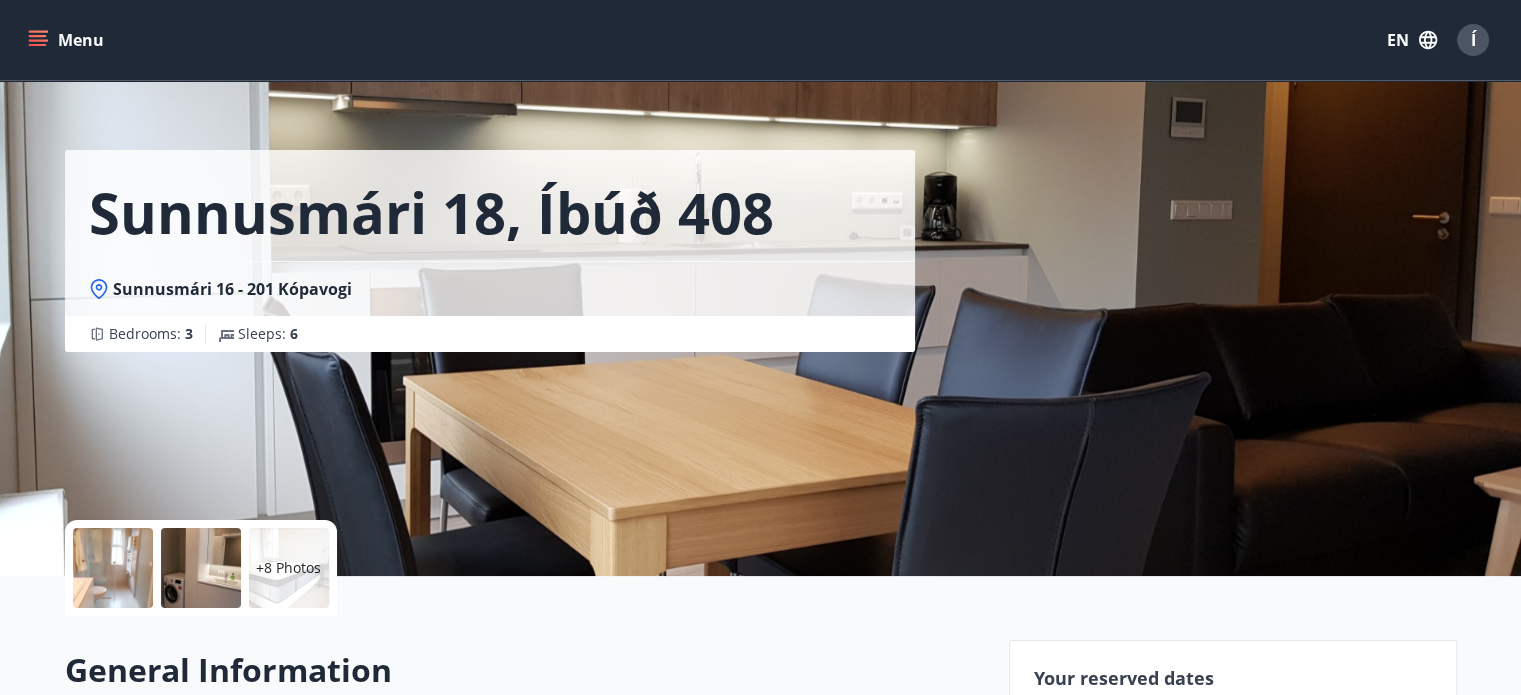 scroll, scrollTop: 0, scrollLeft: 0, axis: both 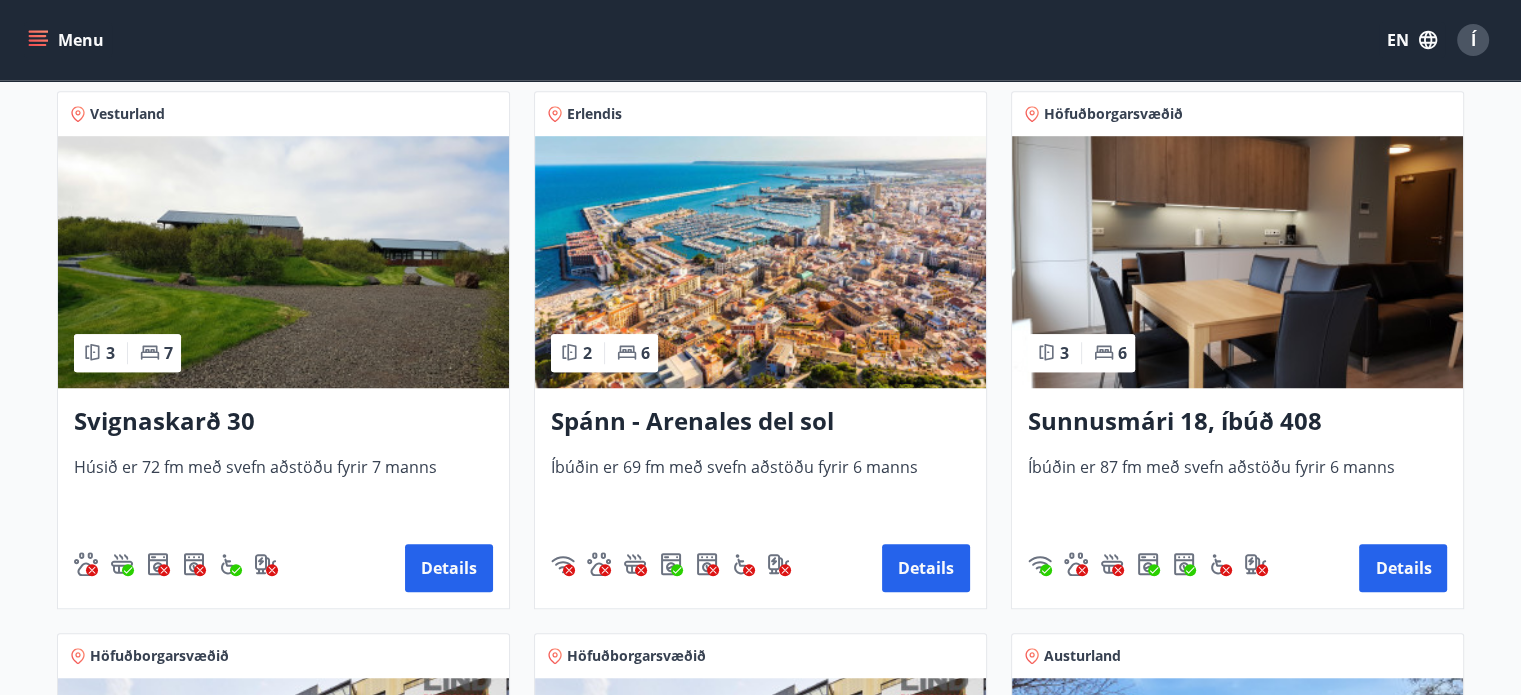 click on "Höfuðborgarsvæðið" at bounding box center [1113, 114] 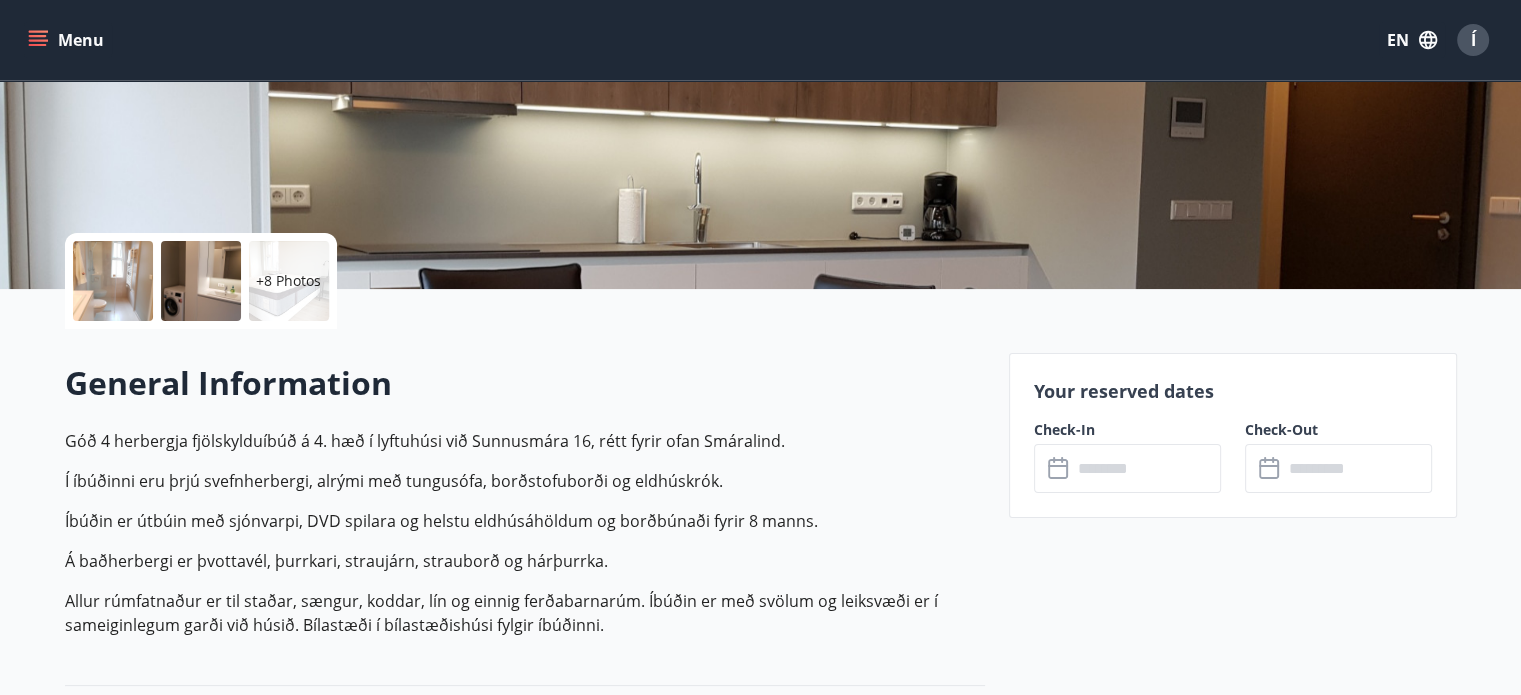 scroll, scrollTop: 312, scrollLeft: 0, axis: vertical 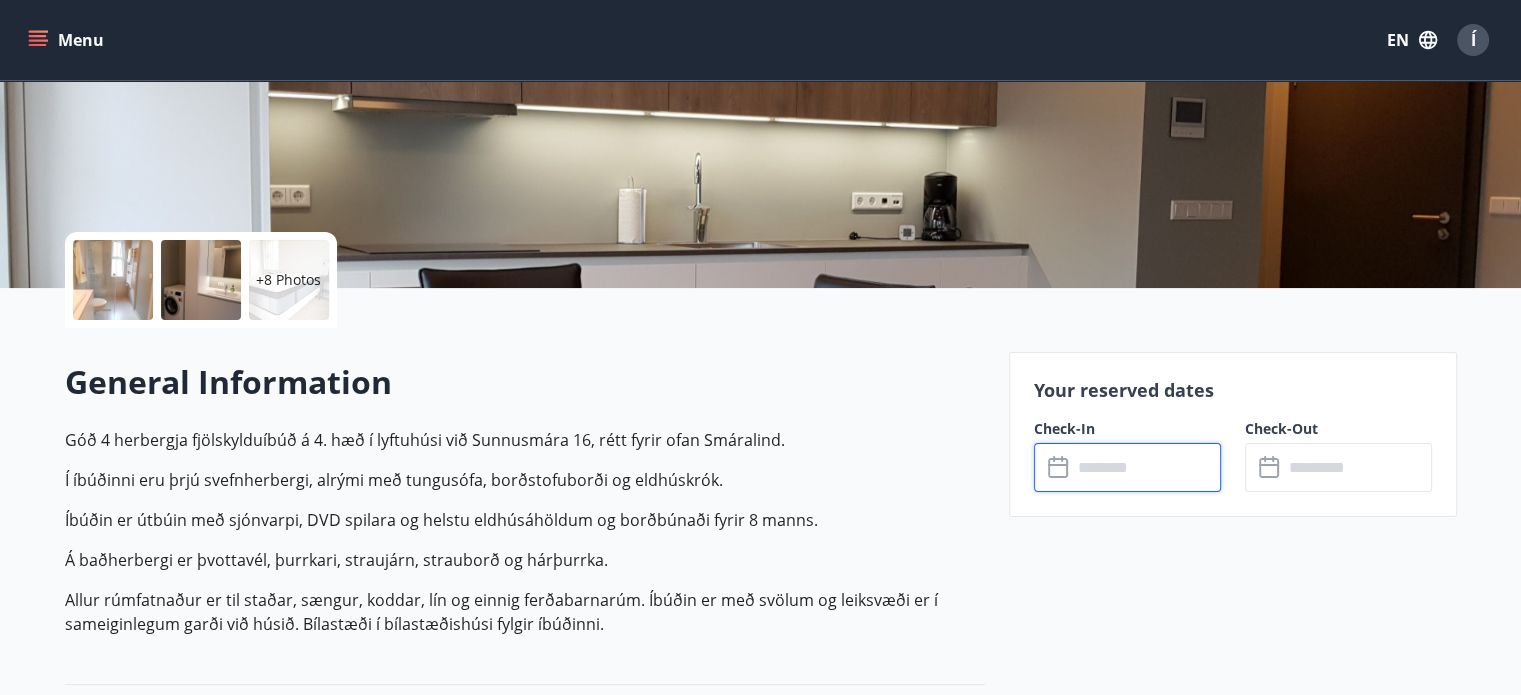 click at bounding box center (1146, 467) 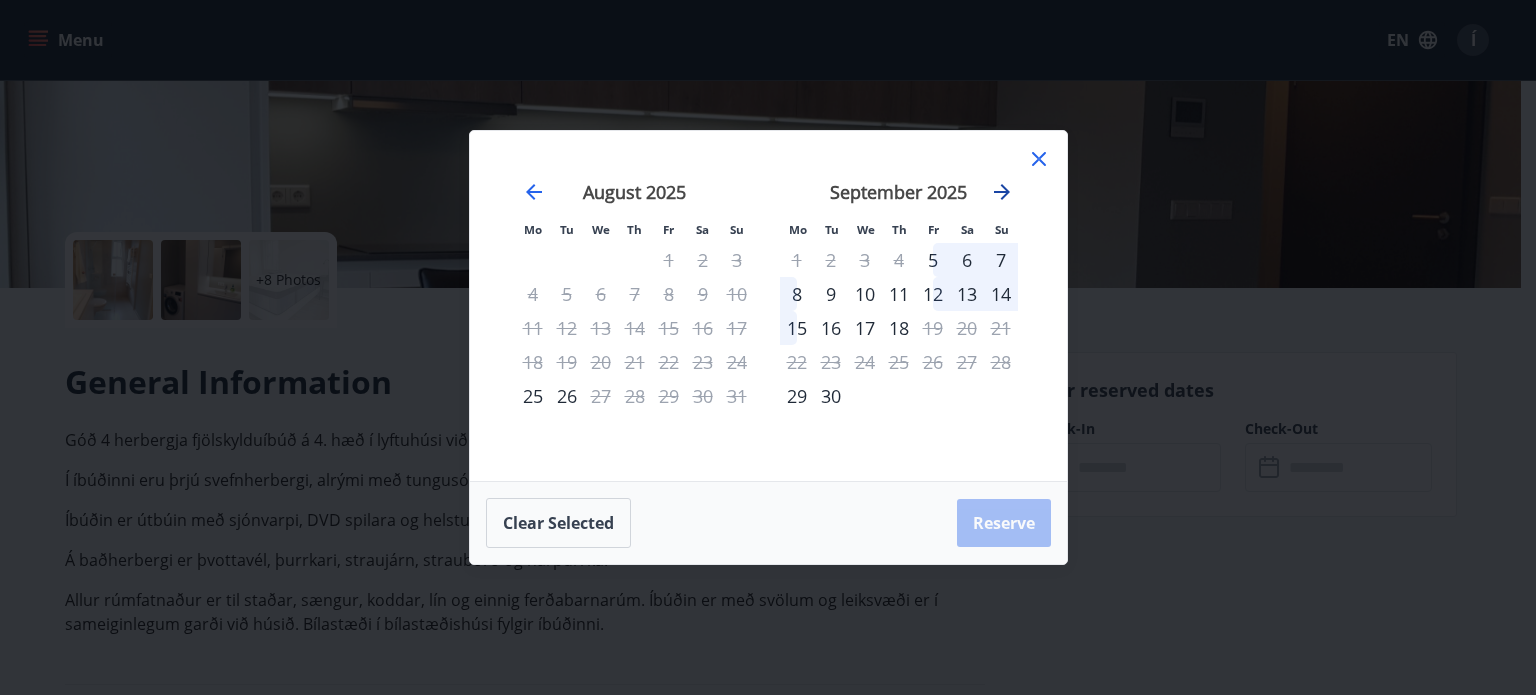 click 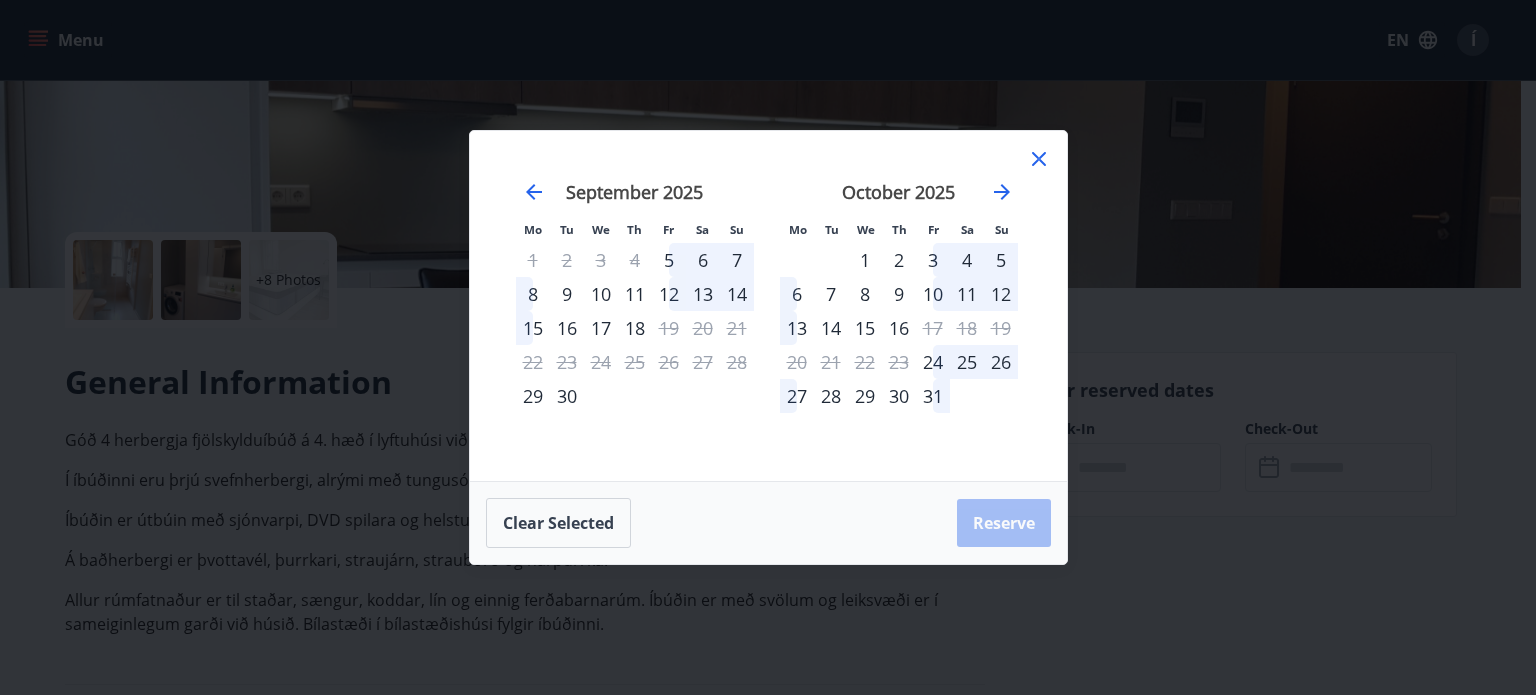 click on "30" at bounding box center [899, 396] 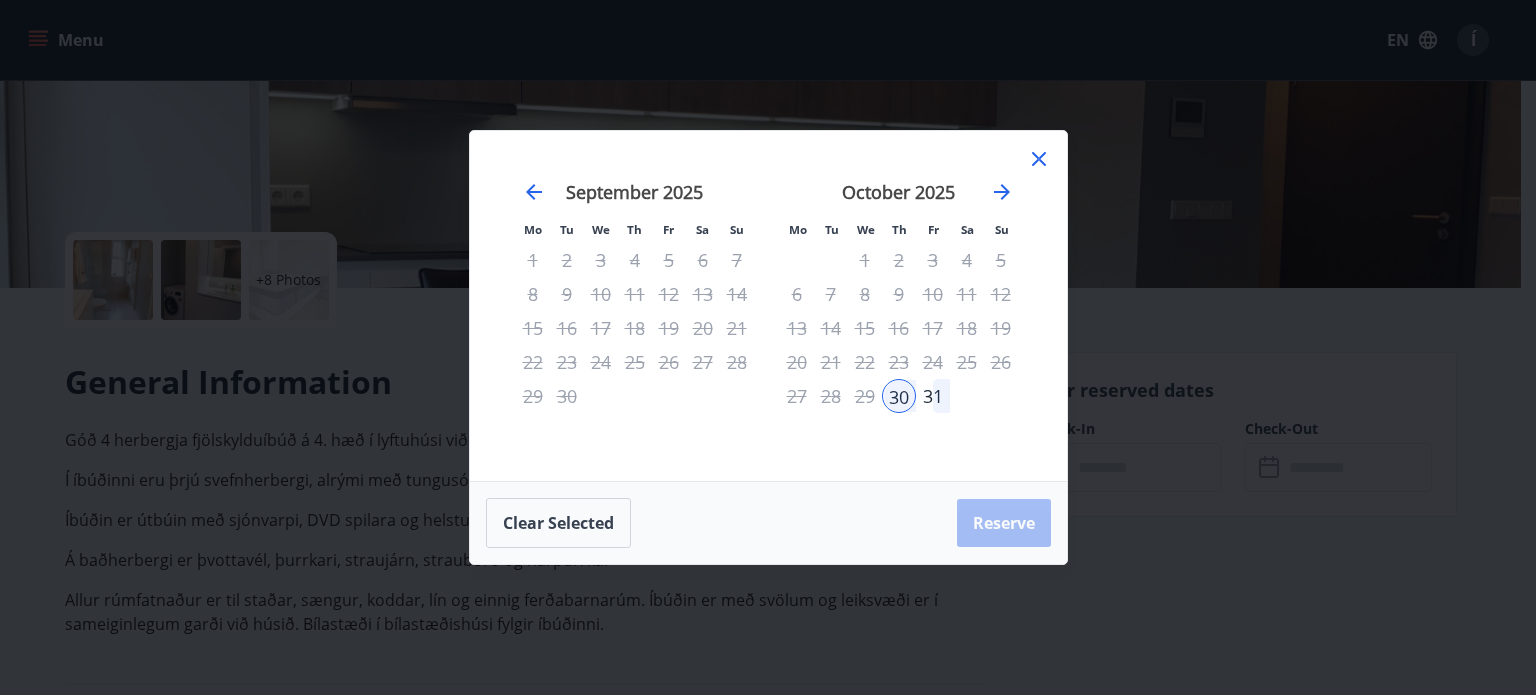 click on "31" at bounding box center [933, 396] 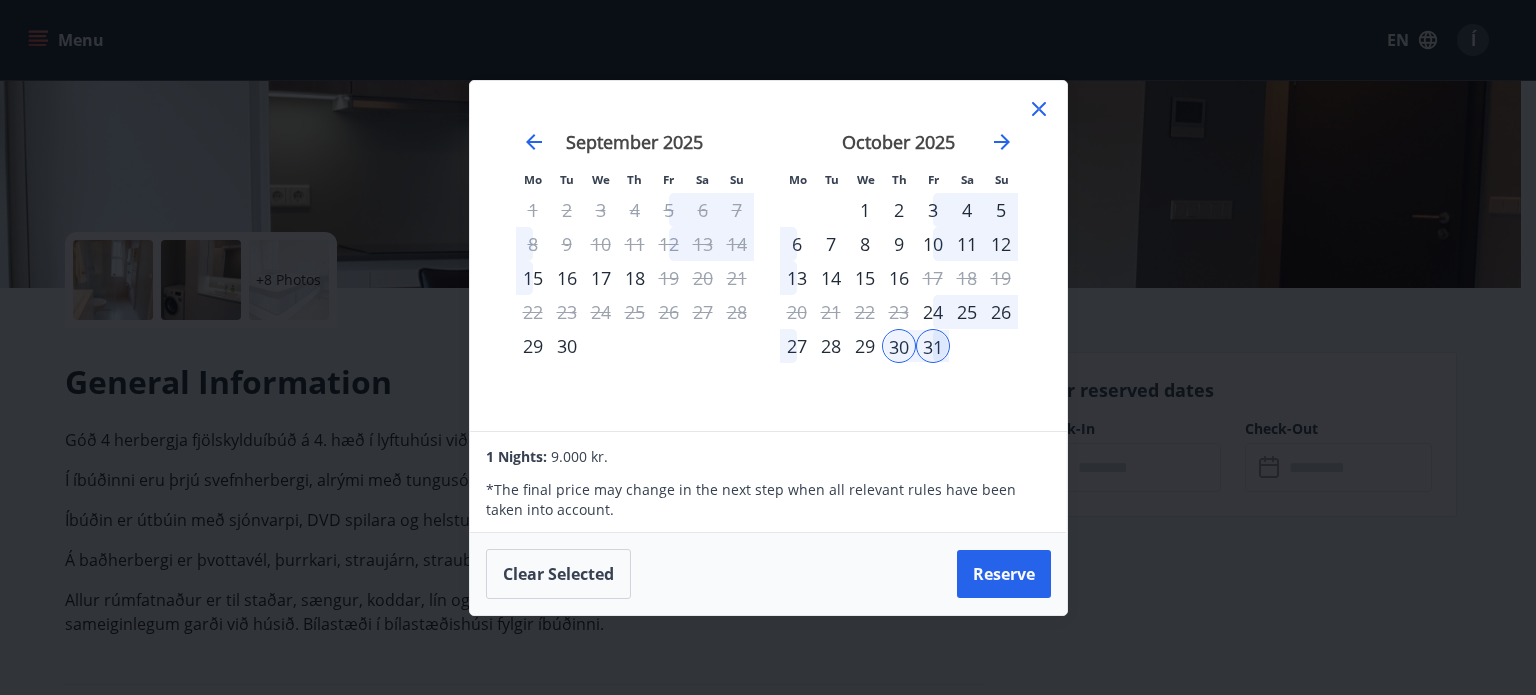 click 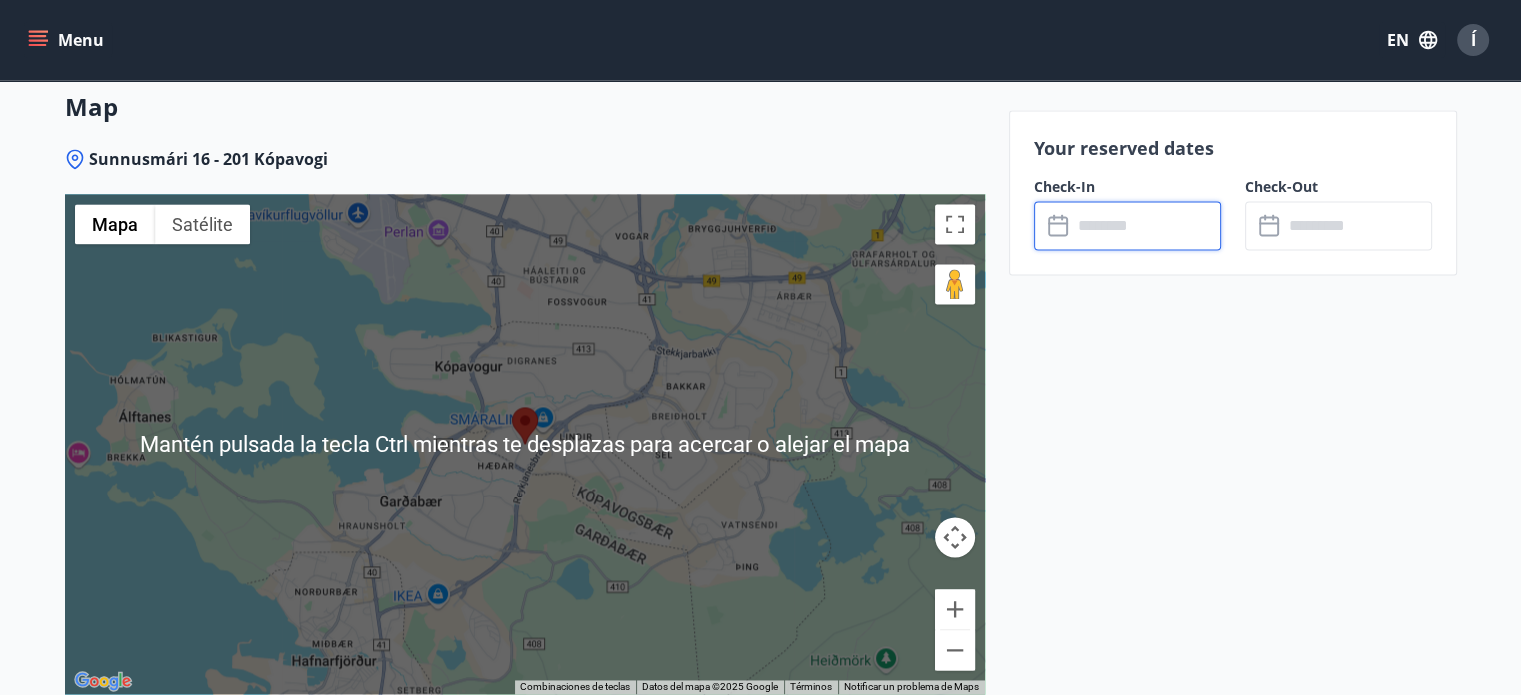 scroll, scrollTop: 2792, scrollLeft: 0, axis: vertical 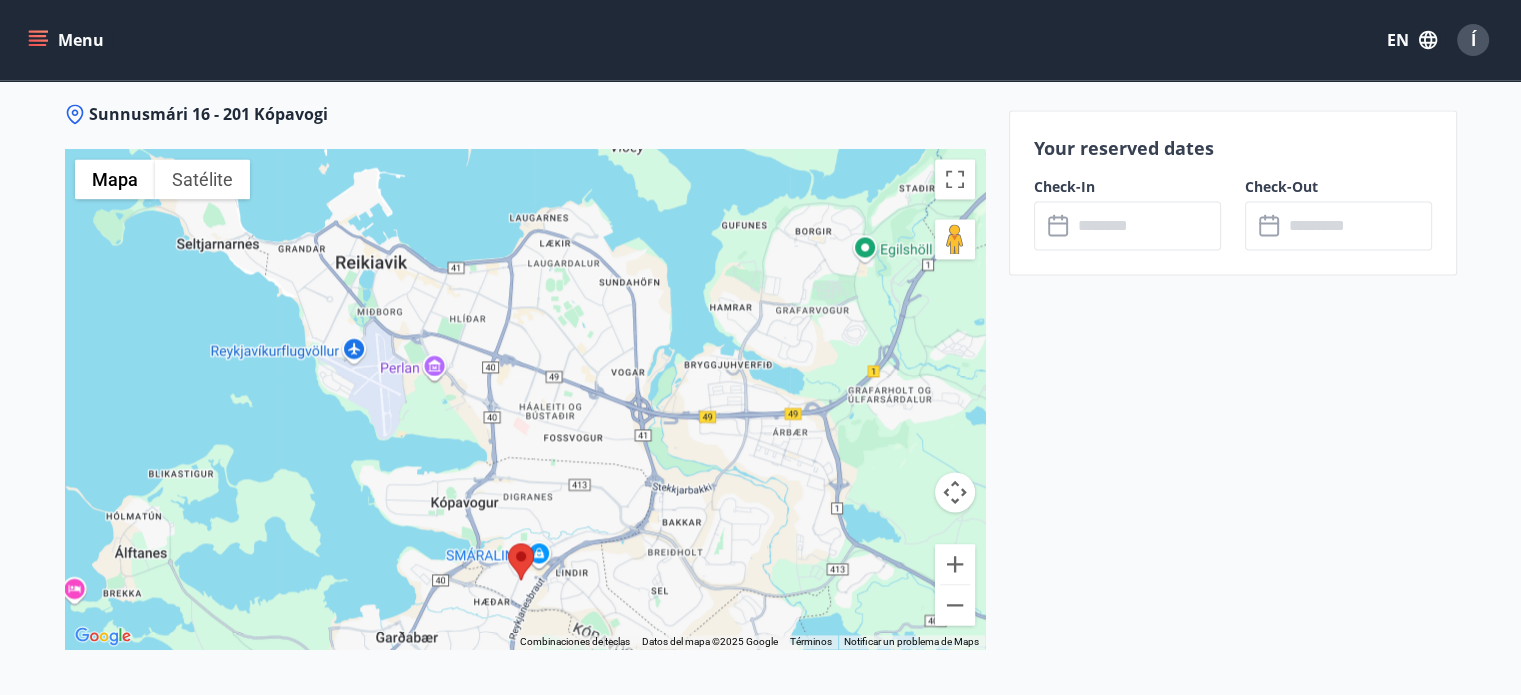 drag, startPoint x: 560, startPoint y: 410, endPoint x: 556, endPoint y: 607, distance: 197.0406 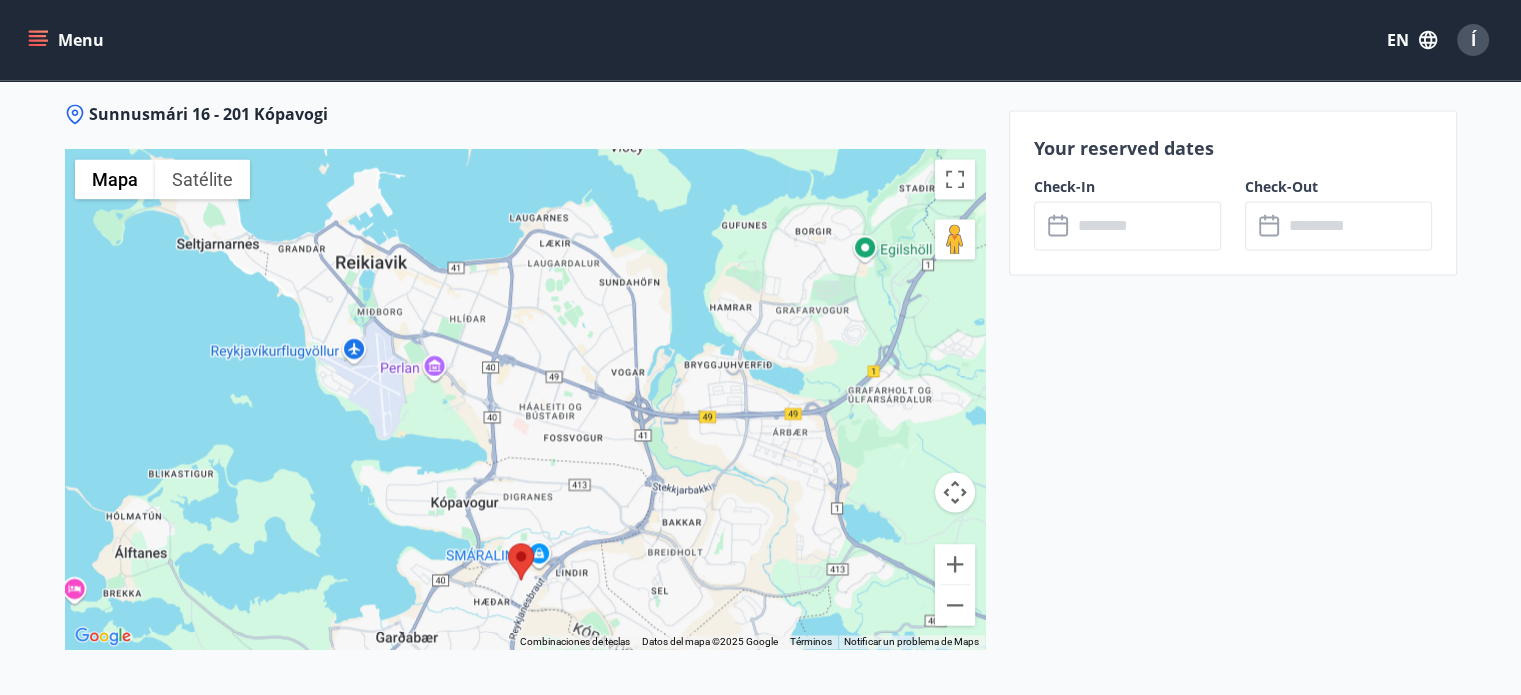 click at bounding box center [525, 399] 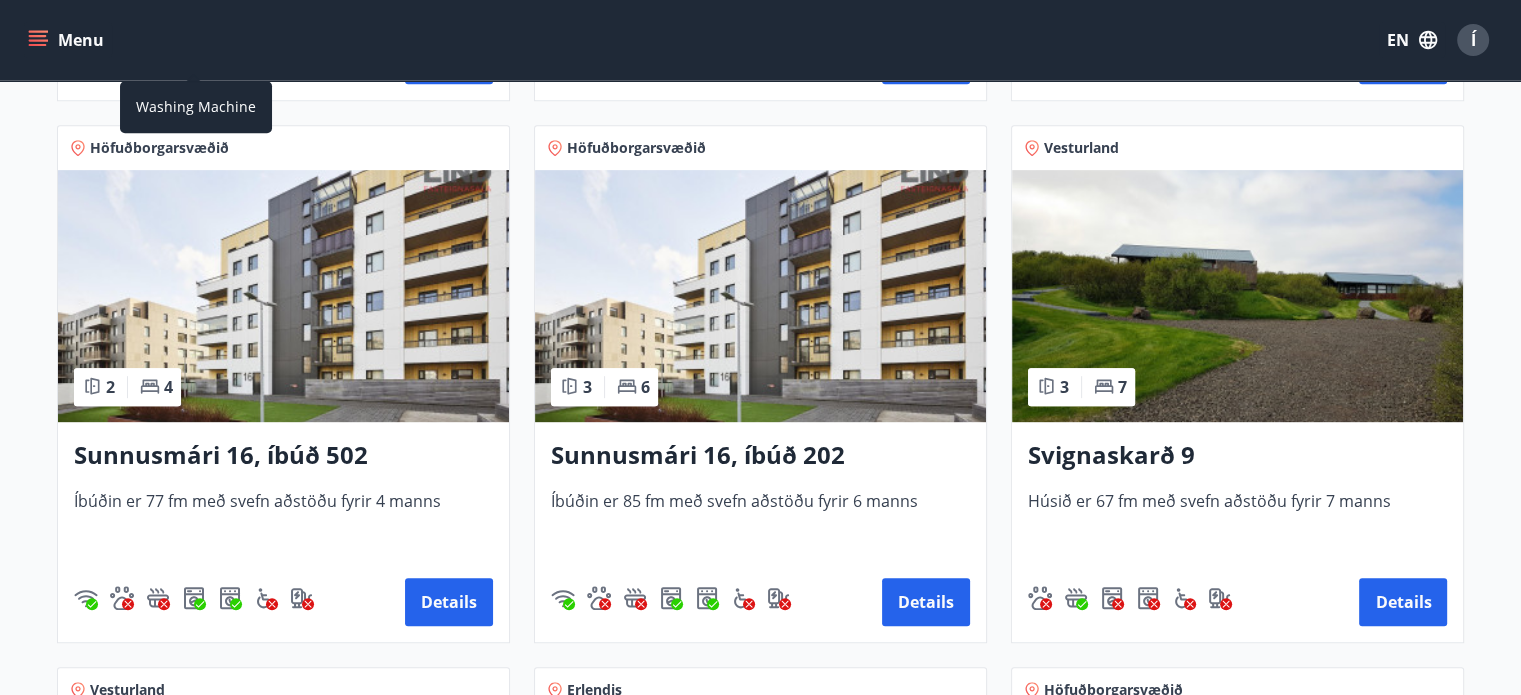 scroll, scrollTop: 876, scrollLeft: 0, axis: vertical 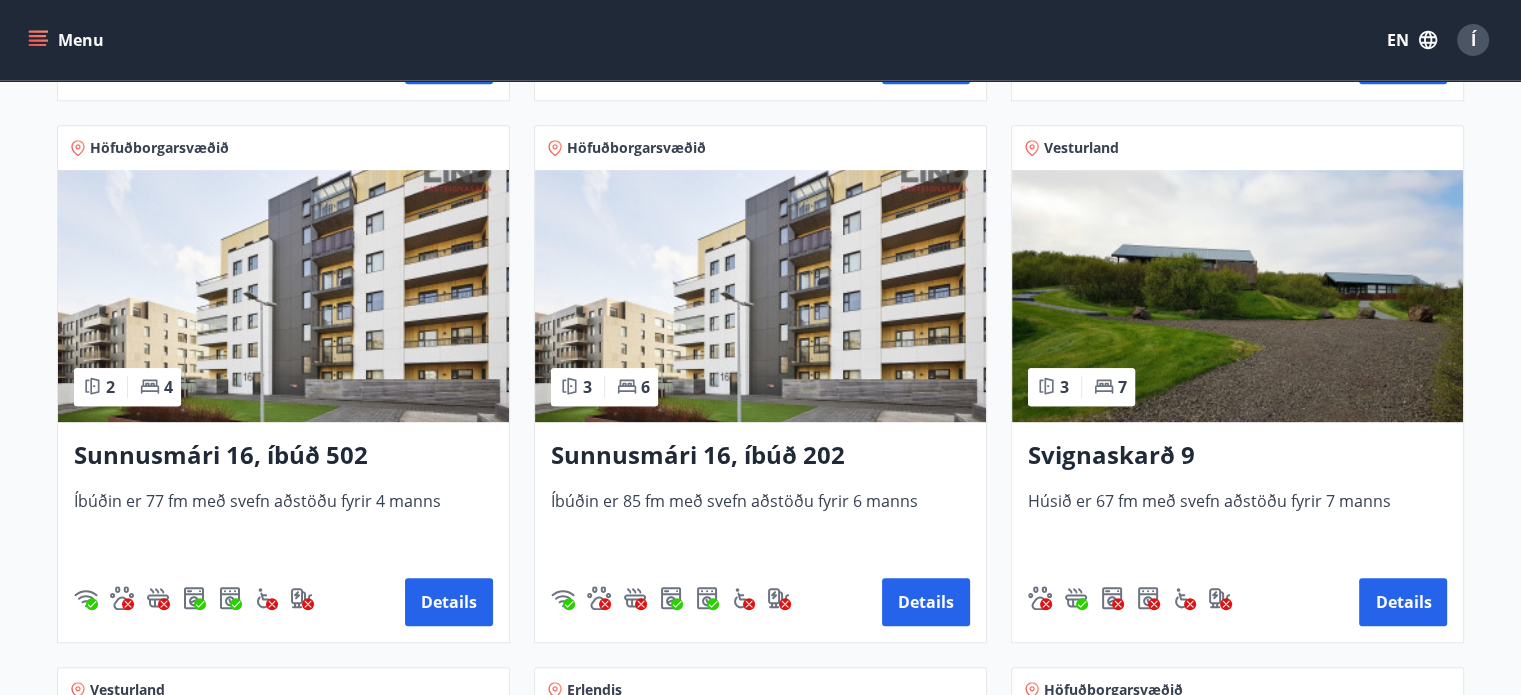 click on "Sunnusmári 16, íbúð 202" at bounding box center (760, 456) 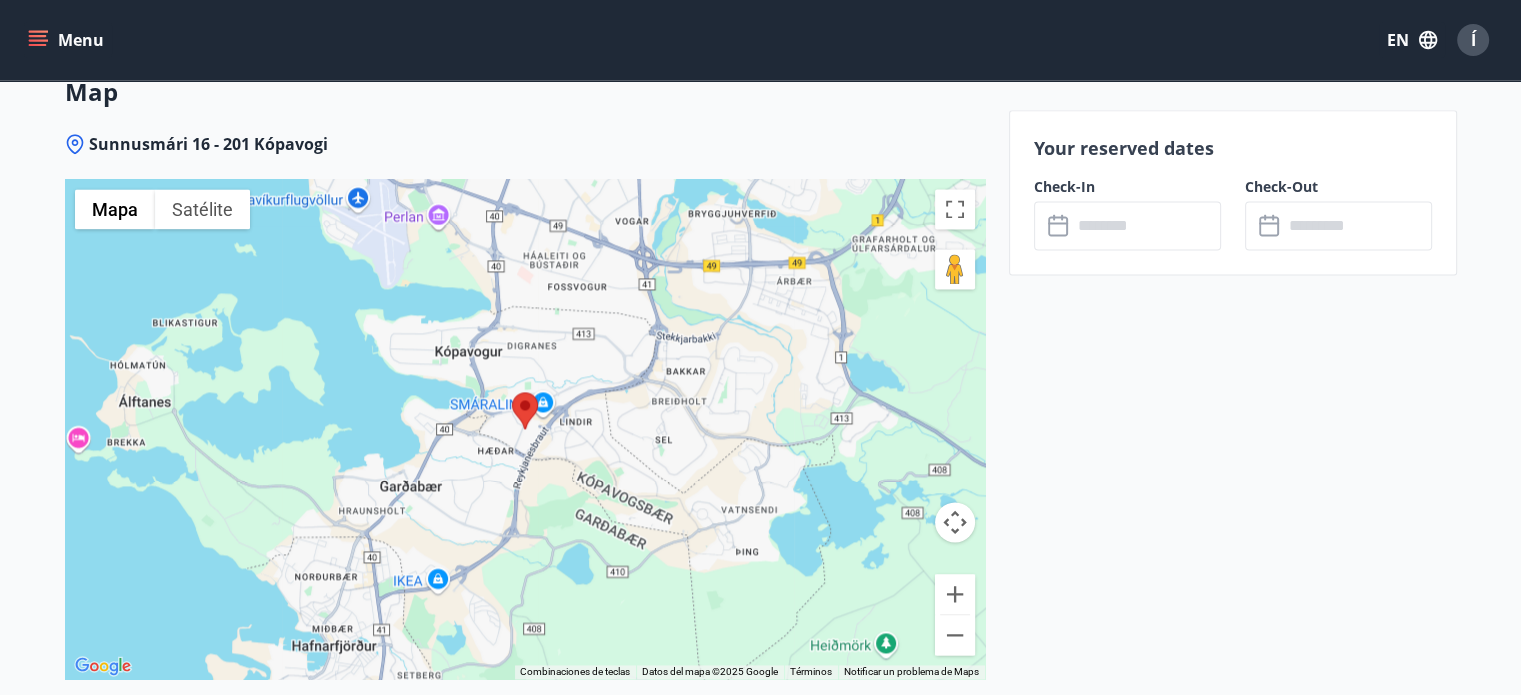 scroll, scrollTop: 2690, scrollLeft: 0, axis: vertical 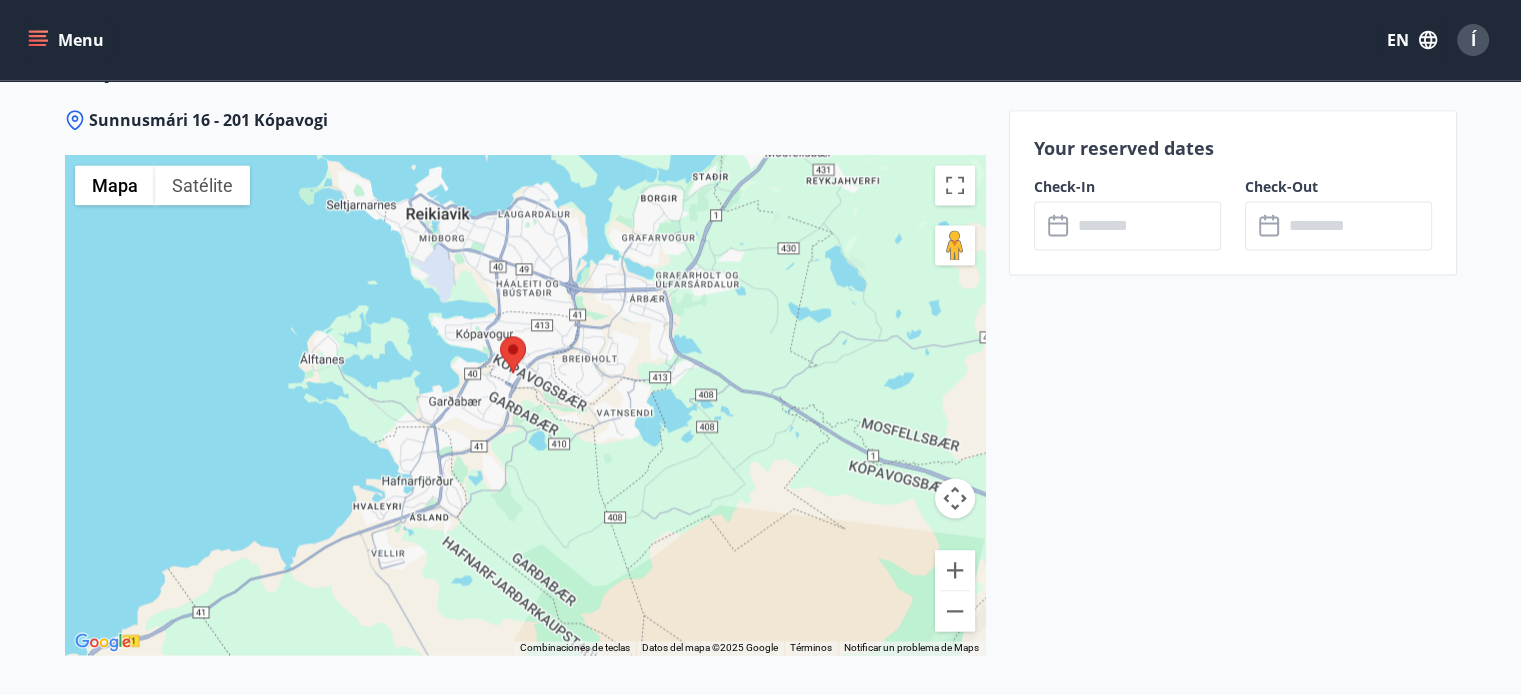 click on "Your reserved dates Check-In ​ ​ Check-Out ​ ​" at bounding box center [1233, 192] 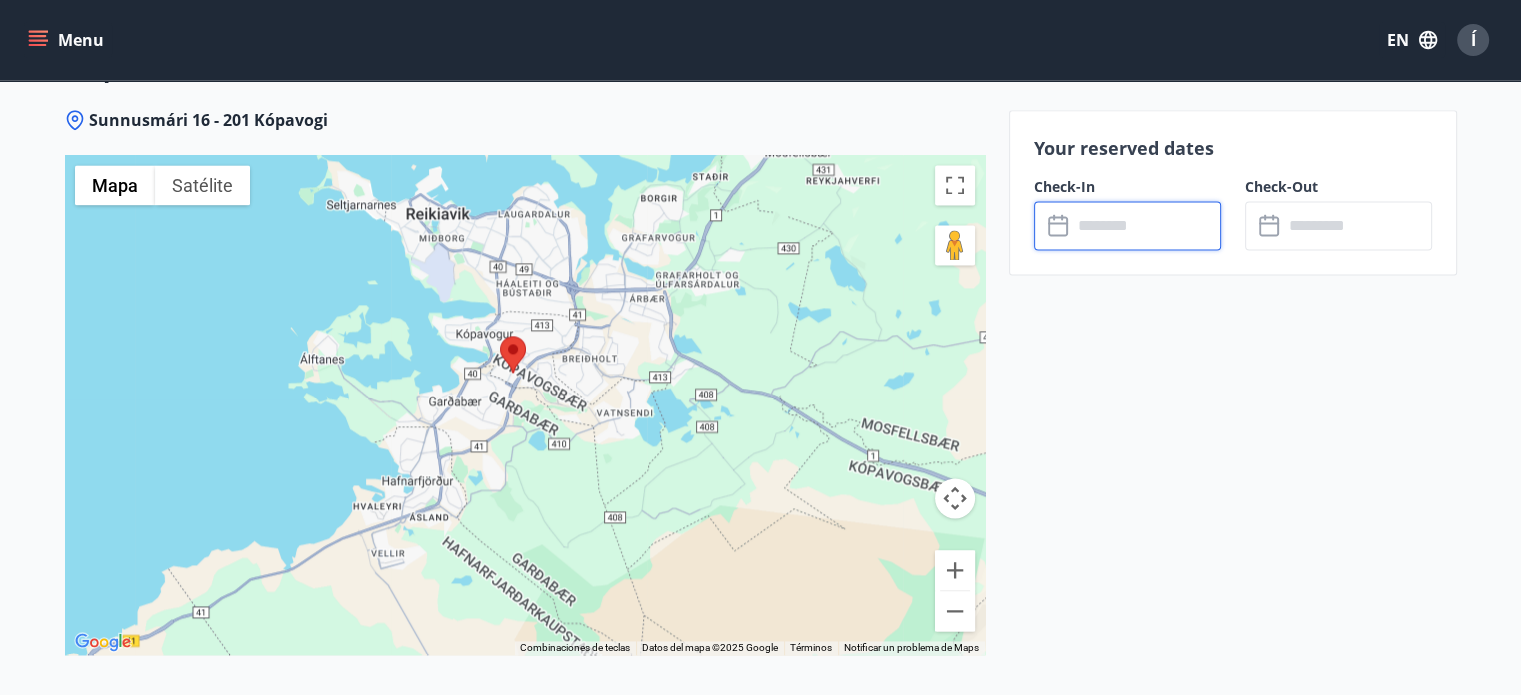 click at bounding box center [1146, 225] 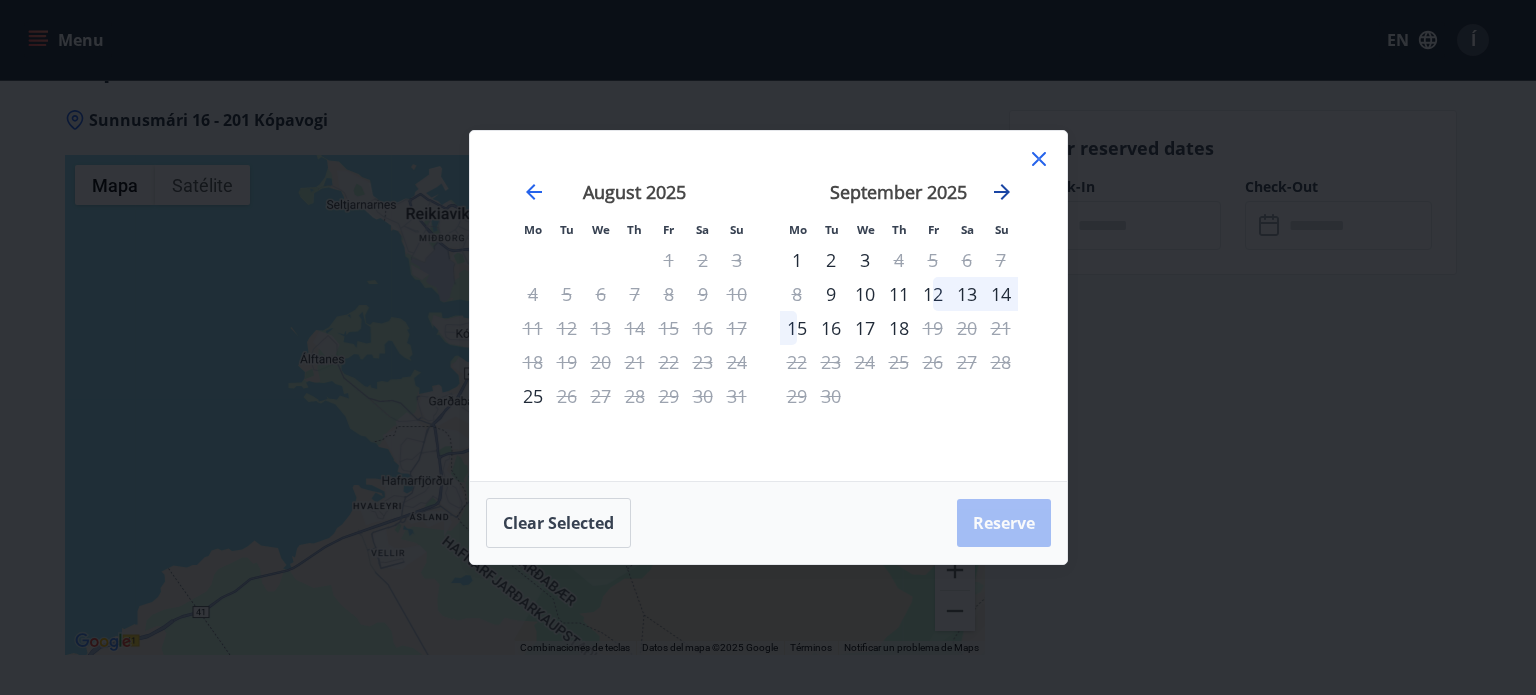 click 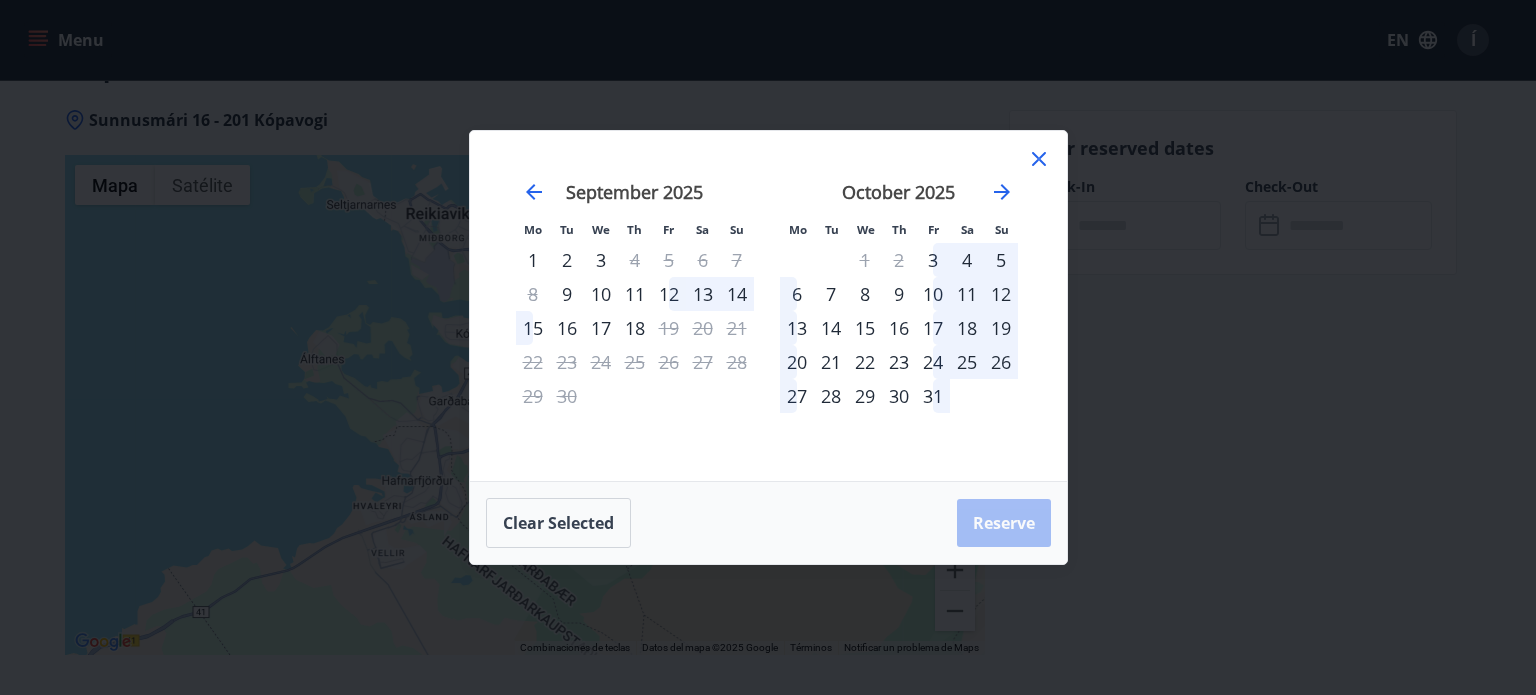 click on "30" at bounding box center (899, 396) 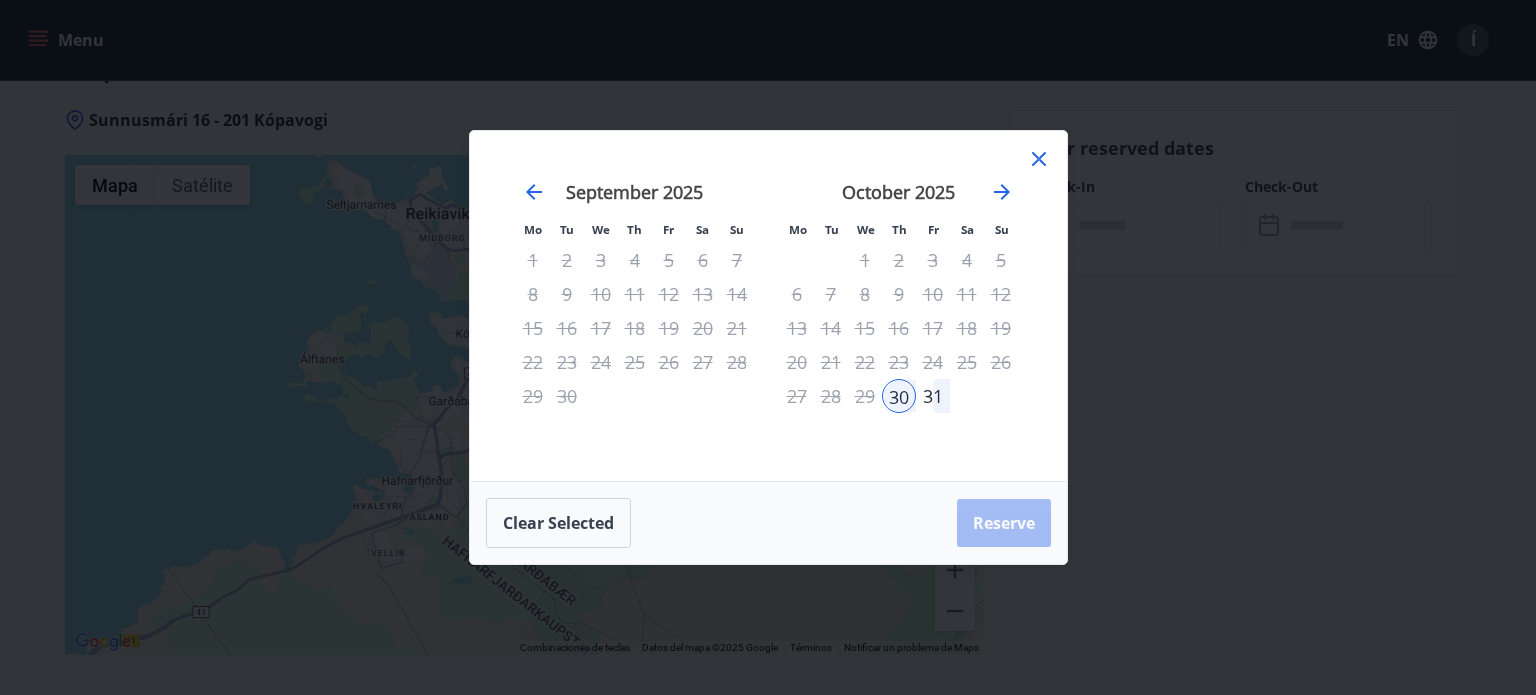 click on "31" at bounding box center (933, 396) 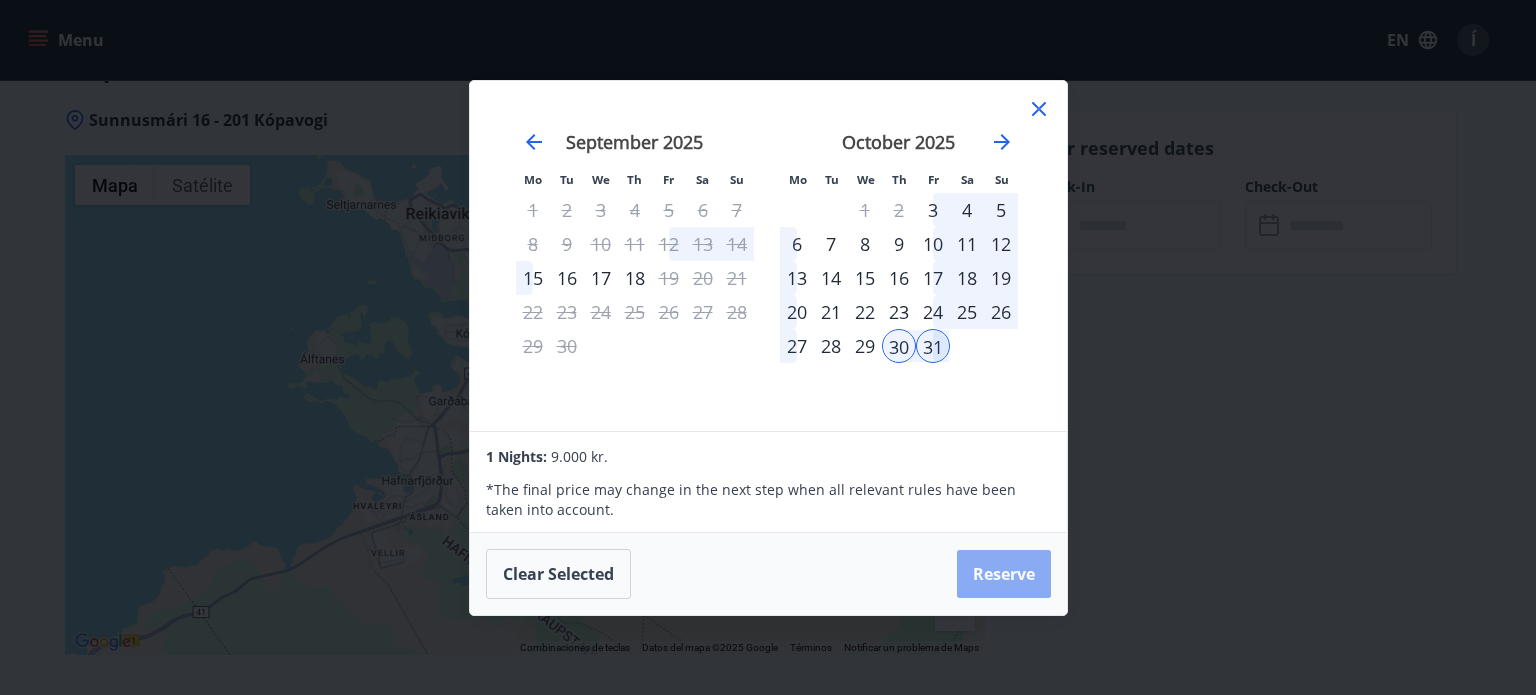 click on "Reserve" at bounding box center (1004, 574) 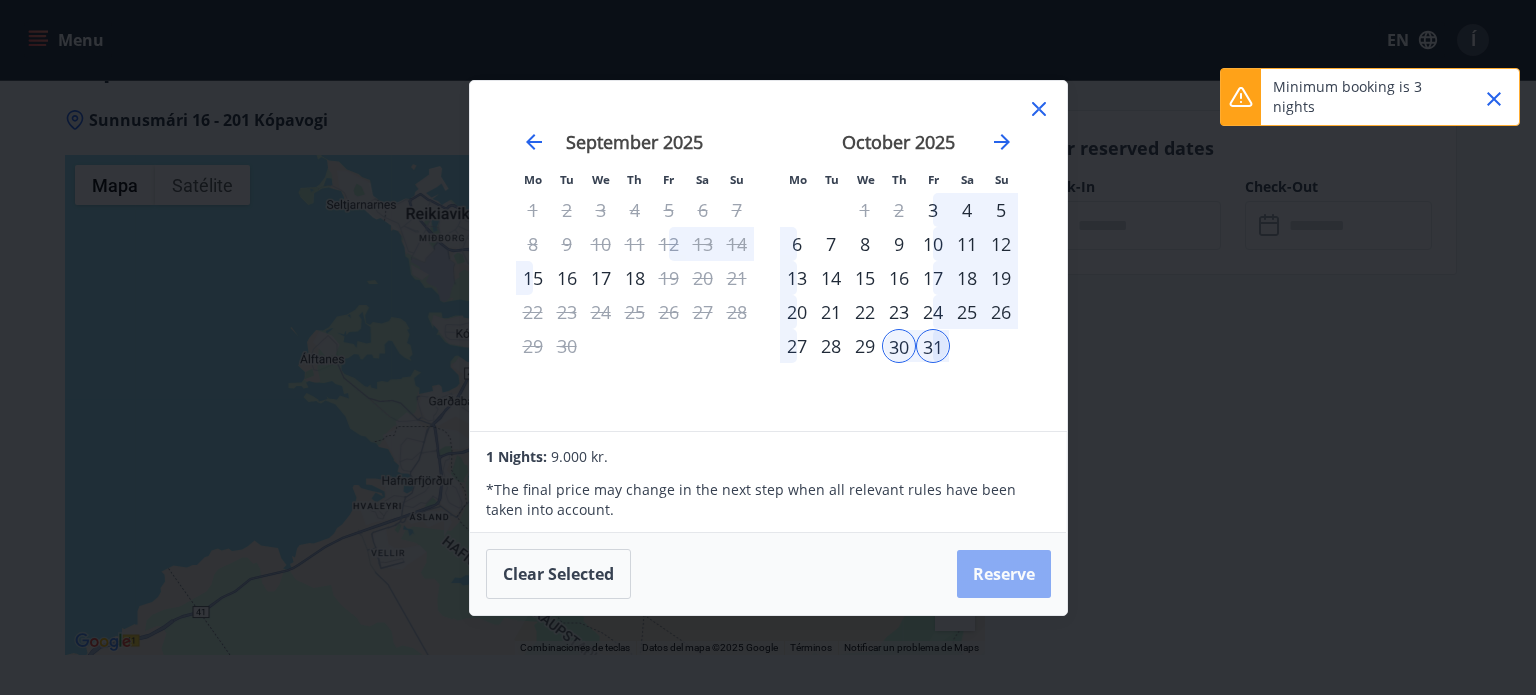 click on "Reserve" at bounding box center [1004, 574] 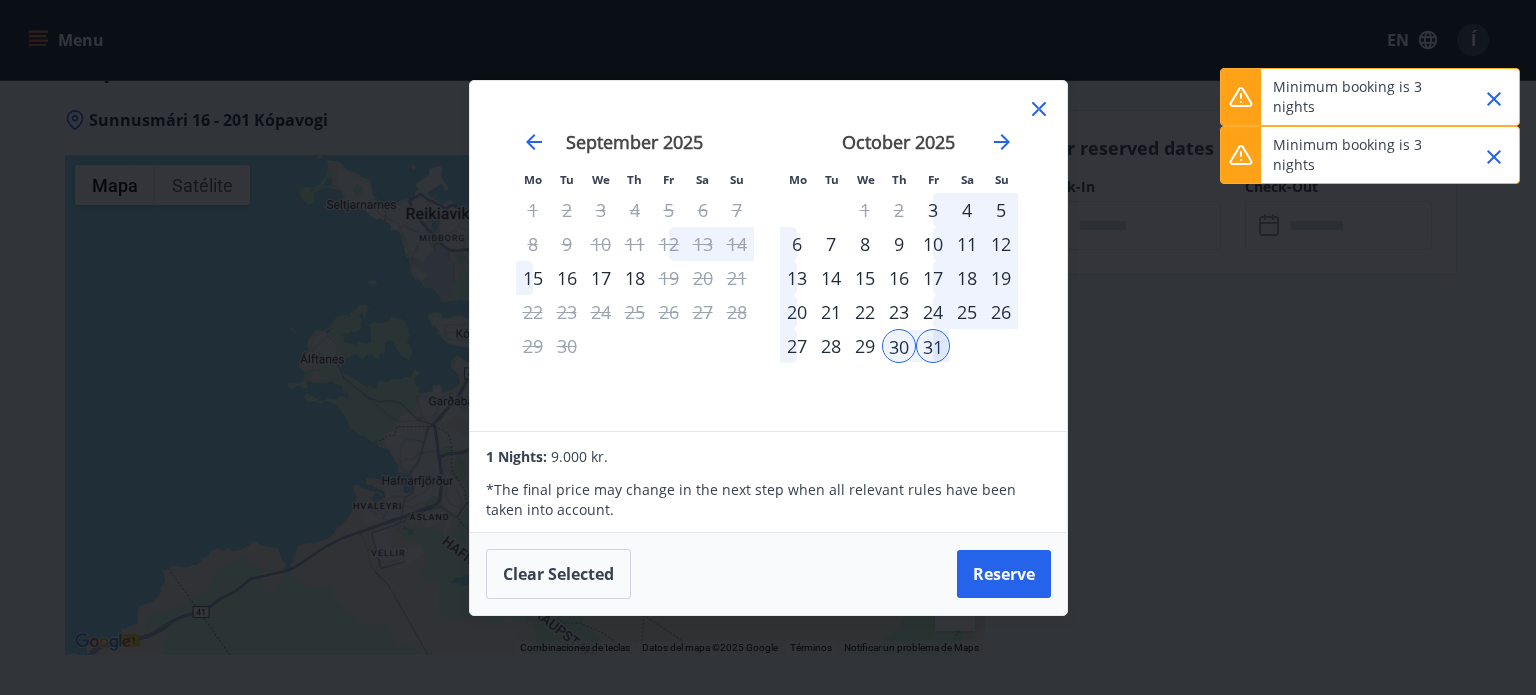 click 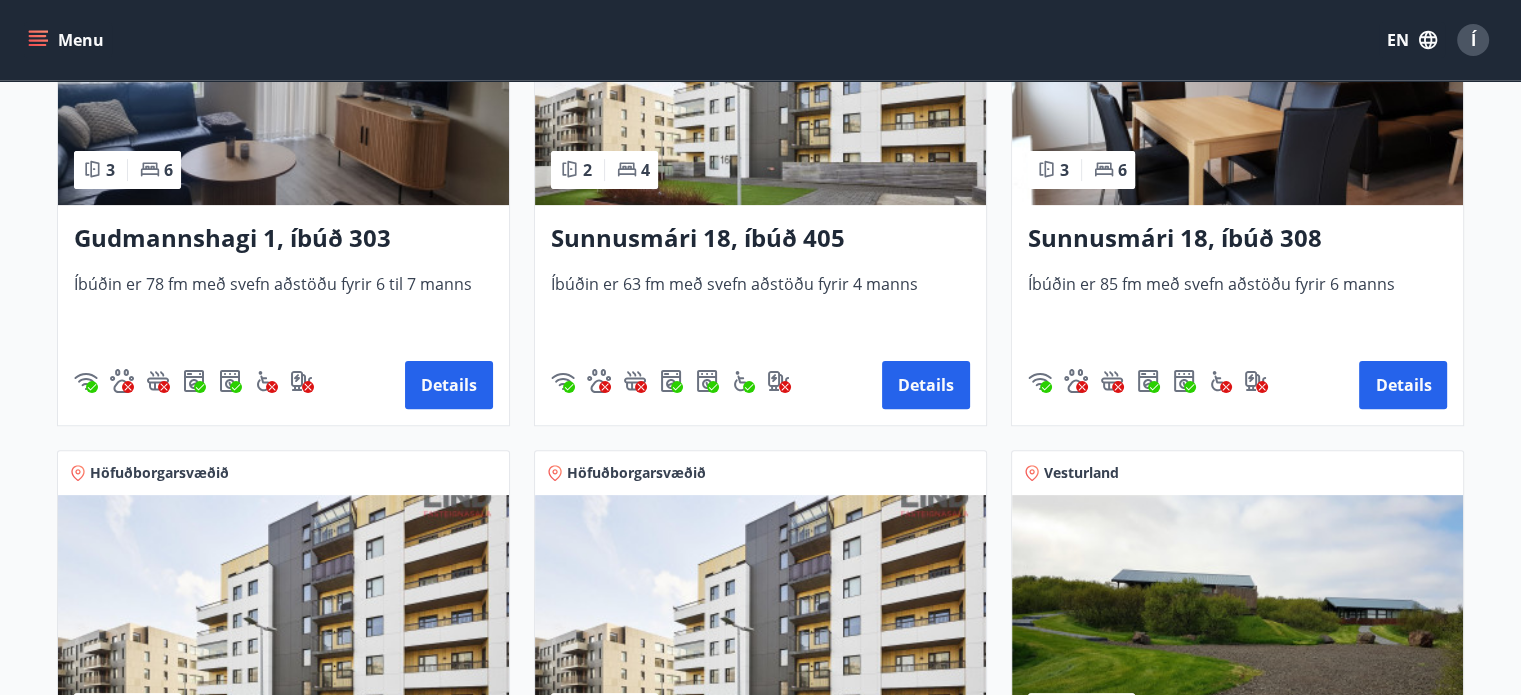 scroll, scrollTop: 535, scrollLeft: 0, axis: vertical 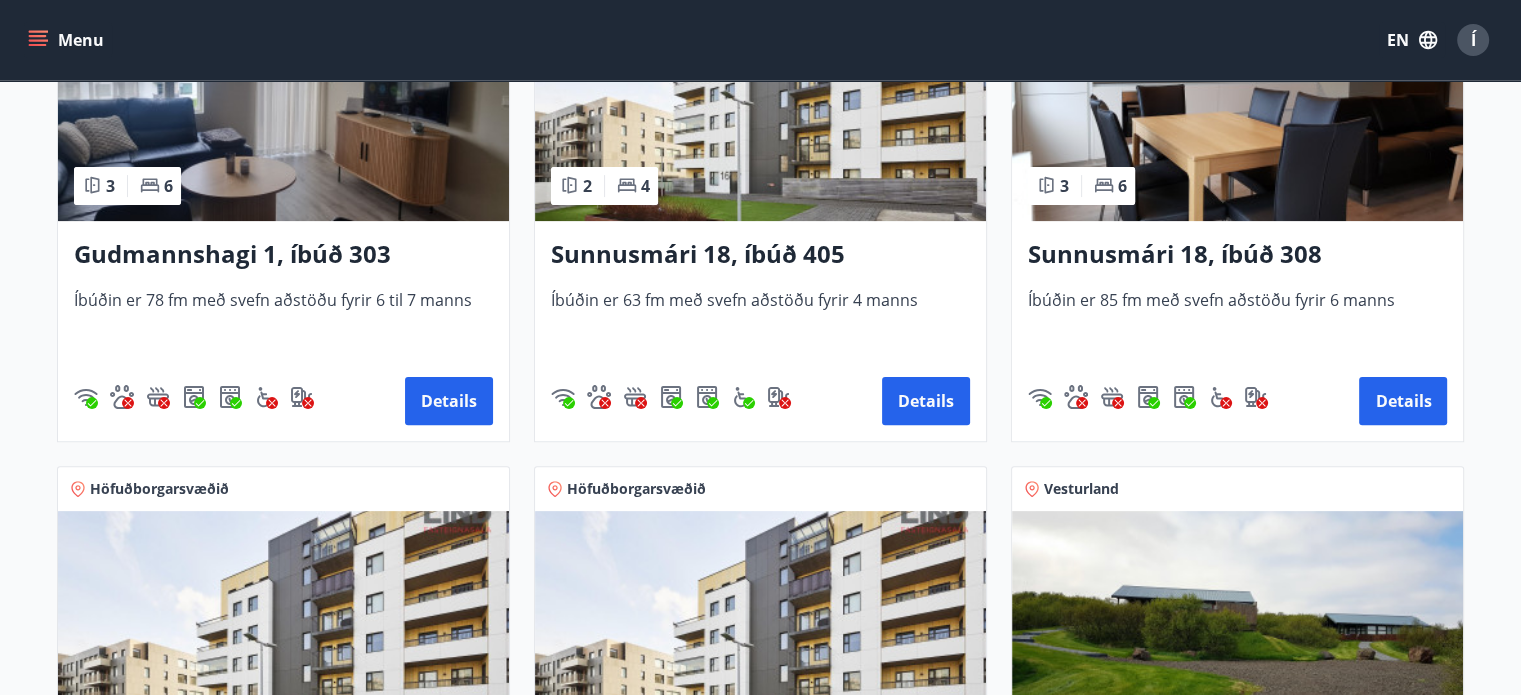 click on "Sunnusmári 18, íbúð 308" at bounding box center [1237, 255] 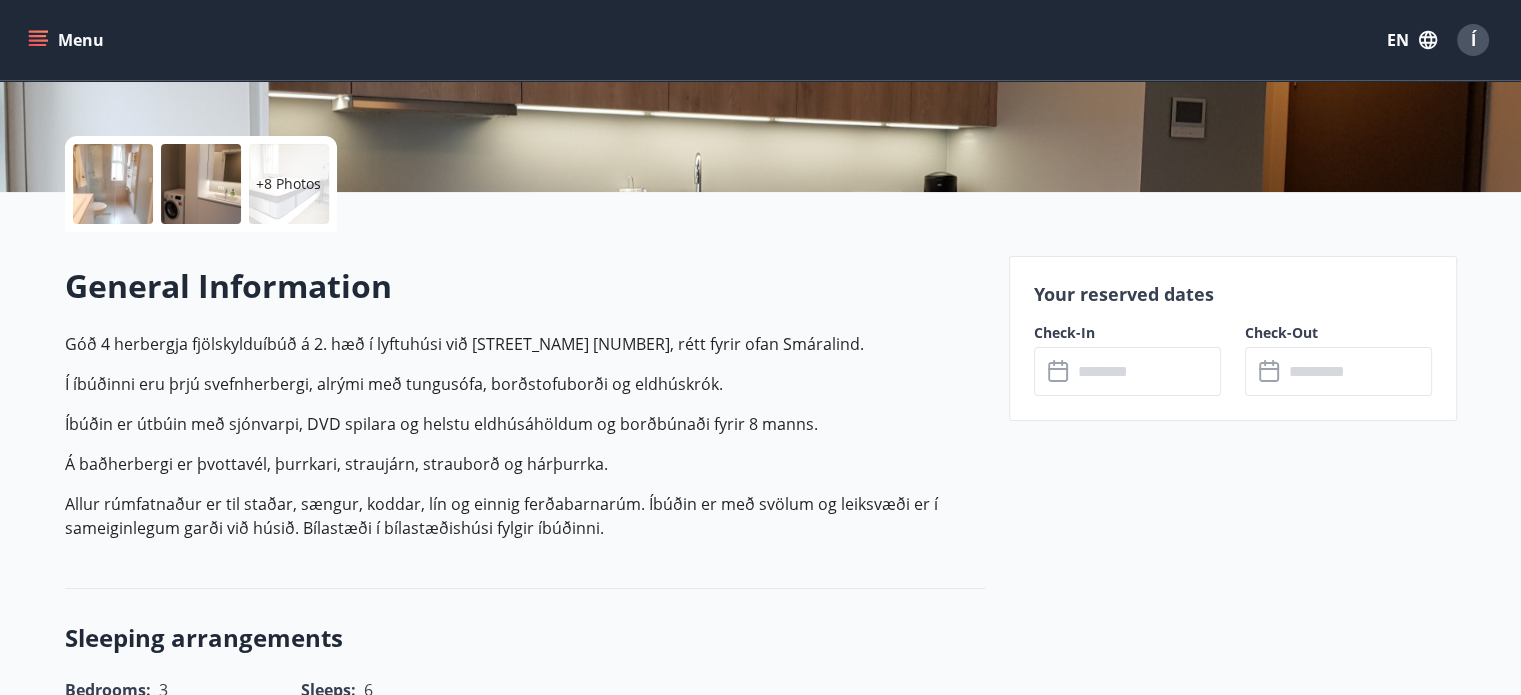 scroll, scrollTop: 504, scrollLeft: 0, axis: vertical 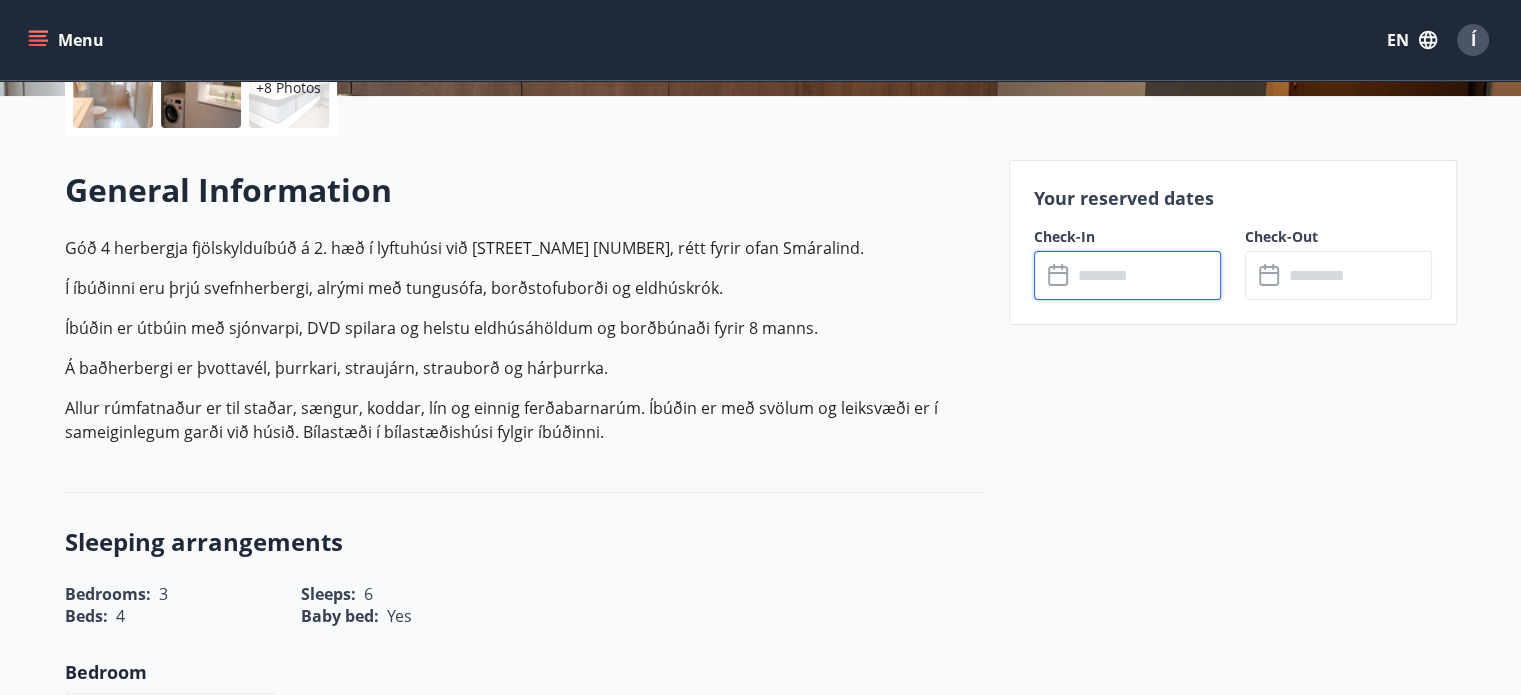 click at bounding box center [1146, 275] 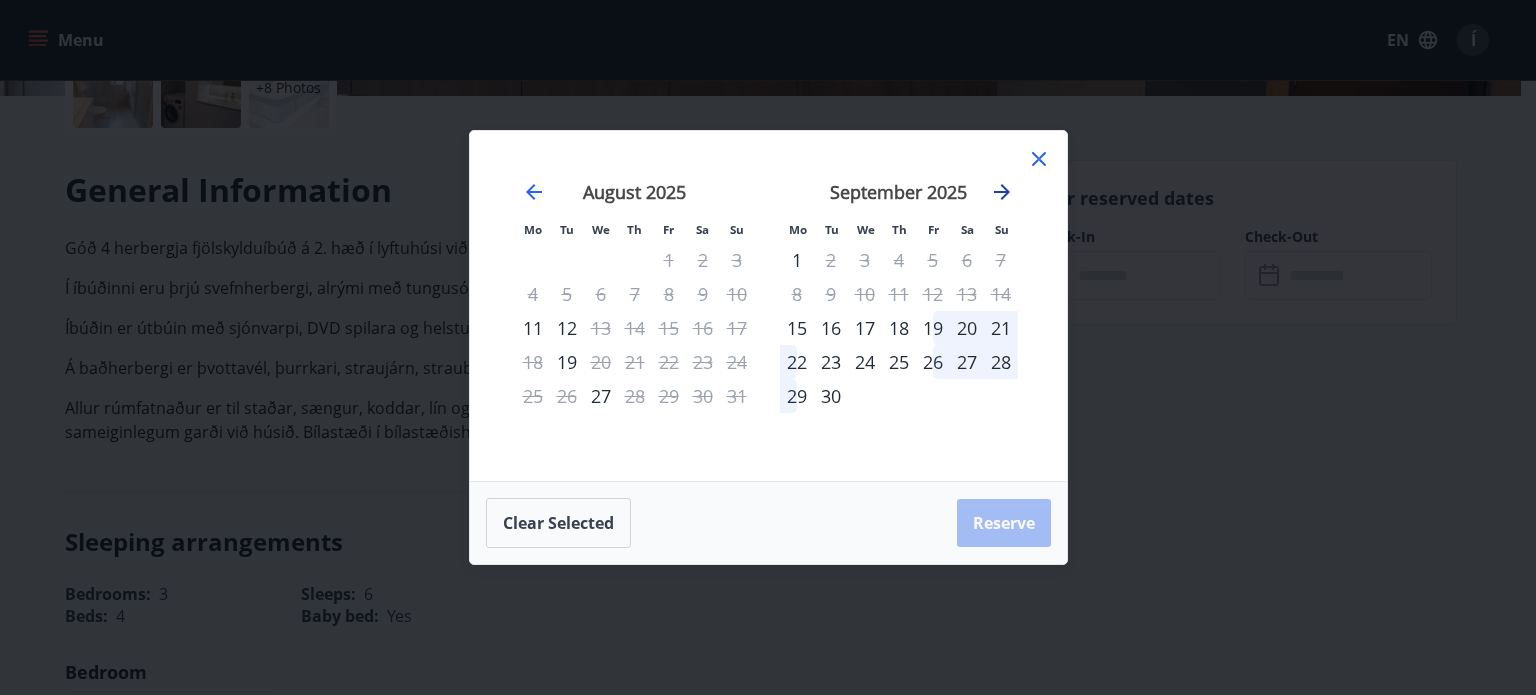 click 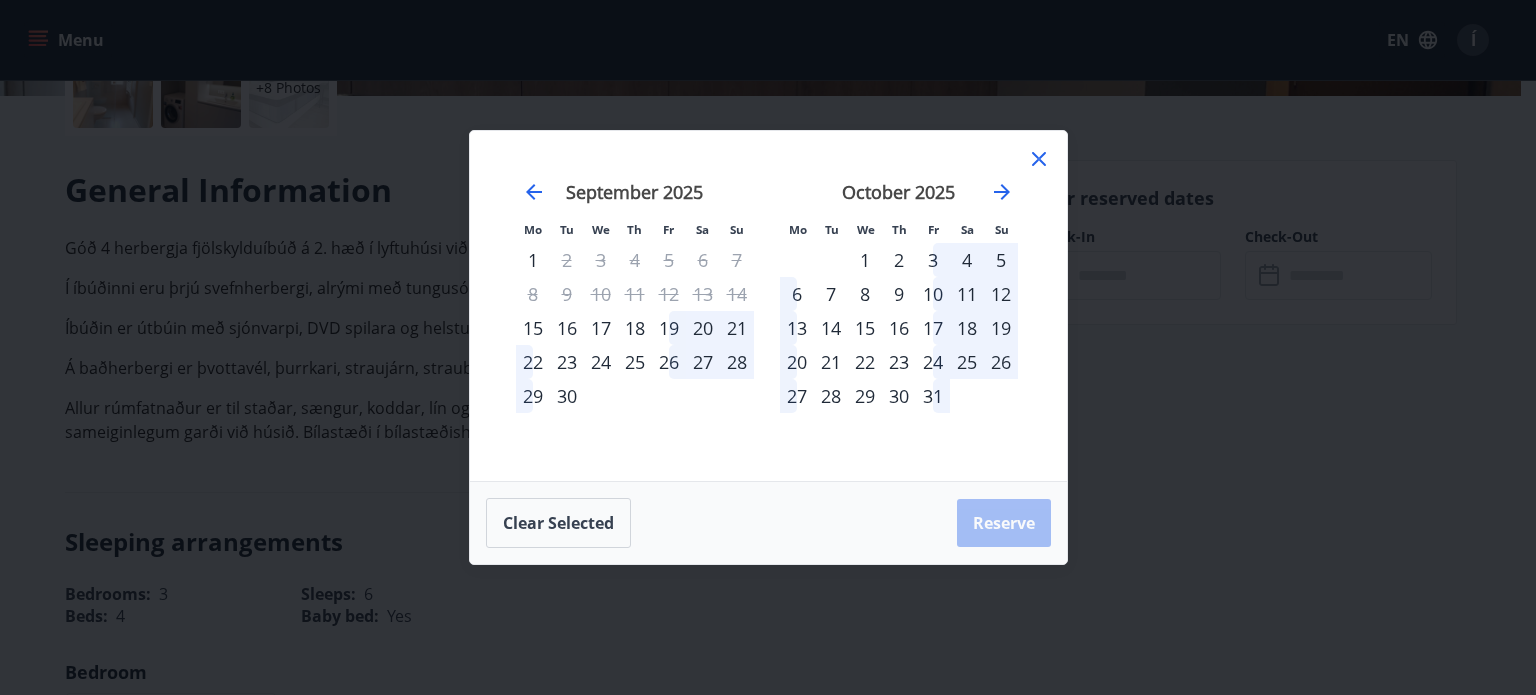 click on "30" at bounding box center (899, 396) 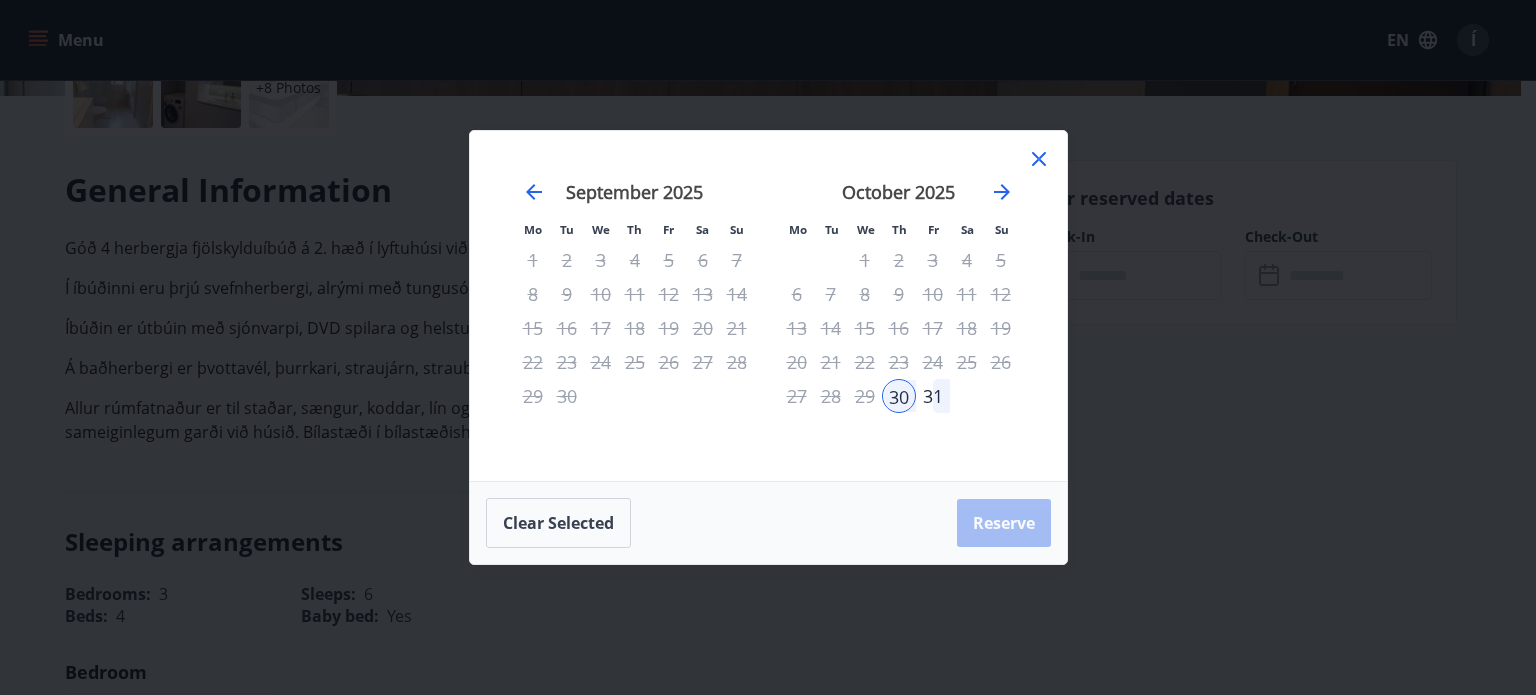 click on "31" at bounding box center [933, 396] 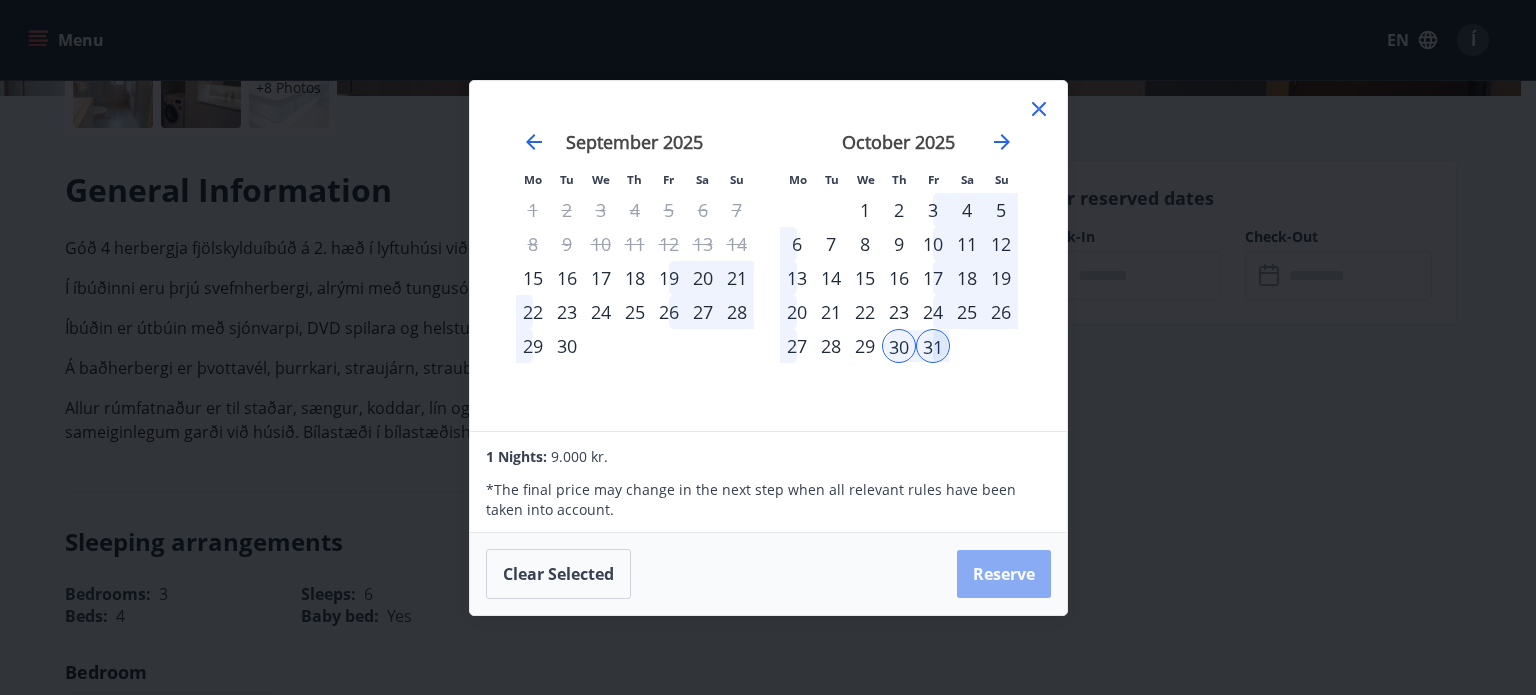 click on "Reserve" at bounding box center (1004, 574) 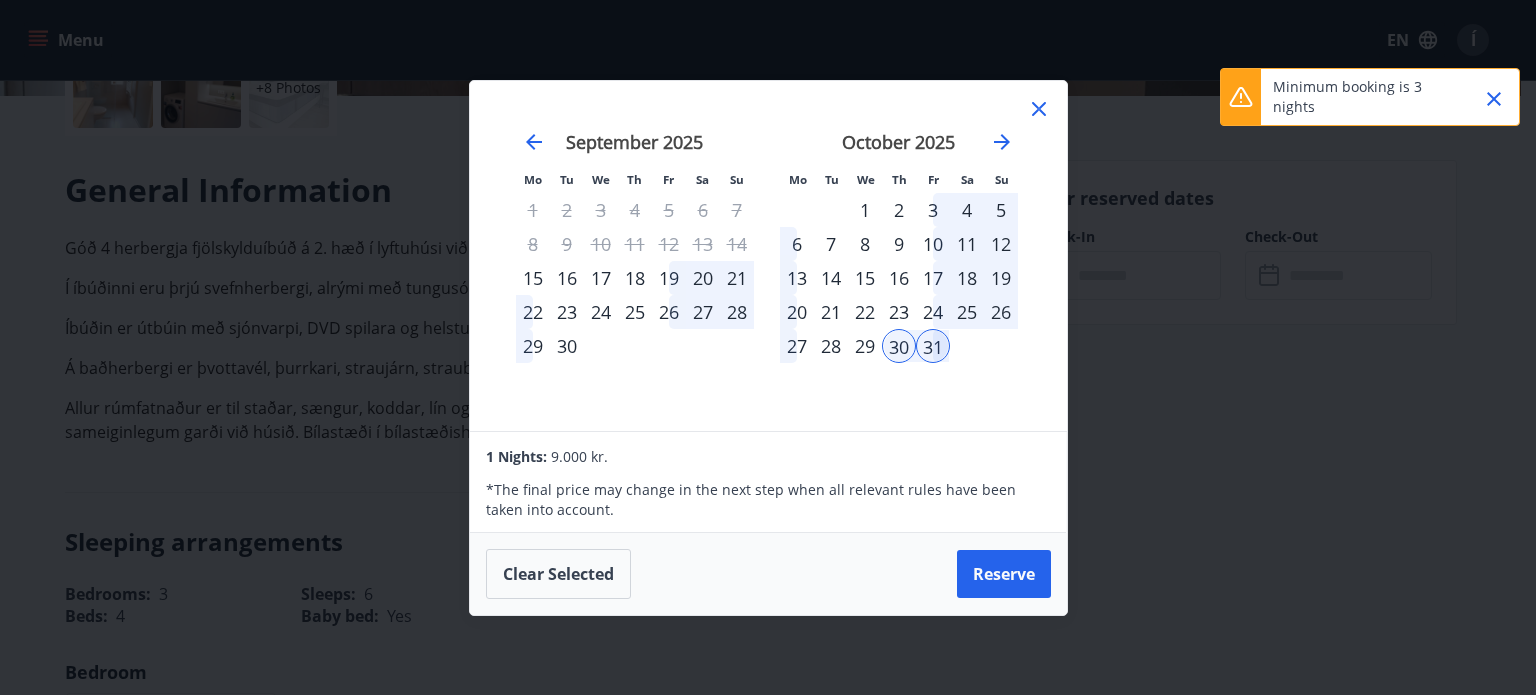 click 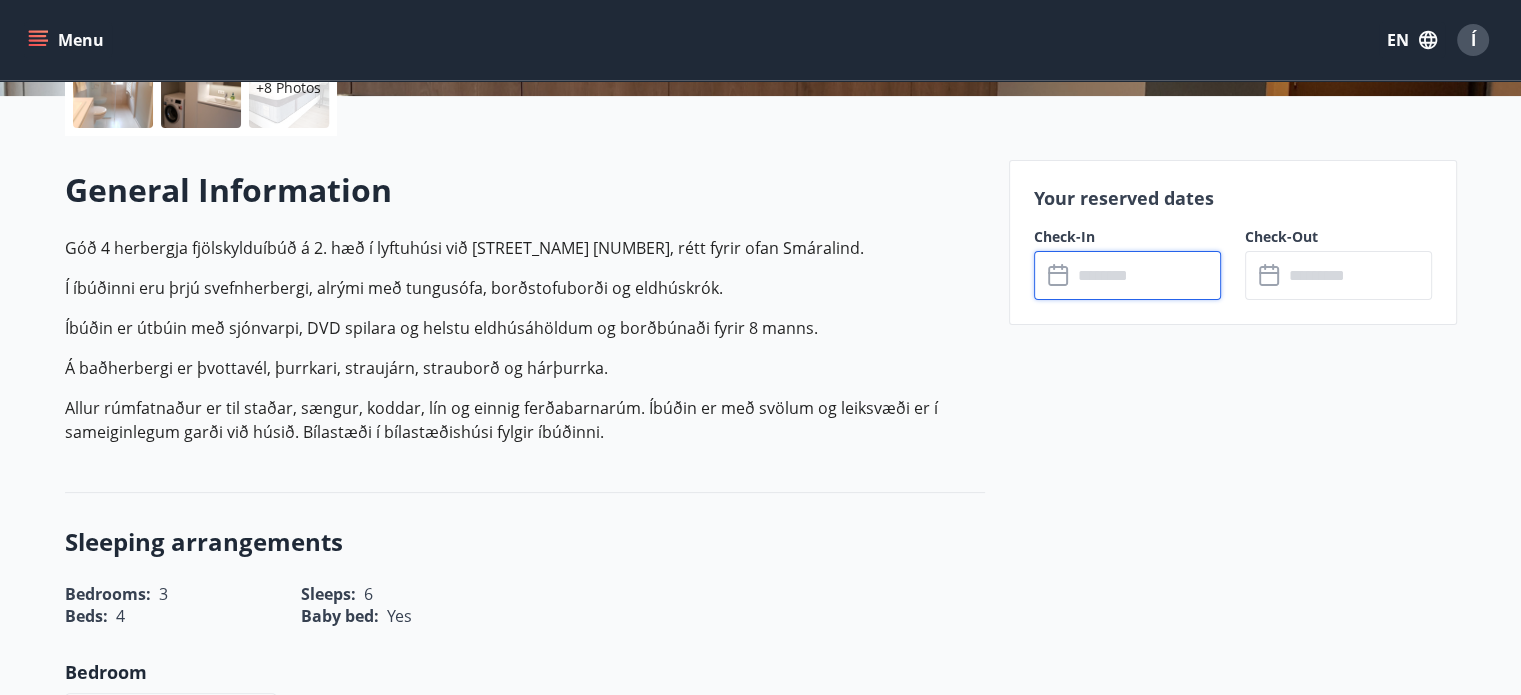 scroll, scrollTop: 0, scrollLeft: 0, axis: both 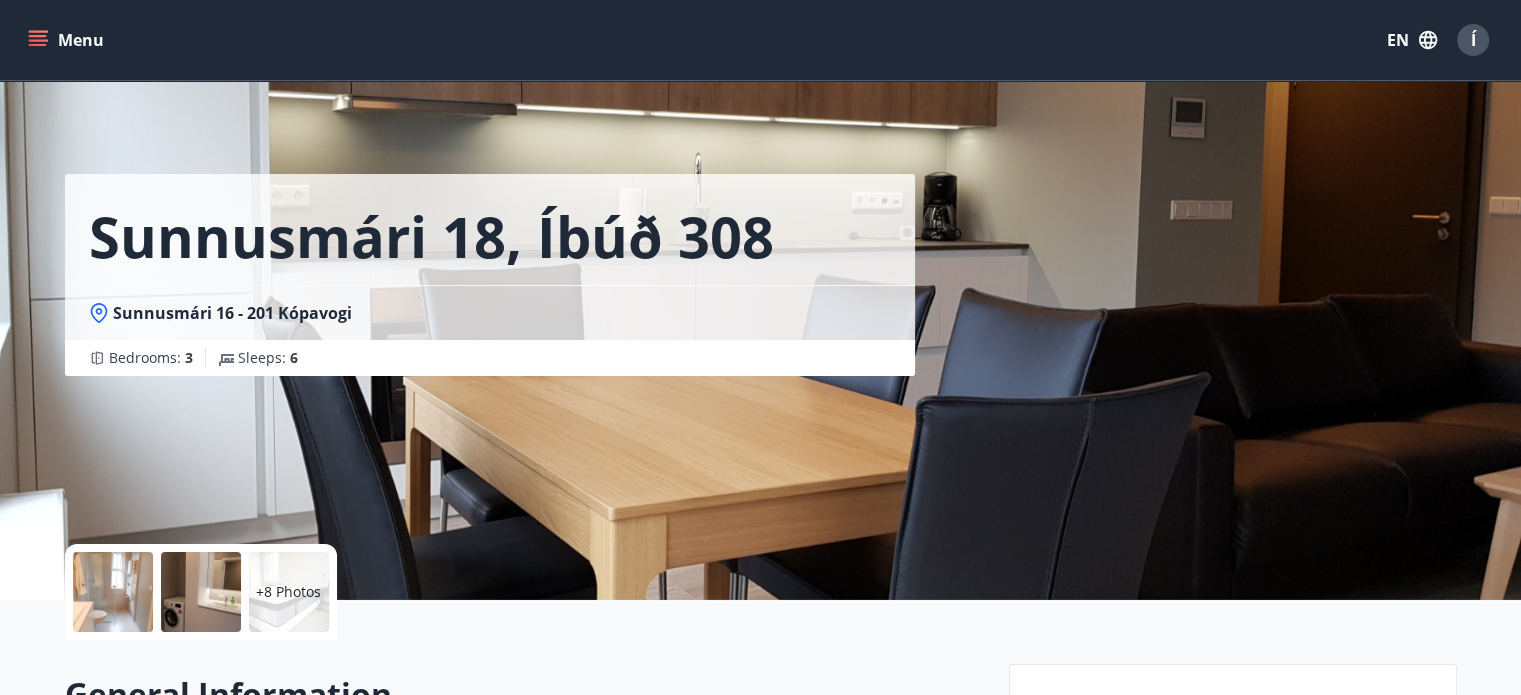 click 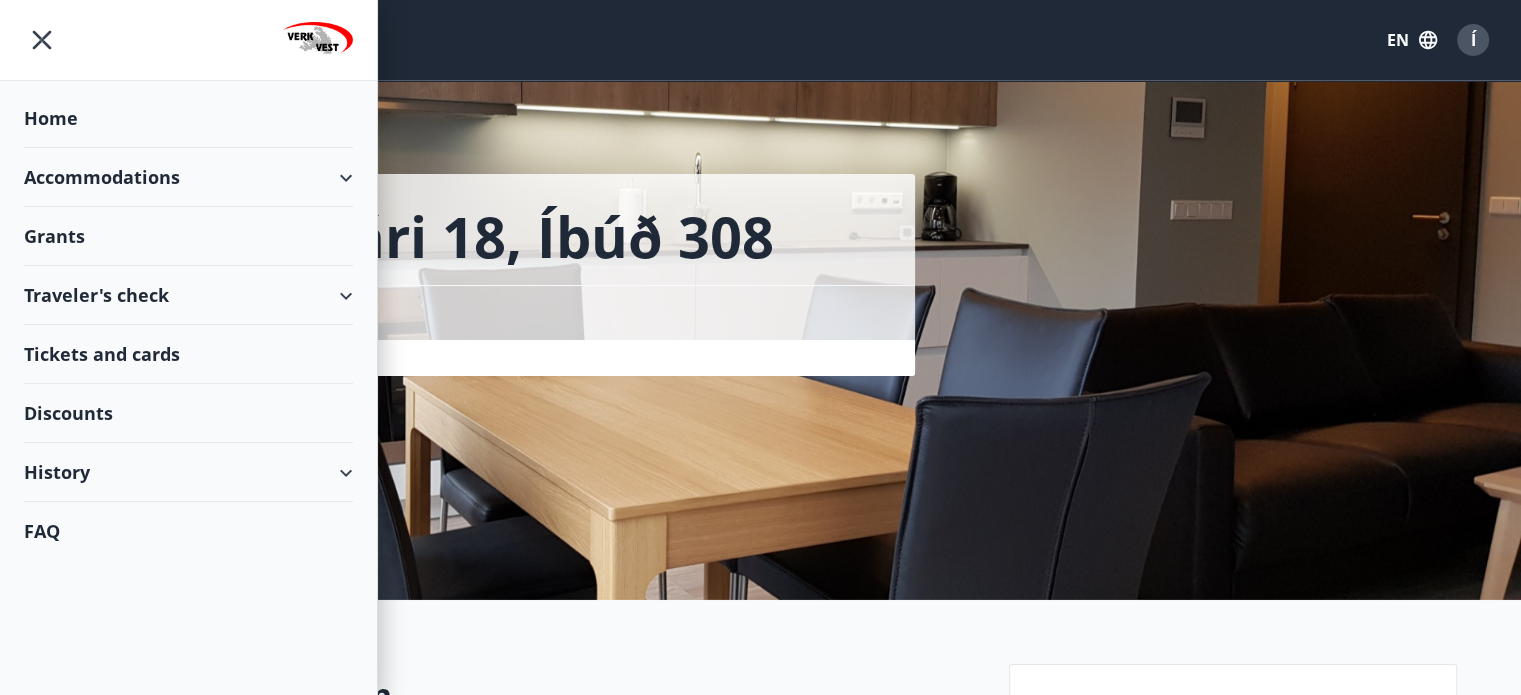 click on "Accommodations" at bounding box center (188, 177) 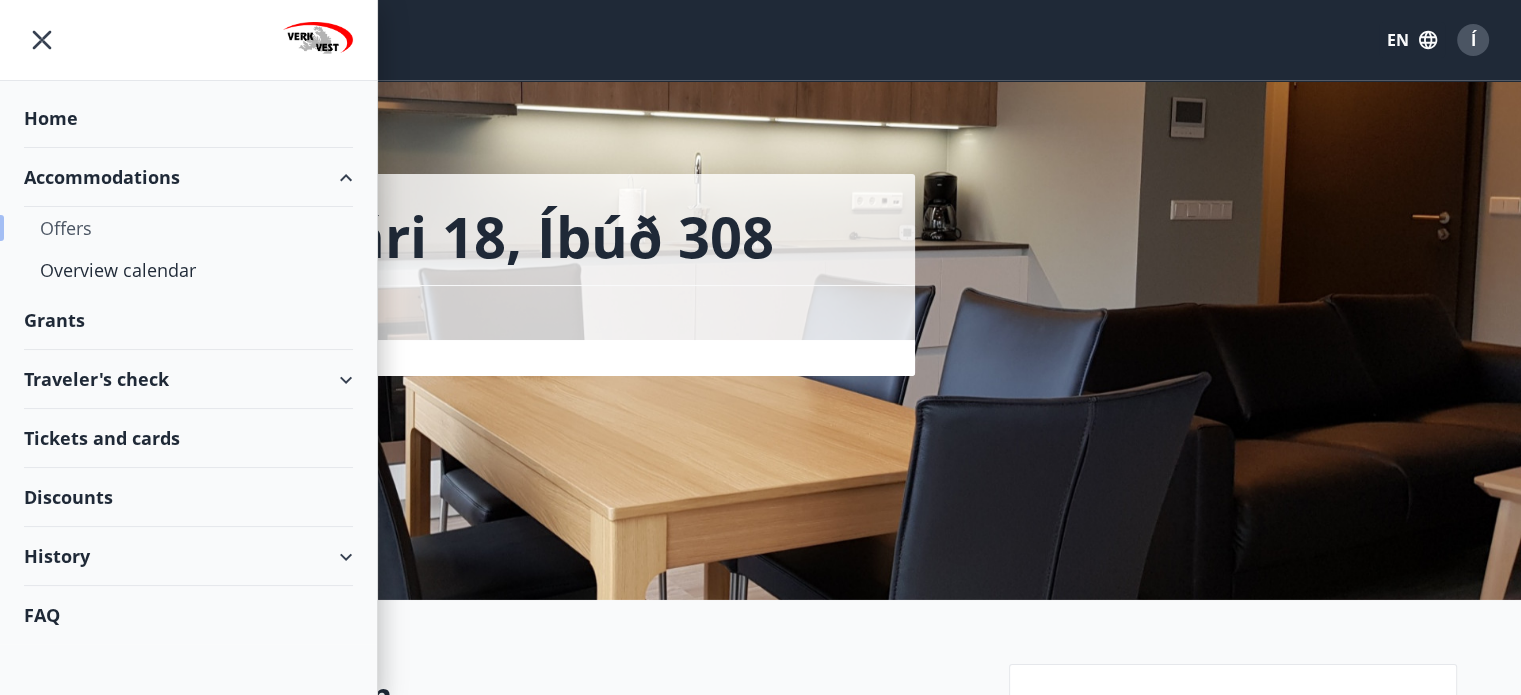 click on "Offers" at bounding box center (188, 228) 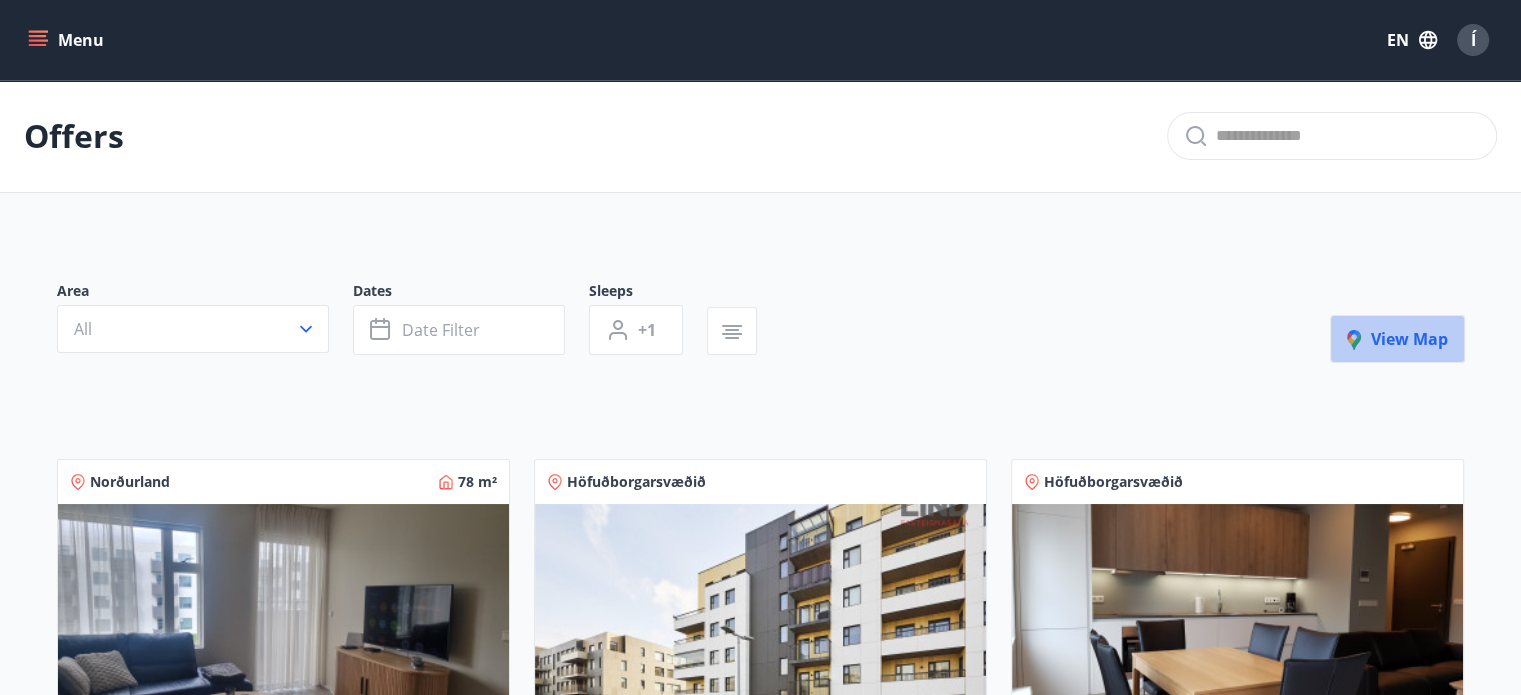 click on "View map" at bounding box center [1397, 339] 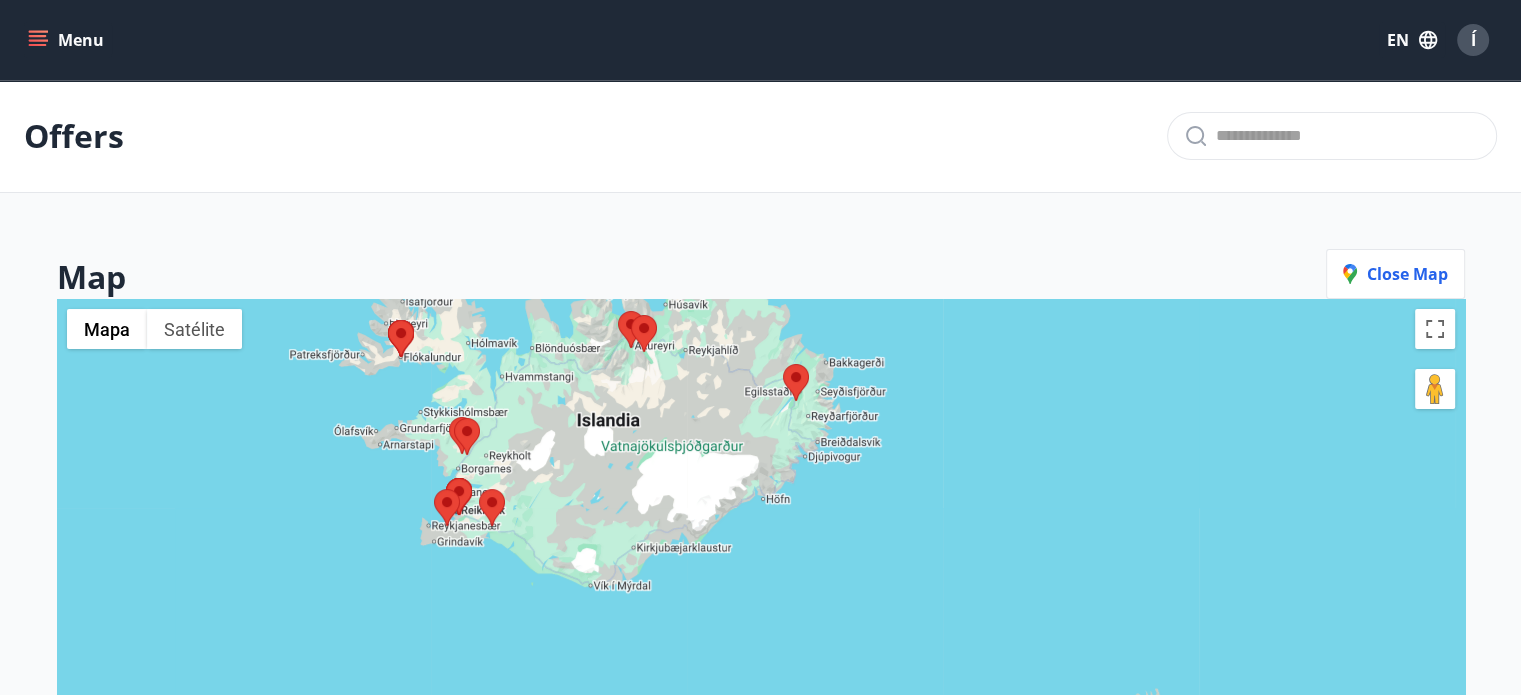 drag, startPoint x: 664, startPoint y: 407, endPoint x: 672, endPoint y: 575, distance: 168.19037 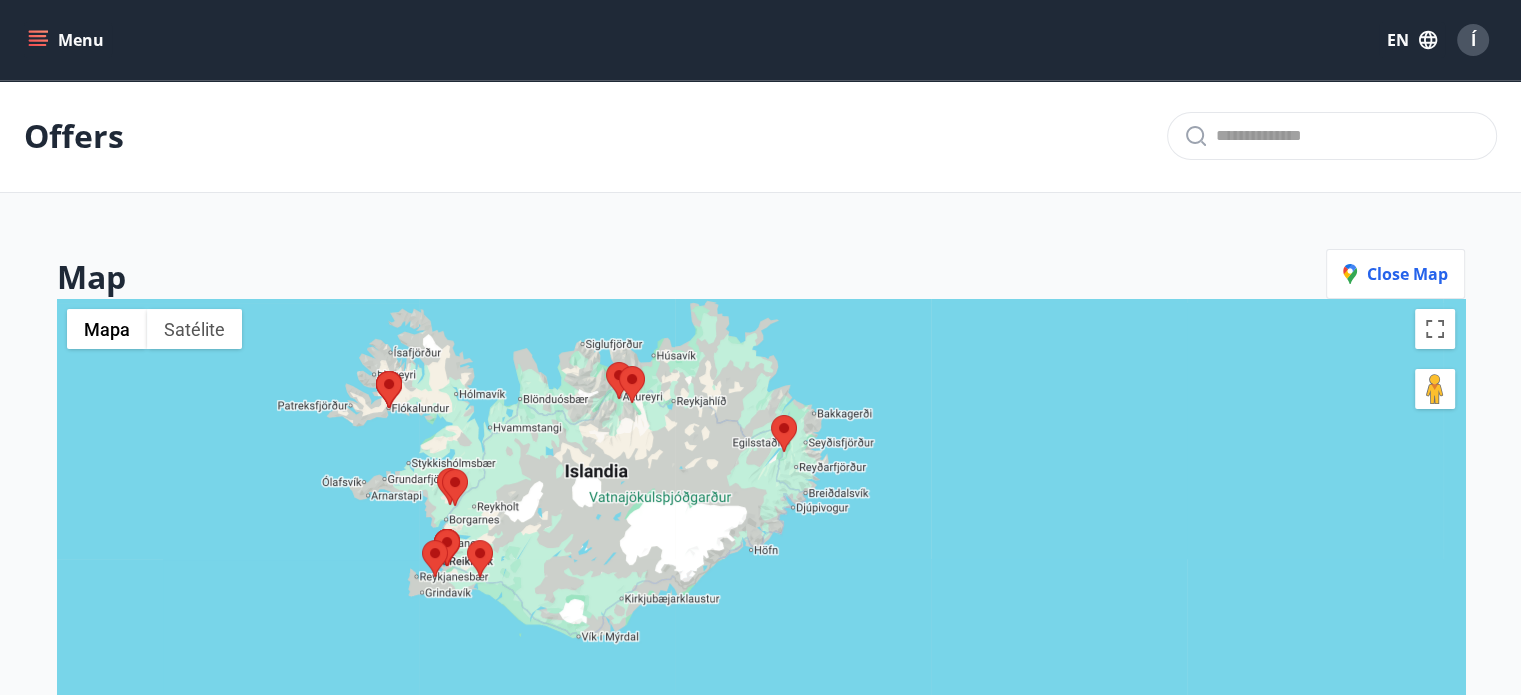click at bounding box center (761, 646) 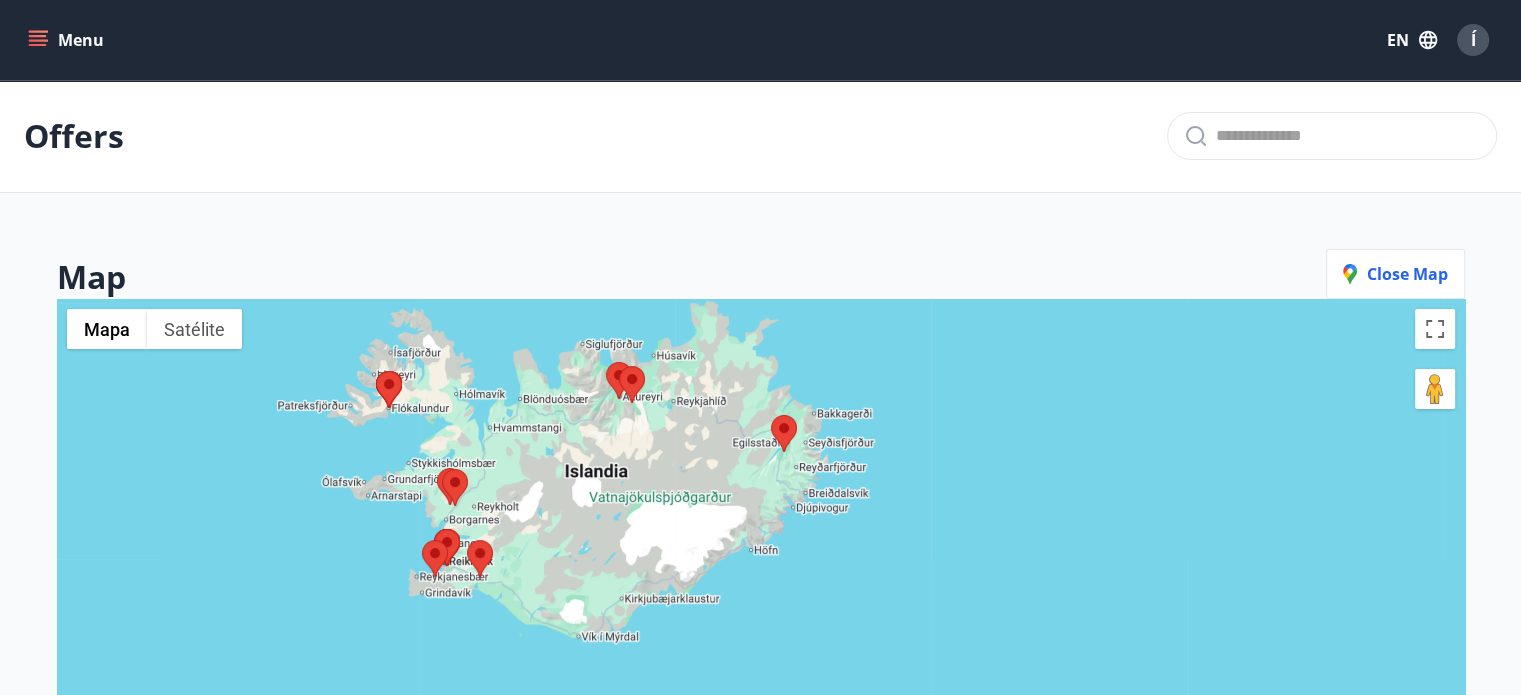 click at bounding box center [771, 415] 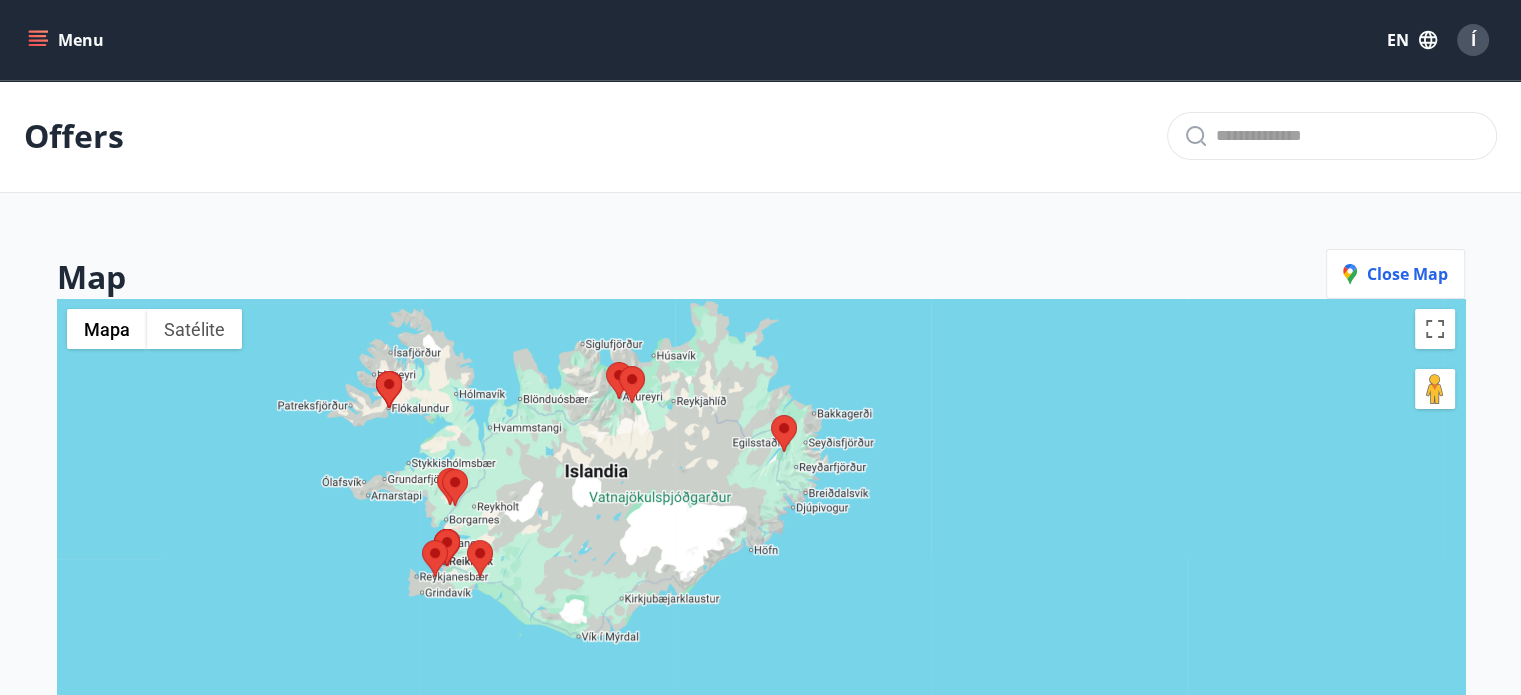 click at bounding box center (771, 415) 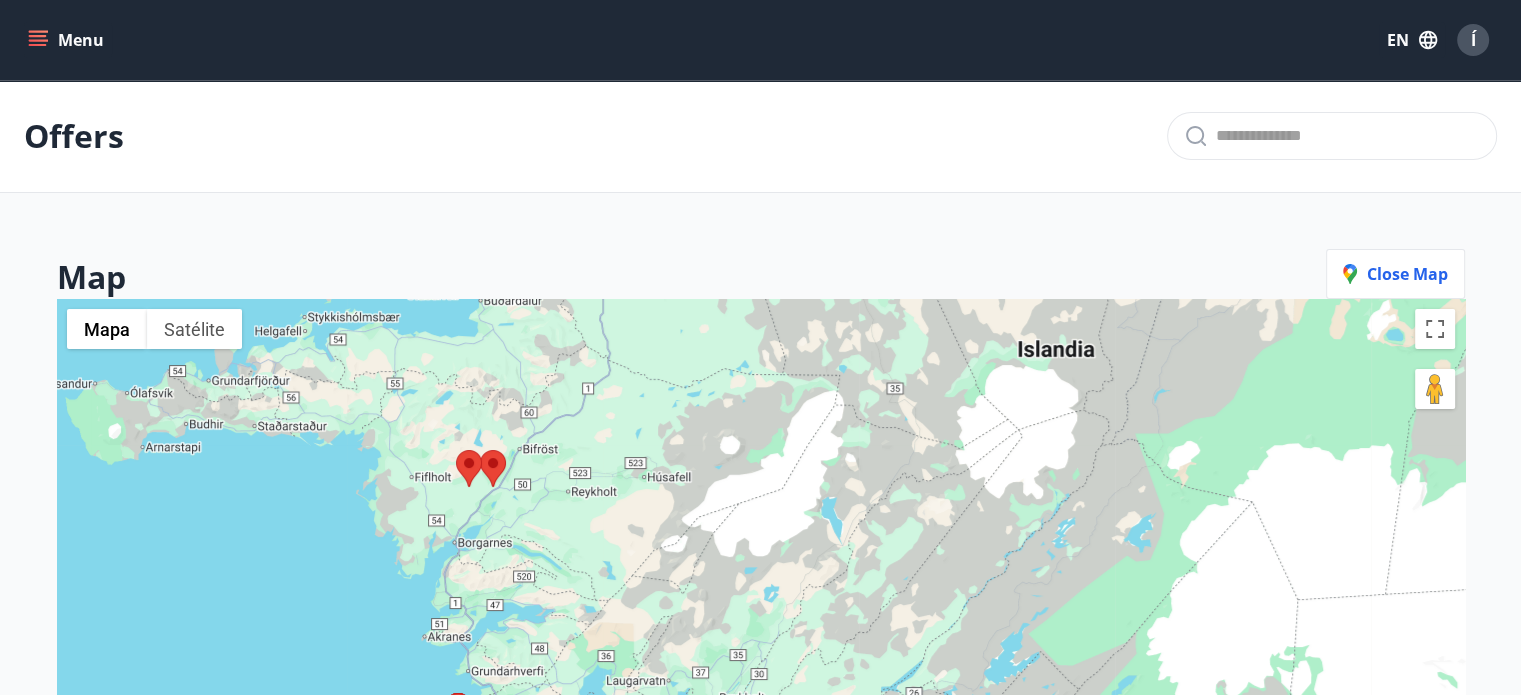 click at bounding box center [480, 450] 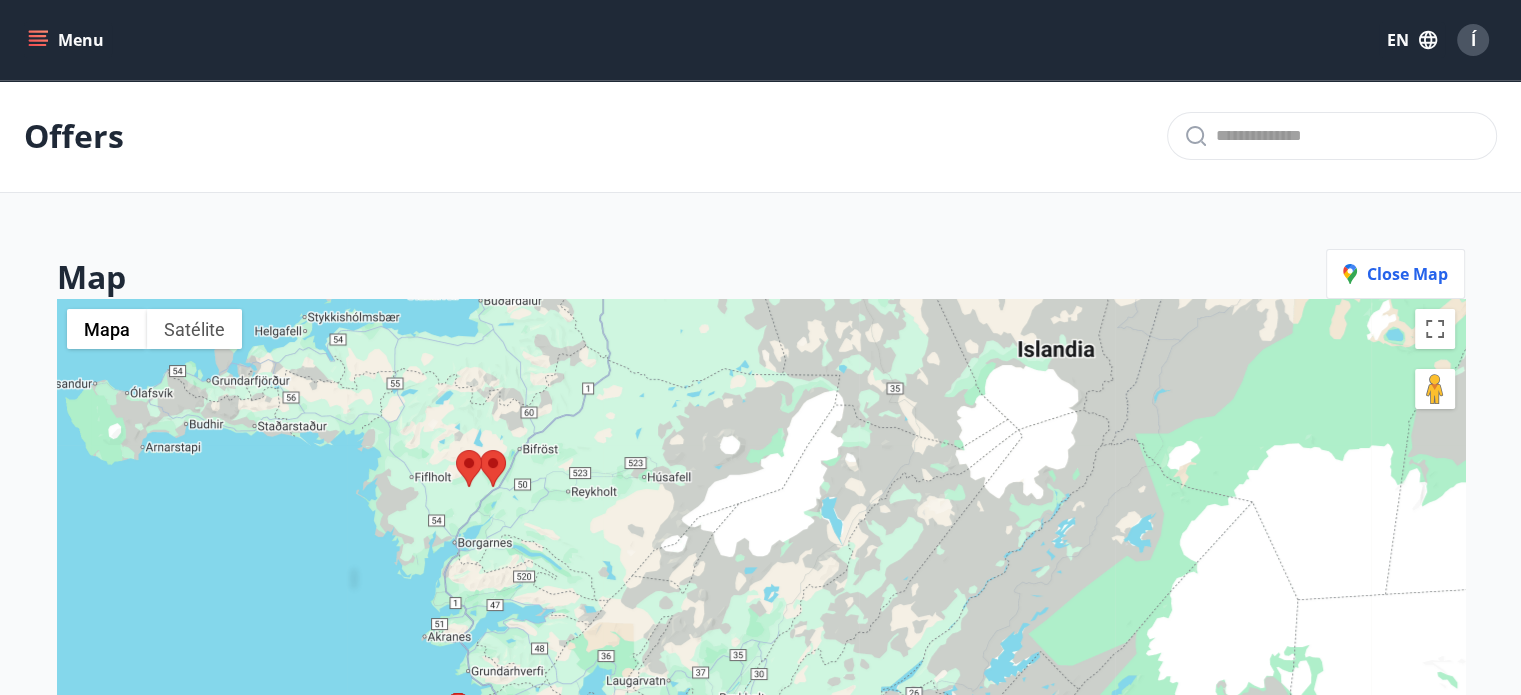 click at bounding box center [480, 450] 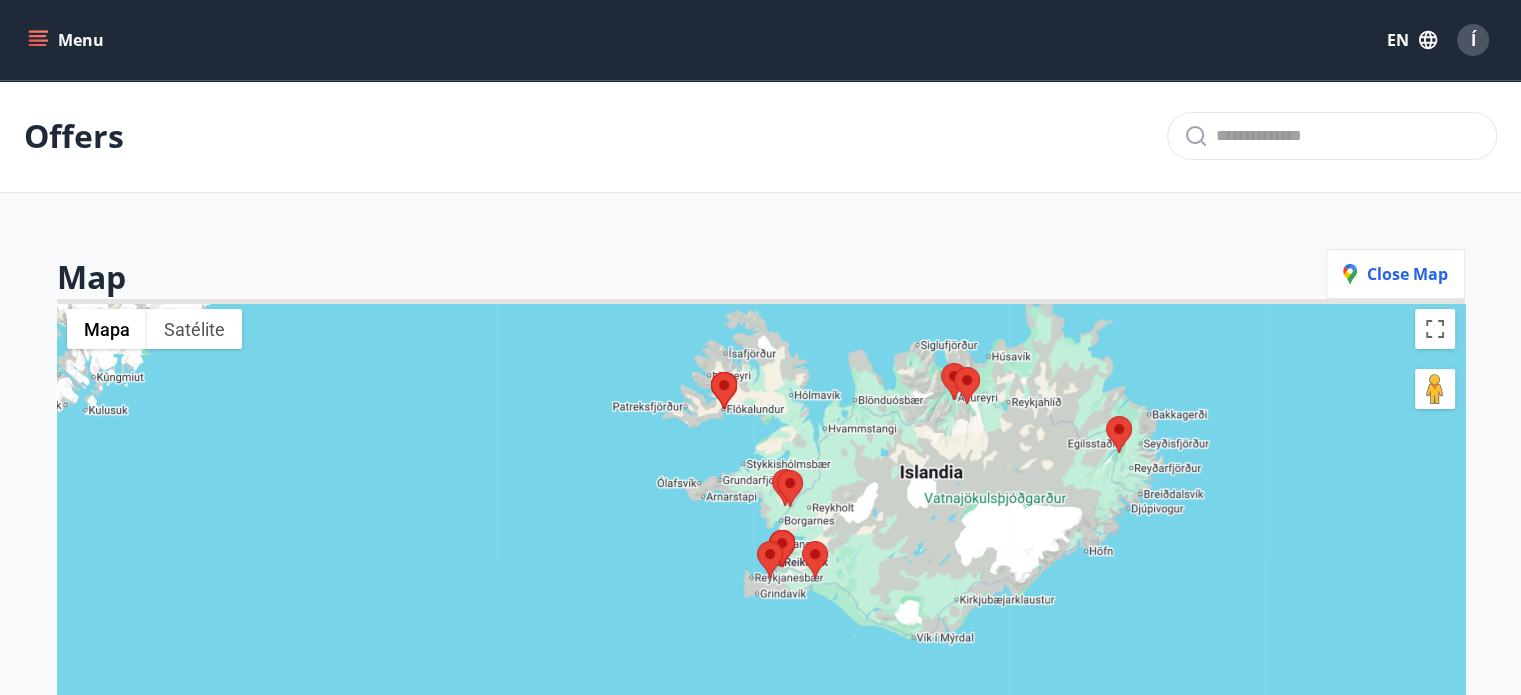 drag, startPoint x: 1099, startPoint y: 451, endPoint x: 873, endPoint y: 563, distance: 252.23006 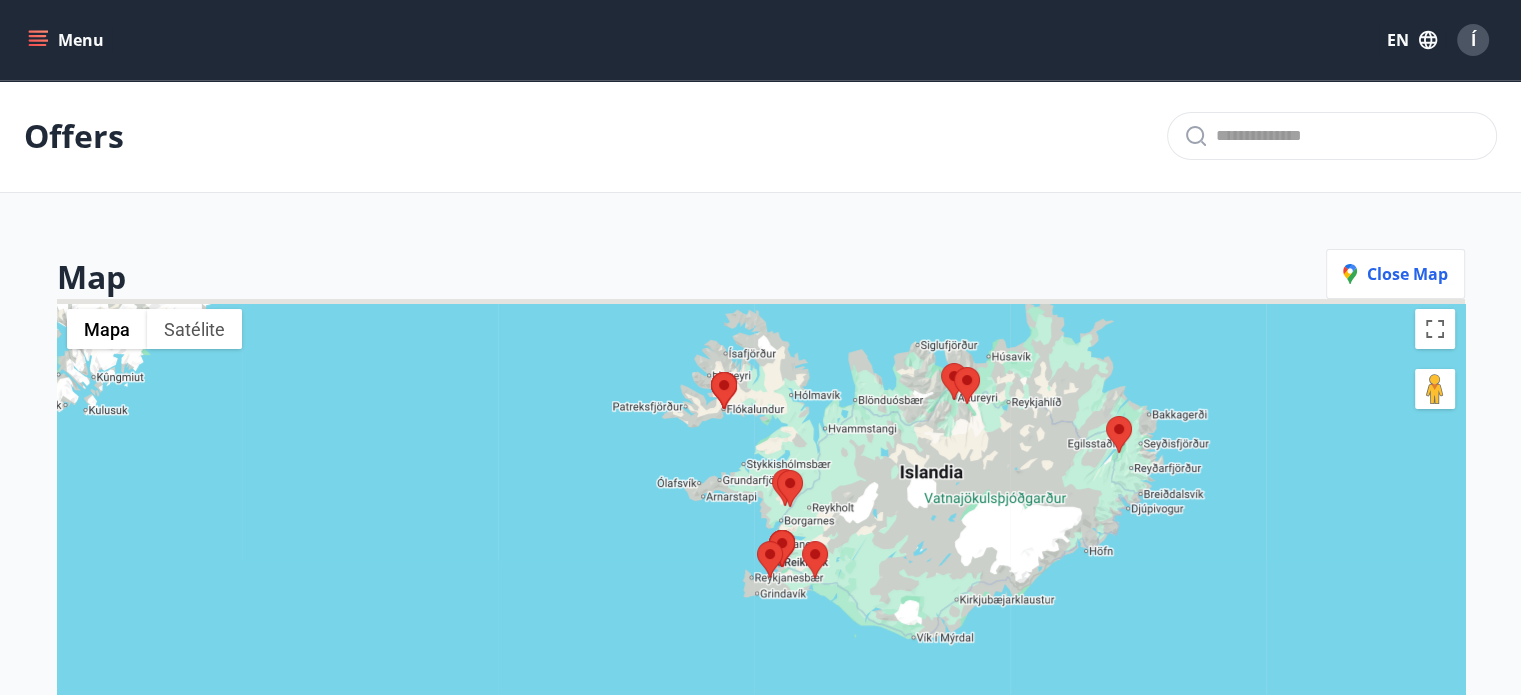 click at bounding box center [761, 646] 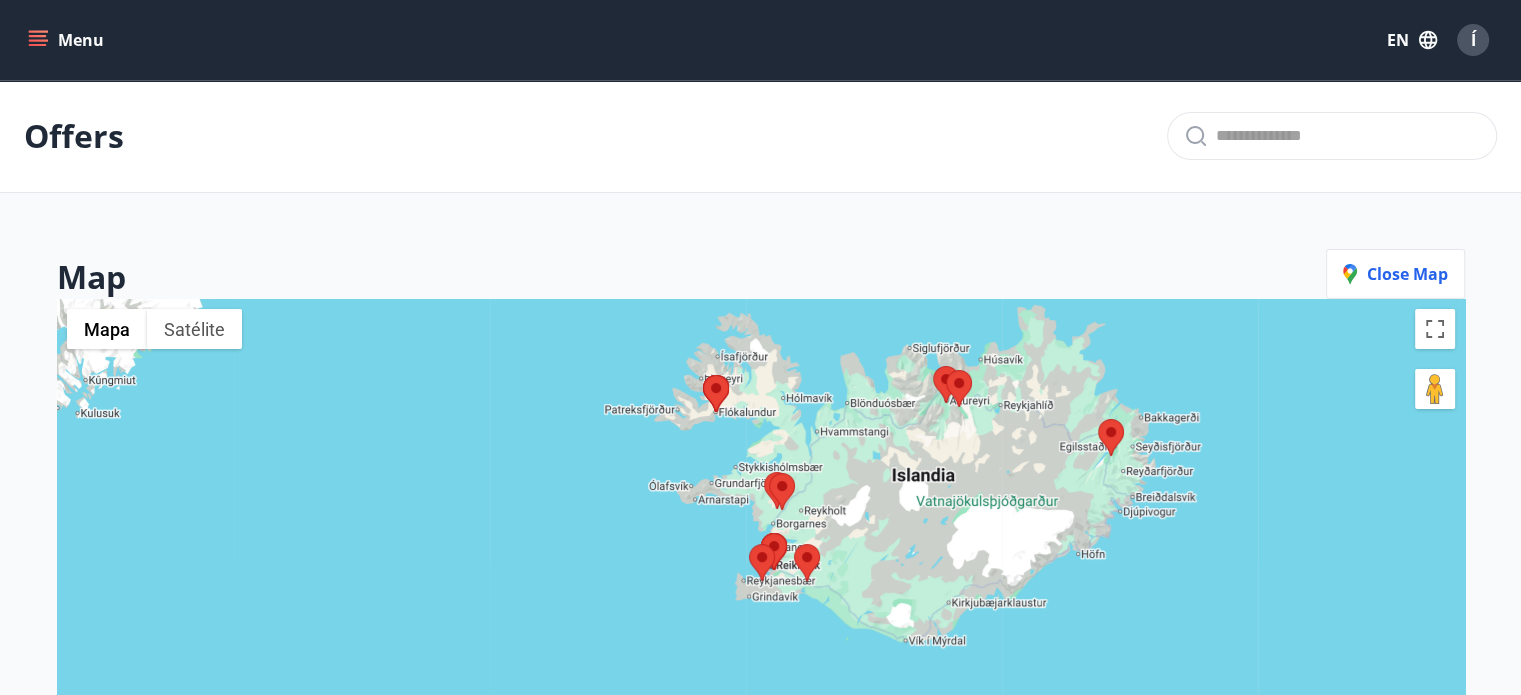 click at bounding box center (1098, 419) 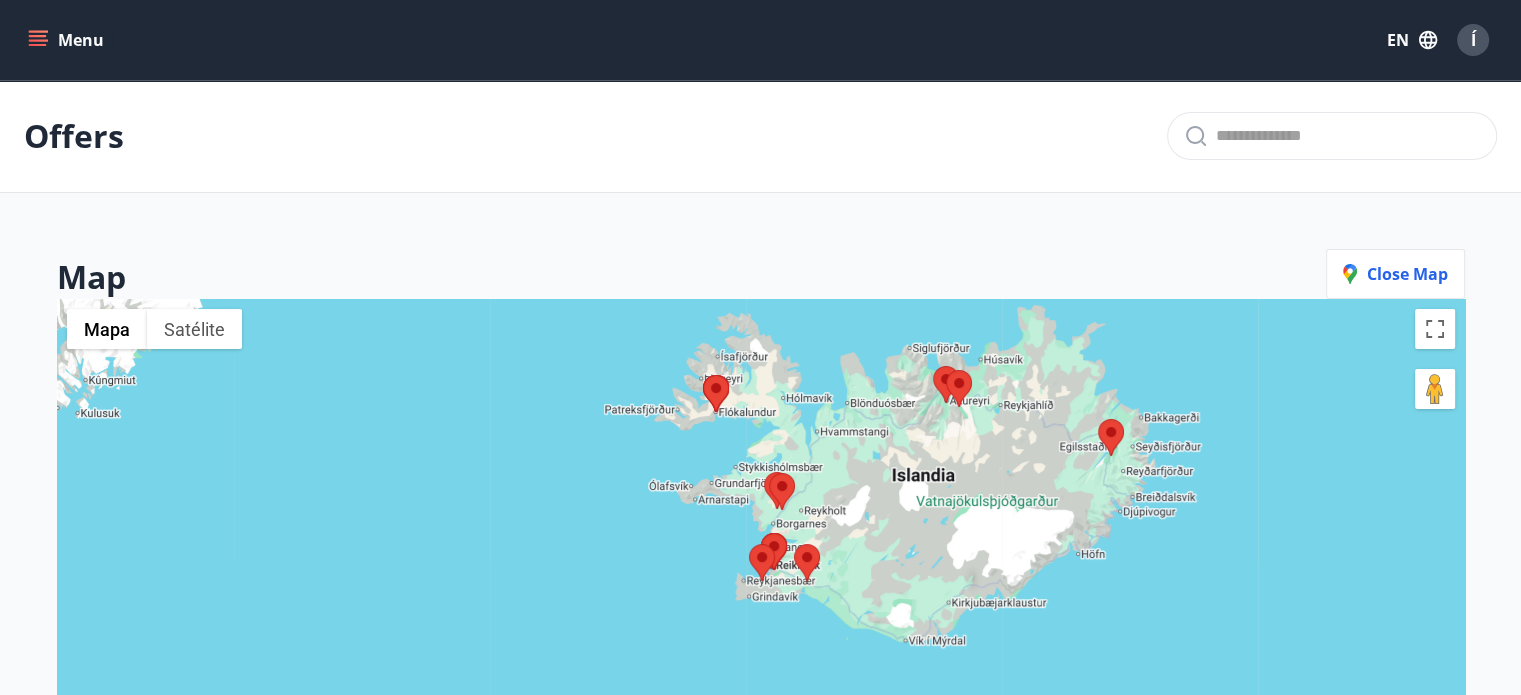 click at bounding box center (1098, 419) 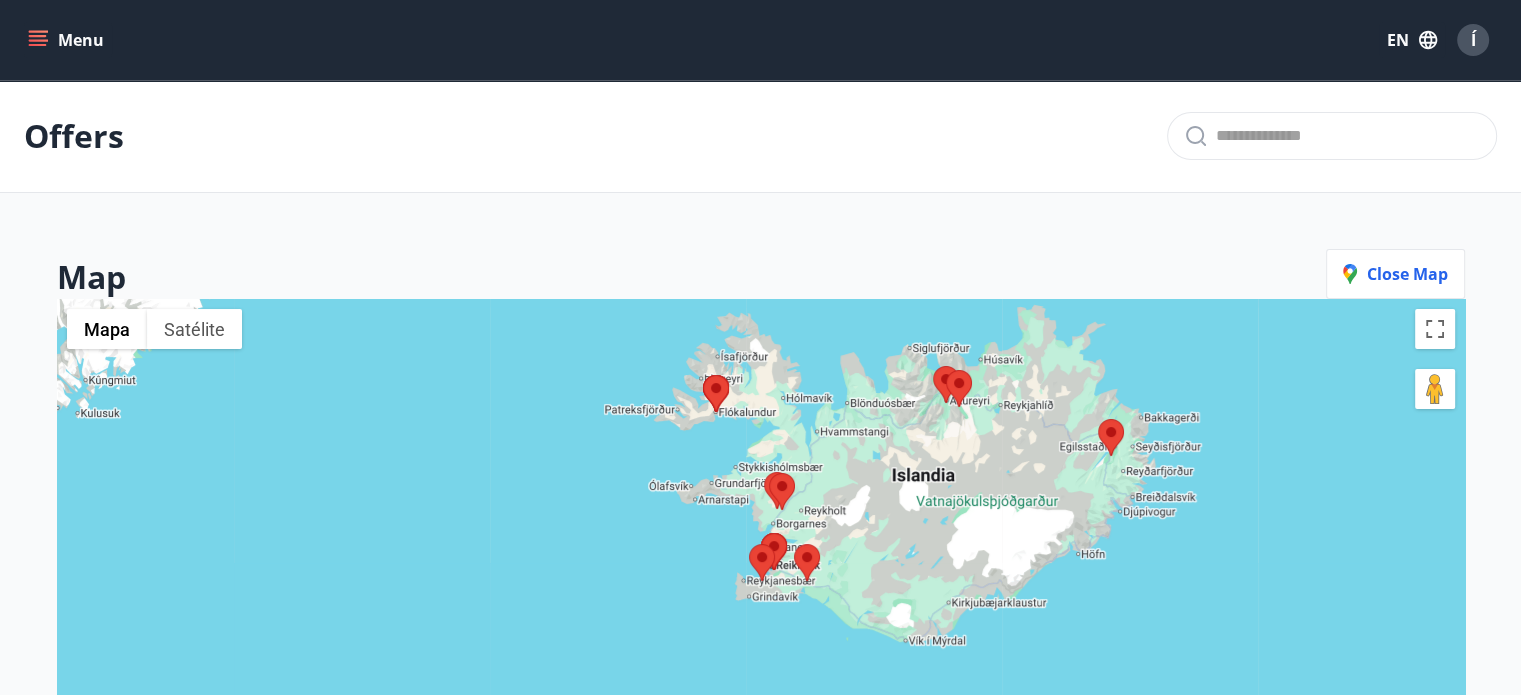 click at bounding box center (1098, 419) 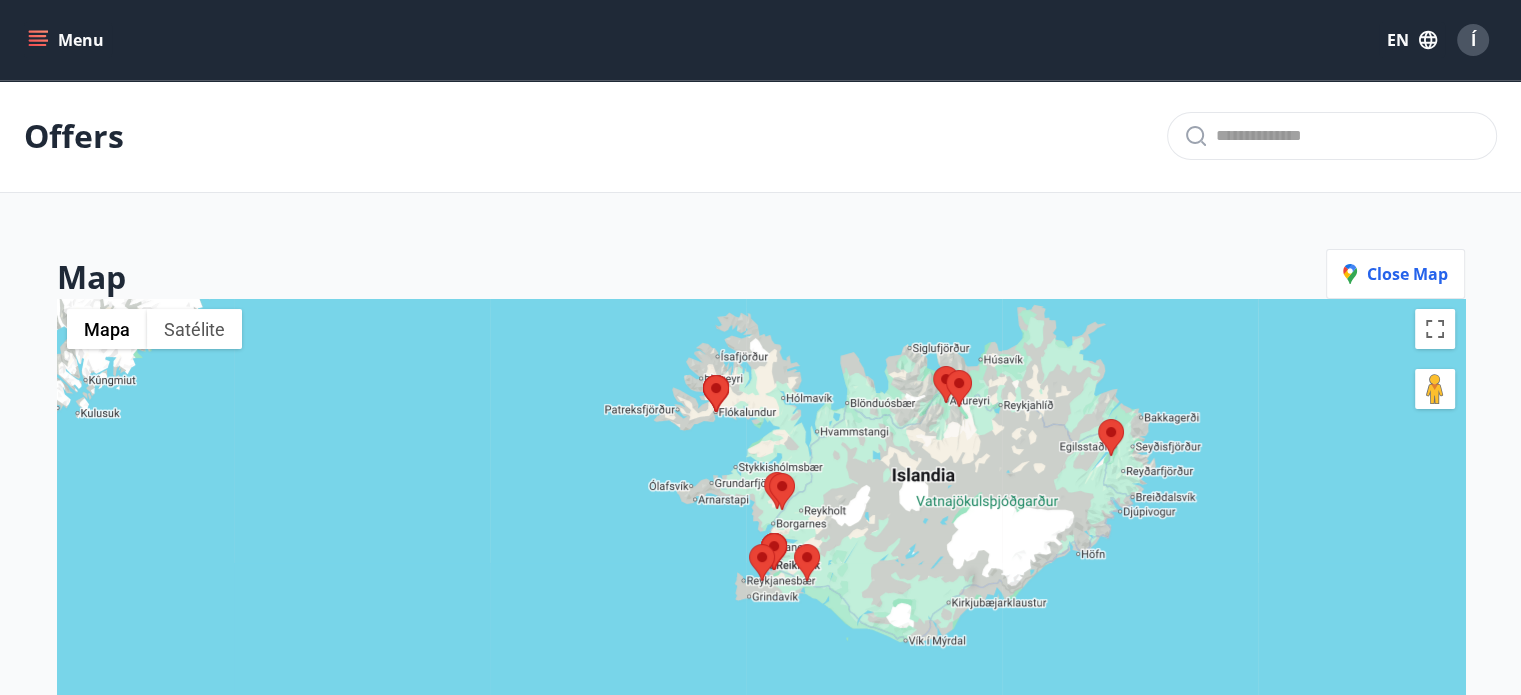 click at bounding box center (1098, 419) 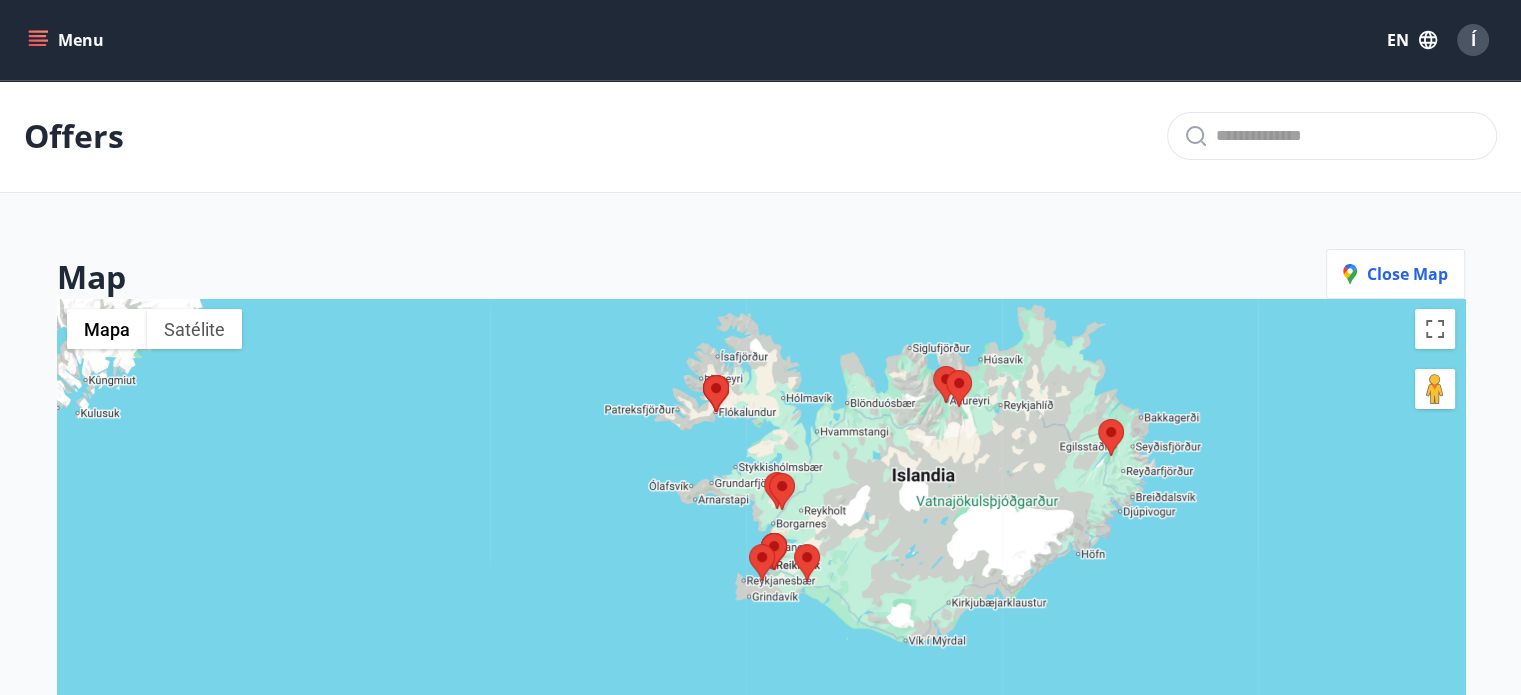 click at bounding box center (1098, 419) 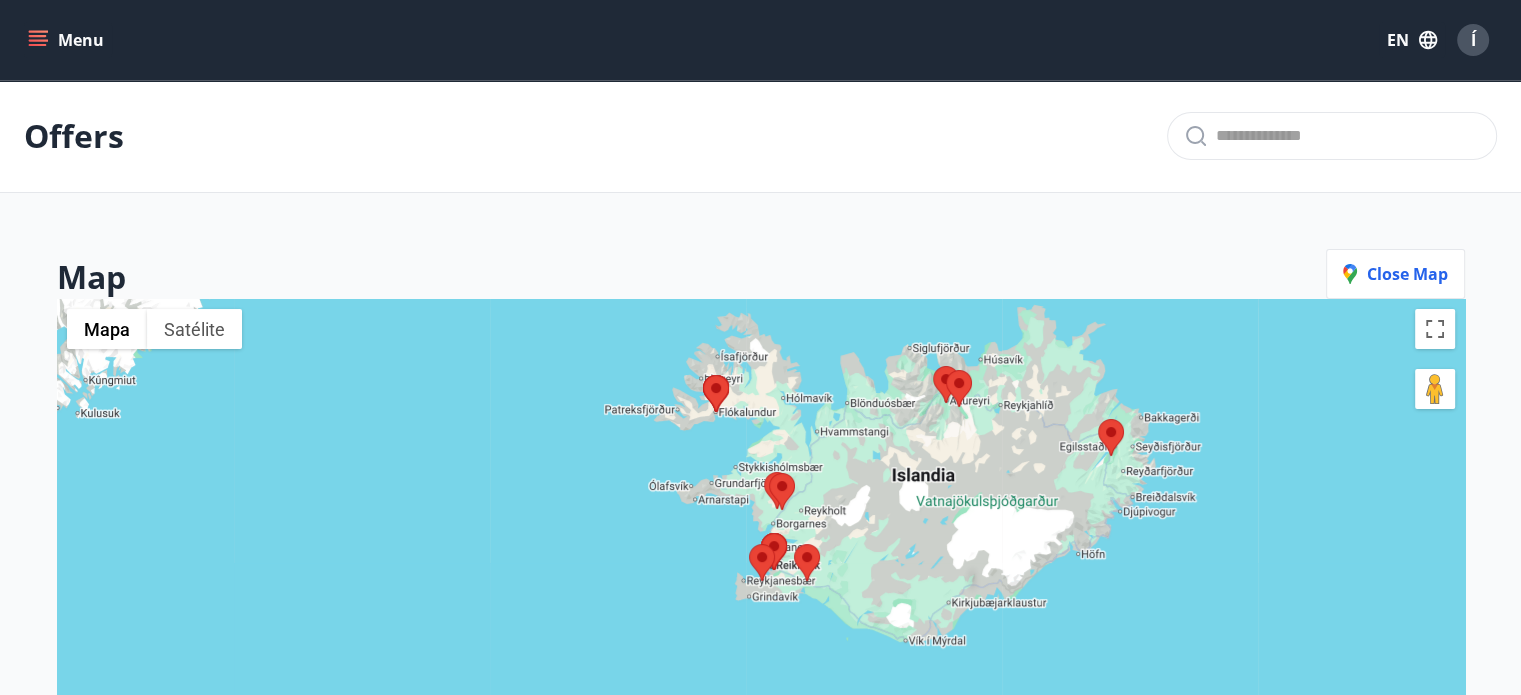 click at bounding box center [1098, 419] 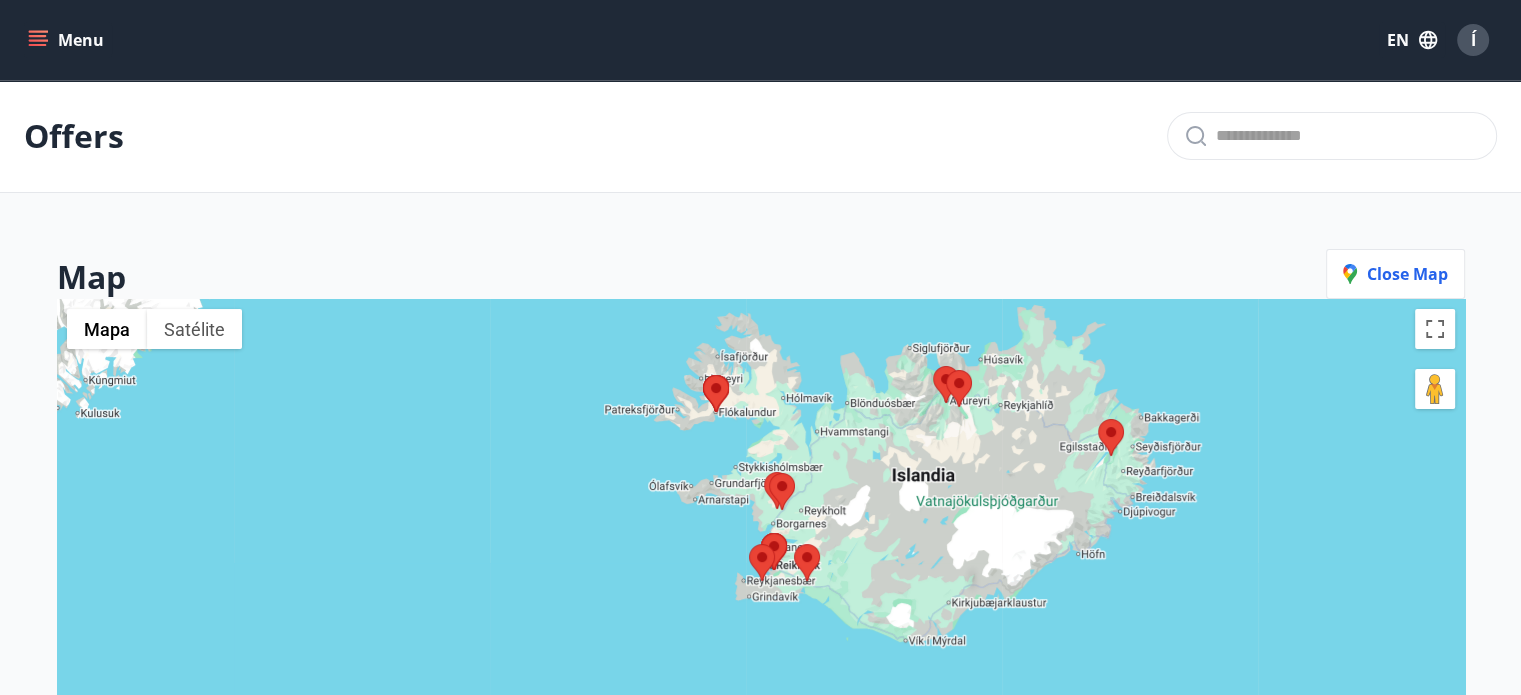 click at bounding box center [1098, 419] 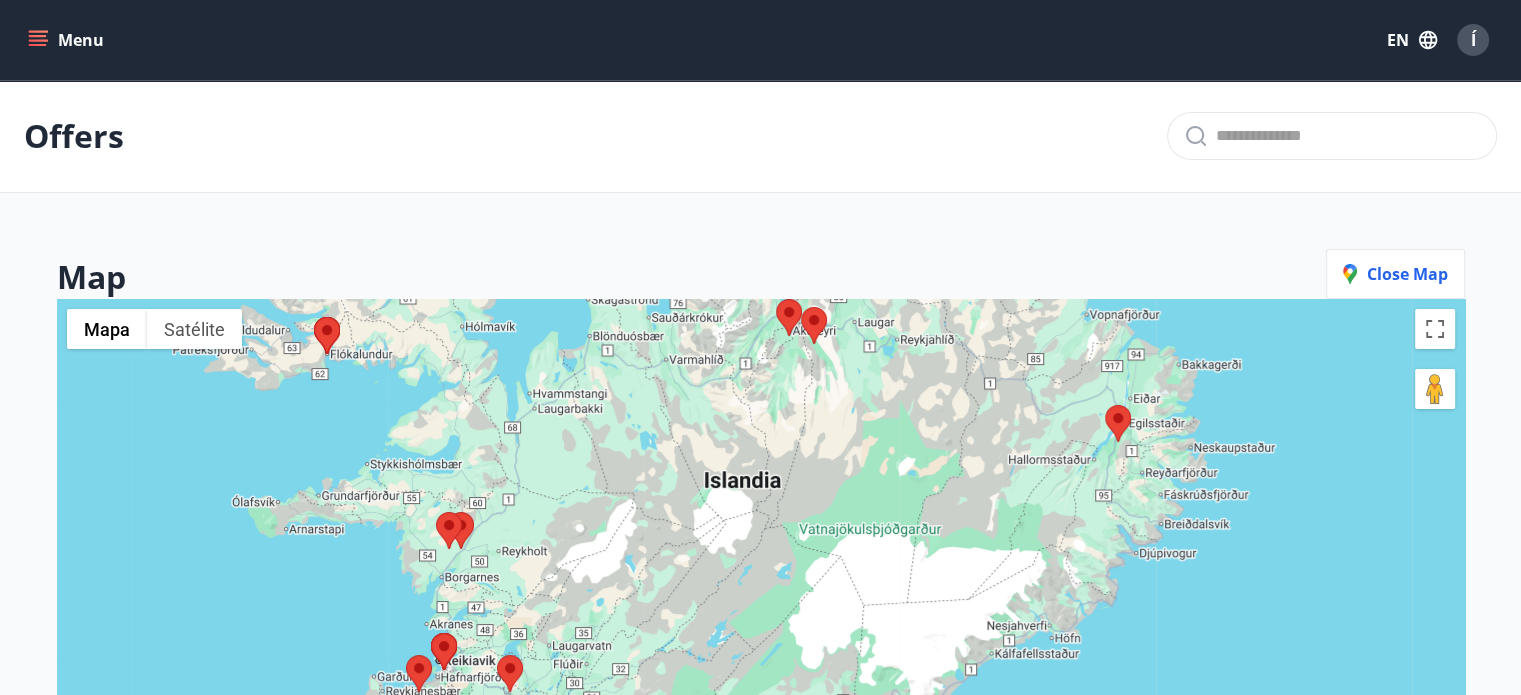 drag, startPoint x: 1109, startPoint y: 440, endPoint x: 1108, endPoint y: 417, distance: 23.021729 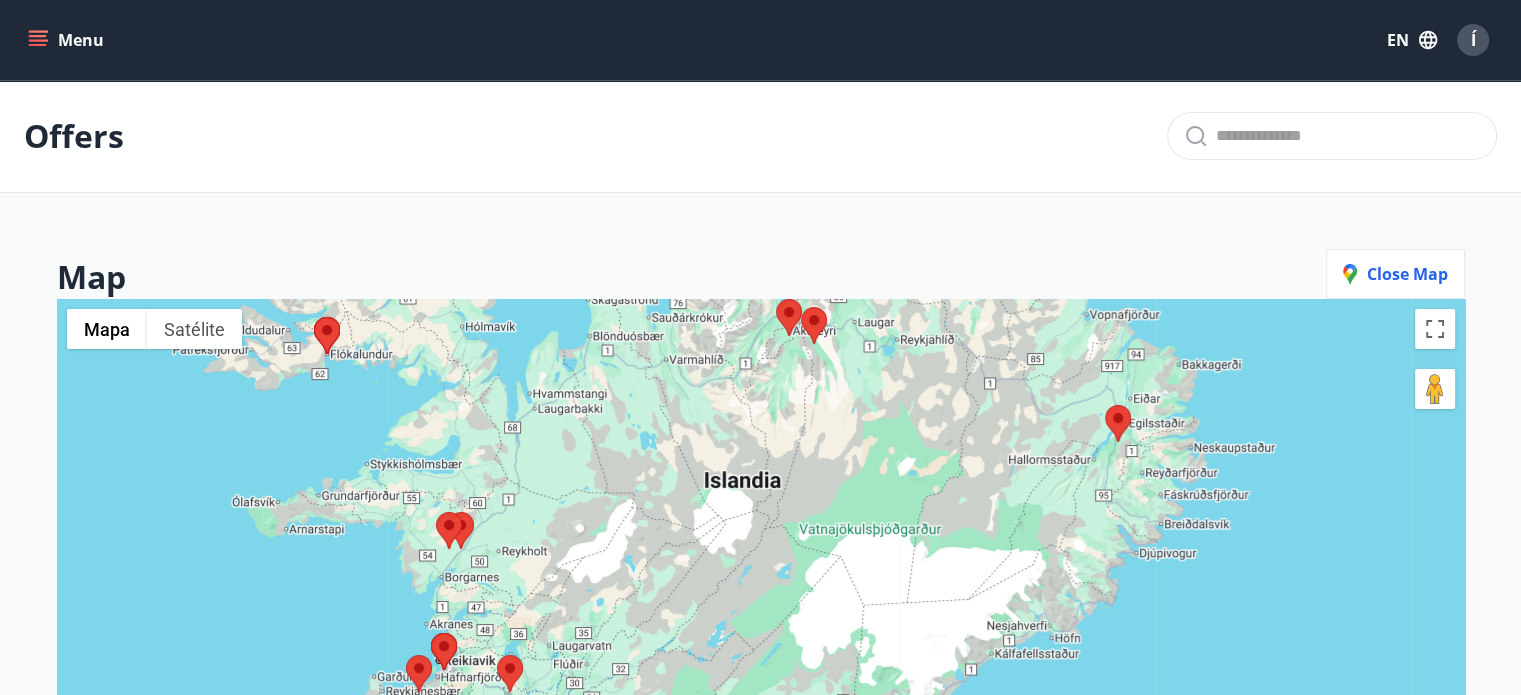 click at bounding box center (1105, 405) 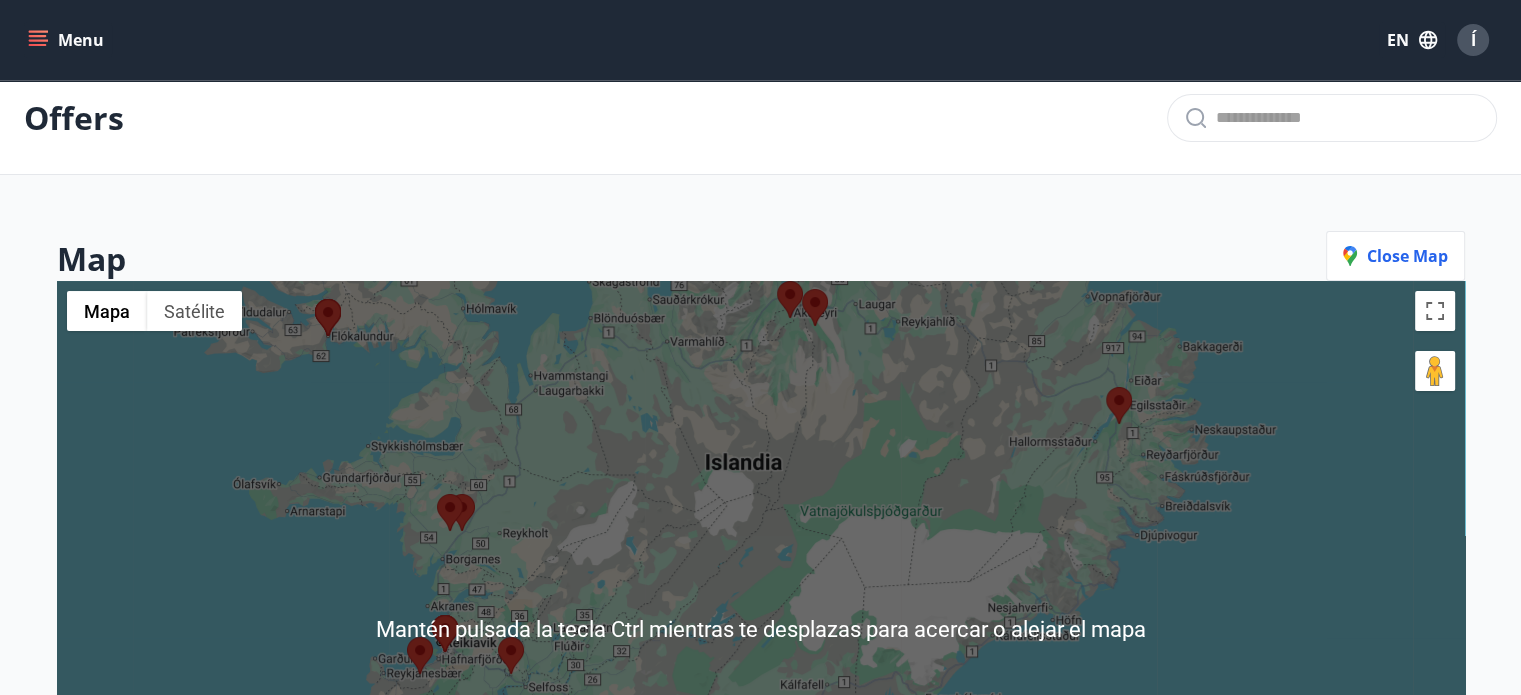 scroll, scrollTop: 11, scrollLeft: 0, axis: vertical 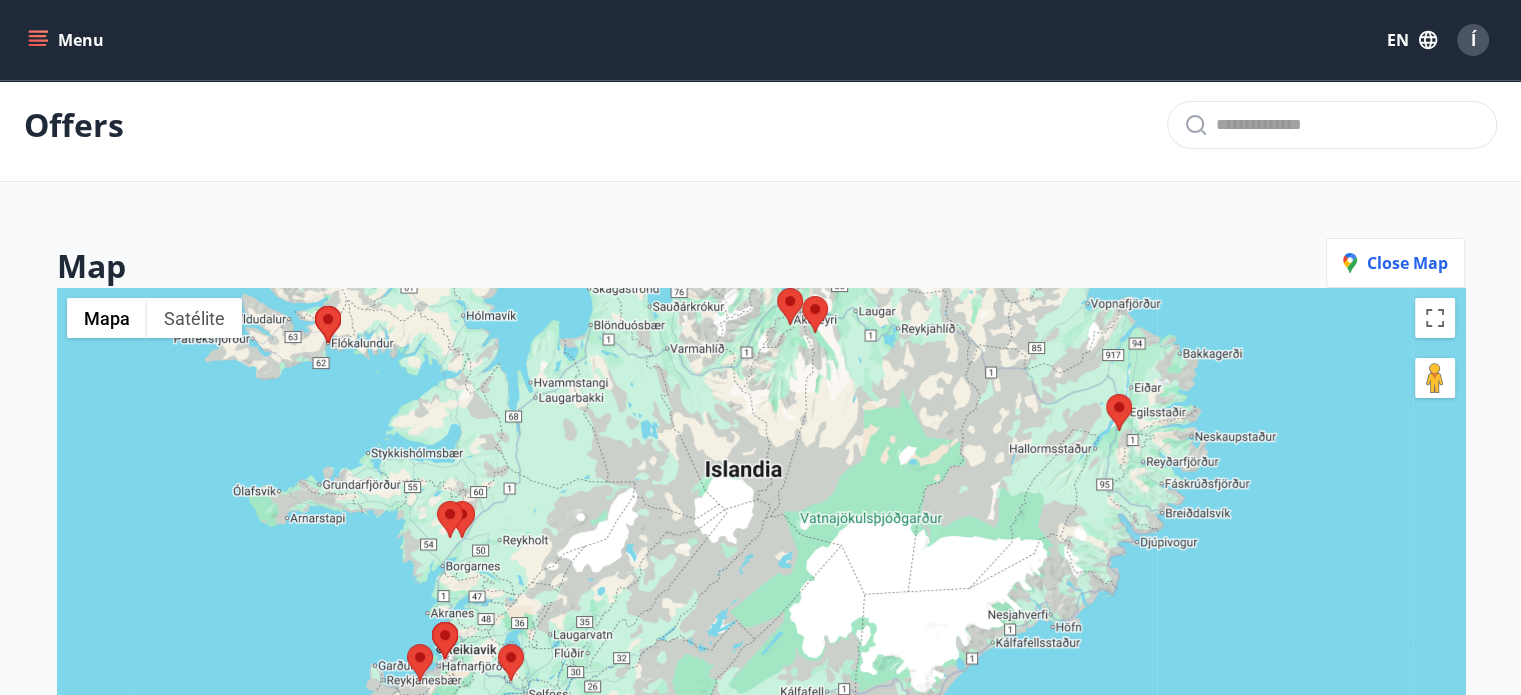 drag, startPoint x: 1127, startPoint y: 509, endPoint x: 1117, endPoint y: 568, distance: 59.841457 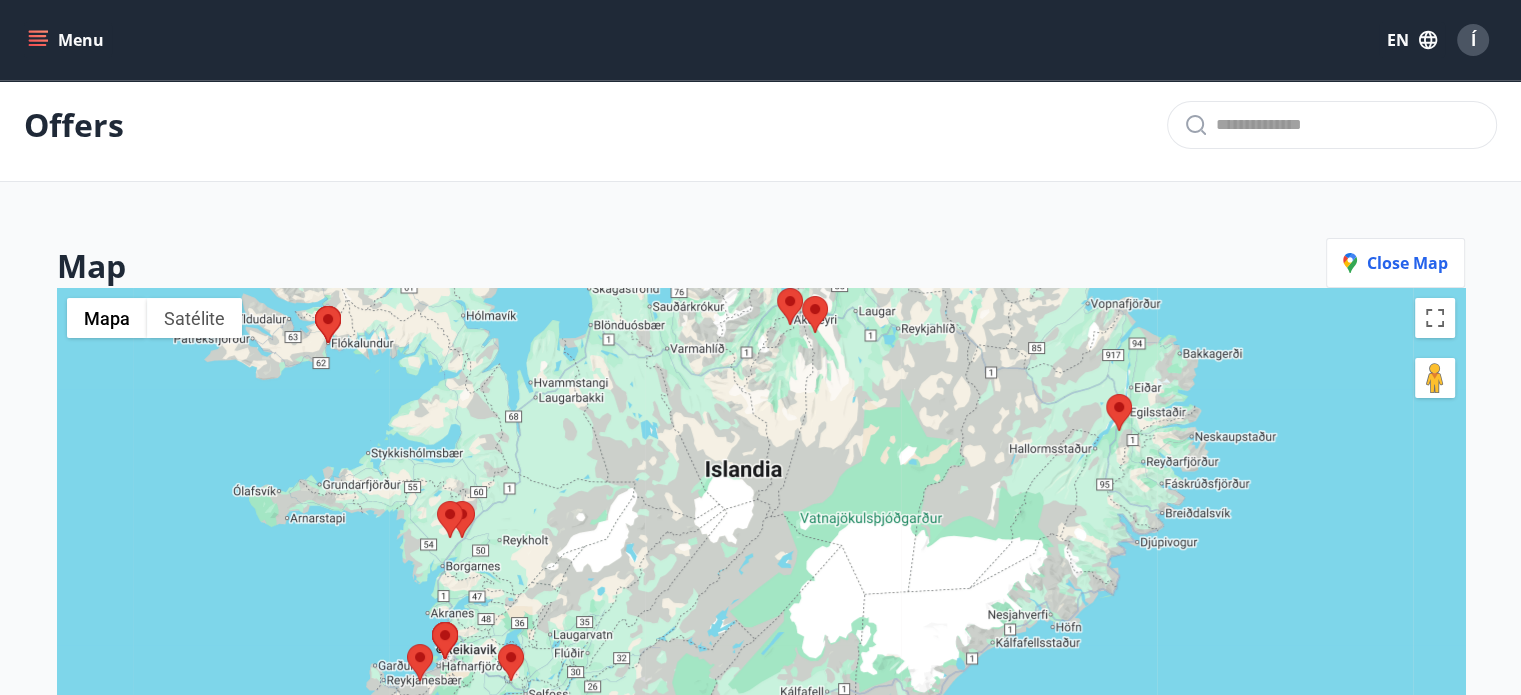 click at bounding box center (761, 635) 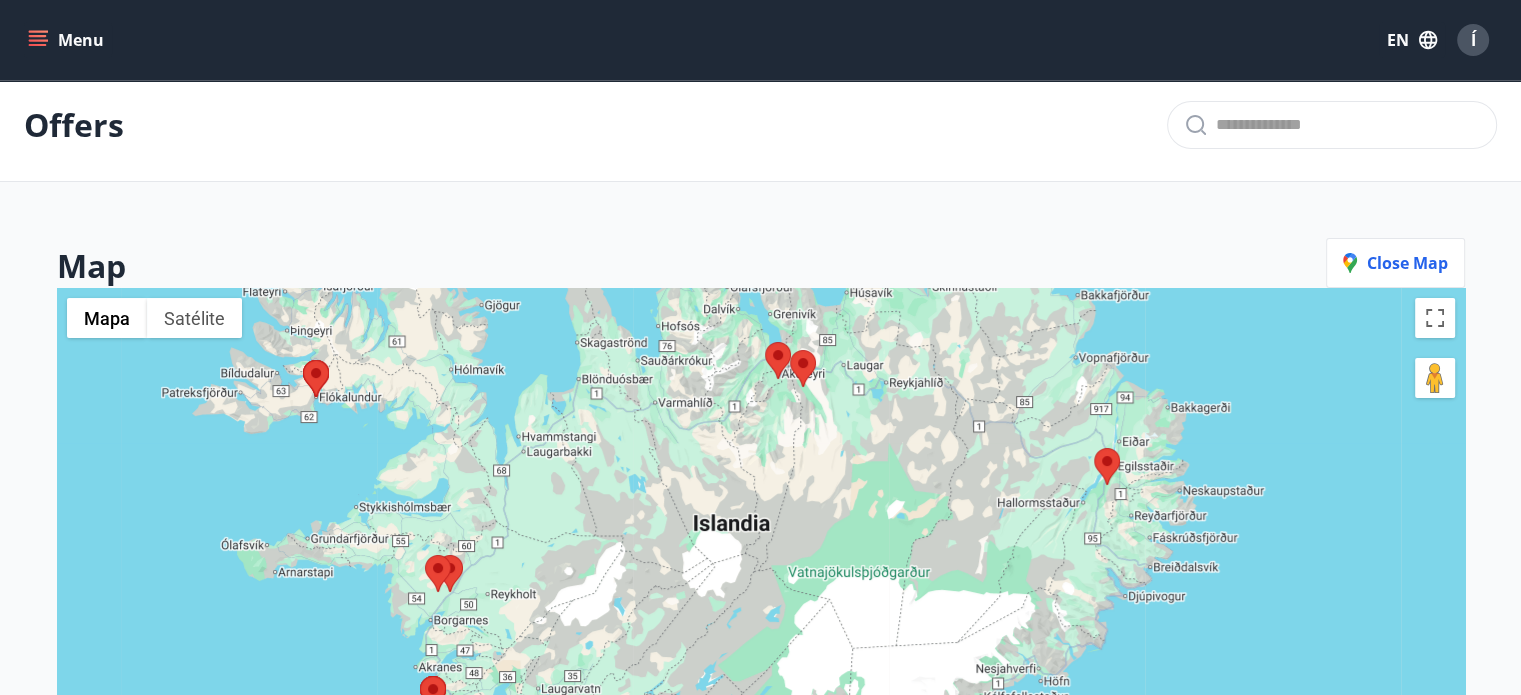 click at bounding box center (1094, 448) 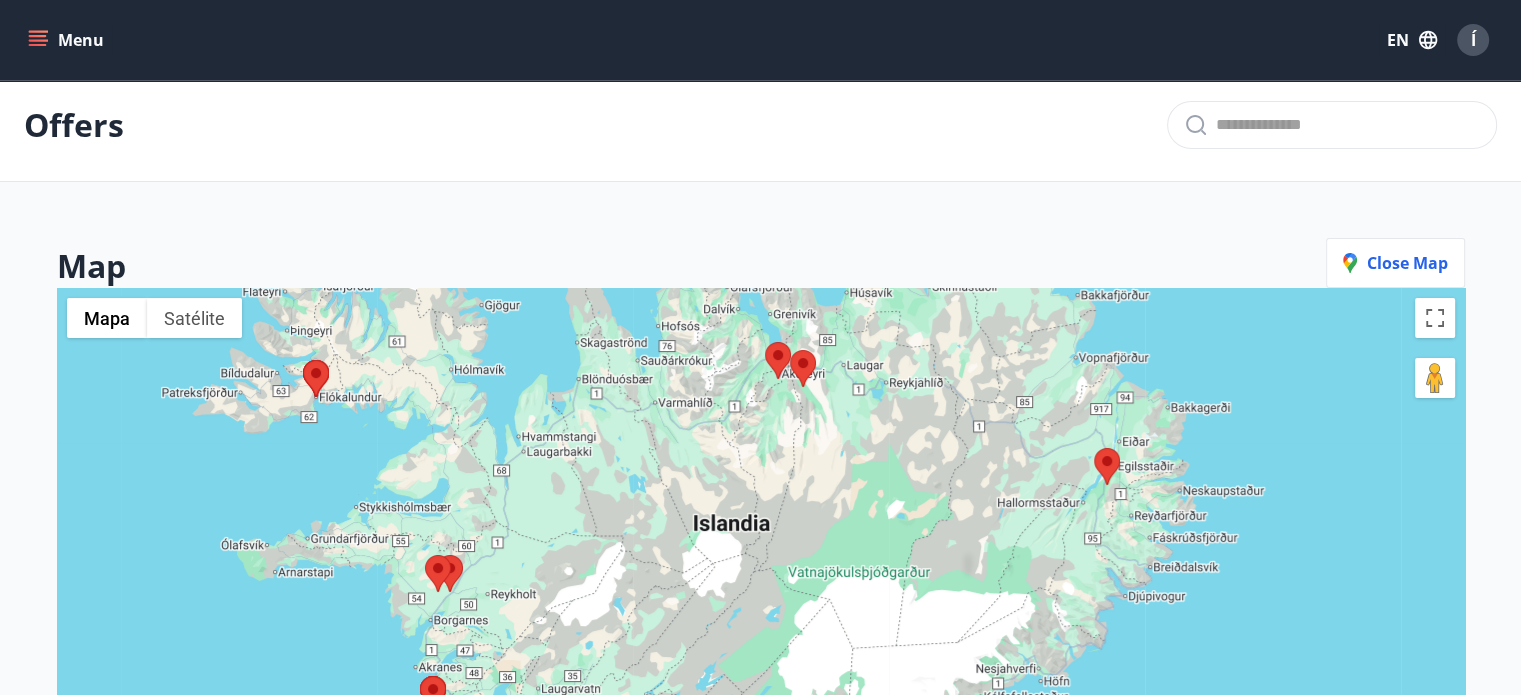 click at bounding box center (1094, 448) 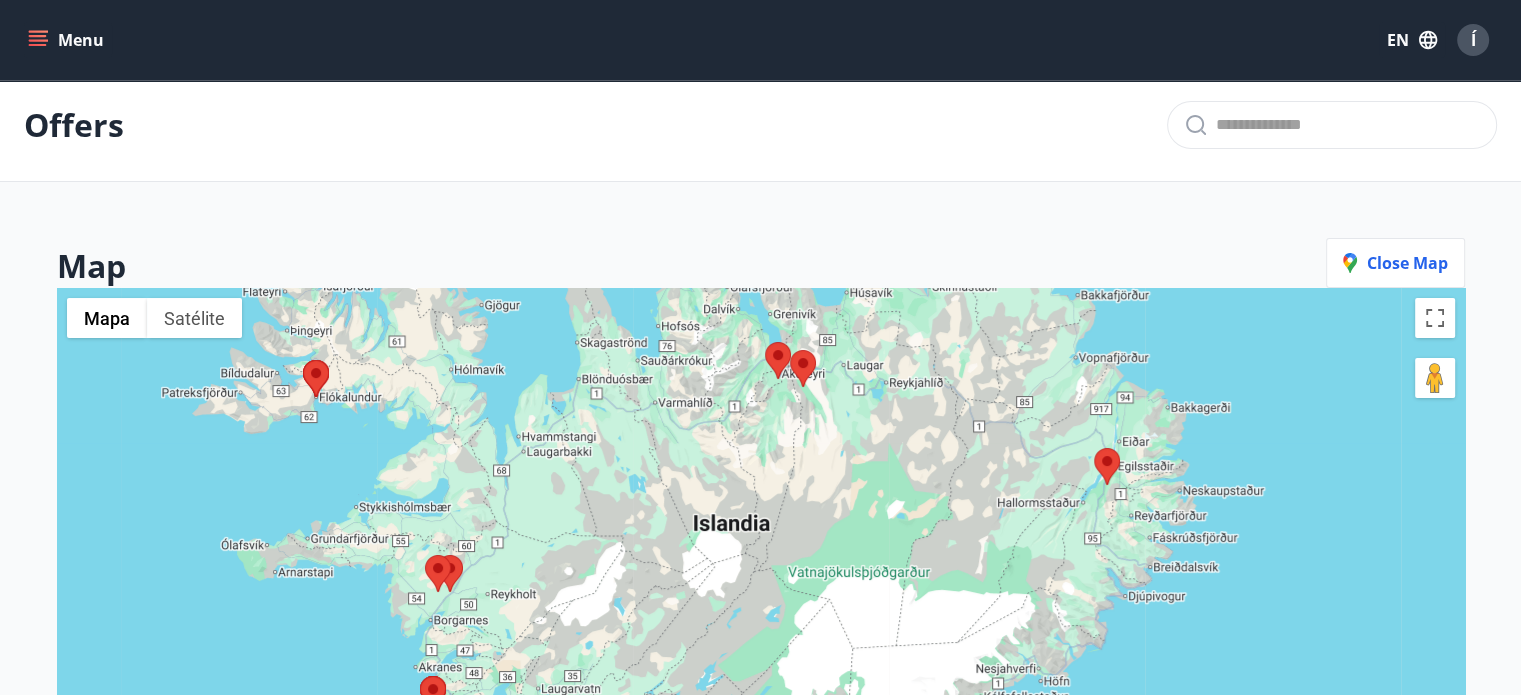 click at bounding box center (1094, 448) 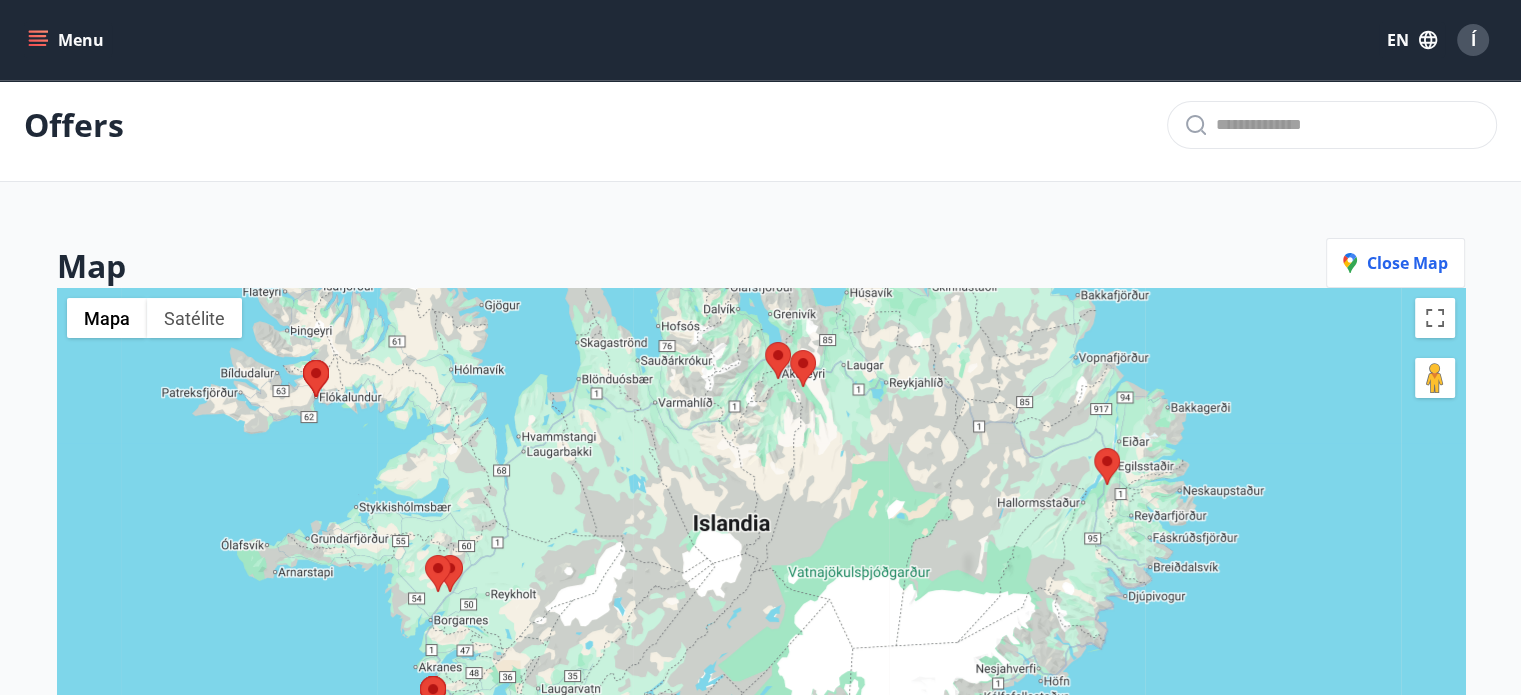 click at bounding box center [1094, 448] 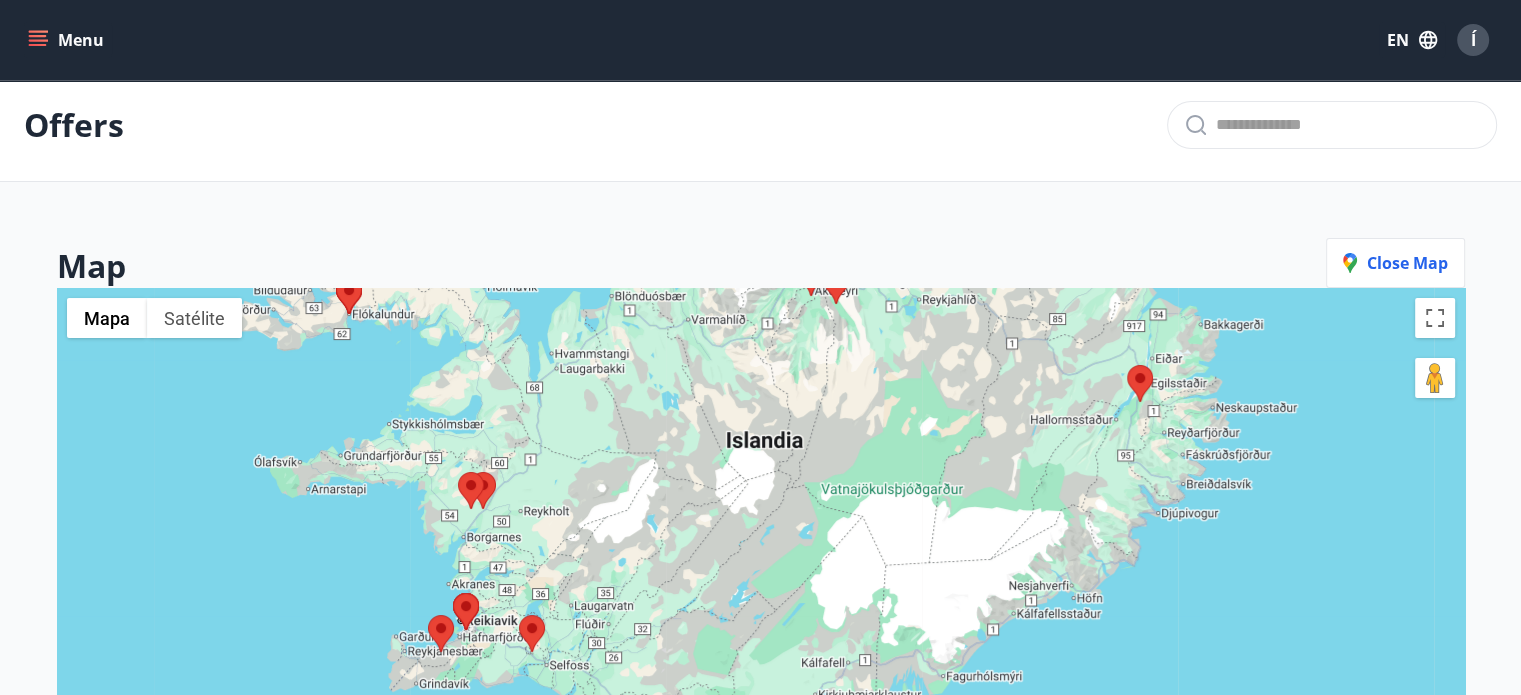 drag, startPoint x: 1116, startPoint y: 435, endPoint x: 1168, endPoint y: 338, distance: 110.059074 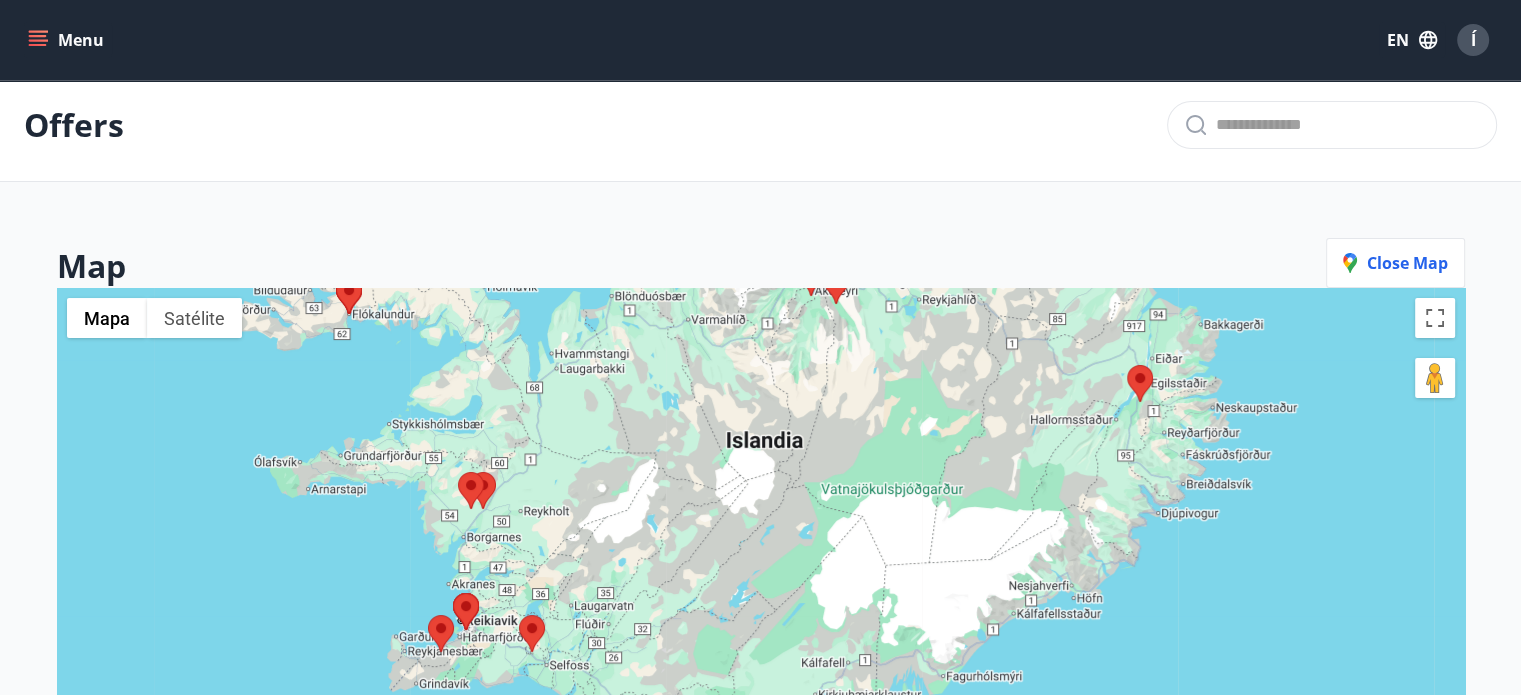 click at bounding box center (761, 635) 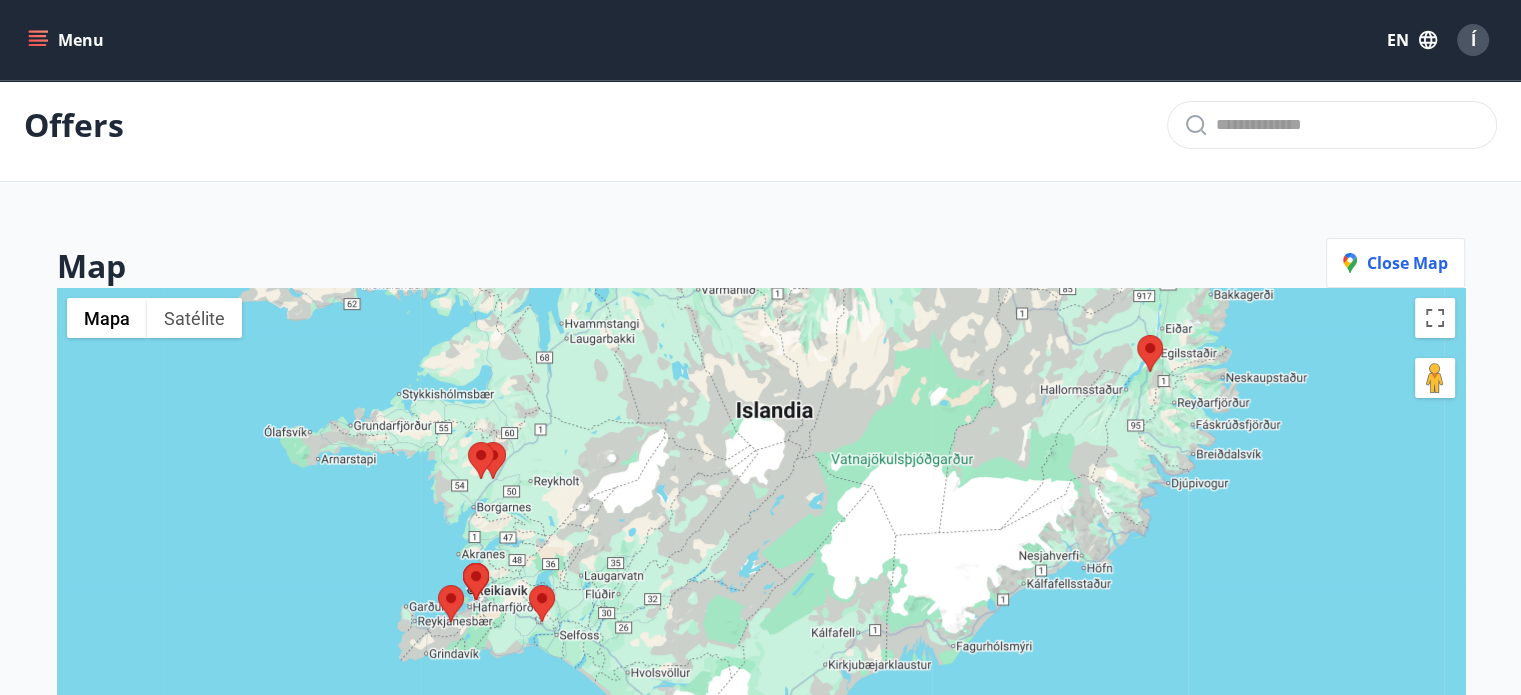 drag, startPoint x: 708, startPoint y: 579, endPoint x: 719, endPoint y: 547, distance: 33.83785 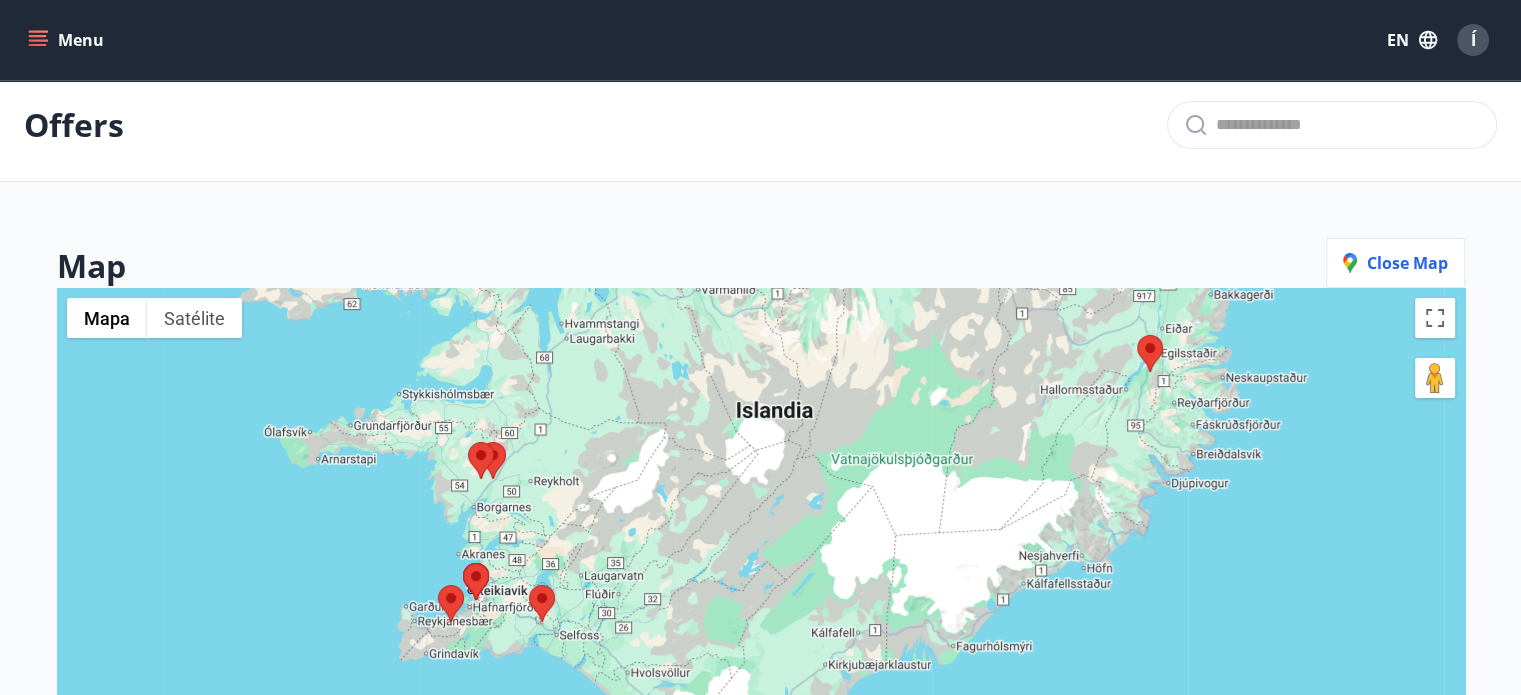 click at bounding box center (761, 635) 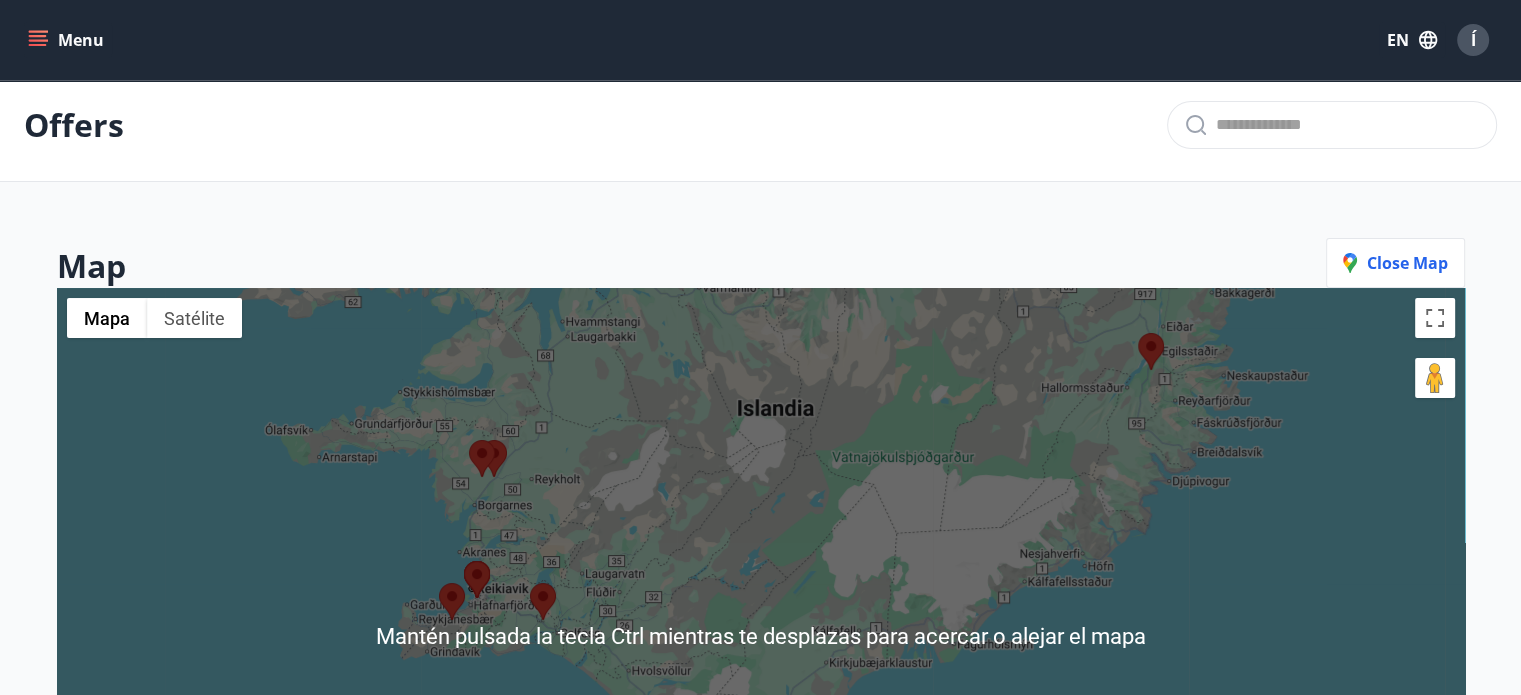 scroll, scrollTop: 0, scrollLeft: 0, axis: both 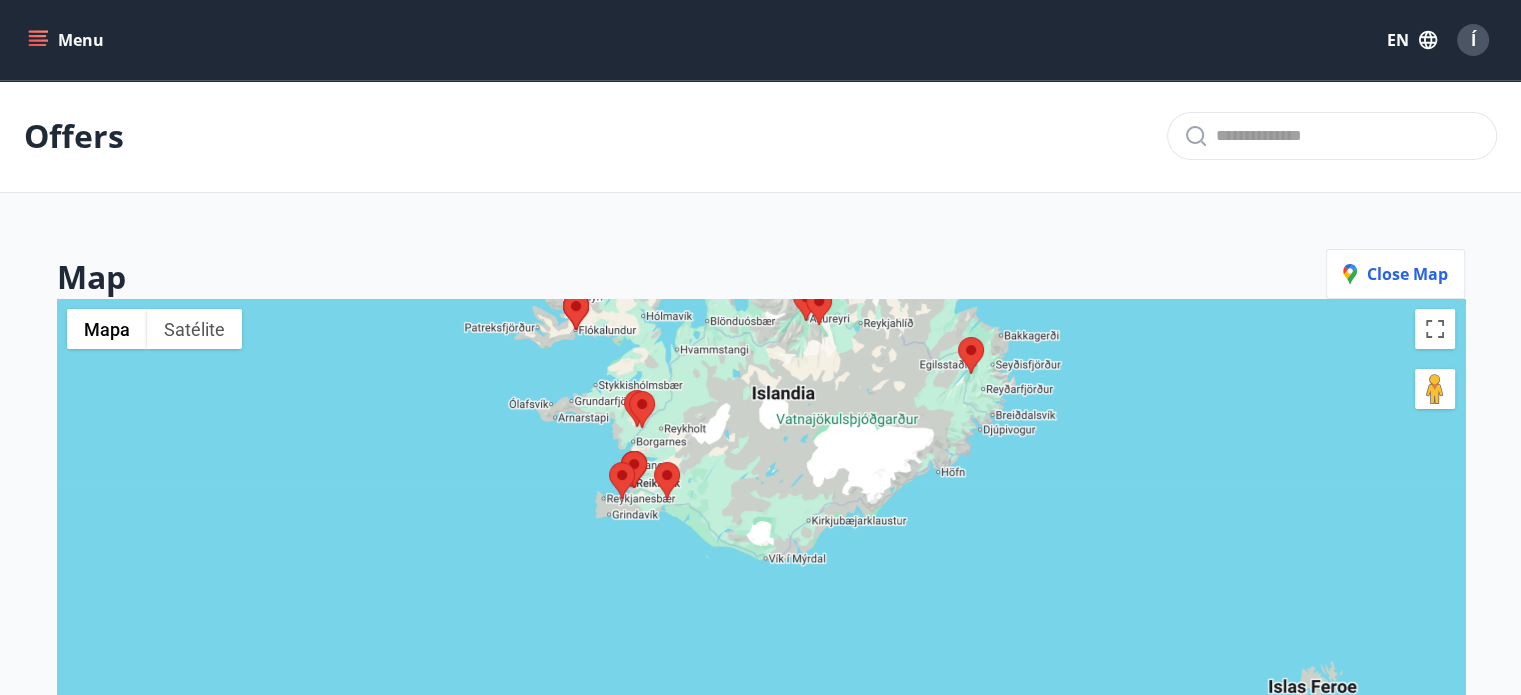 click at bounding box center [958, 337] 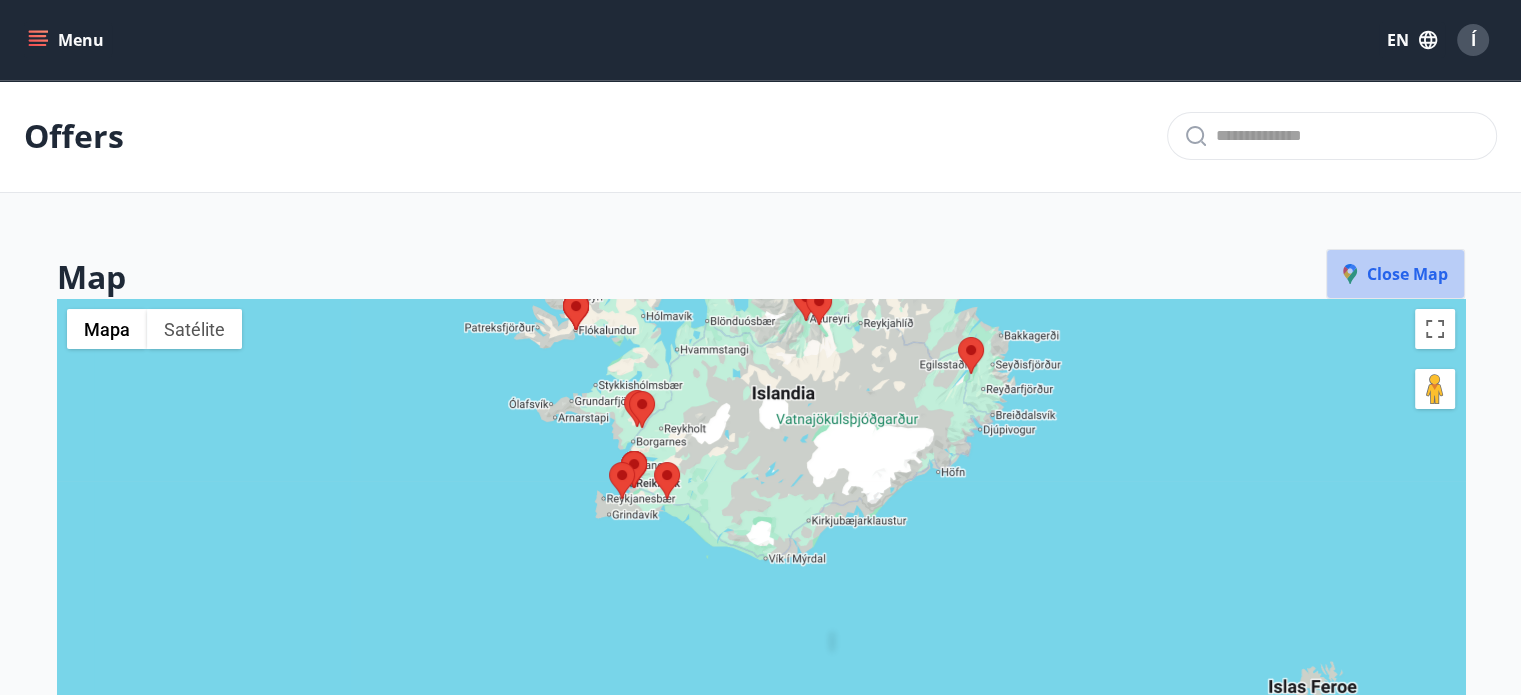 click on "Close map" at bounding box center [1395, 274] 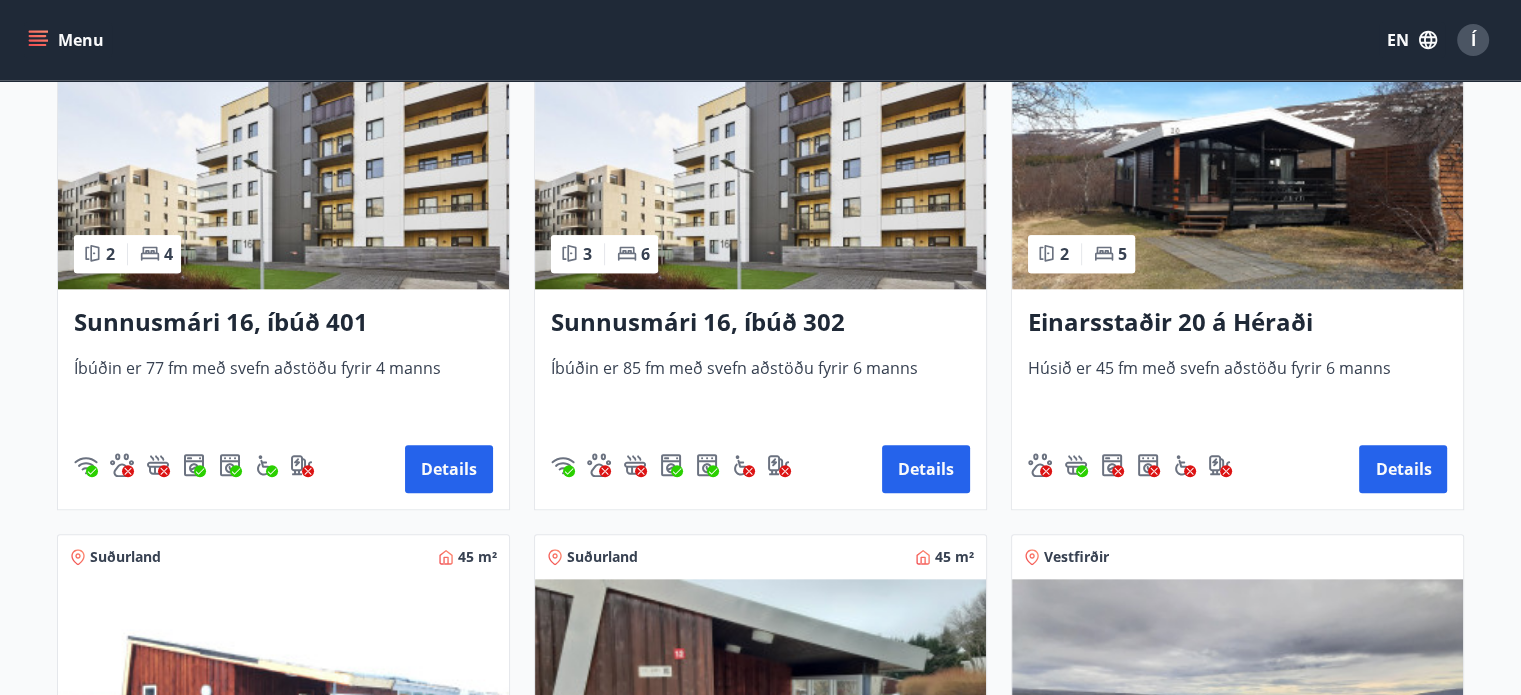 scroll, scrollTop: 1884, scrollLeft: 0, axis: vertical 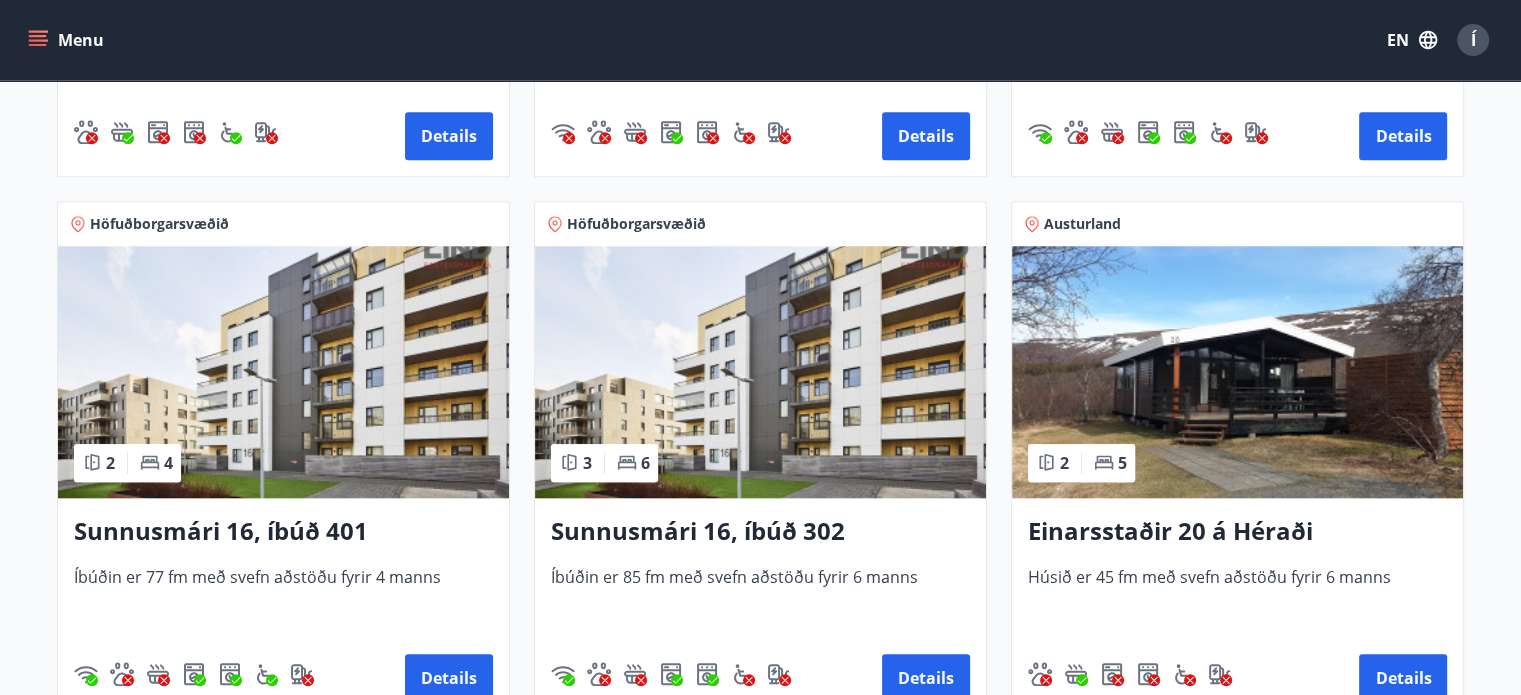 click on "Austurland" at bounding box center (1082, 224) 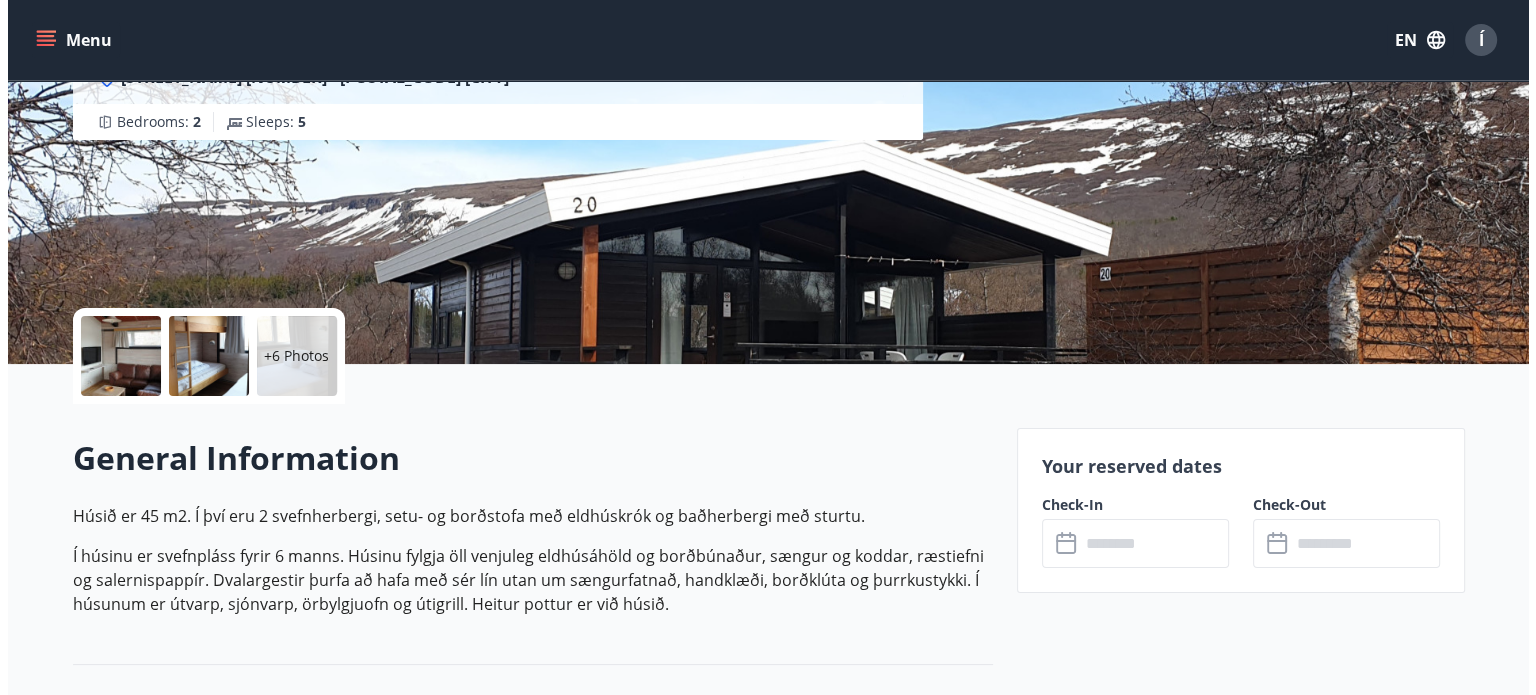 scroll, scrollTop: 240, scrollLeft: 0, axis: vertical 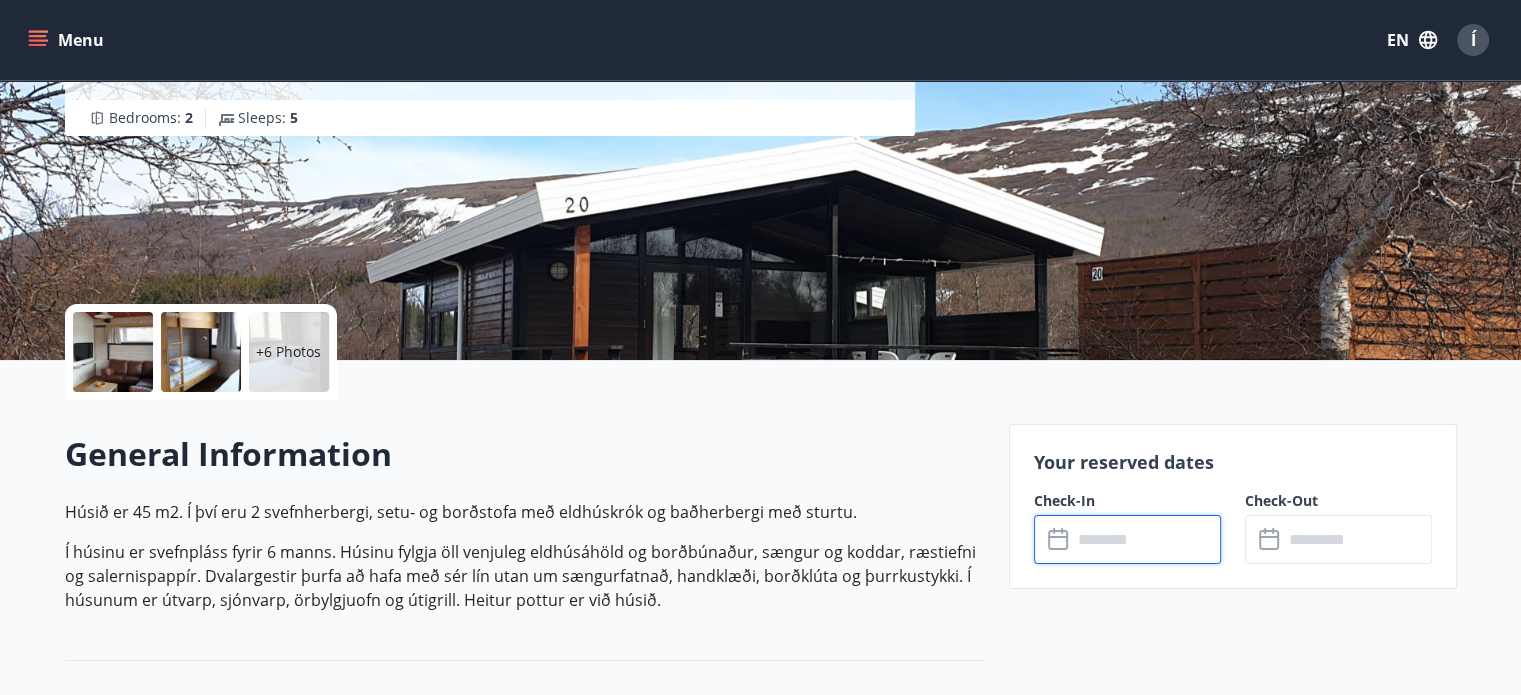 click at bounding box center (1146, 539) 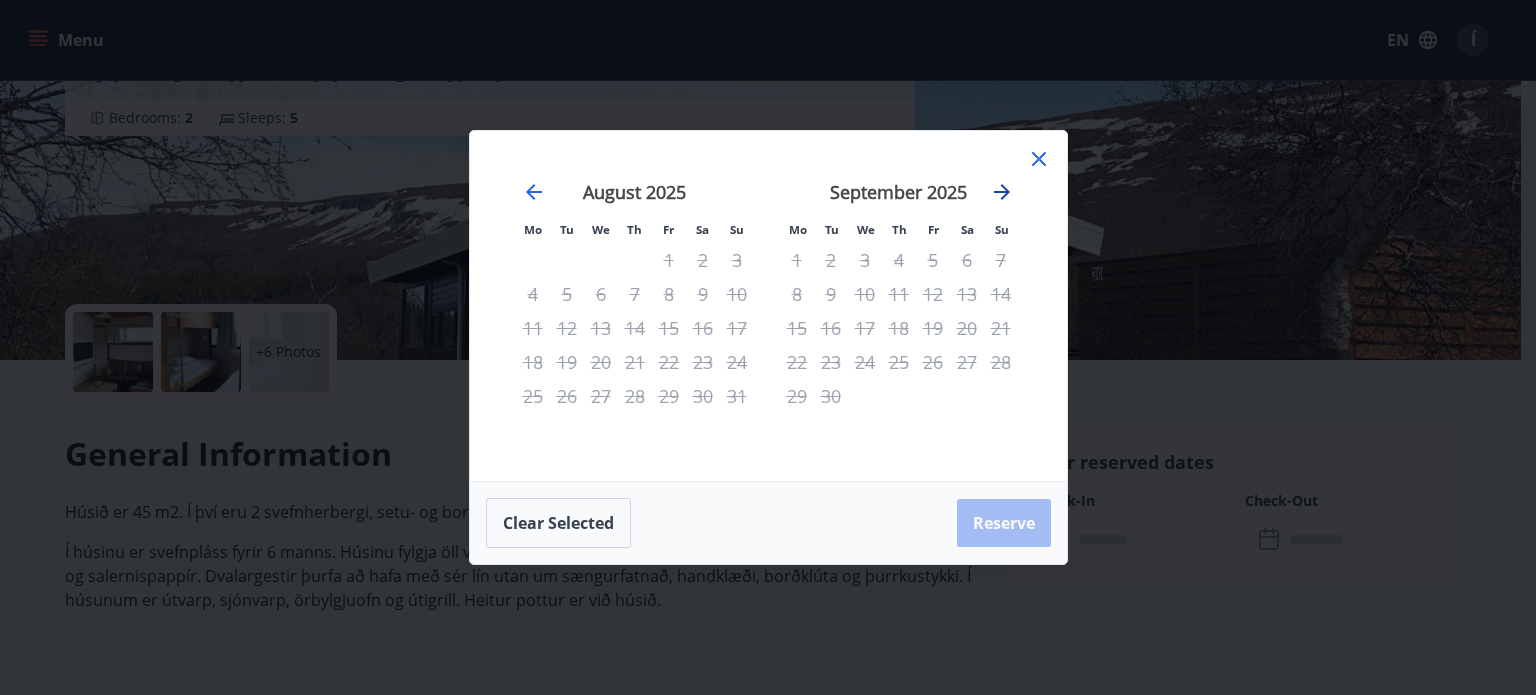 click 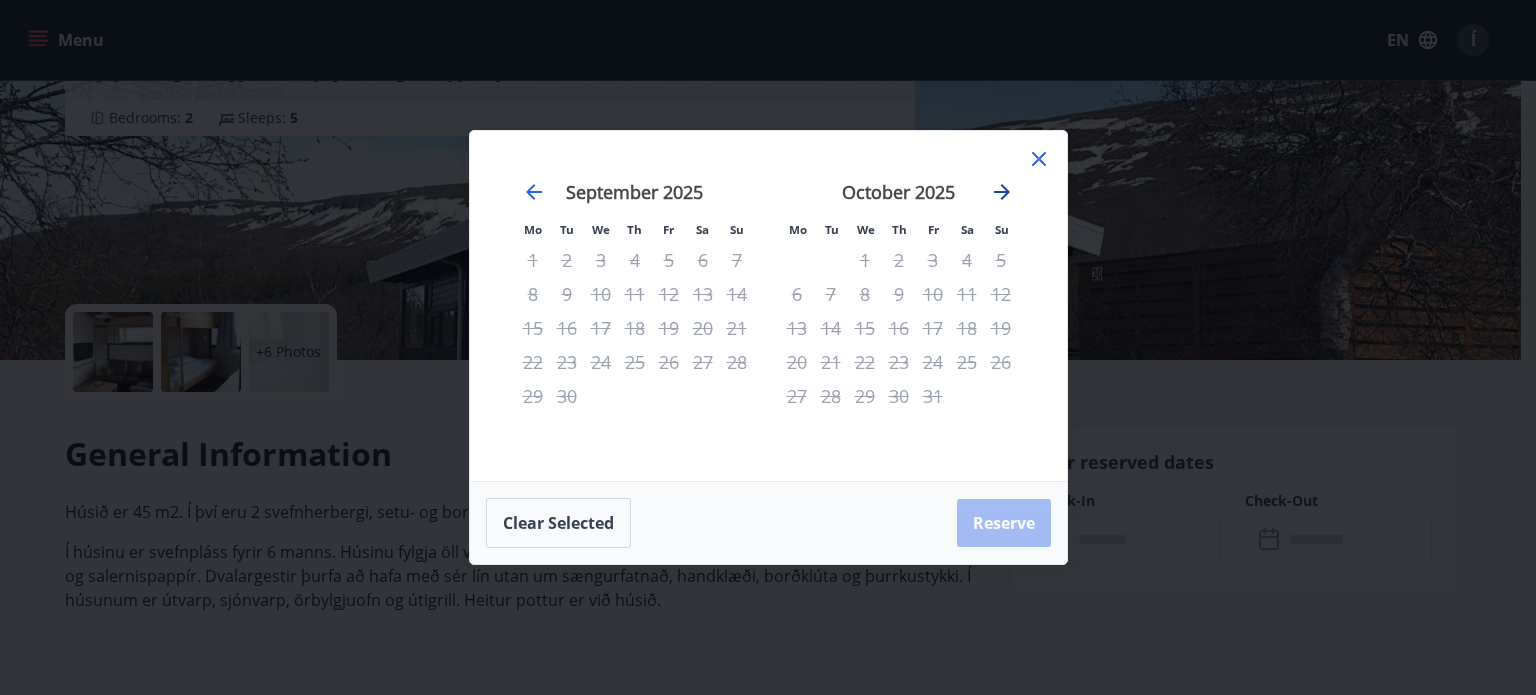 click 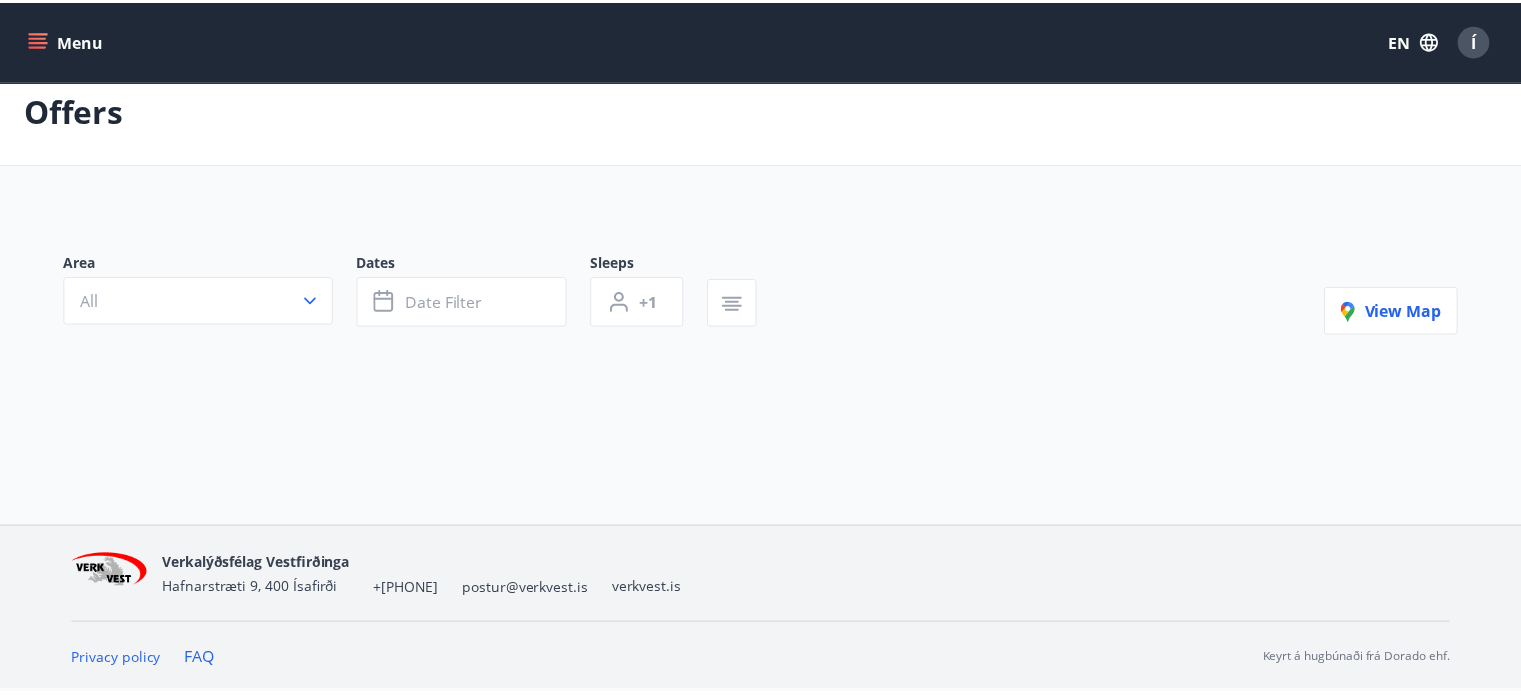 scroll, scrollTop: 0, scrollLeft: 0, axis: both 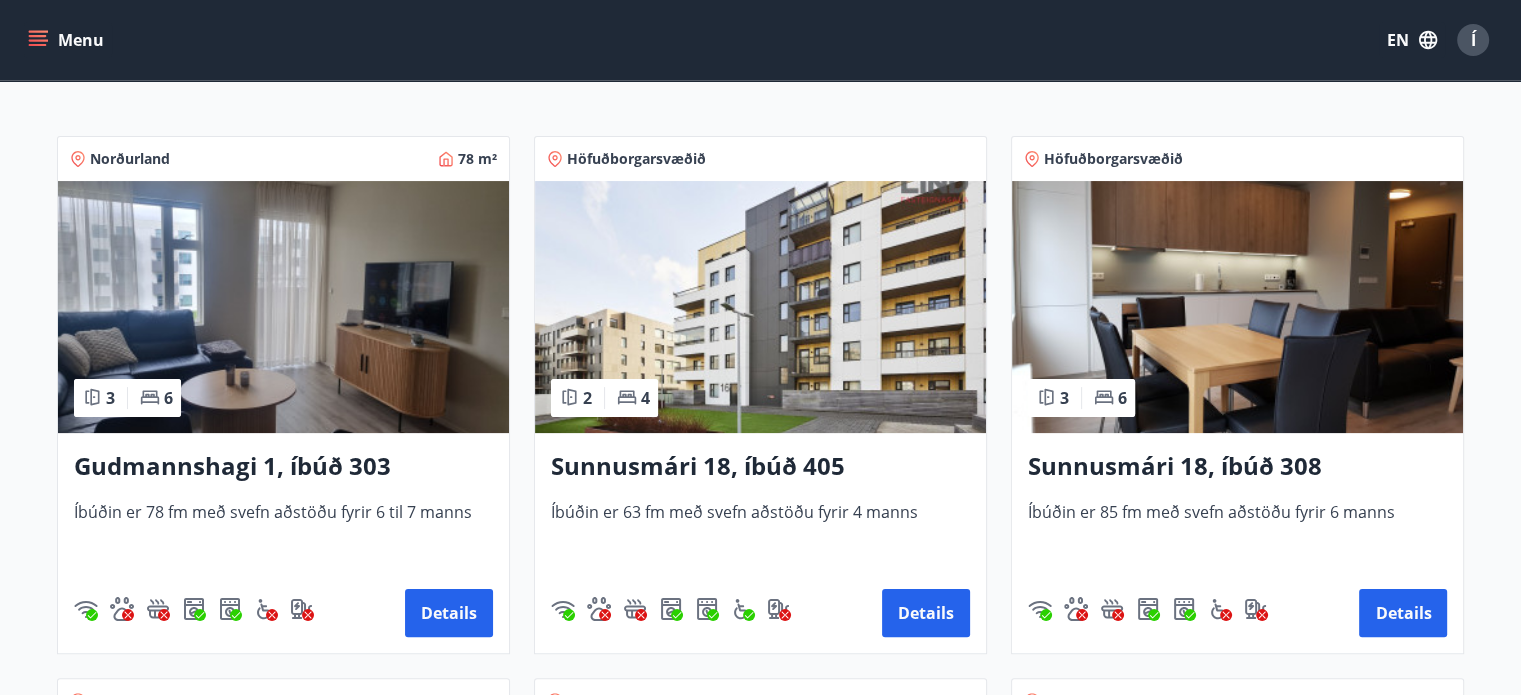 click on "Gudmannshagi 1, íbúð 303" at bounding box center [283, 467] 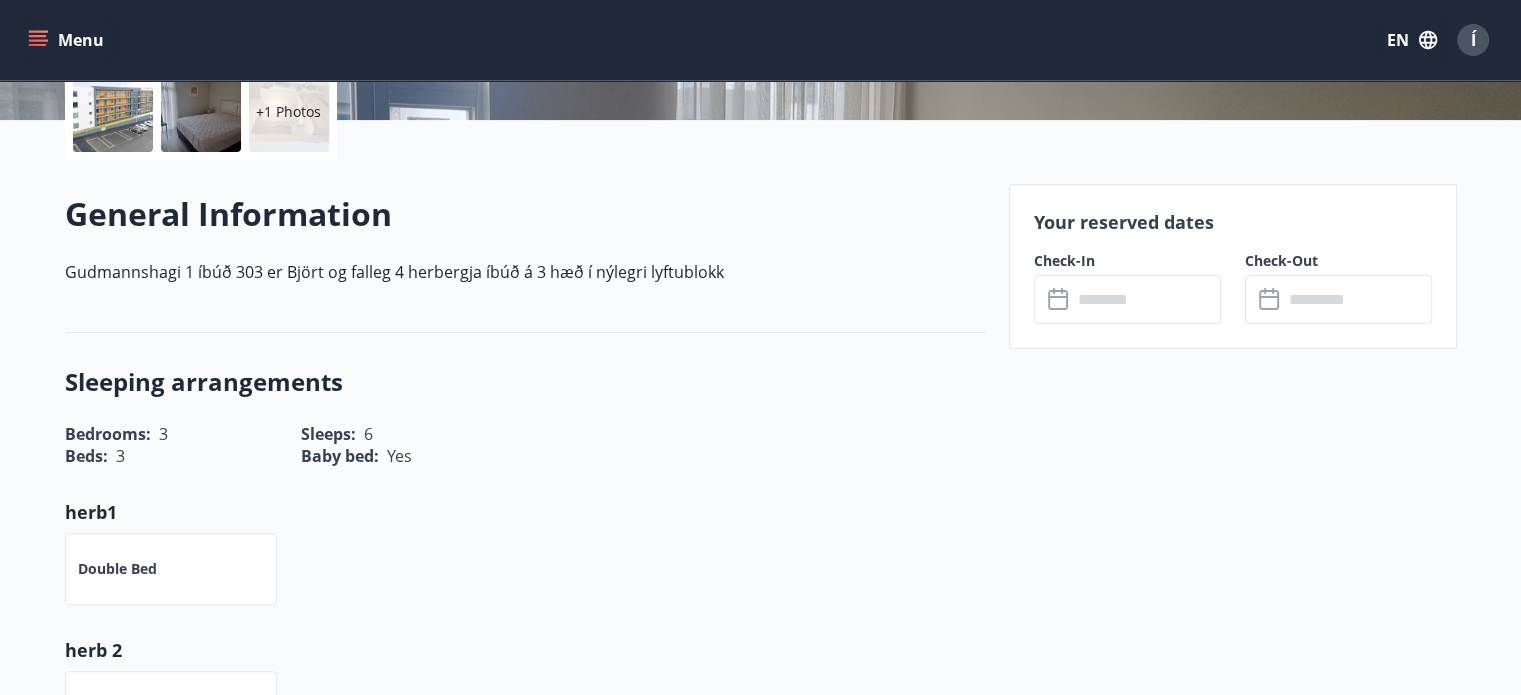 scroll, scrollTop: 488, scrollLeft: 0, axis: vertical 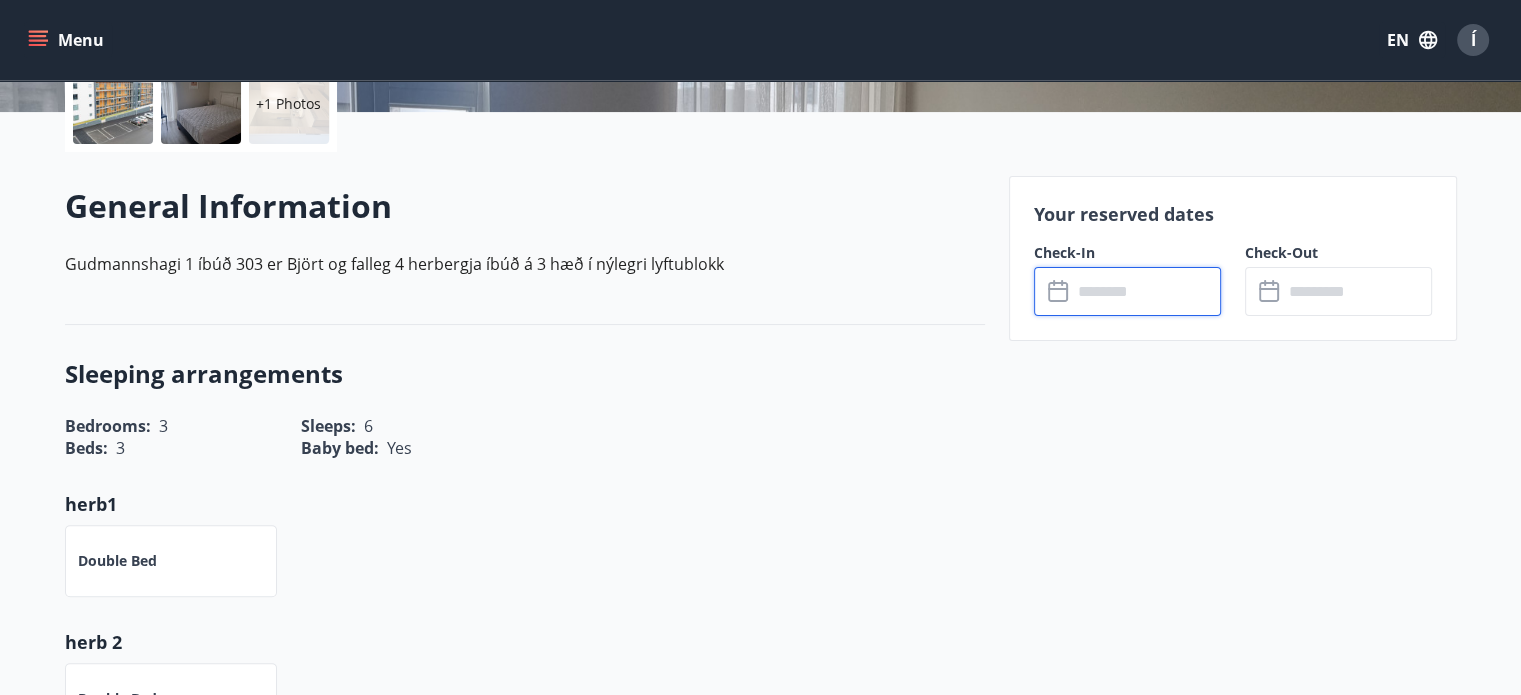 click at bounding box center (1146, 291) 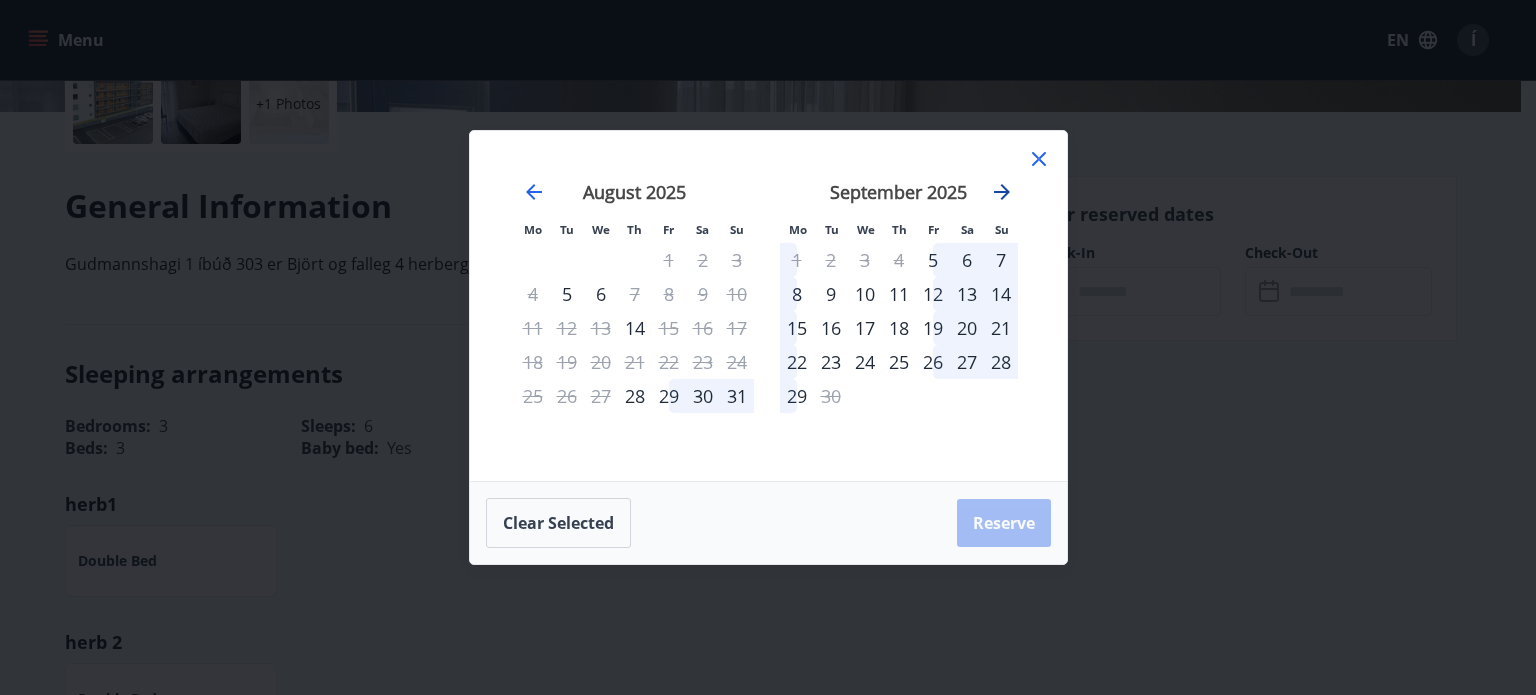 click 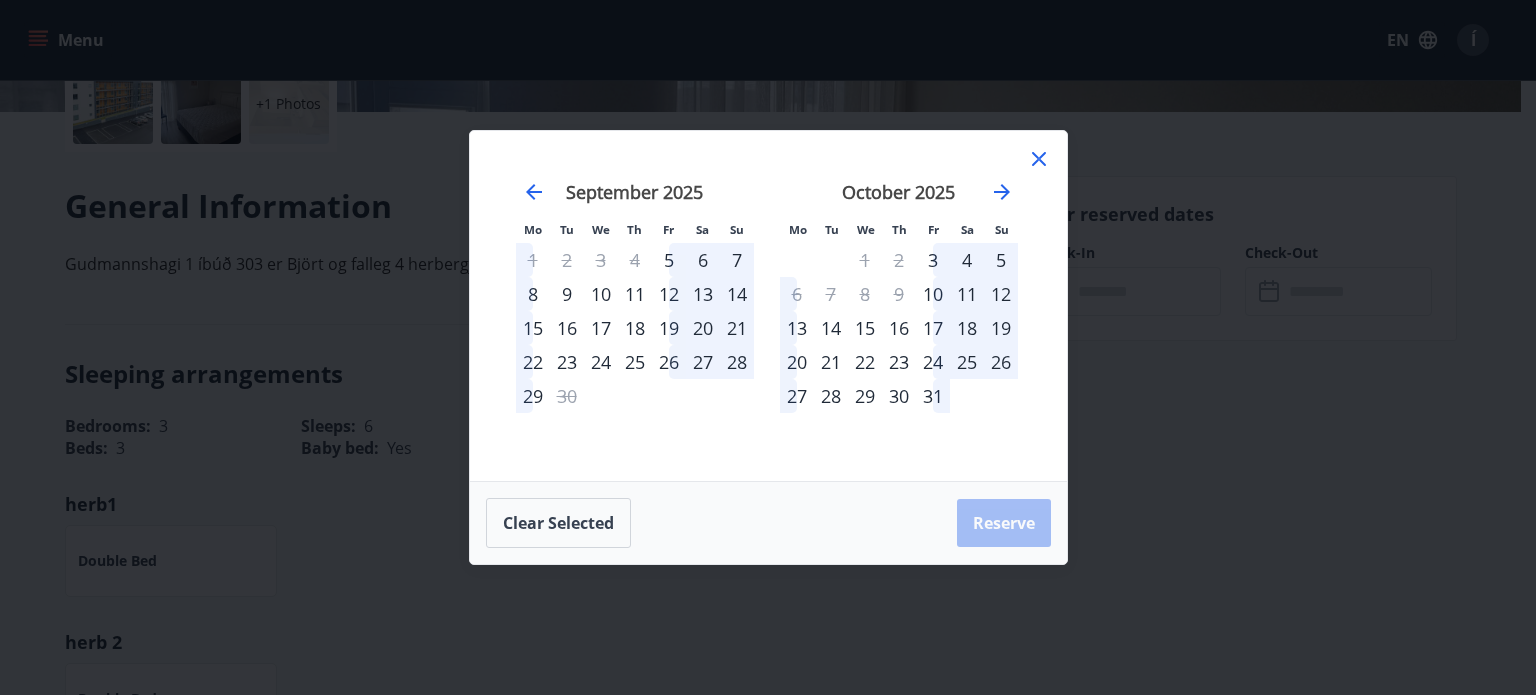 click on "29" at bounding box center (865, 396) 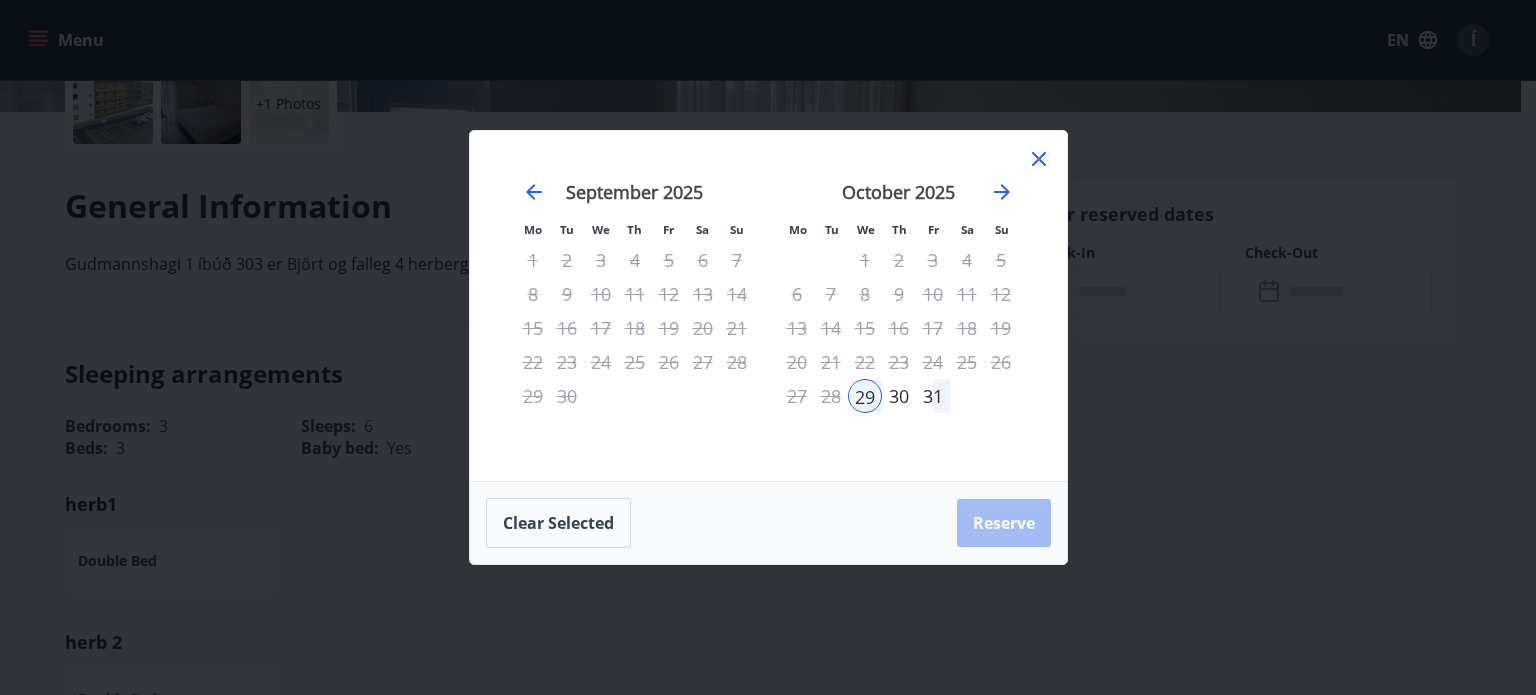 click on "30" at bounding box center [899, 396] 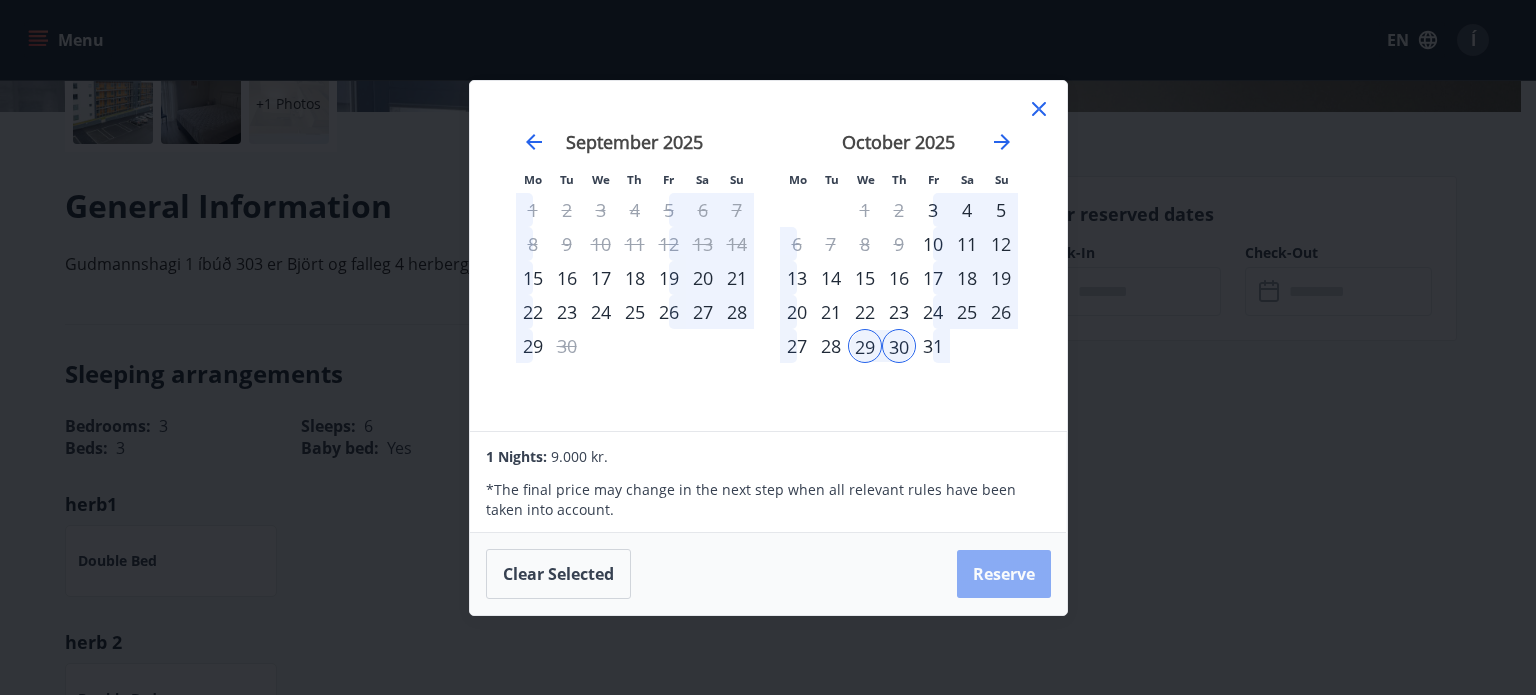 click on "Reserve" at bounding box center (1004, 574) 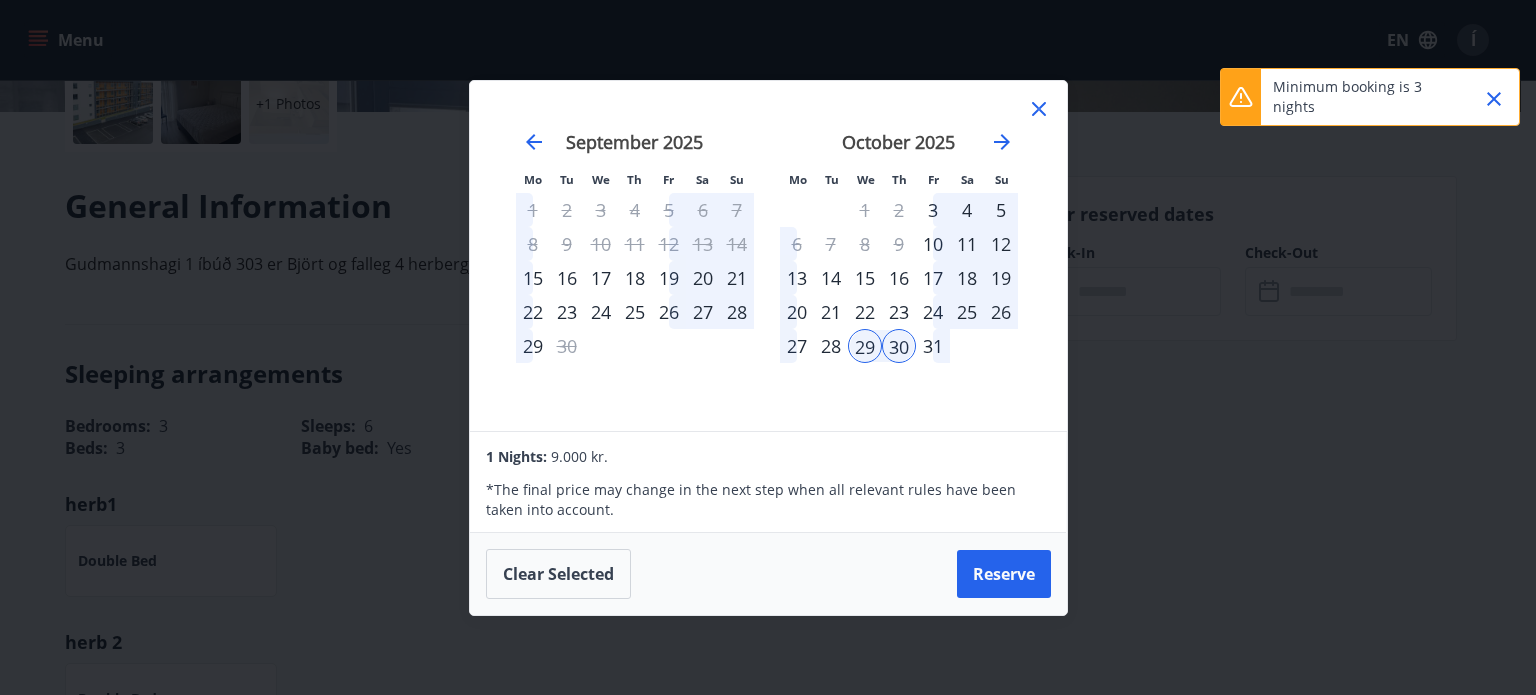 click 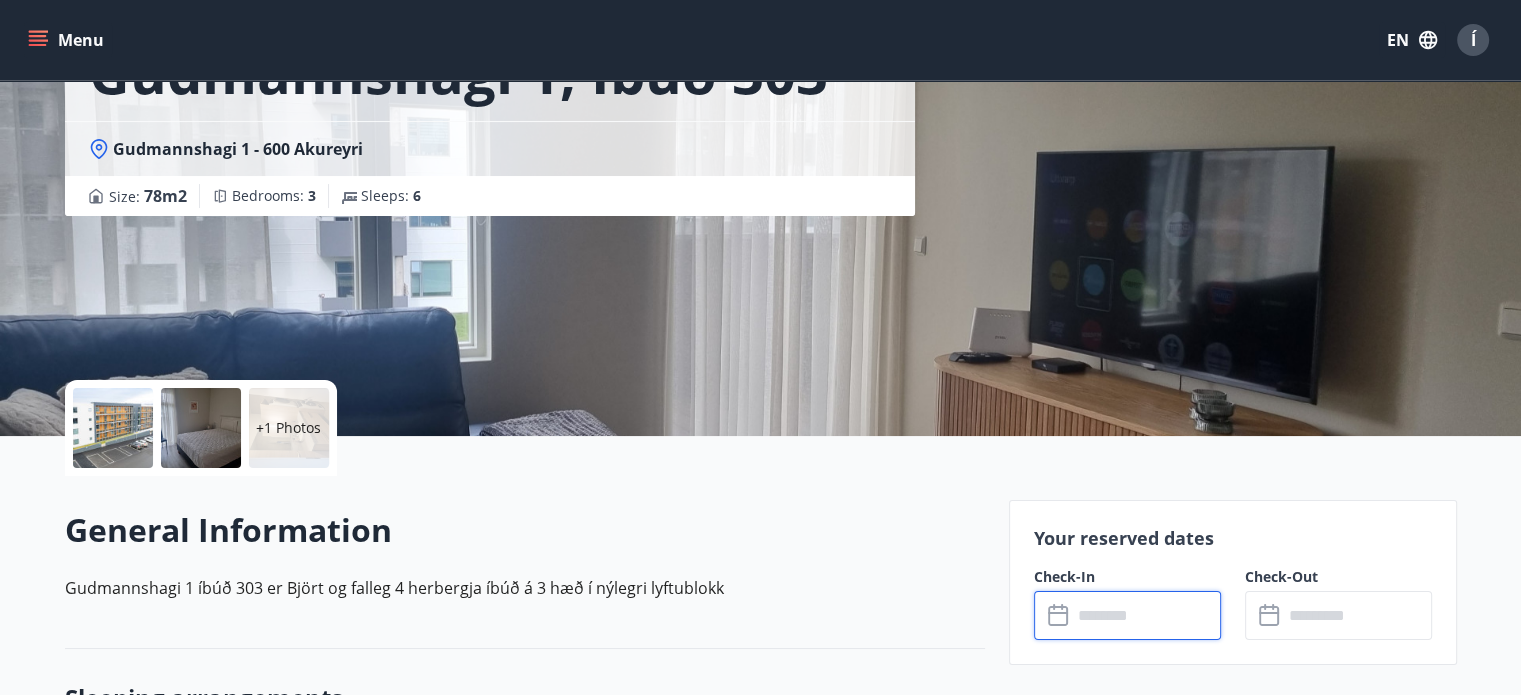 scroll, scrollTop: 116, scrollLeft: 0, axis: vertical 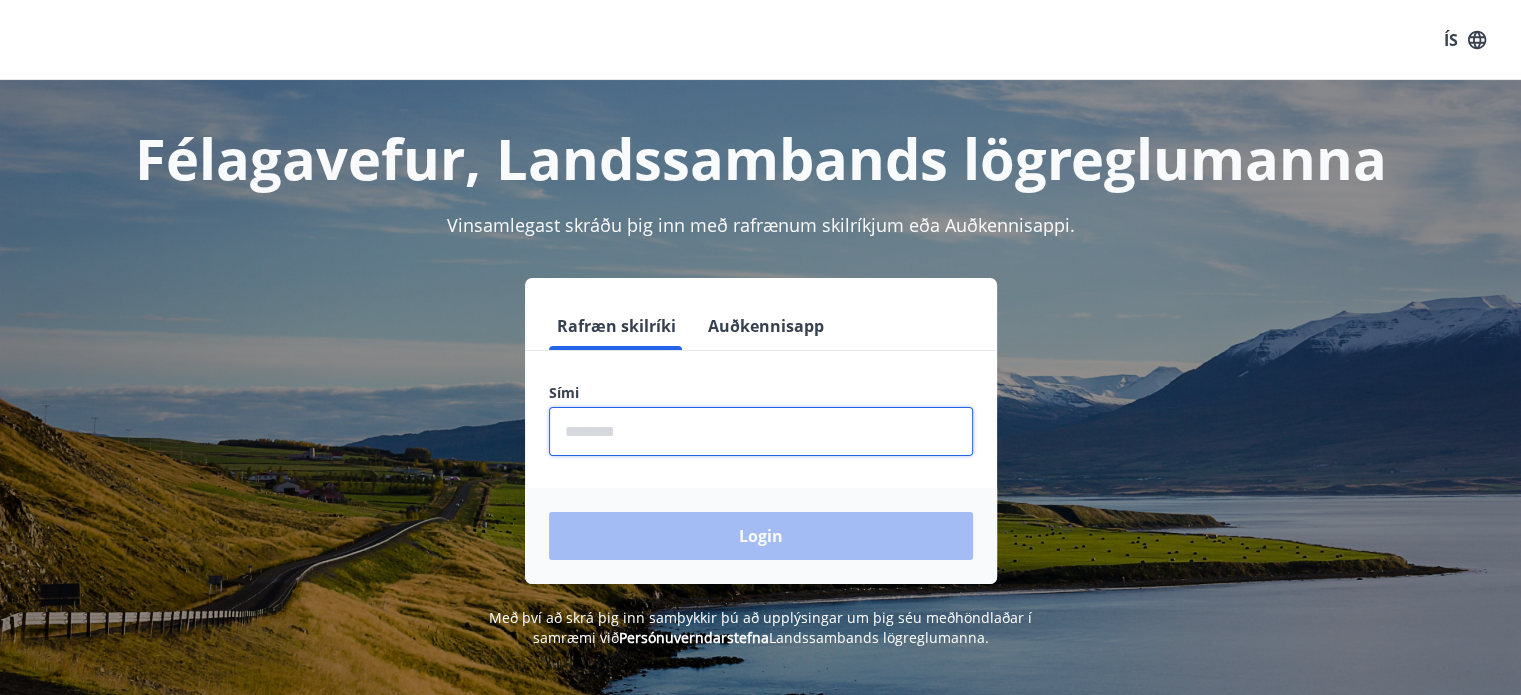 click at bounding box center (761, 431) 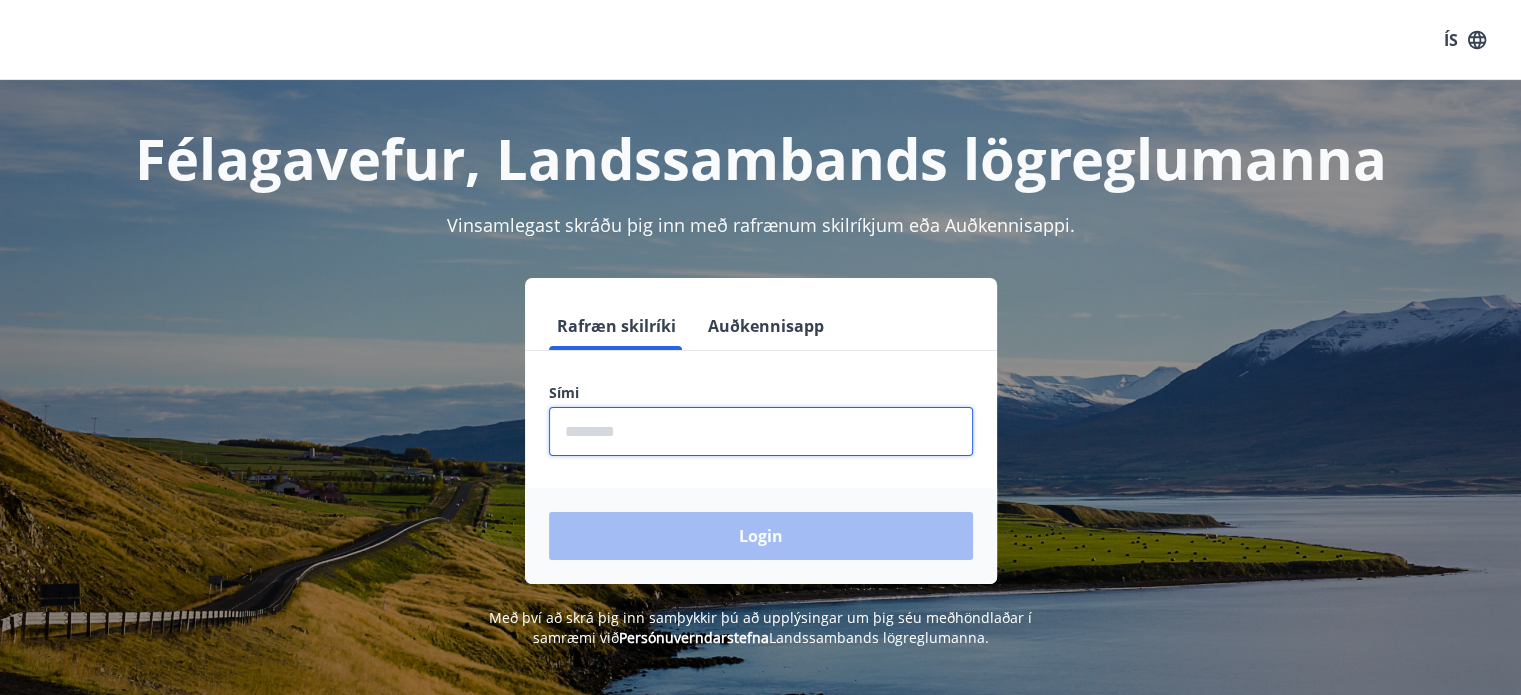 type on "********" 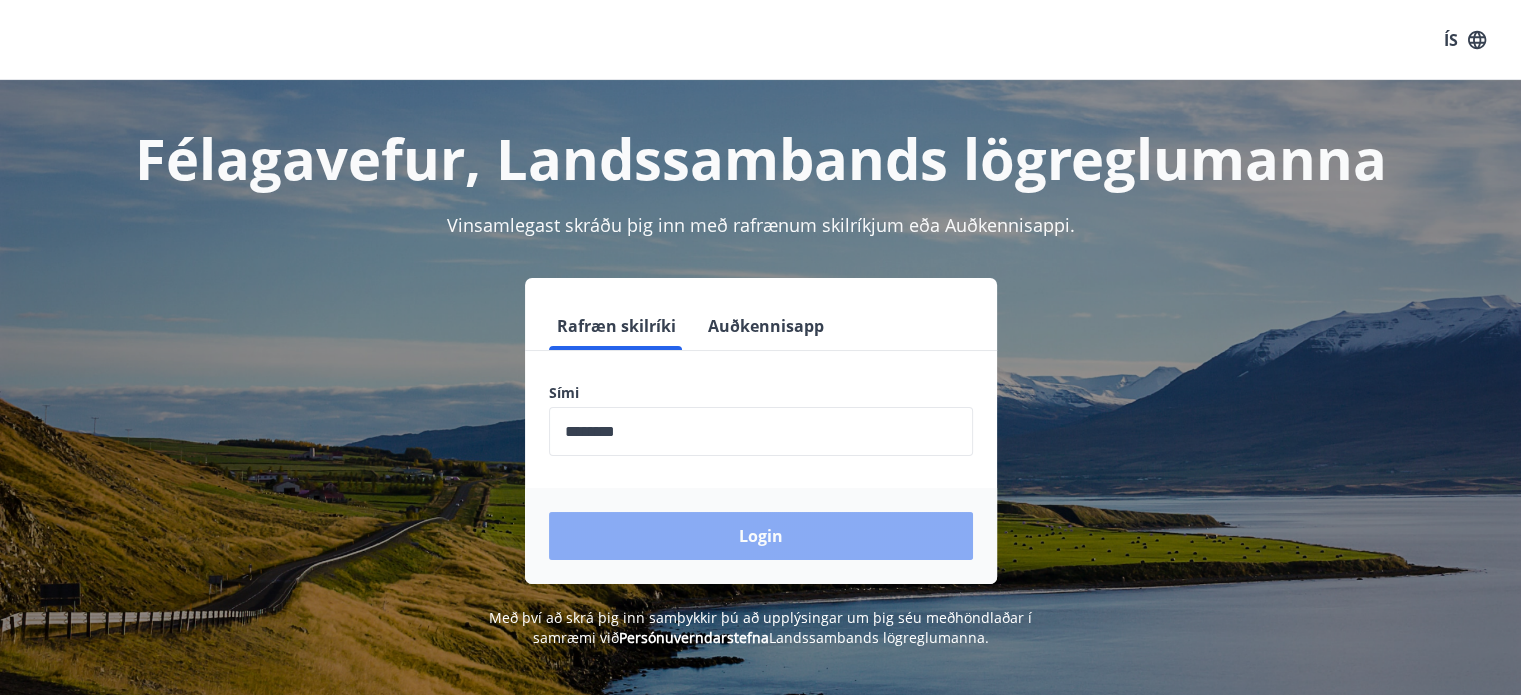 click on "Login" at bounding box center (761, 536) 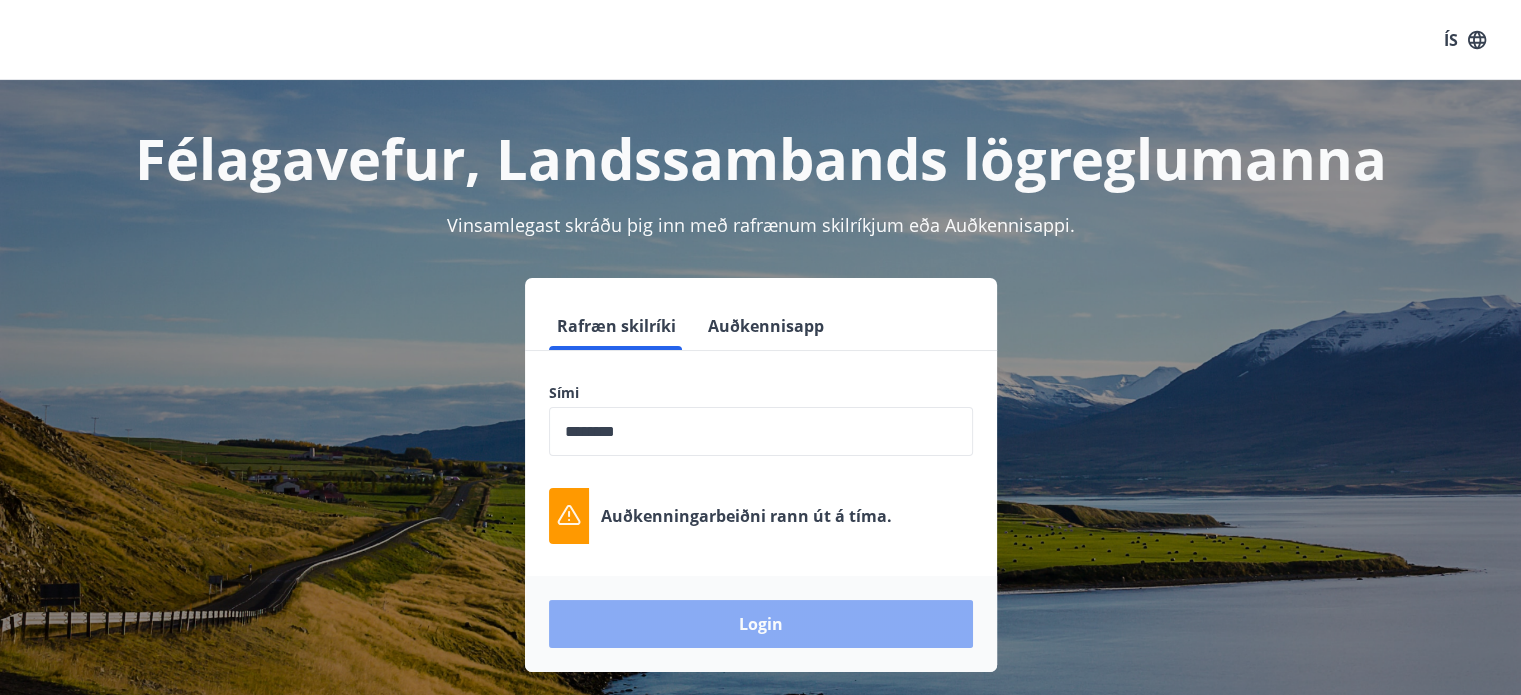 click on "Login" at bounding box center (761, 624) 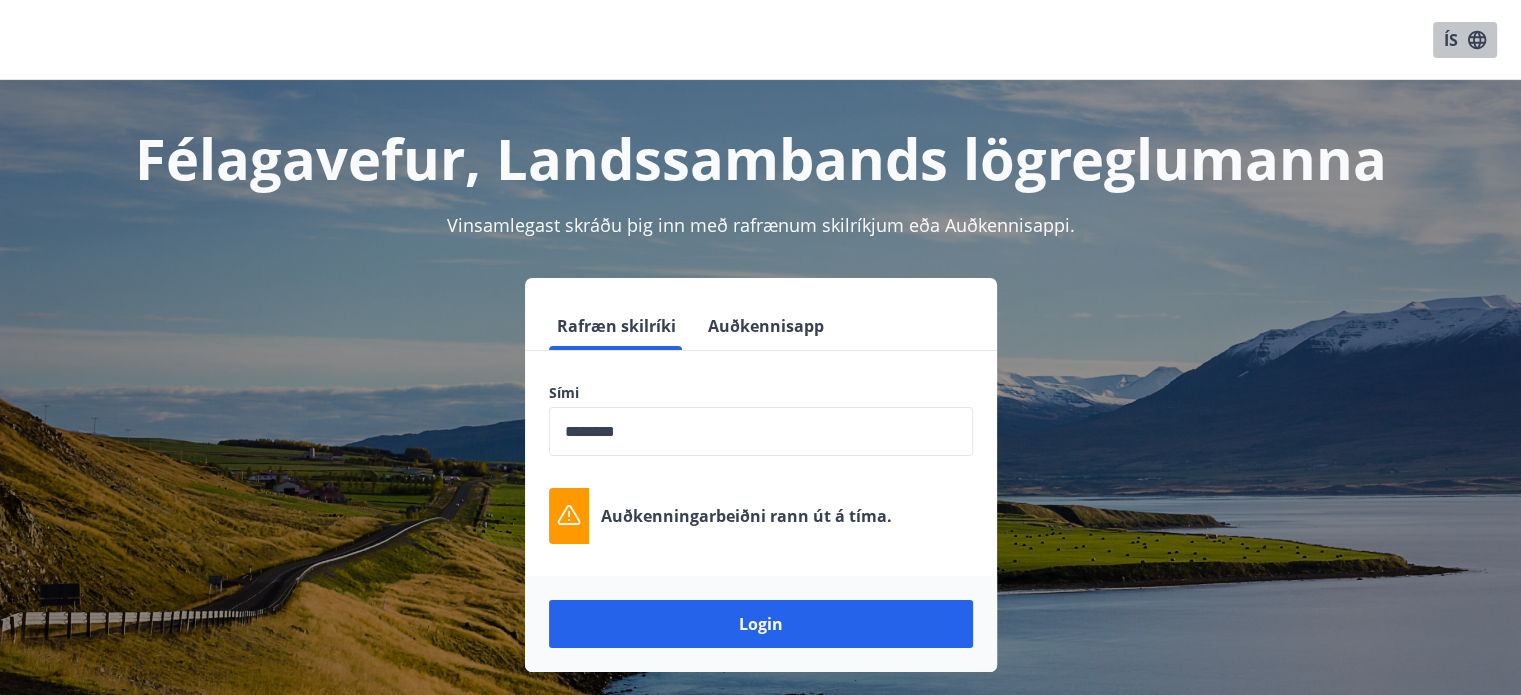 click on "ÍS" at bounding box center (1465, 40) 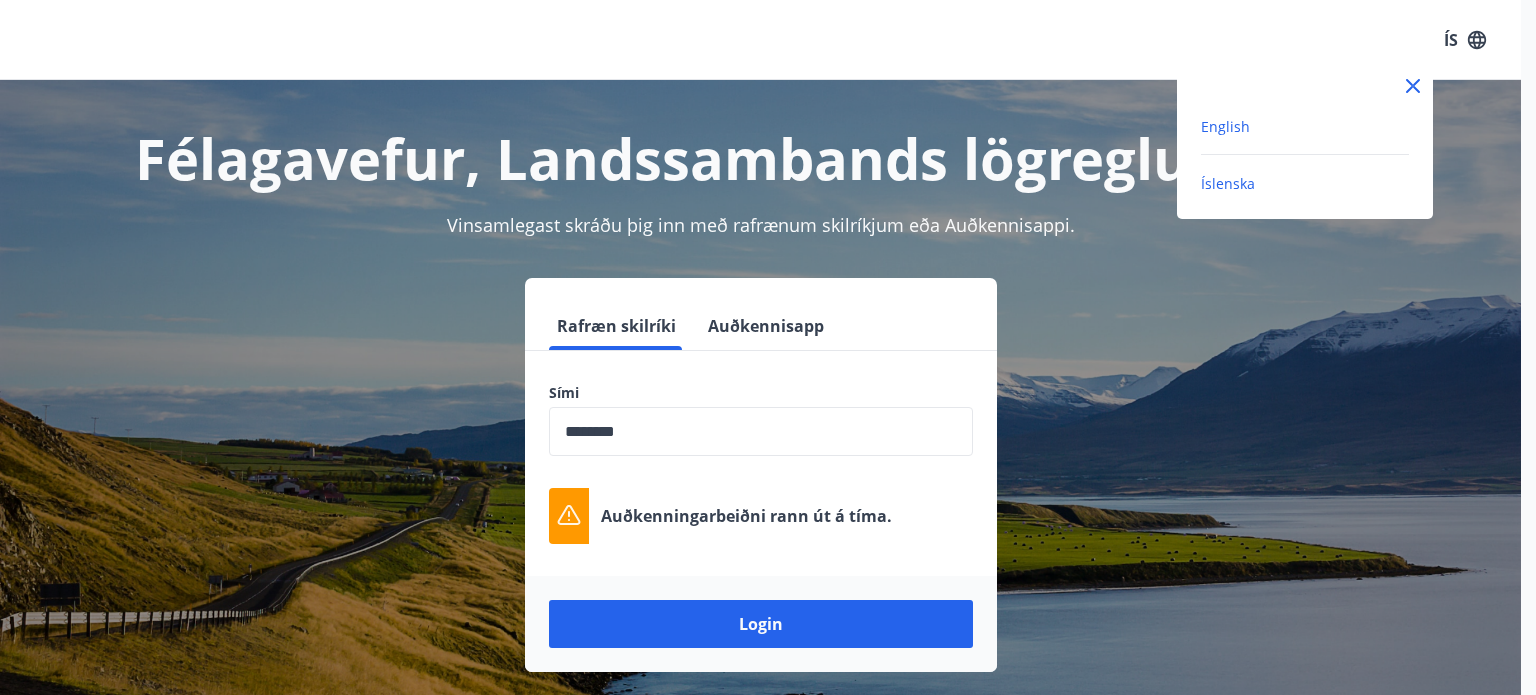 click on "English" at bounding box center [1225, 126] 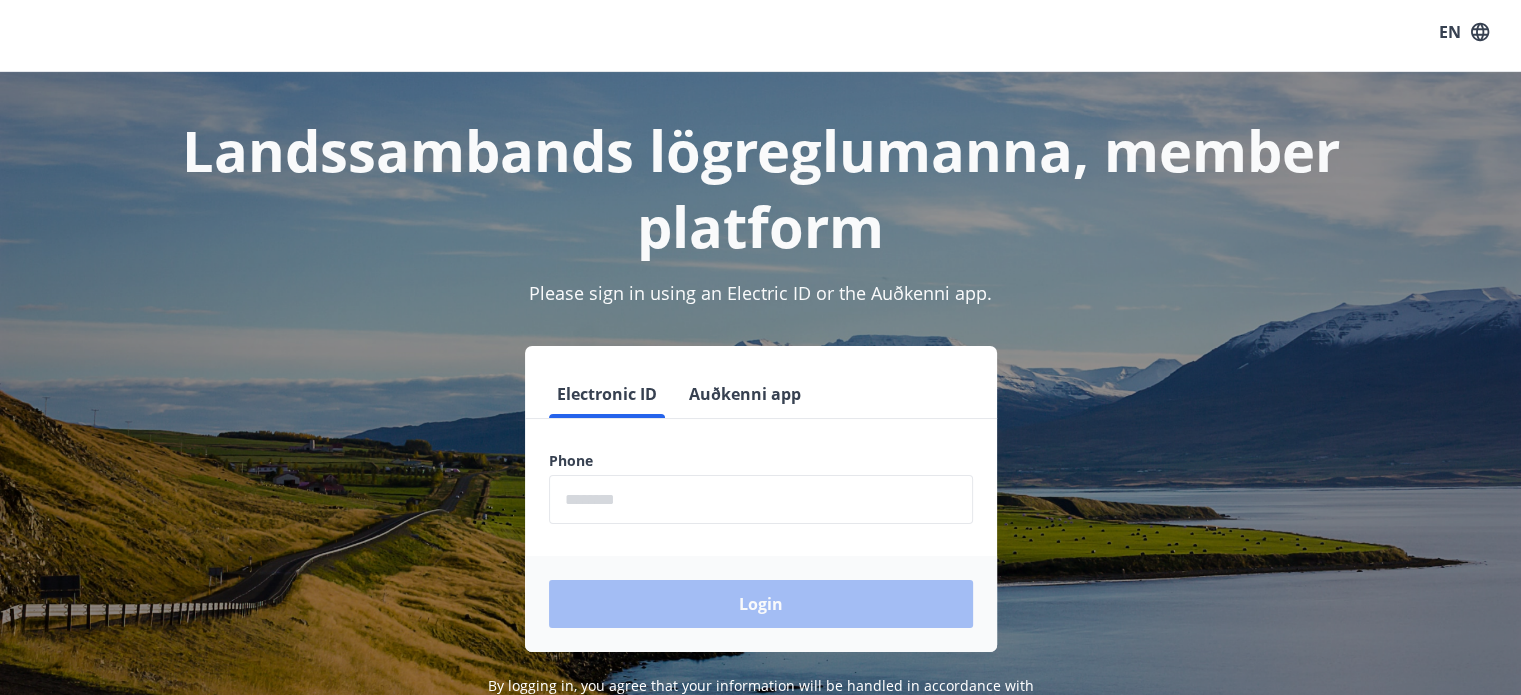 scroll, scrollTop: 0, scrollLeft: 0, axis: both 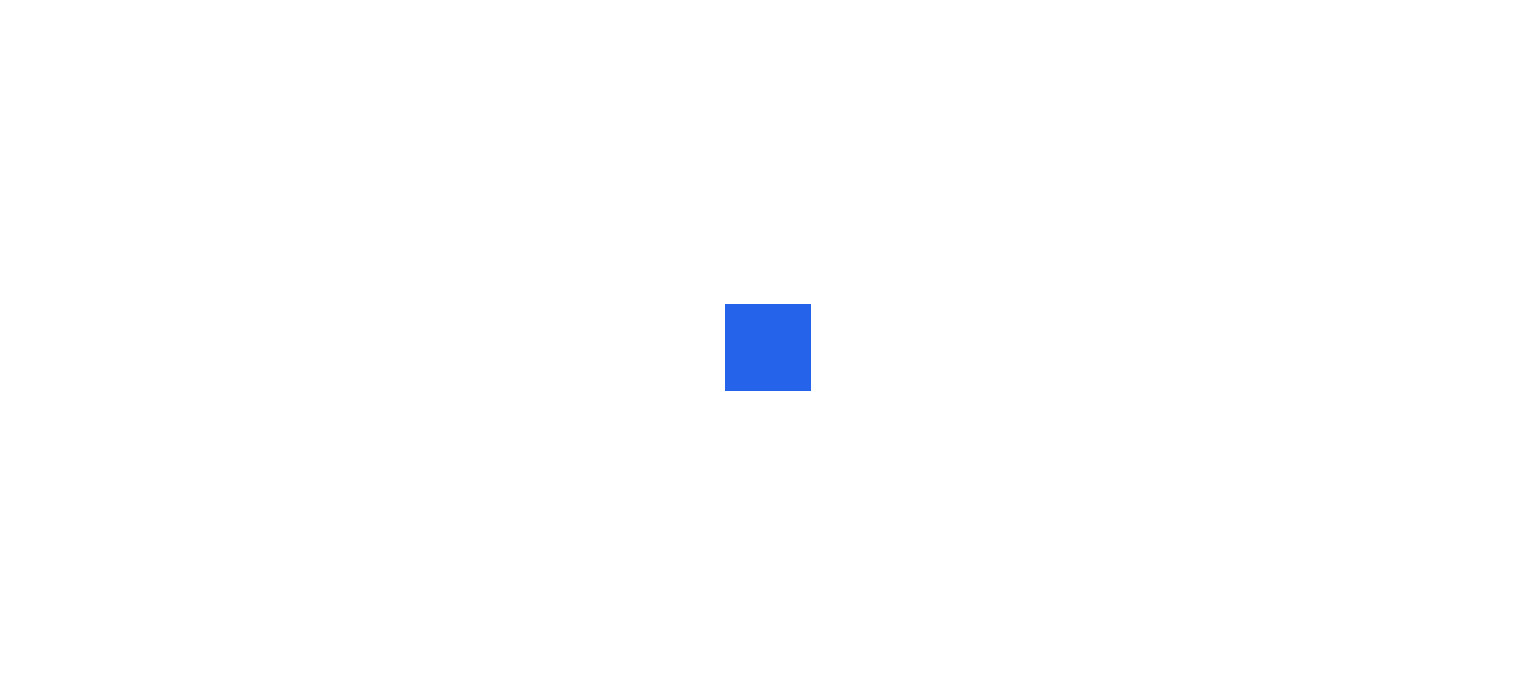 click at bounding box center (768, 347) 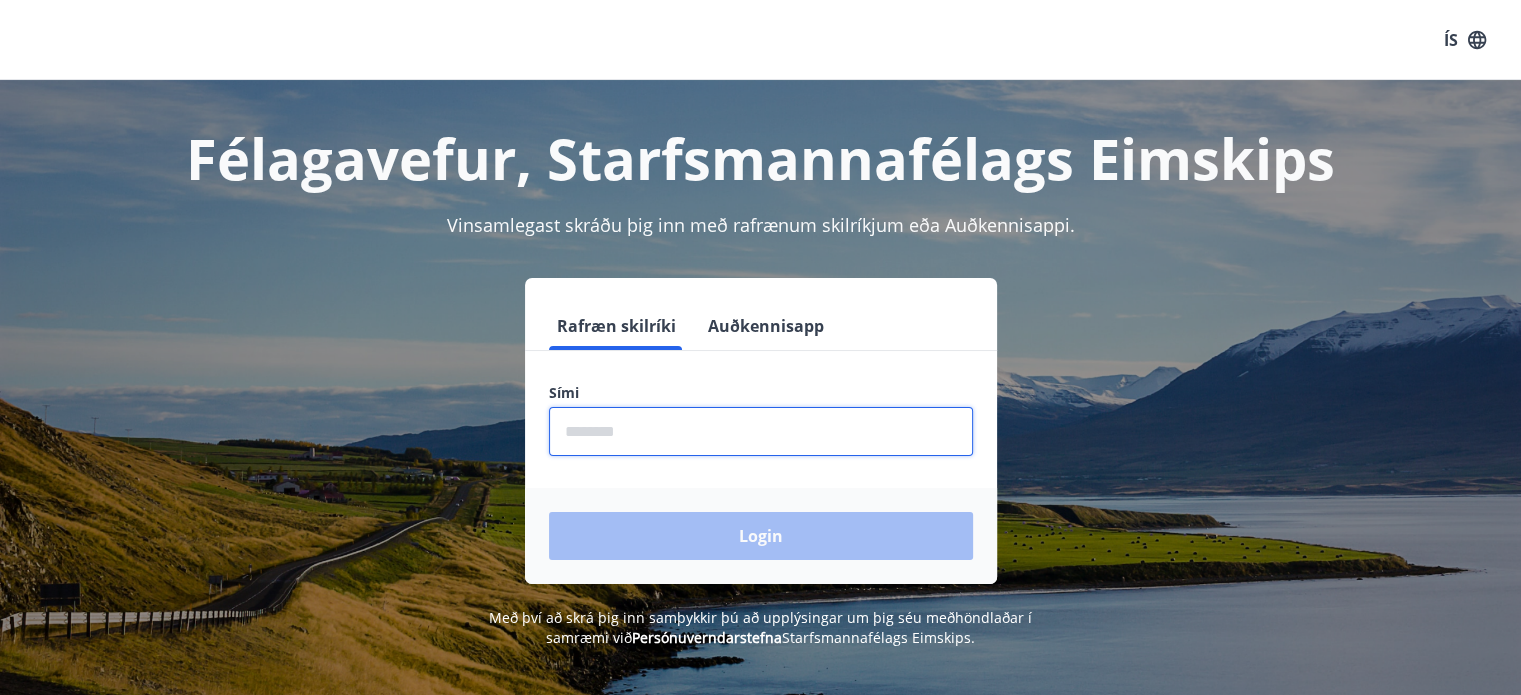 click at bounding box center (761, 431) 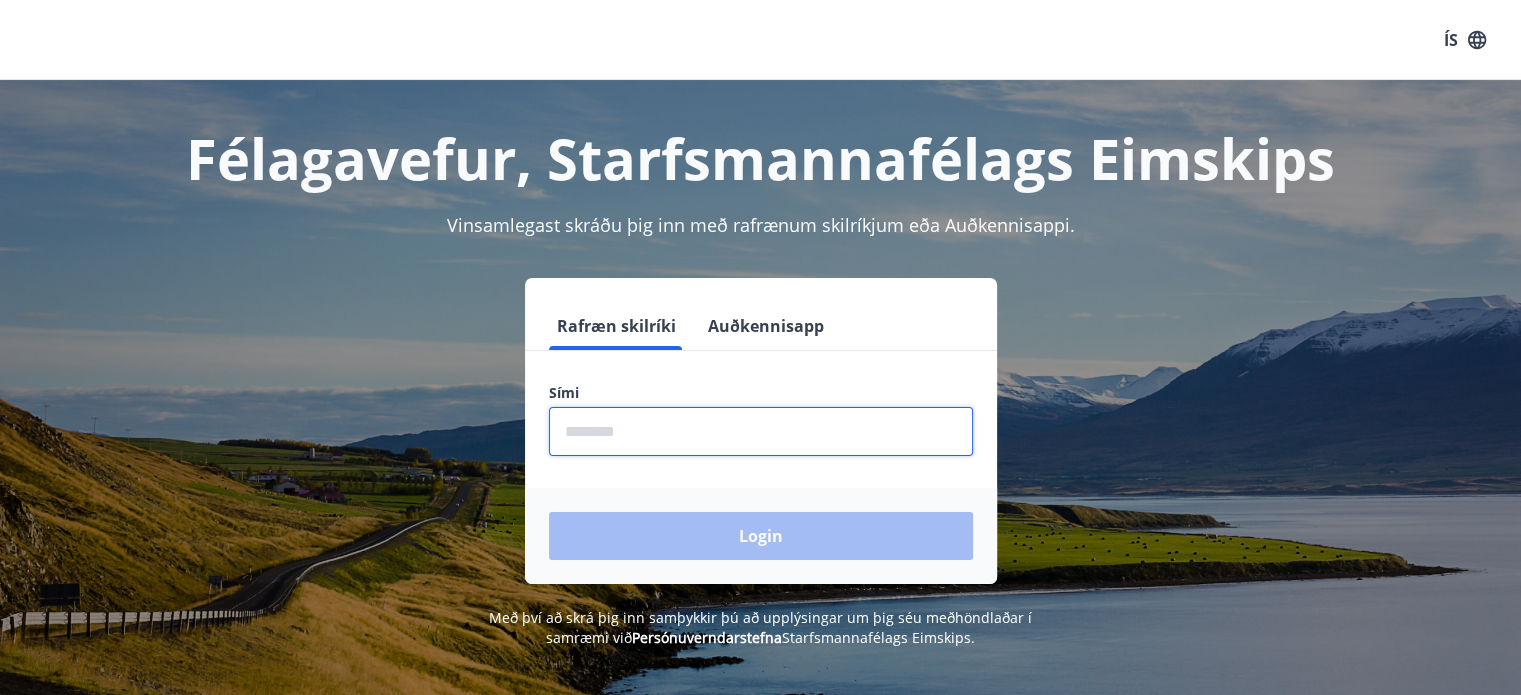 type on "********" 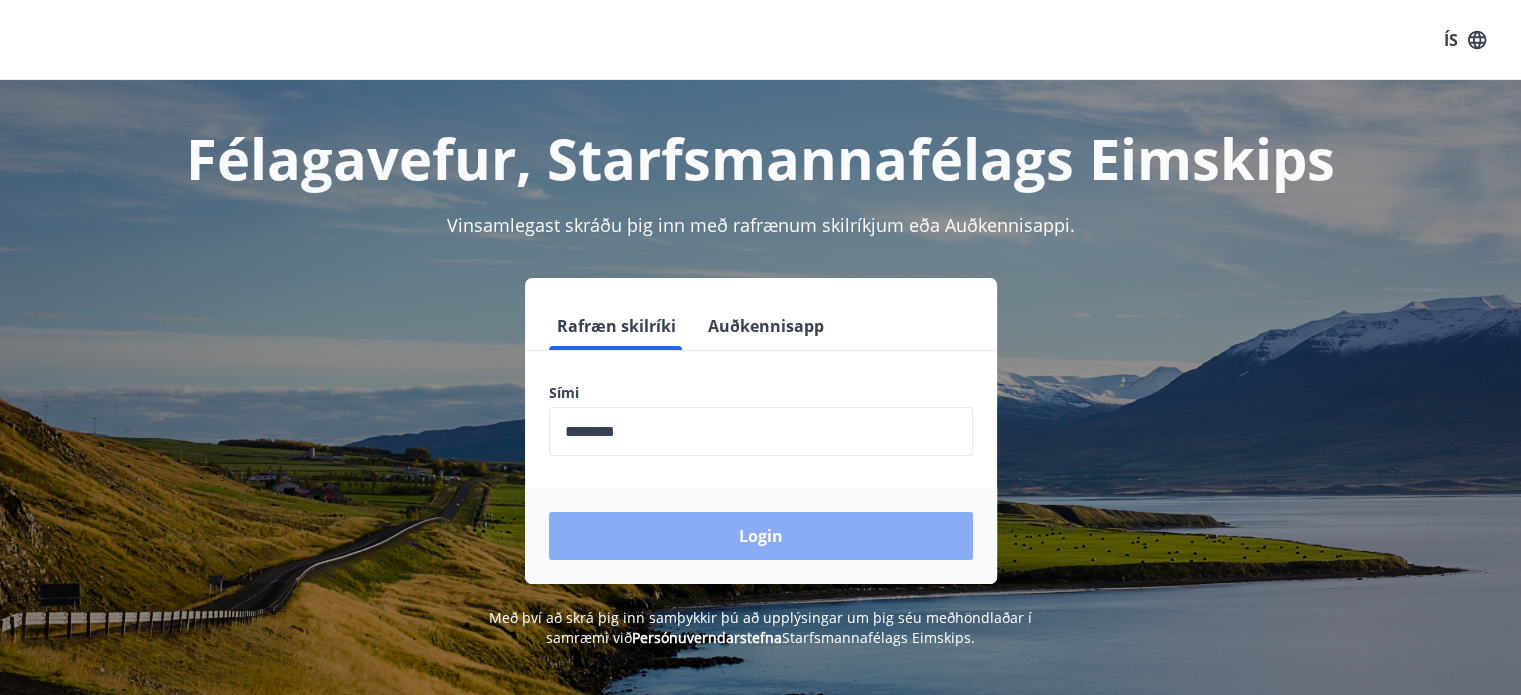 click on "Login" at bounding box center [761, 536] 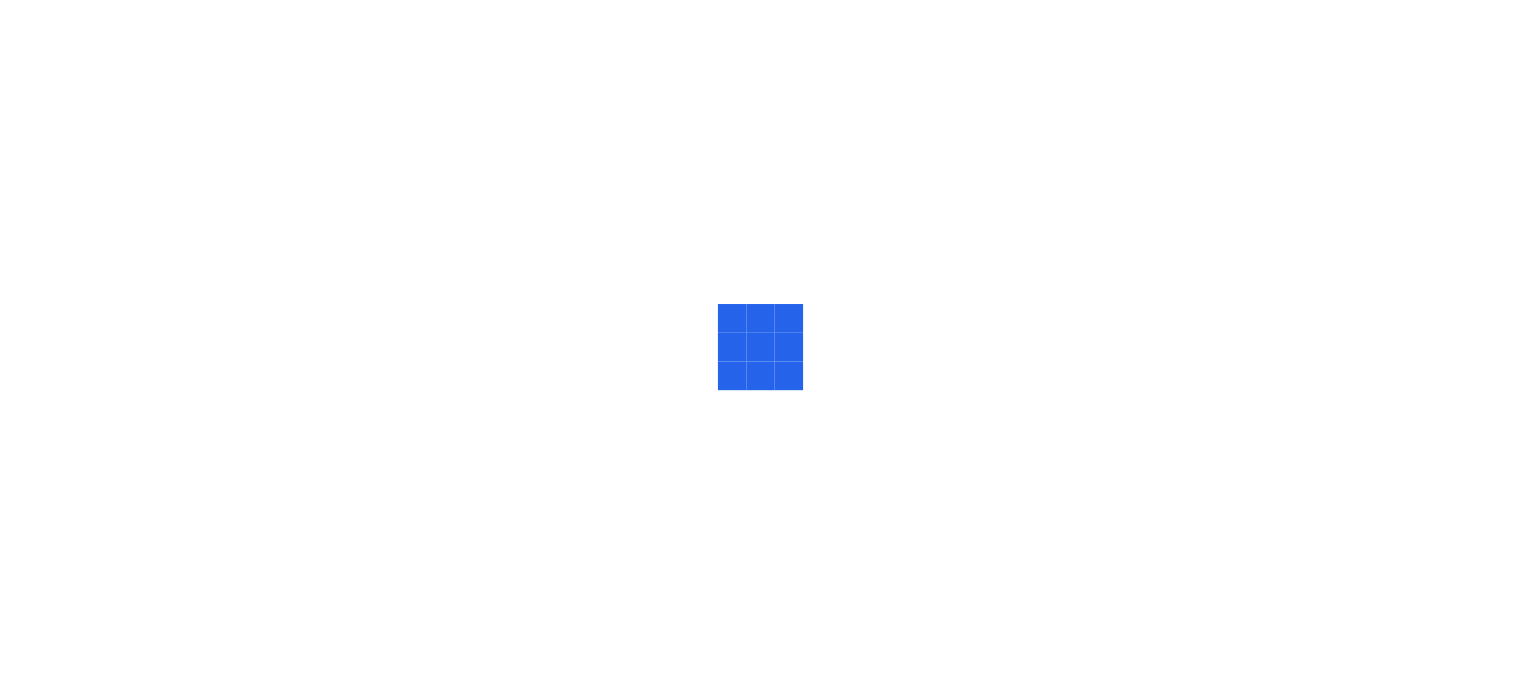 scroll, scrollTop: 0, scrollLeft: 0, axis: both 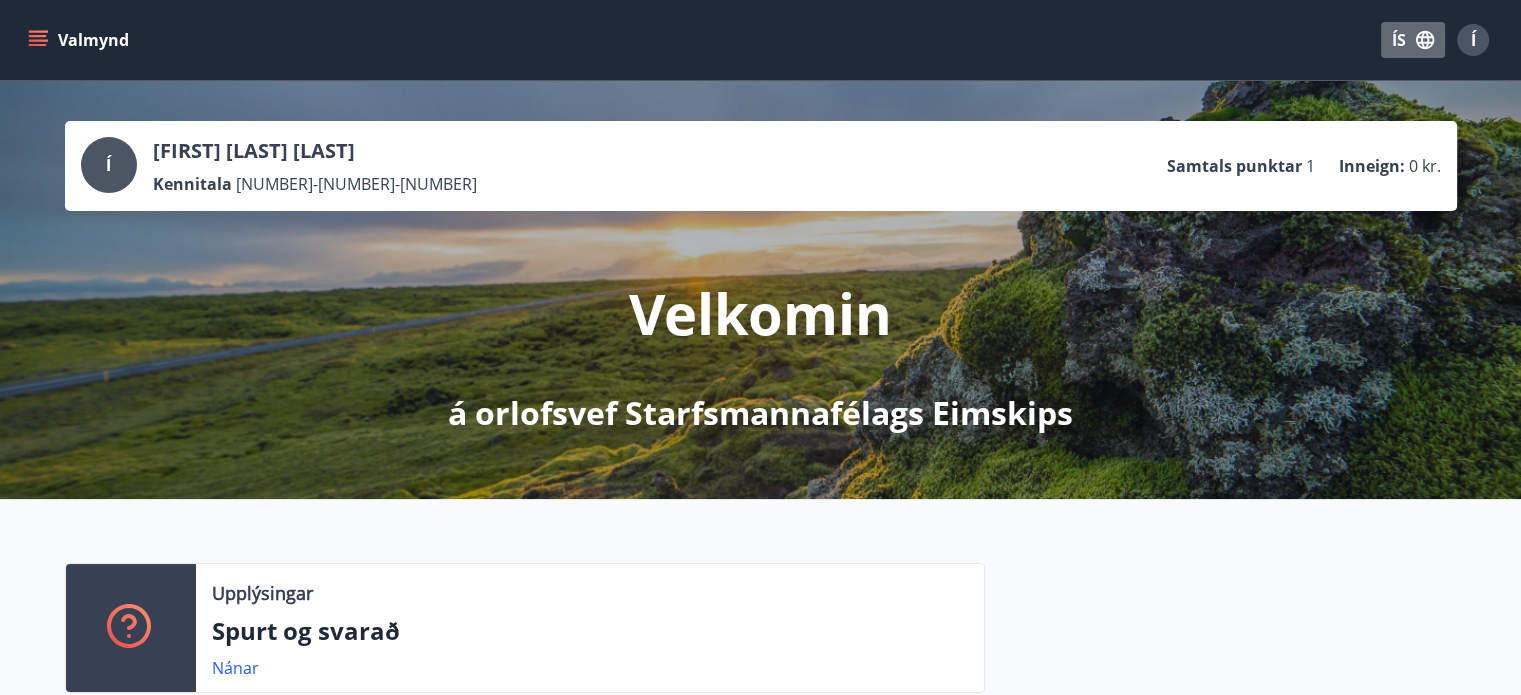 click on "ÍS" at bounding box center (1413, 40) 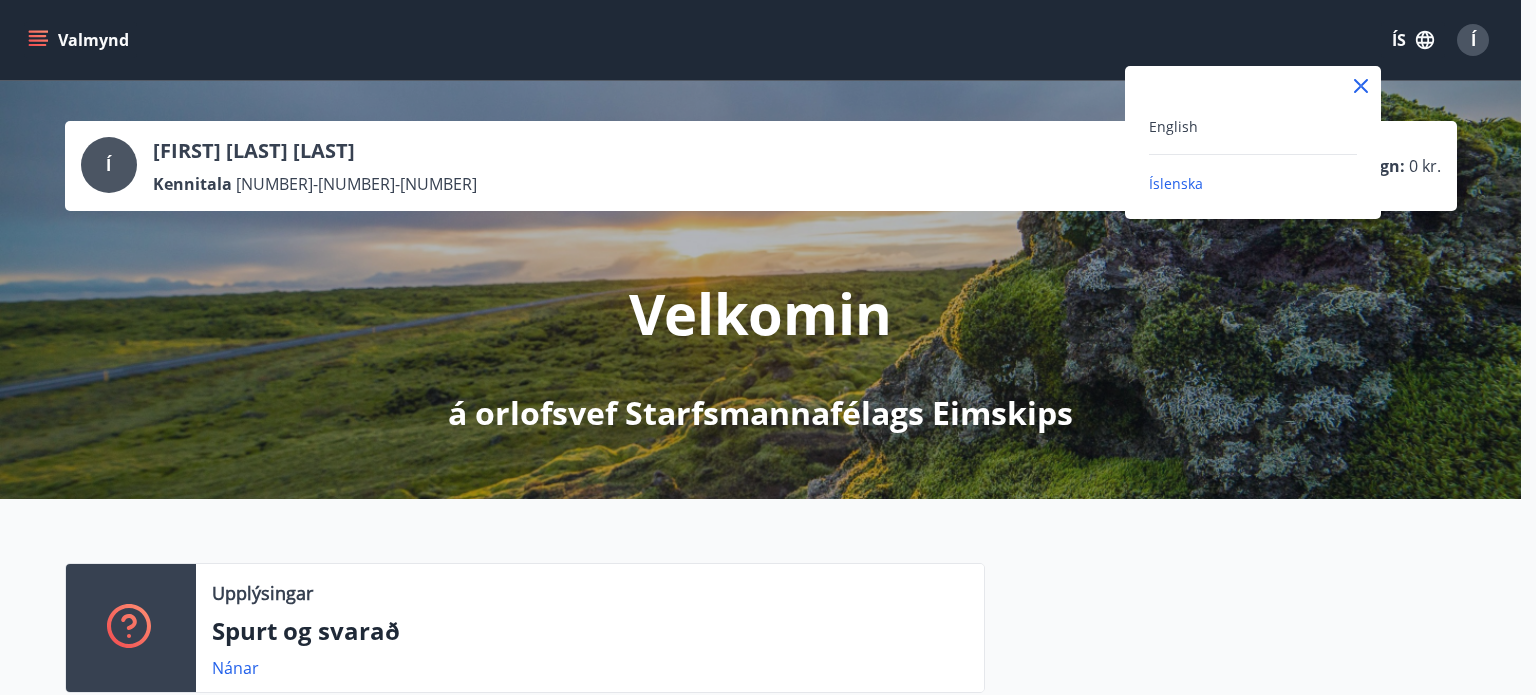 click on "English" at bounding box center [1253, 126] 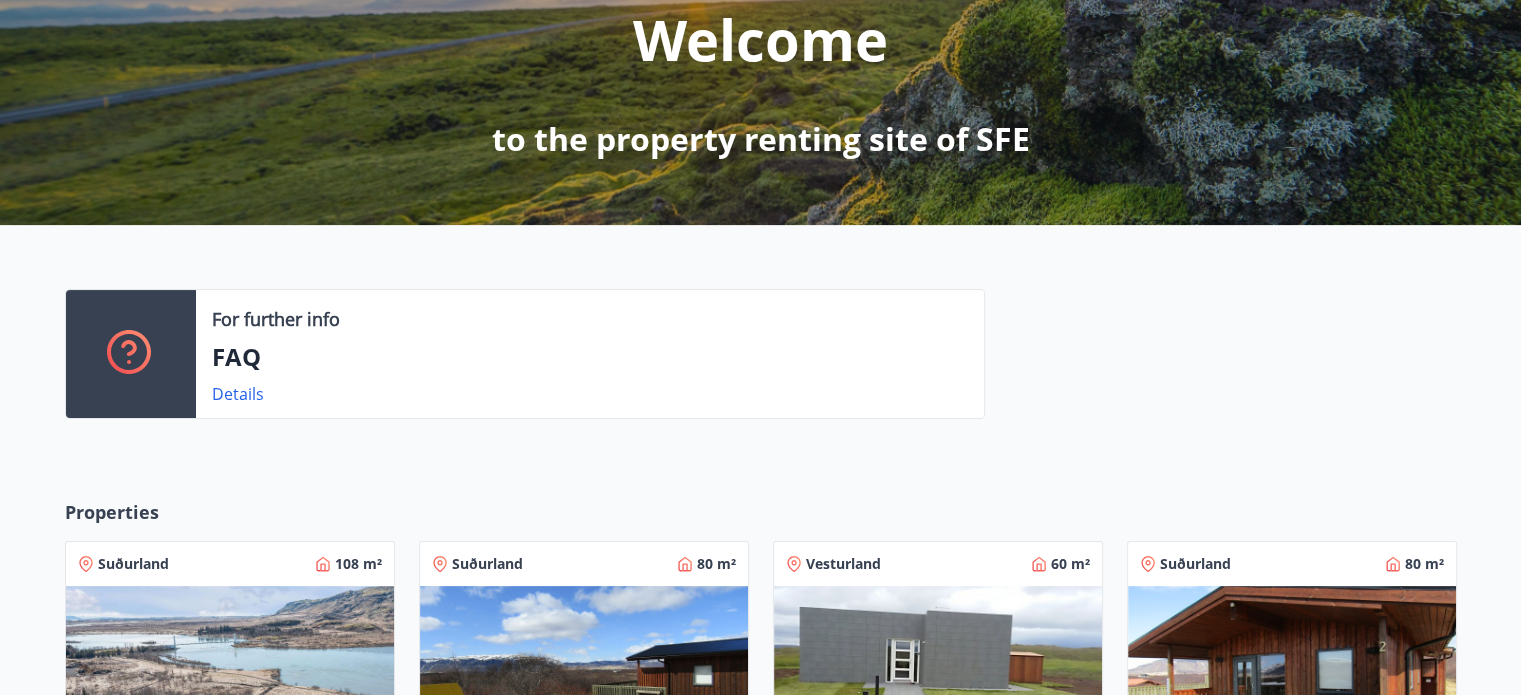 scroll, scrollTop: 298, scrollLeft: 0, axis: vertical 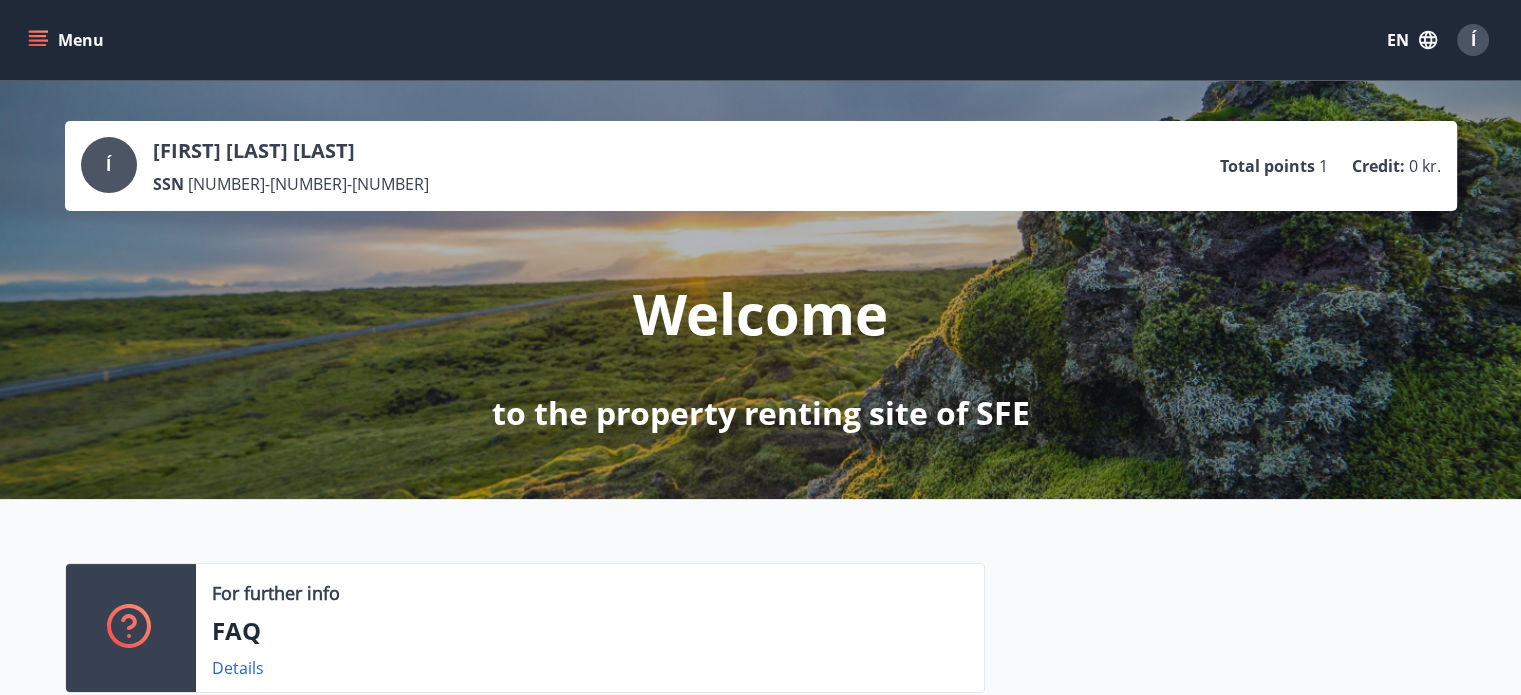 click 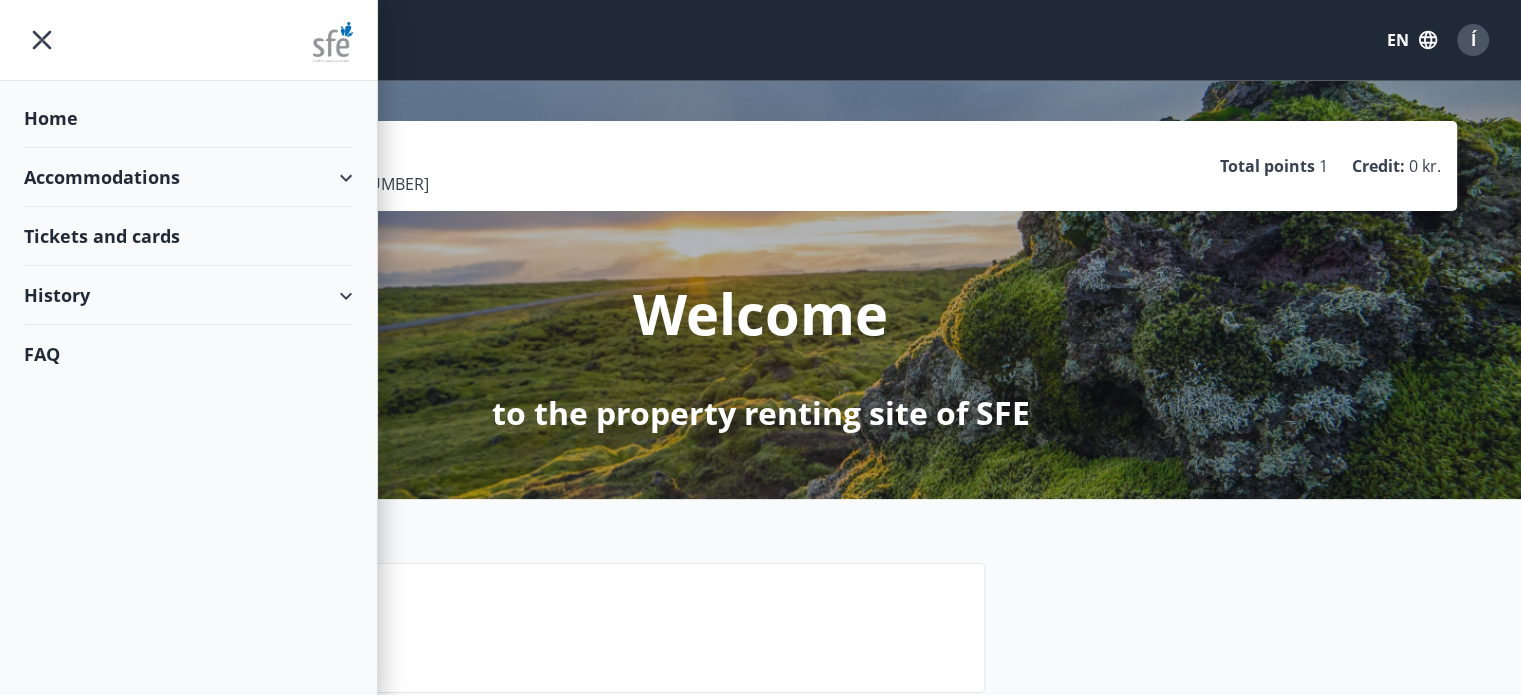 click on "Accommodations" at bounding box center (188, 177) 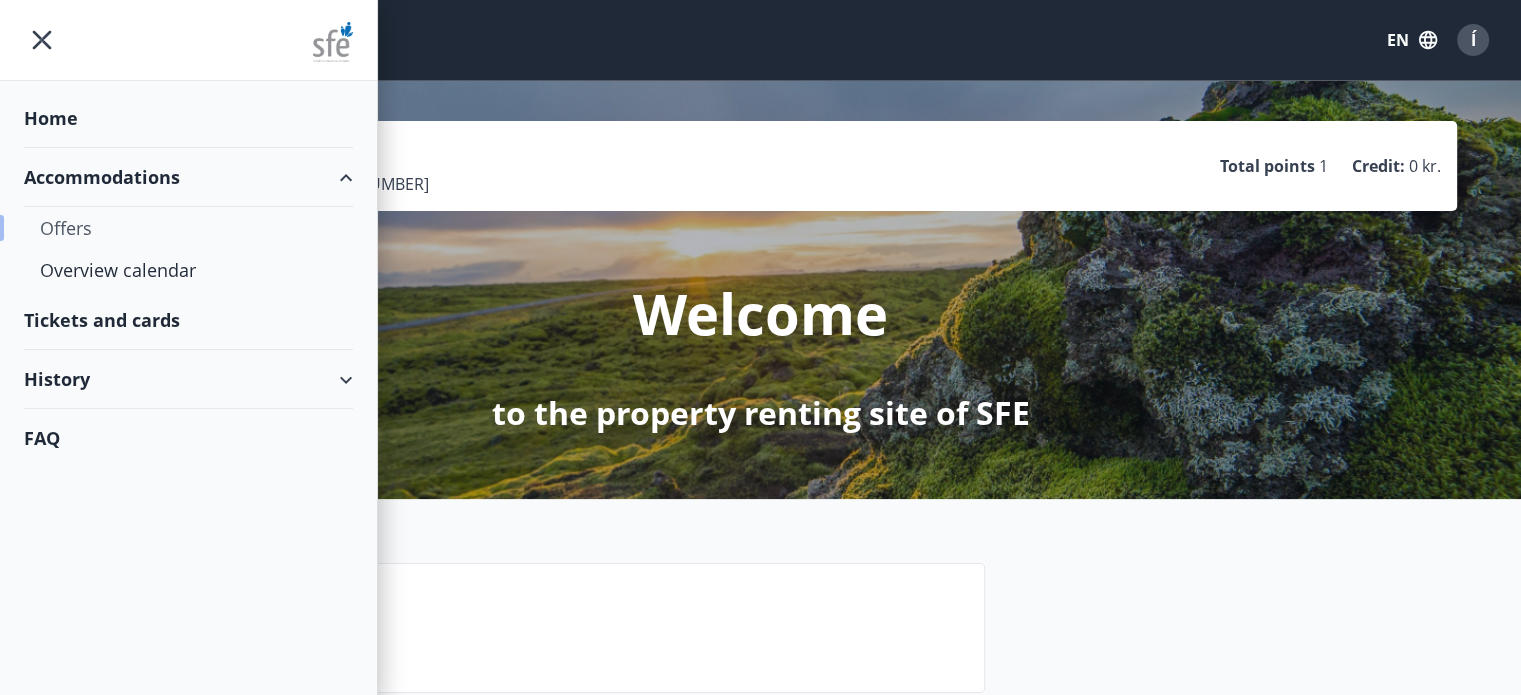 click on "Offers" at bounding box center [188, 228] 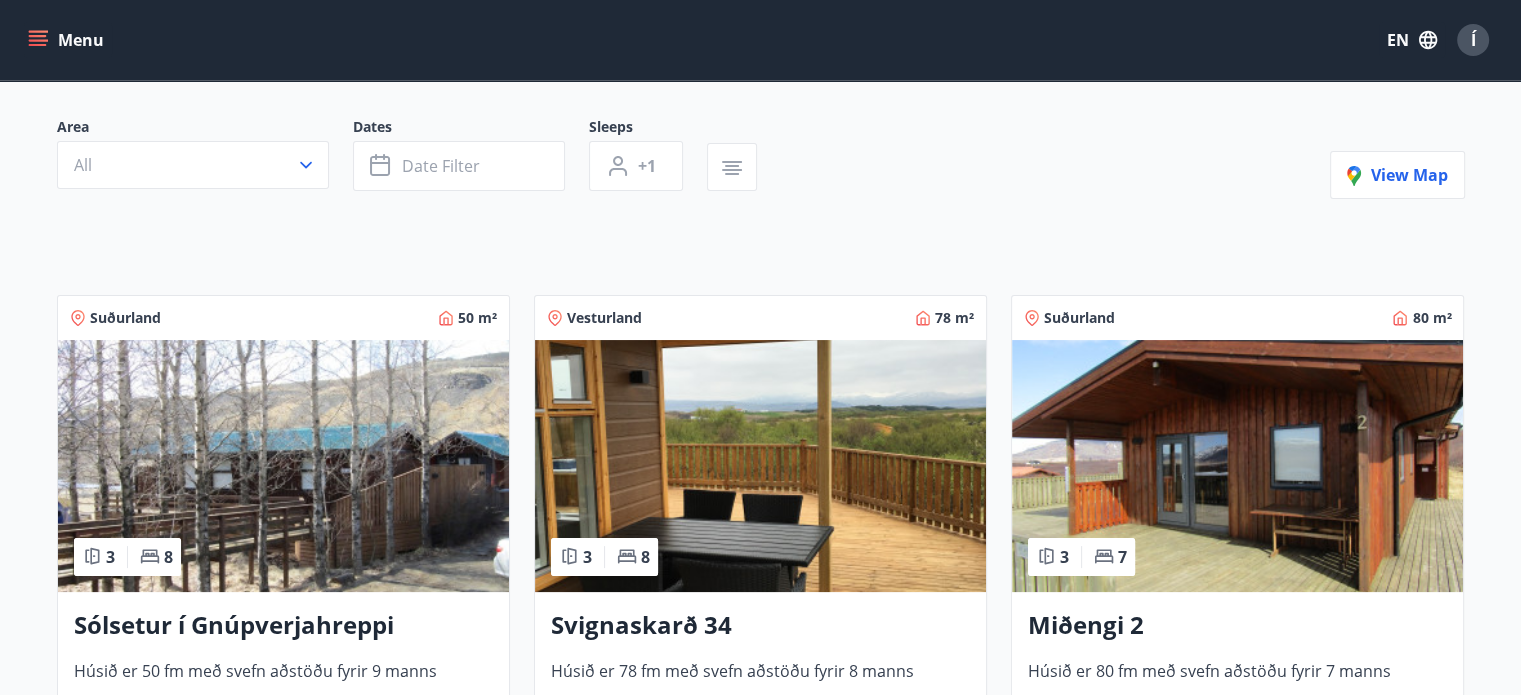 scroll, scrollTop: 208, scrollLeft: 0, axis: vertical 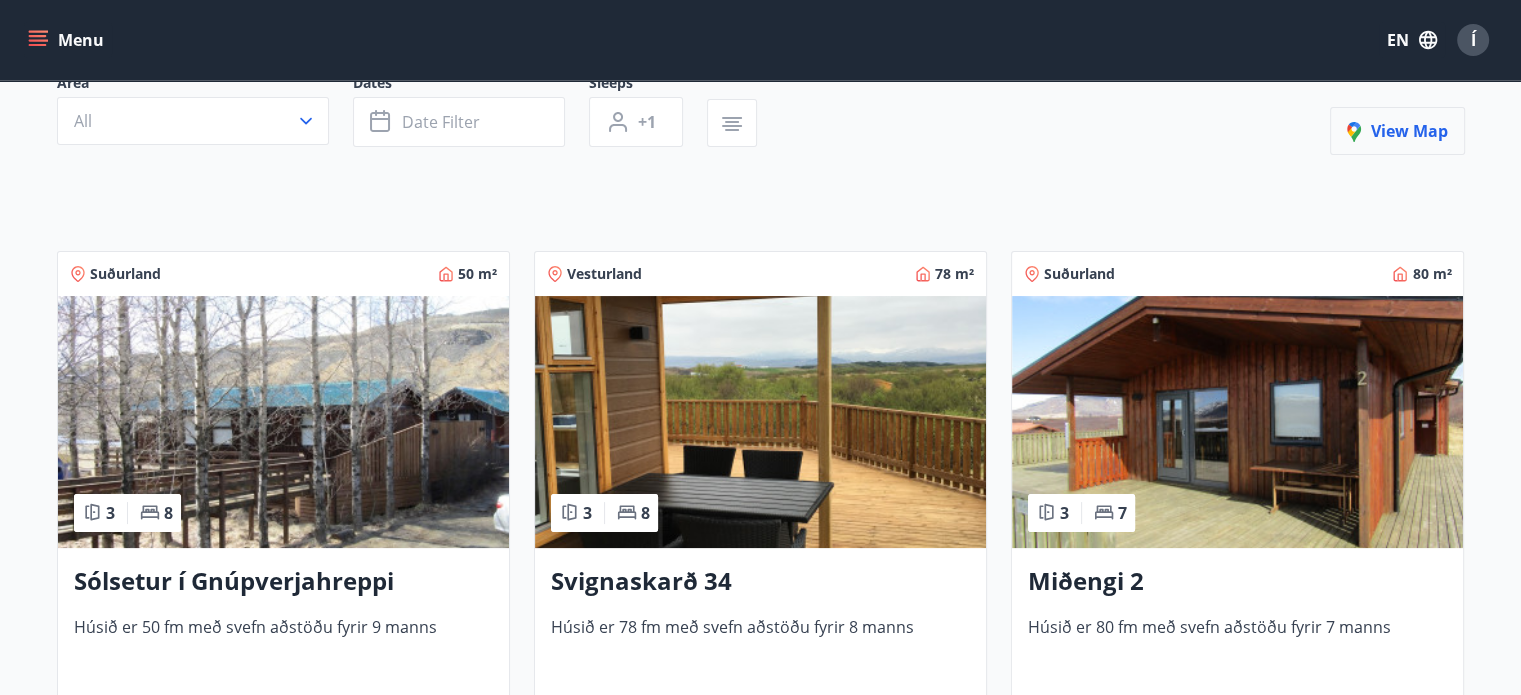 click on "View map" at bounding box center (1397, 131) 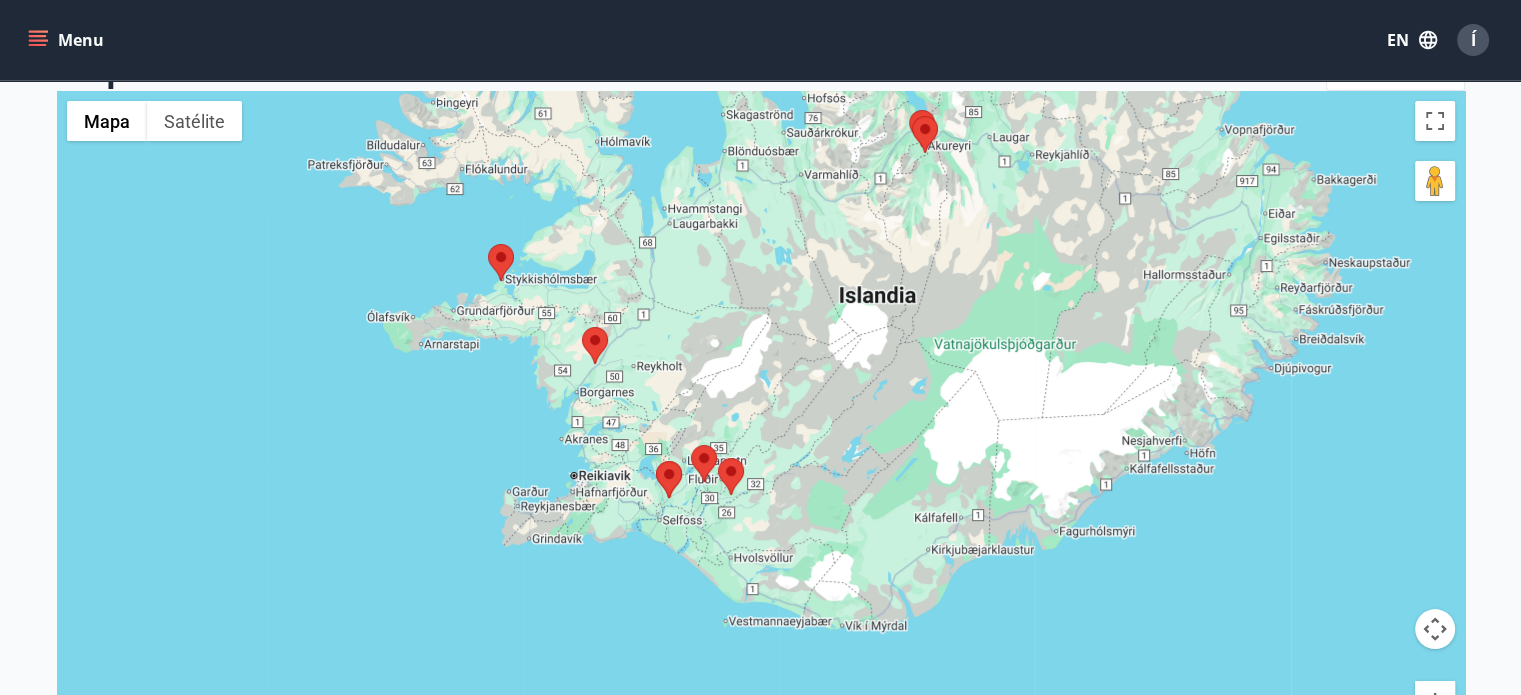 drag, startPoint x: 864, startPoint y: 559, endPoint x: 816, endPoint y: 439, distance: 129.24396 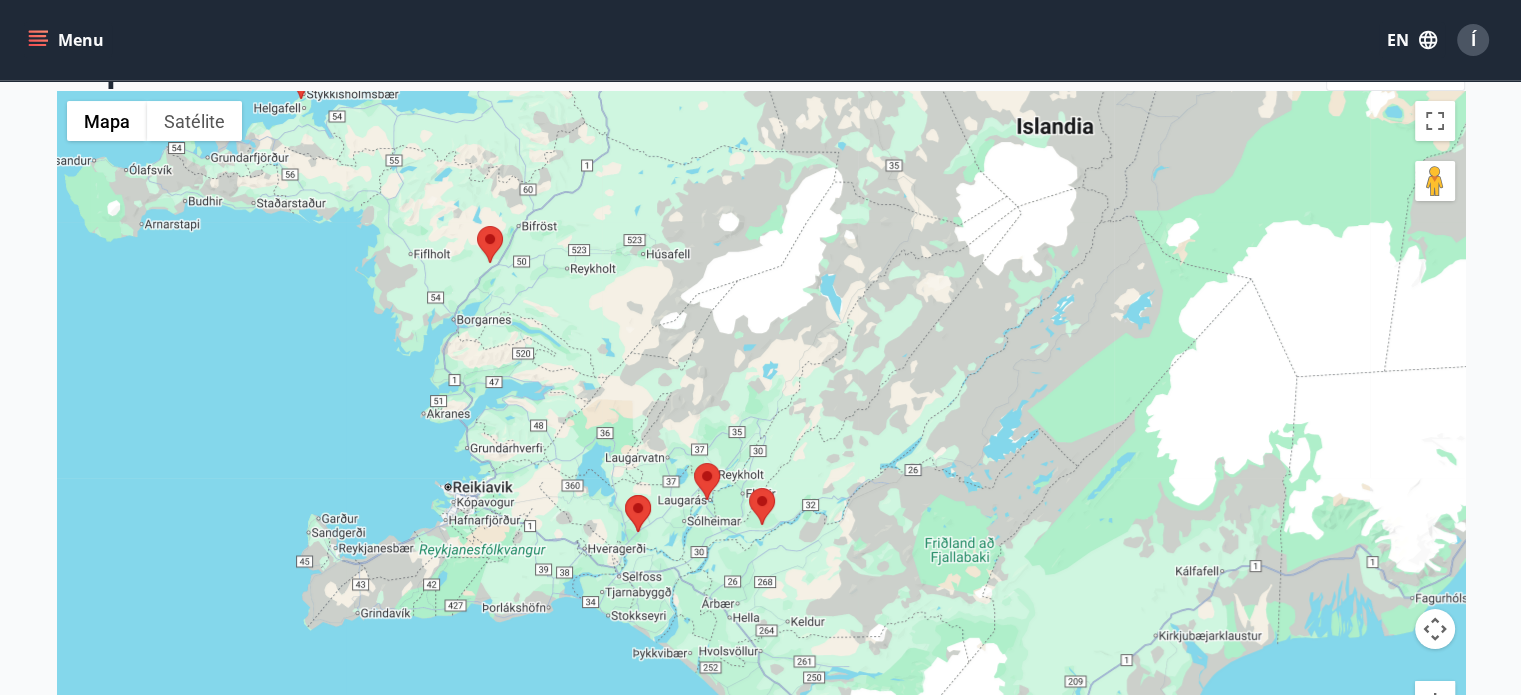 click at bounding box center [477, 226] 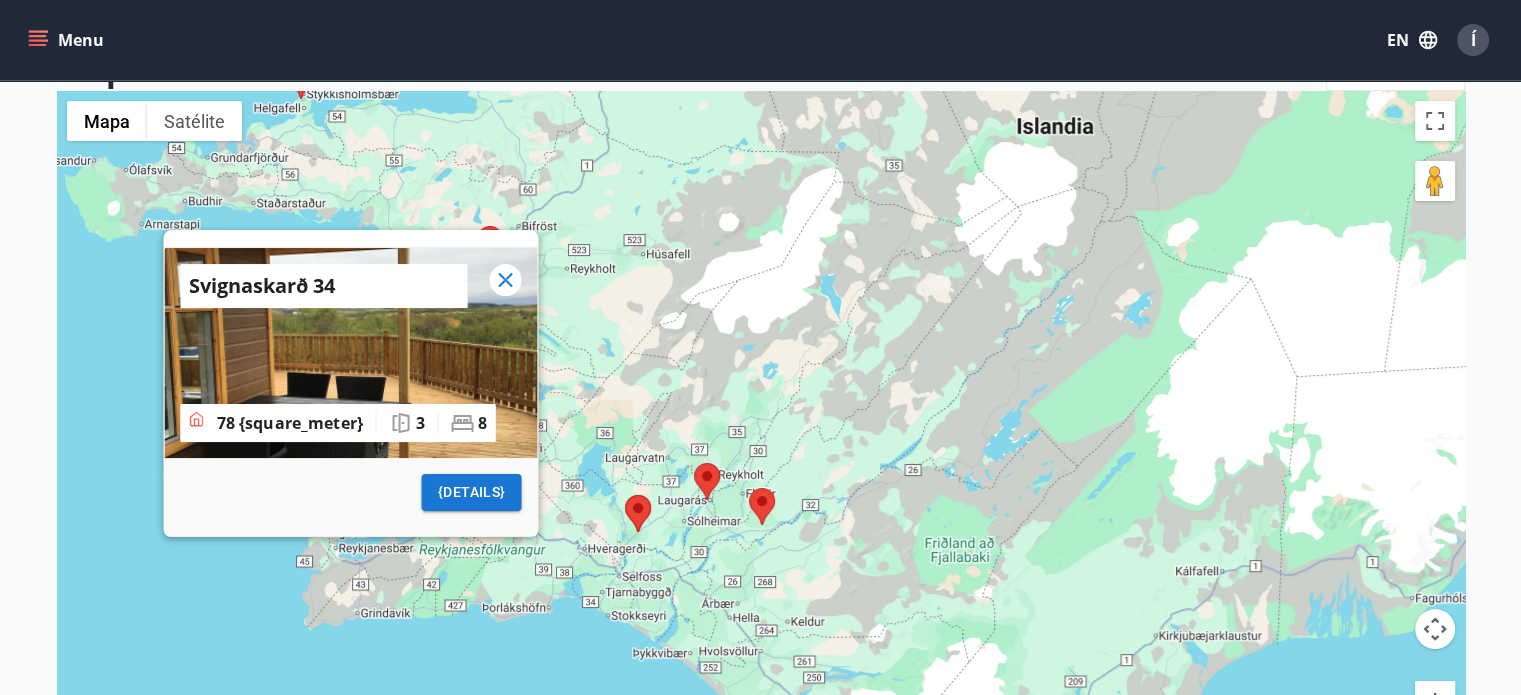 click 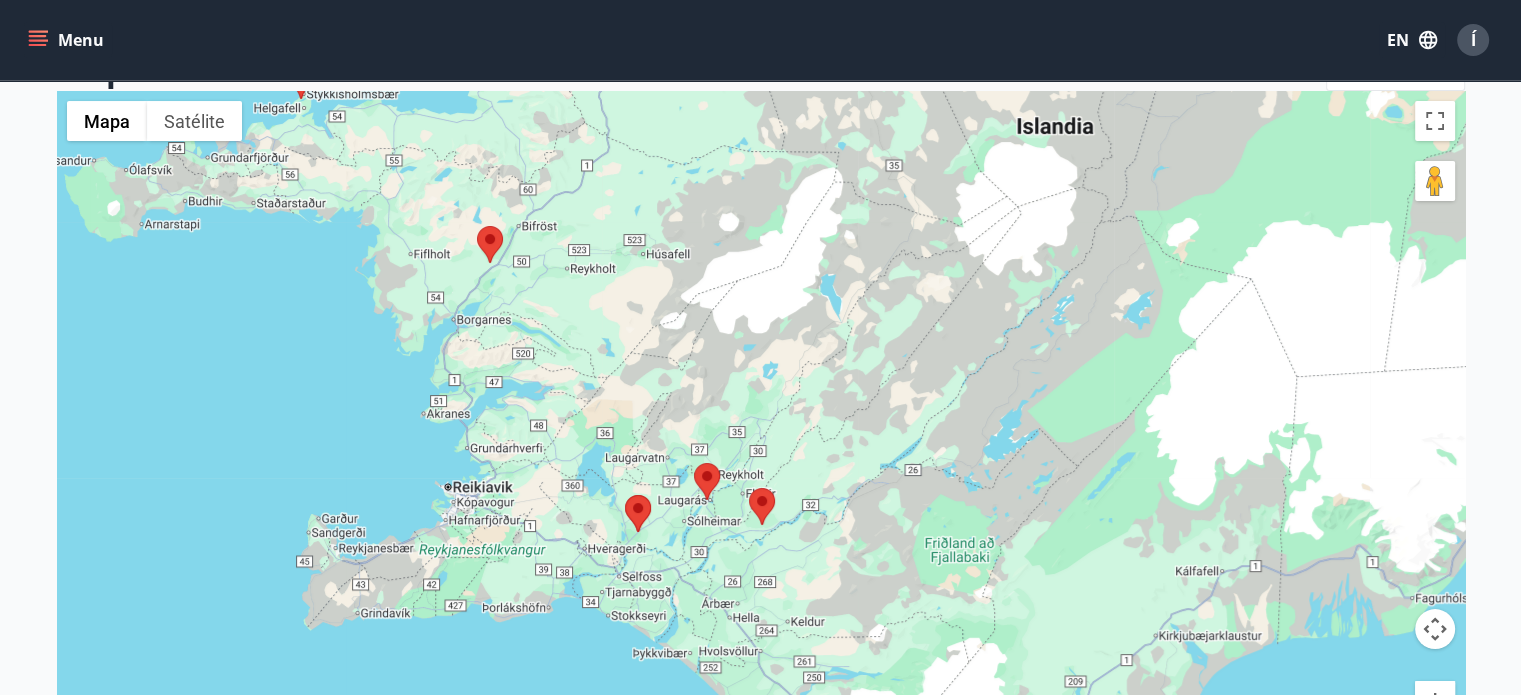 click at bounding box center [625, 495] 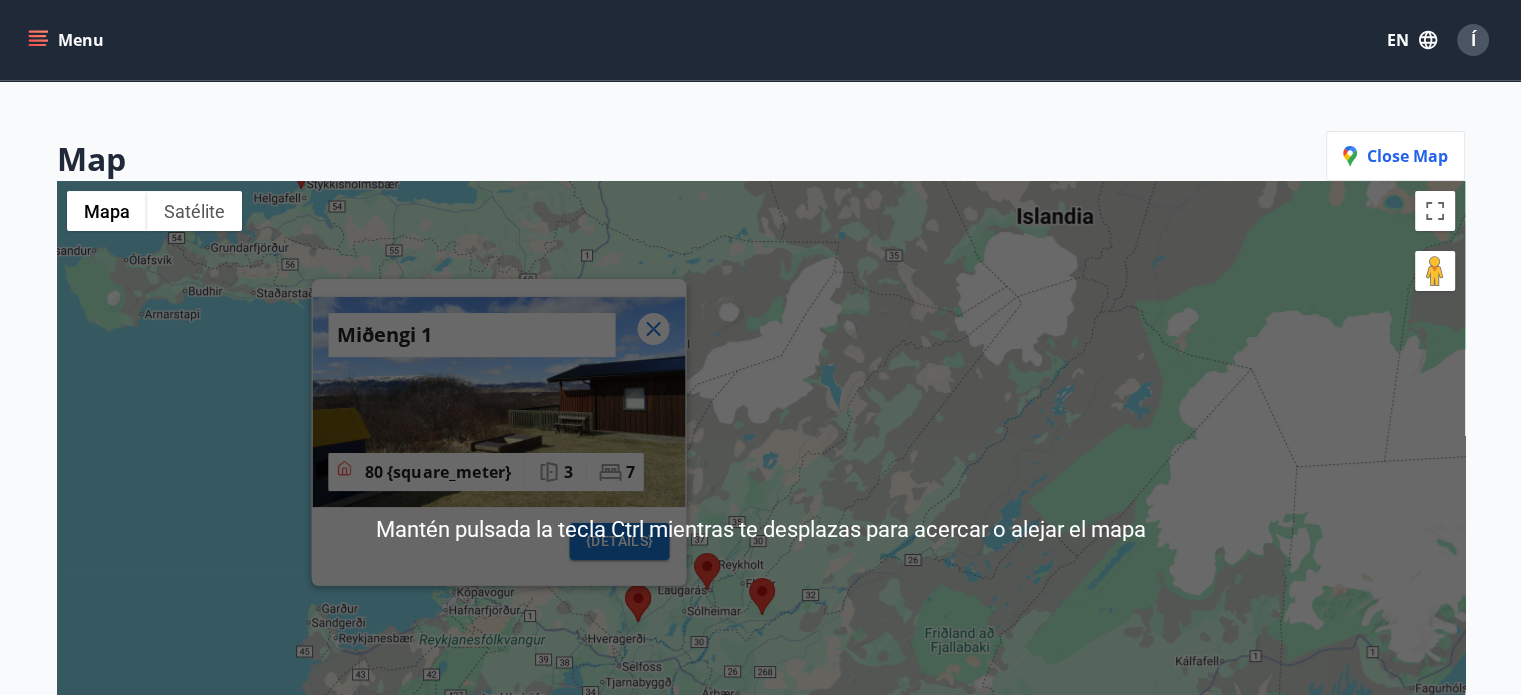 scroll, scrollTop: 112, scrollLeft: 0, axis: vertical 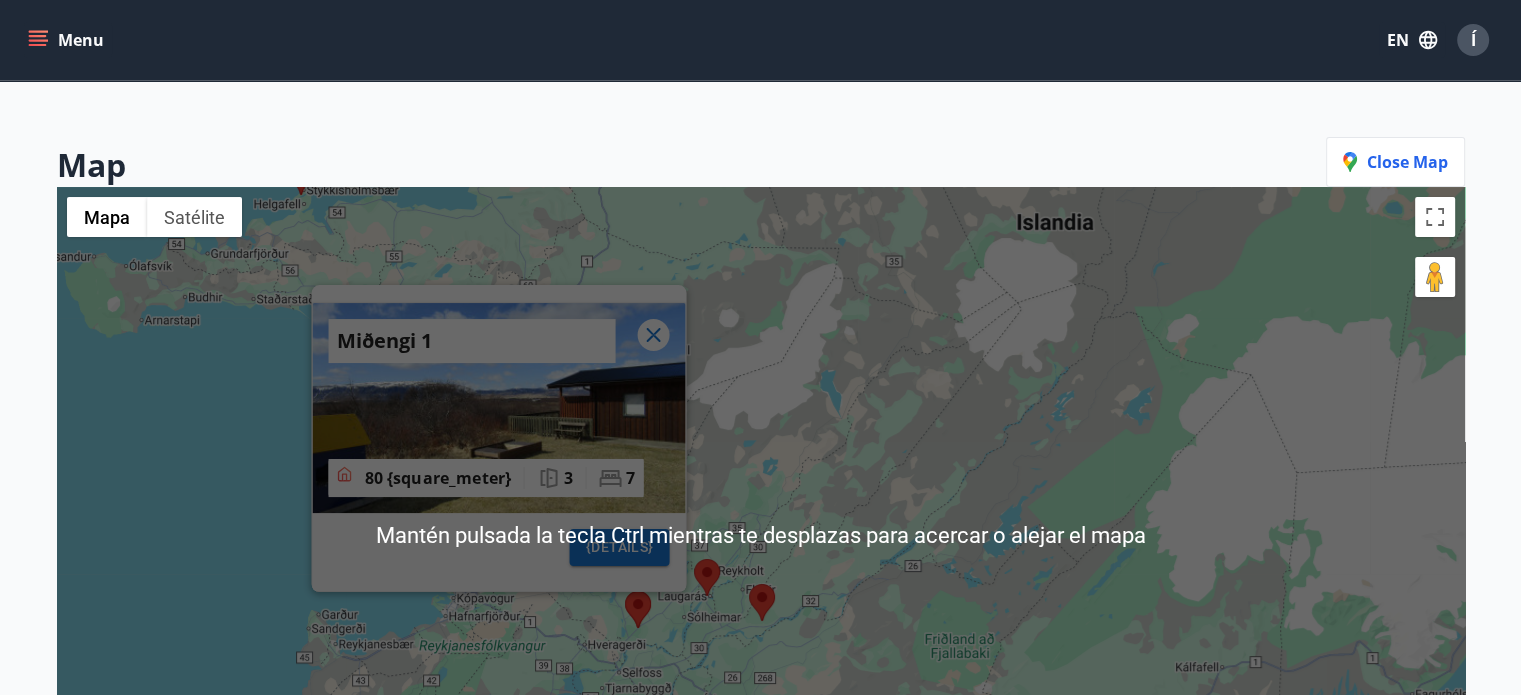 click 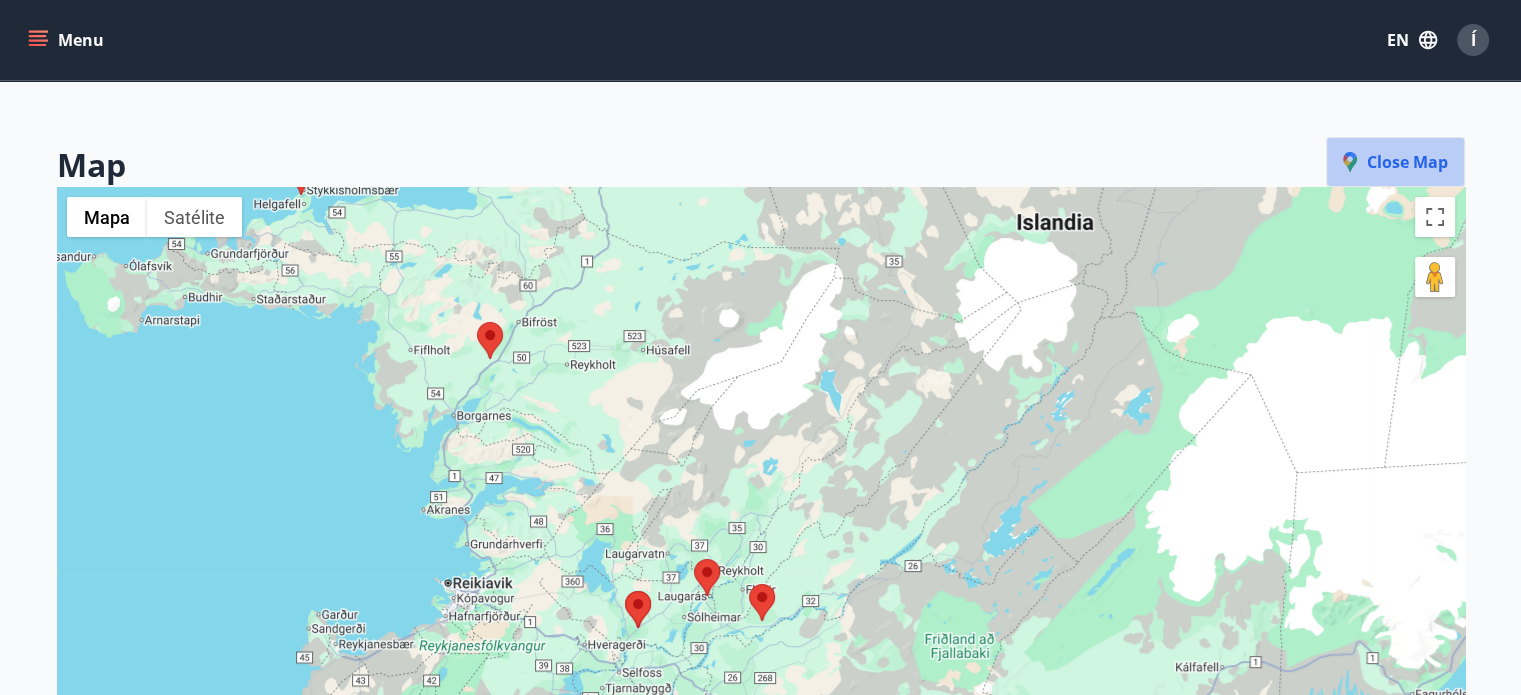 click on "Close map" at bounding box center (1395, 162) 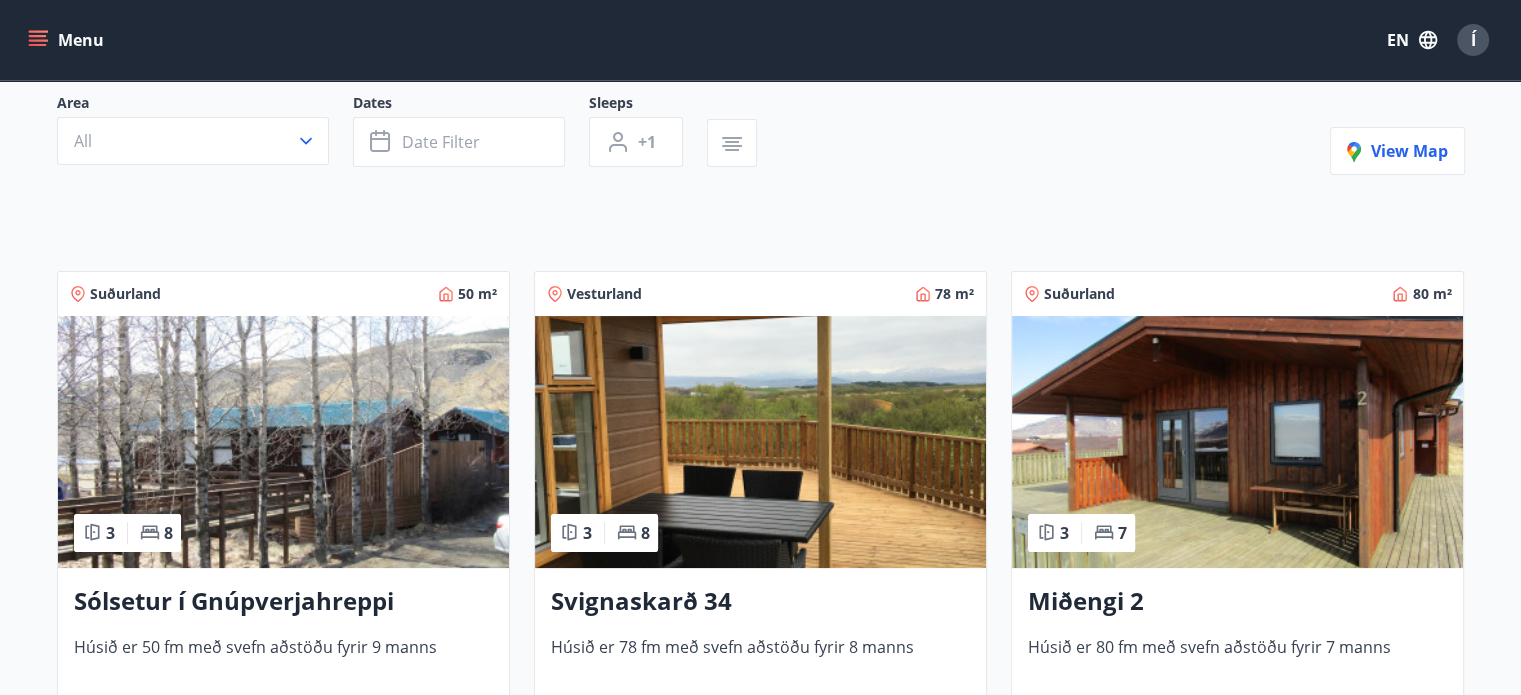 scroll, scrollTop: 186, scrollLeft: 0, axis: vertical 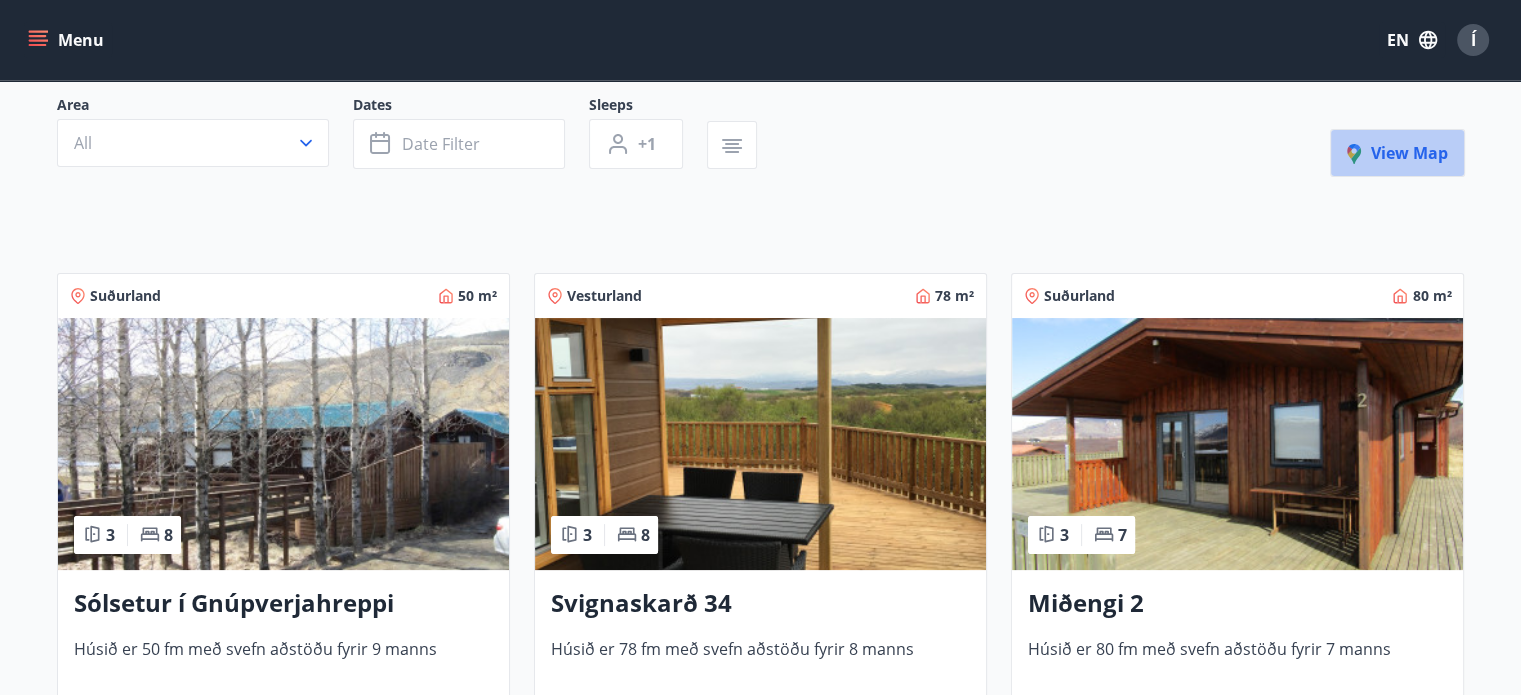 click 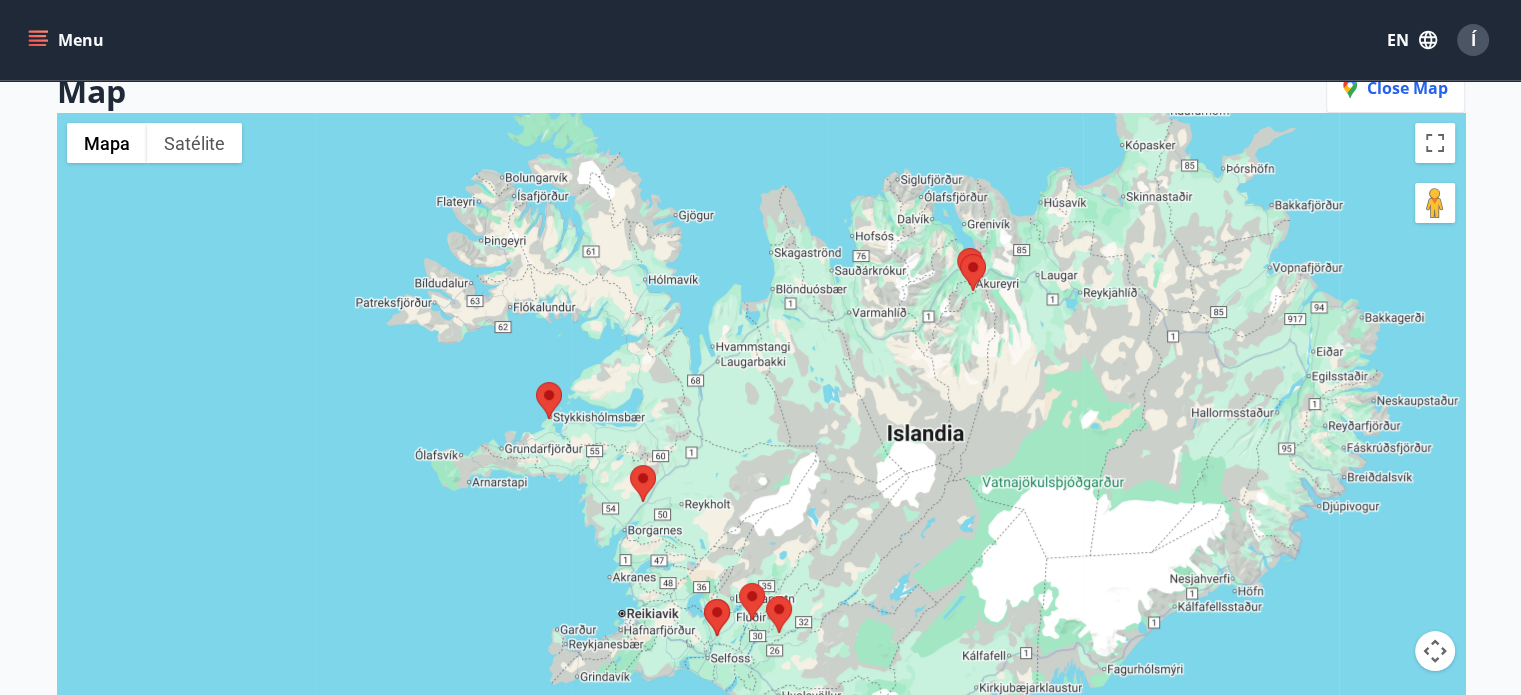 click at bounding box center [717, 617] 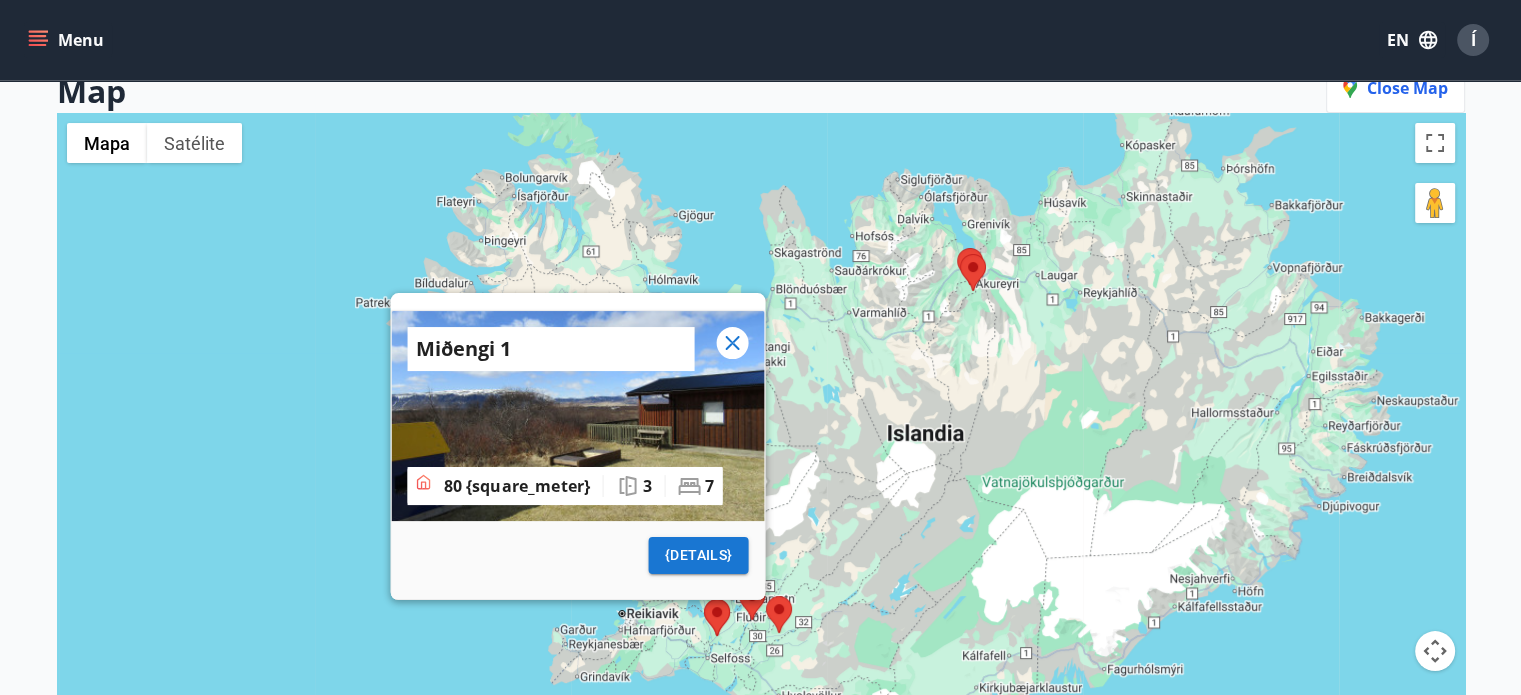 click at bounding box center (739, 583) 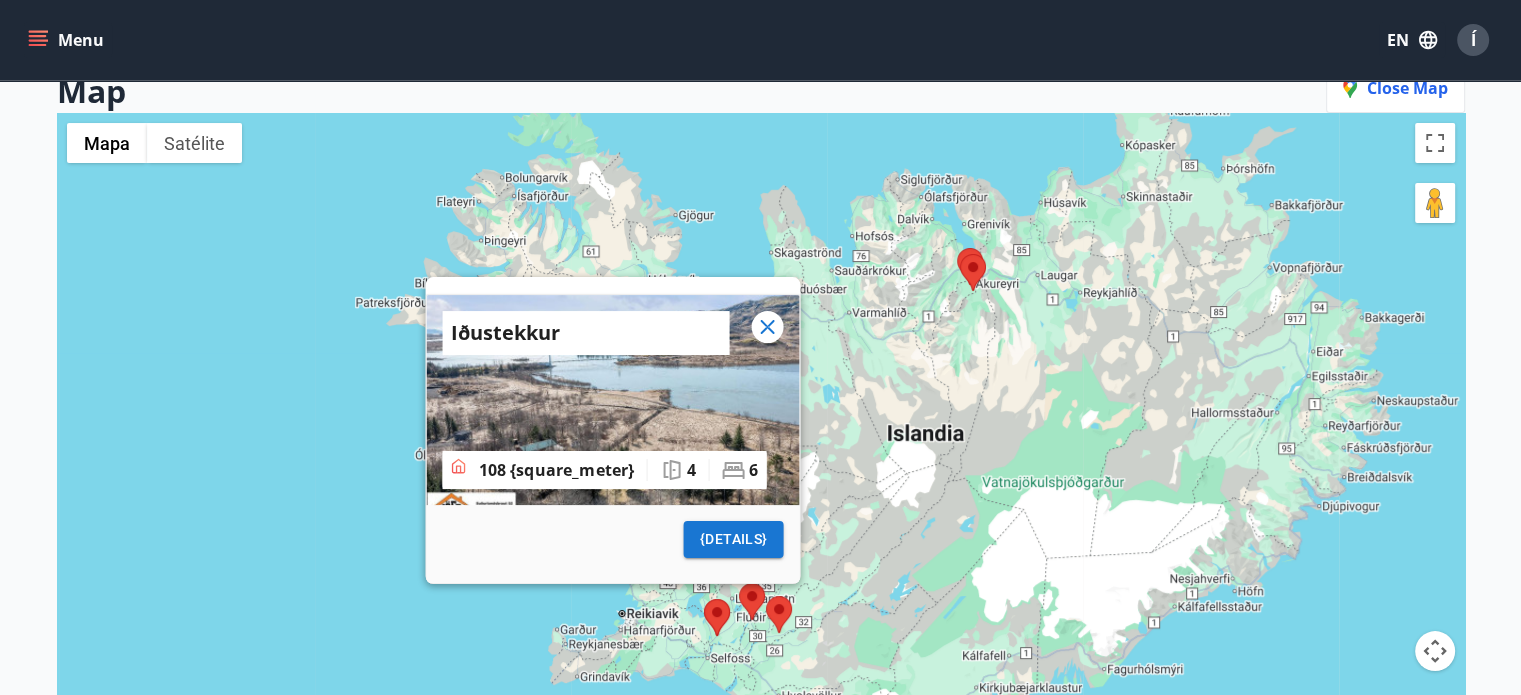 click at bounding box center (766, 596) 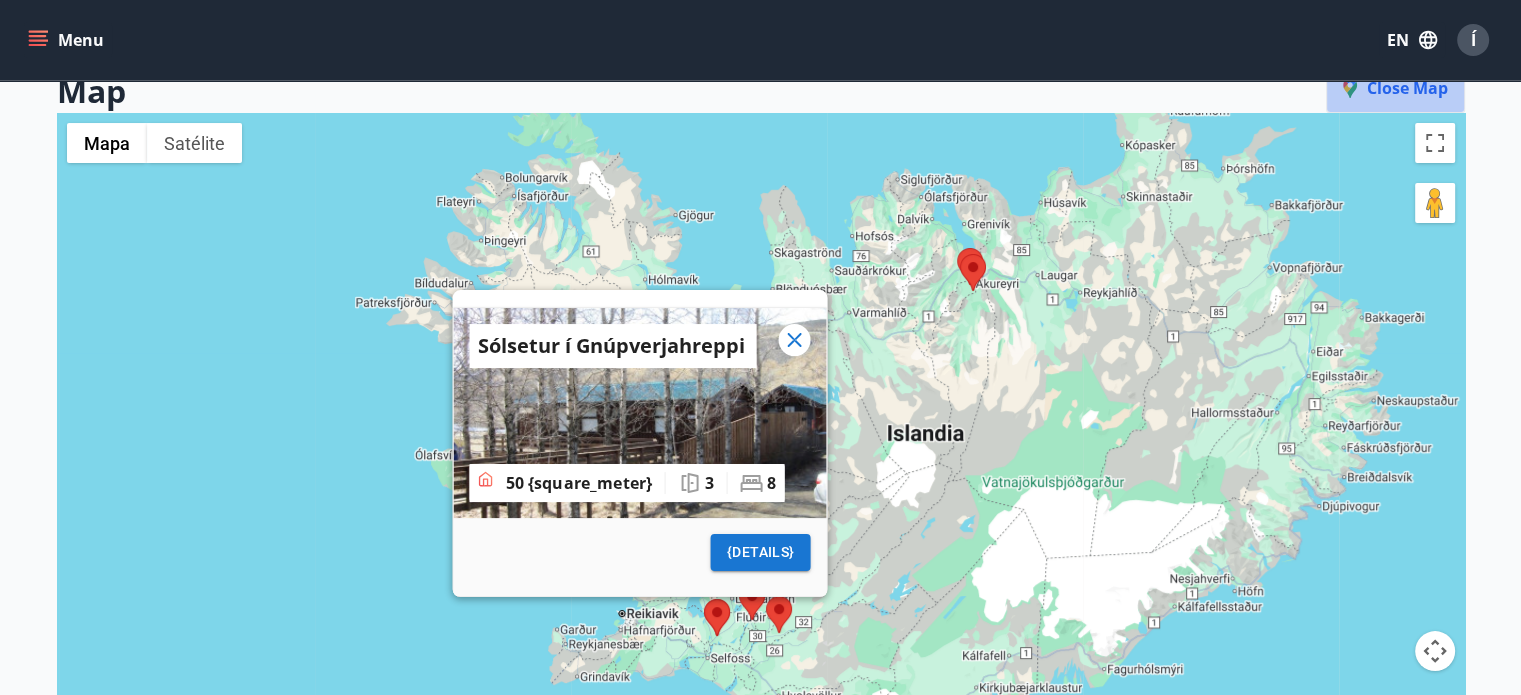 click on "Close map" at bounding box center (1395, 88) 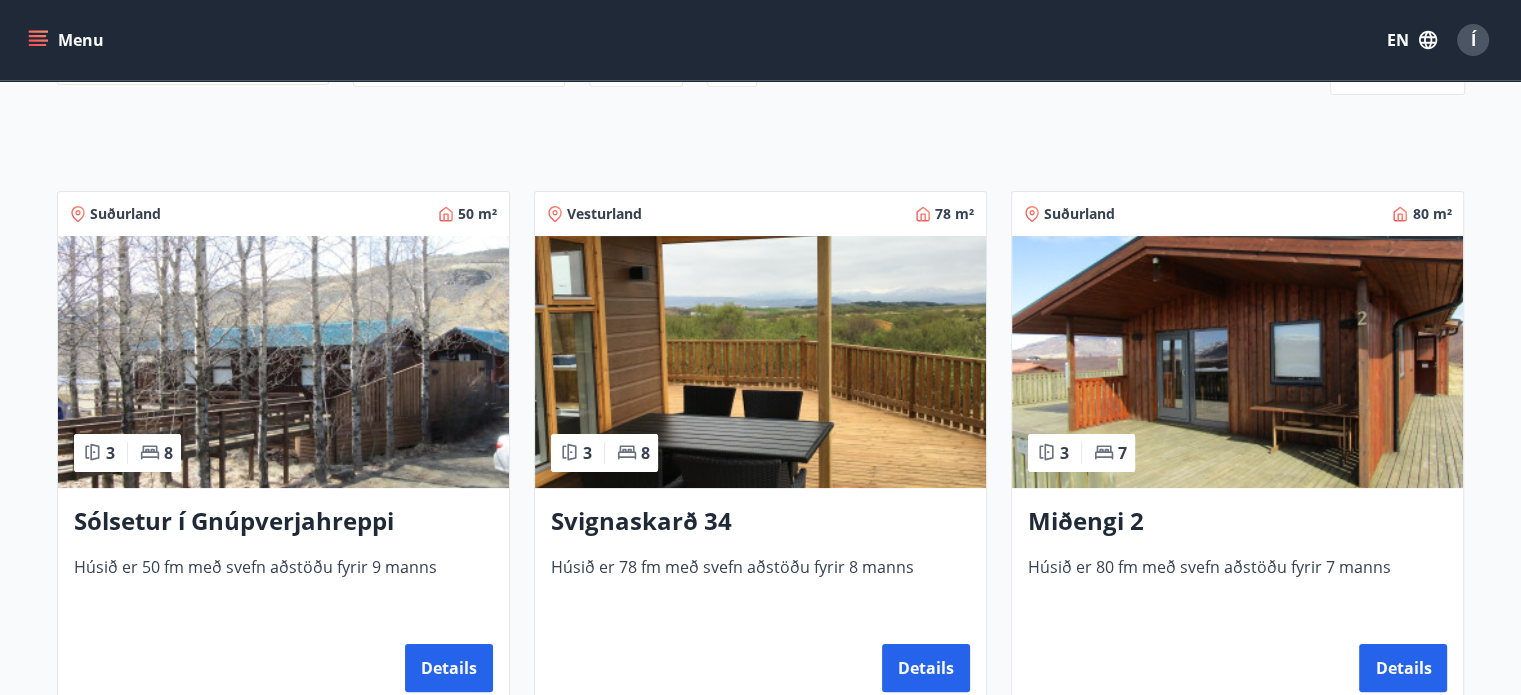 scroll, scrollTop: 270, scrollLeft: 0, axis: vertical 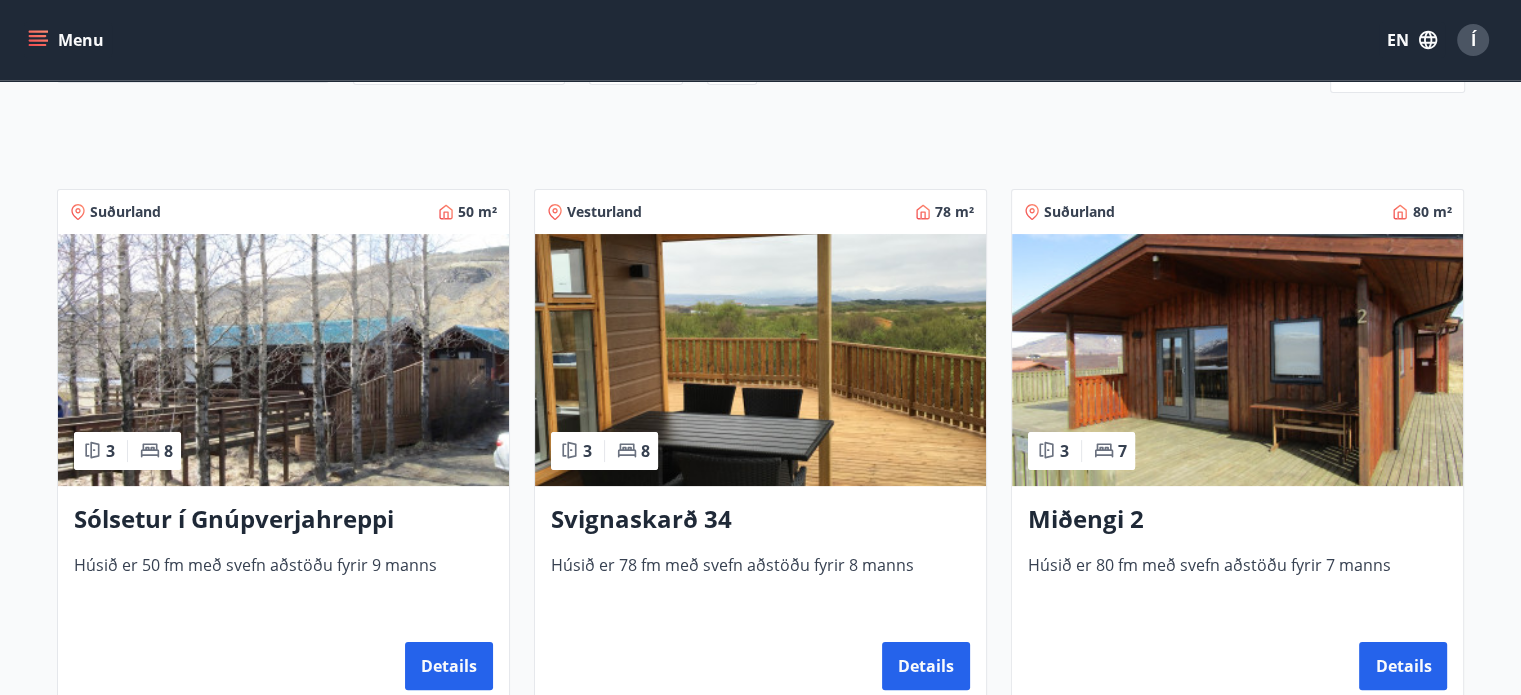 click on "Miðengi 2" at bounding box center [1237, 520] 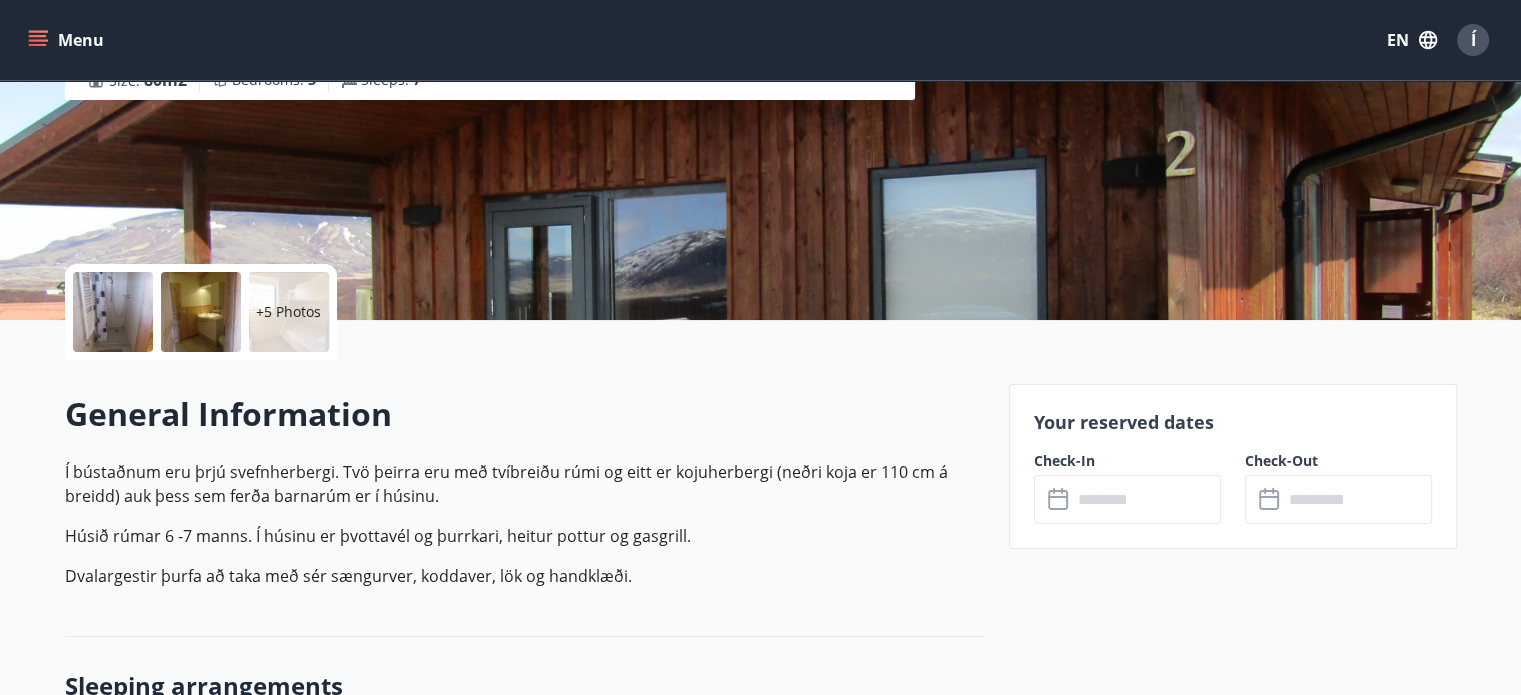 scroll, scrollTop: 380, scrollLeft: 0, axis: vertical 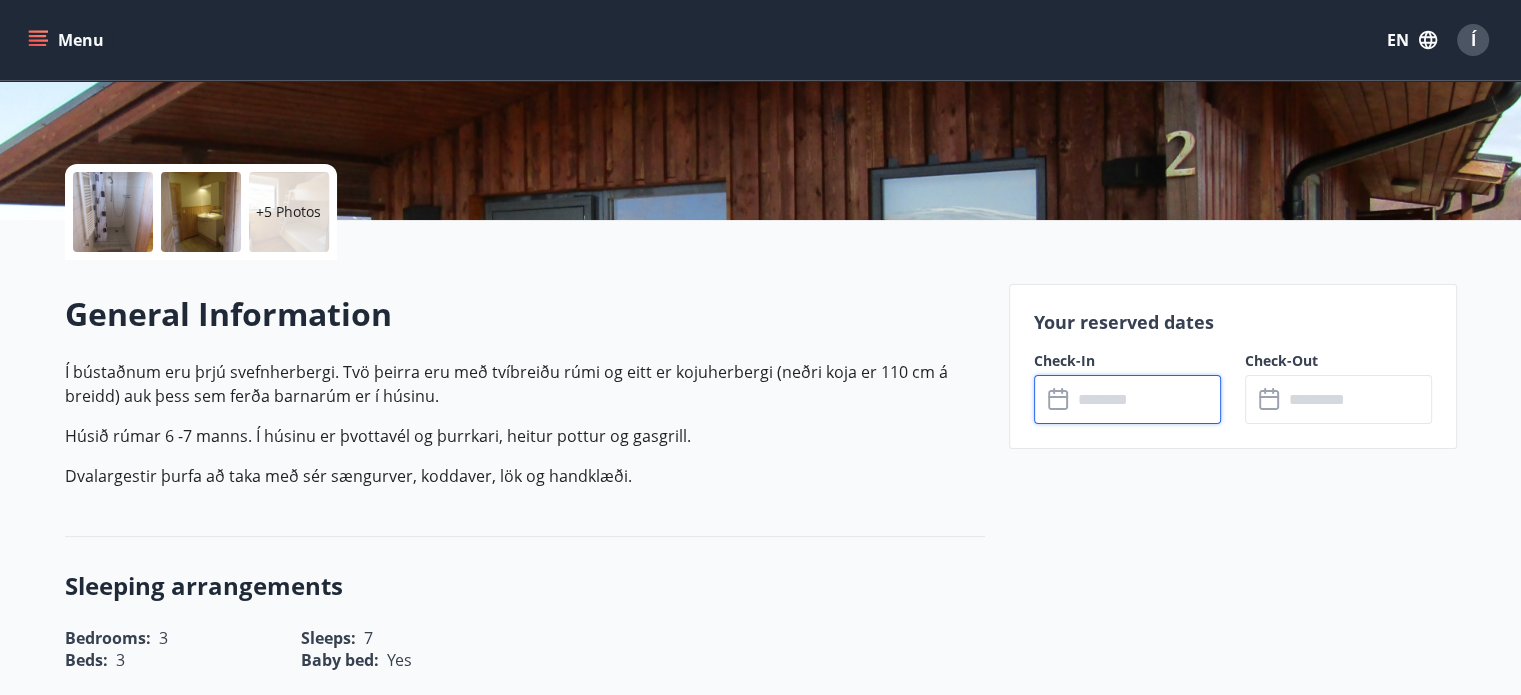 click at bounding box center (1146, 399) 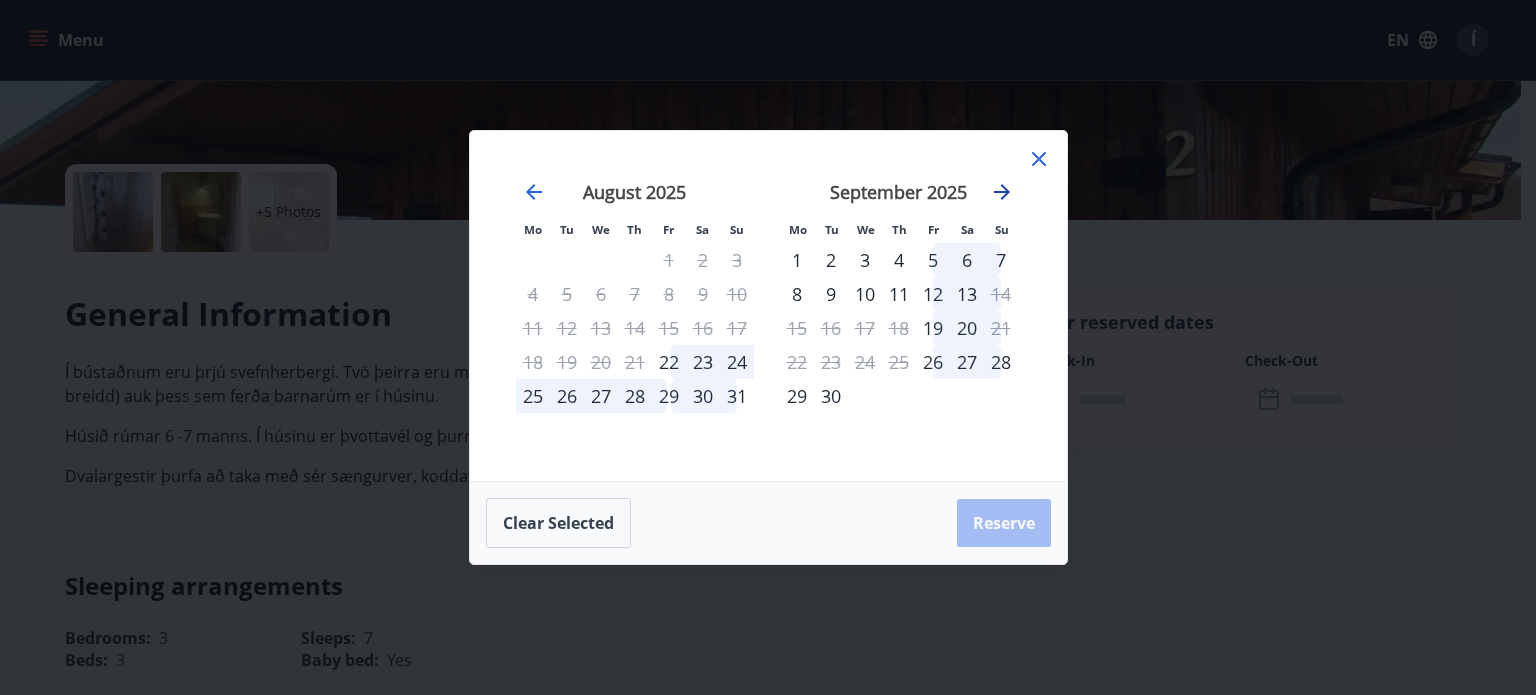 click 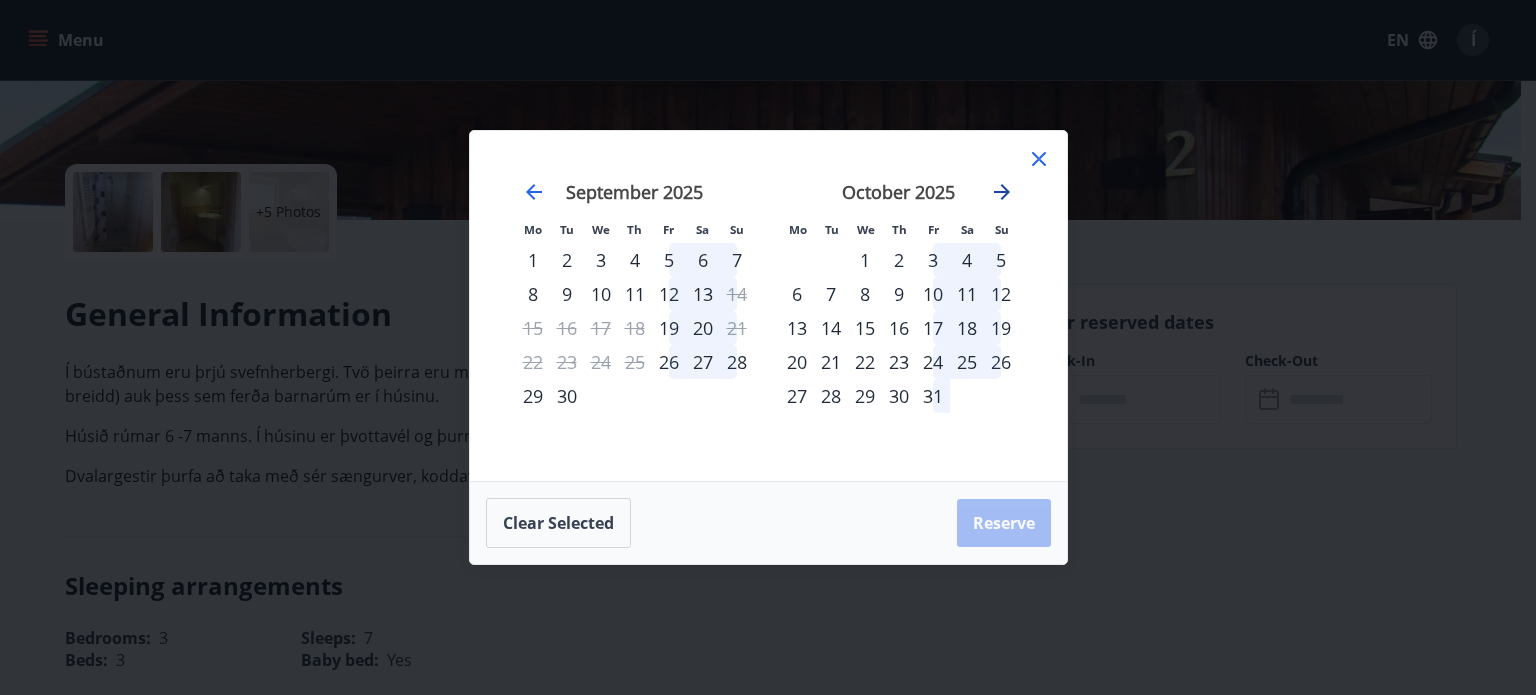 click 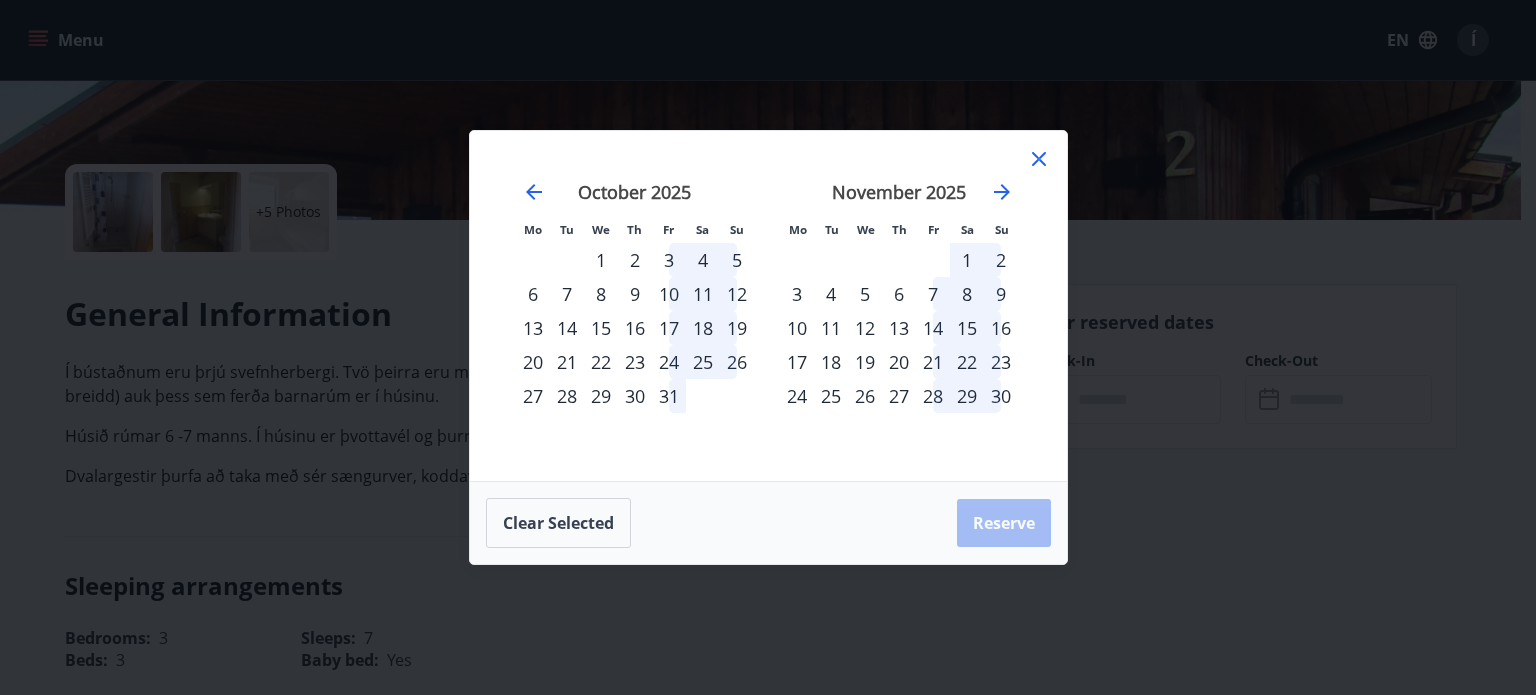 click on "31" at bounding box center (669, 396) 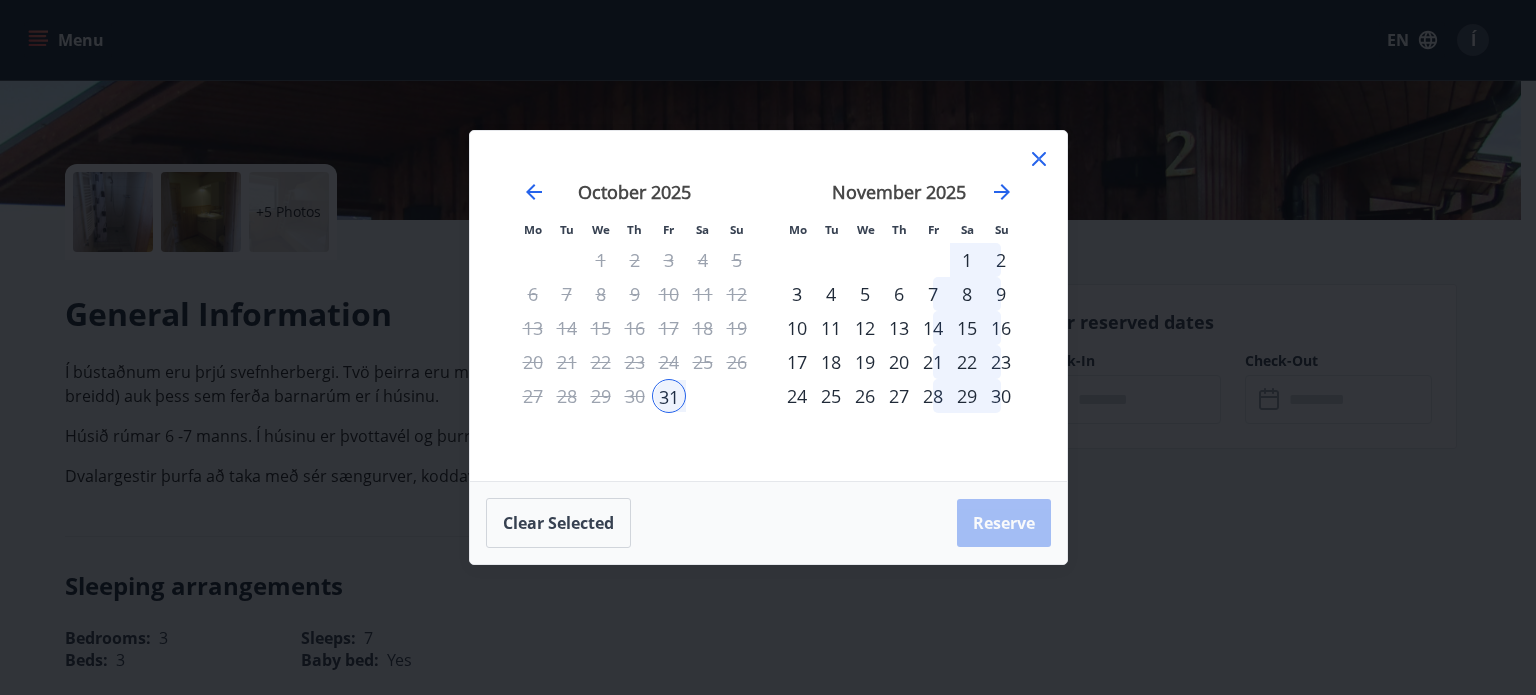 click on "1" at bounding box center (967, 260) 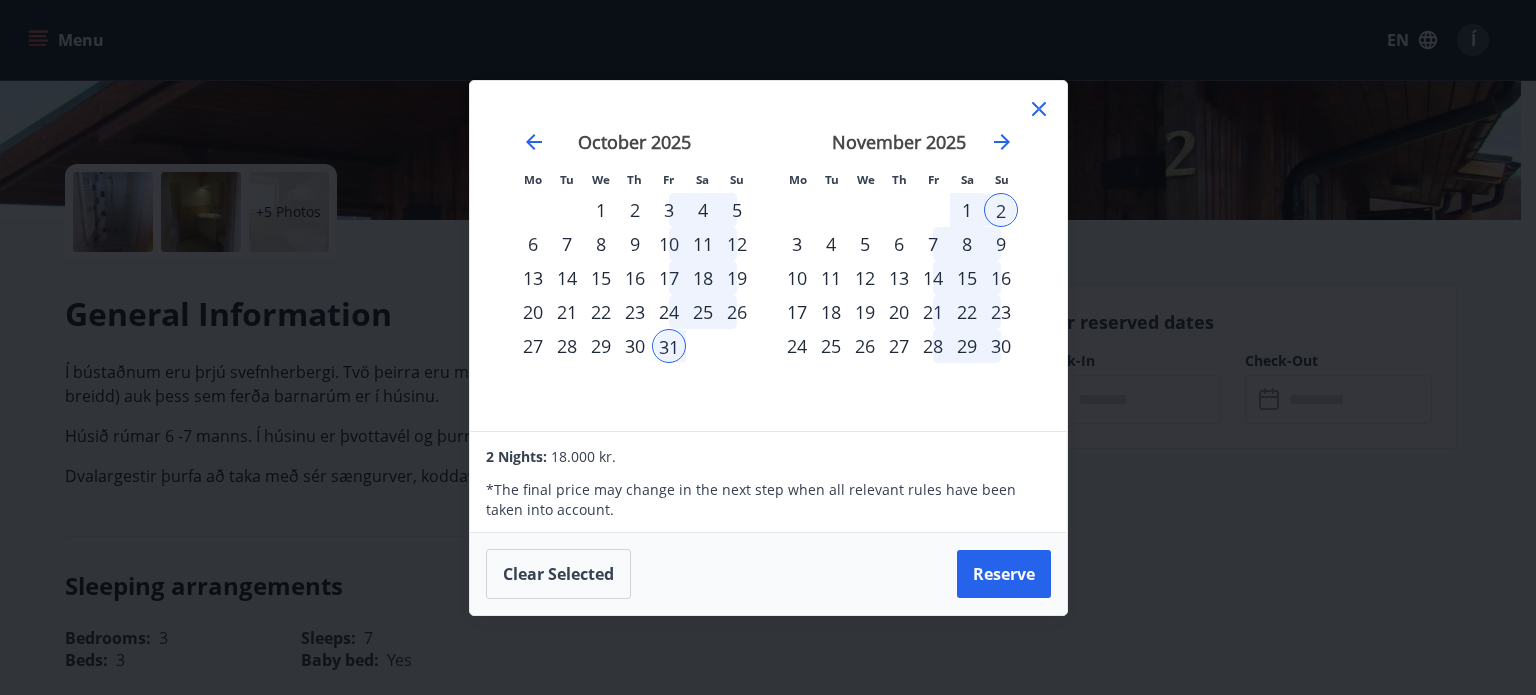 click on "* The final price may change in the next step when all relevant rules have been taken into account." at bounding box center [768, 500] 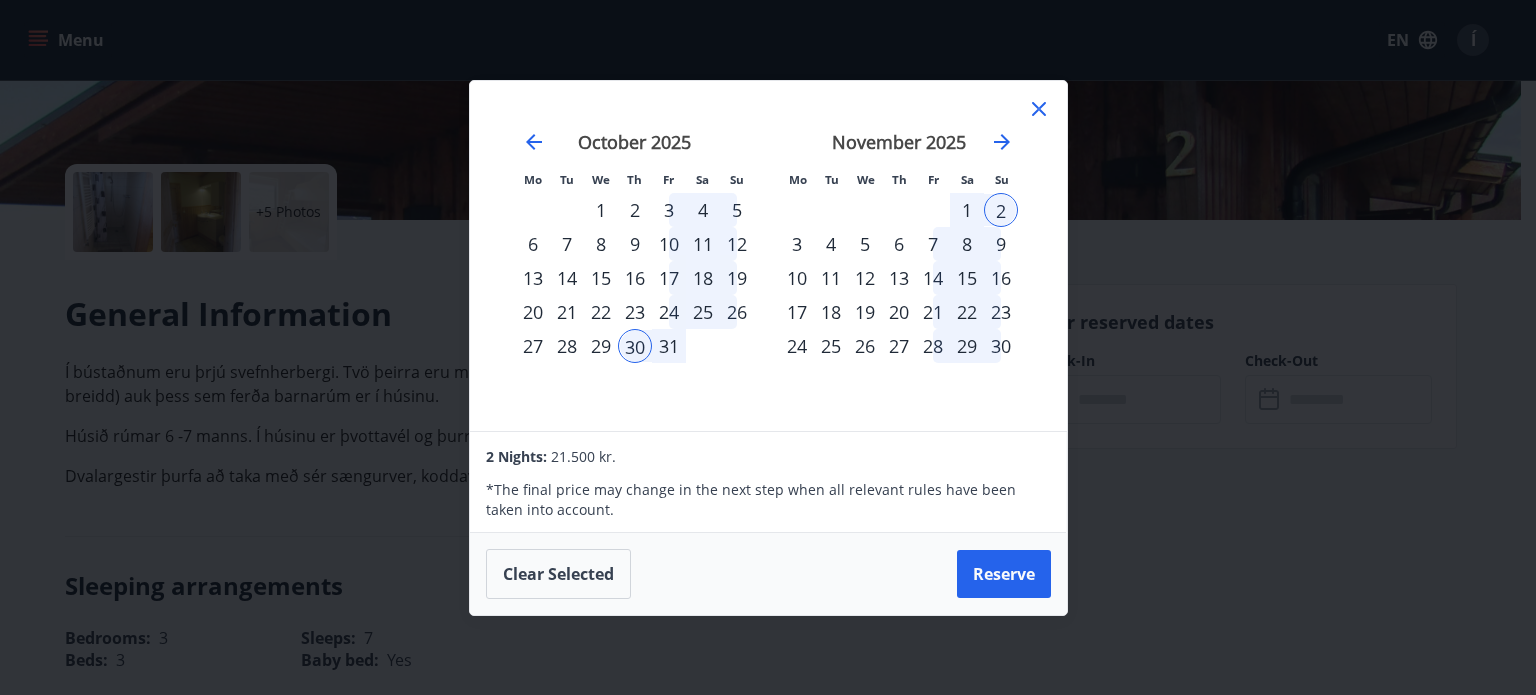 click on "31" at bounding box center [669, 346] 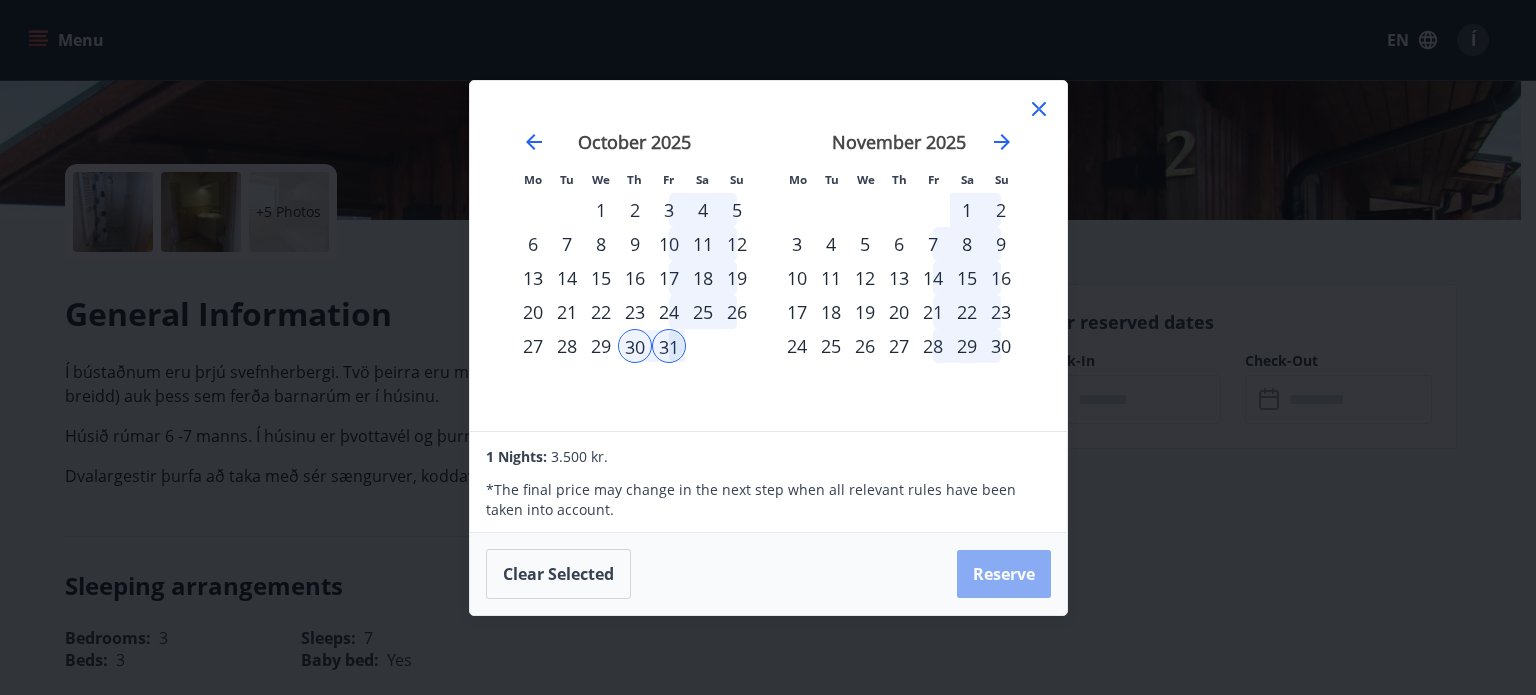 click on "Reserve" at bounding box center [1004, 574] 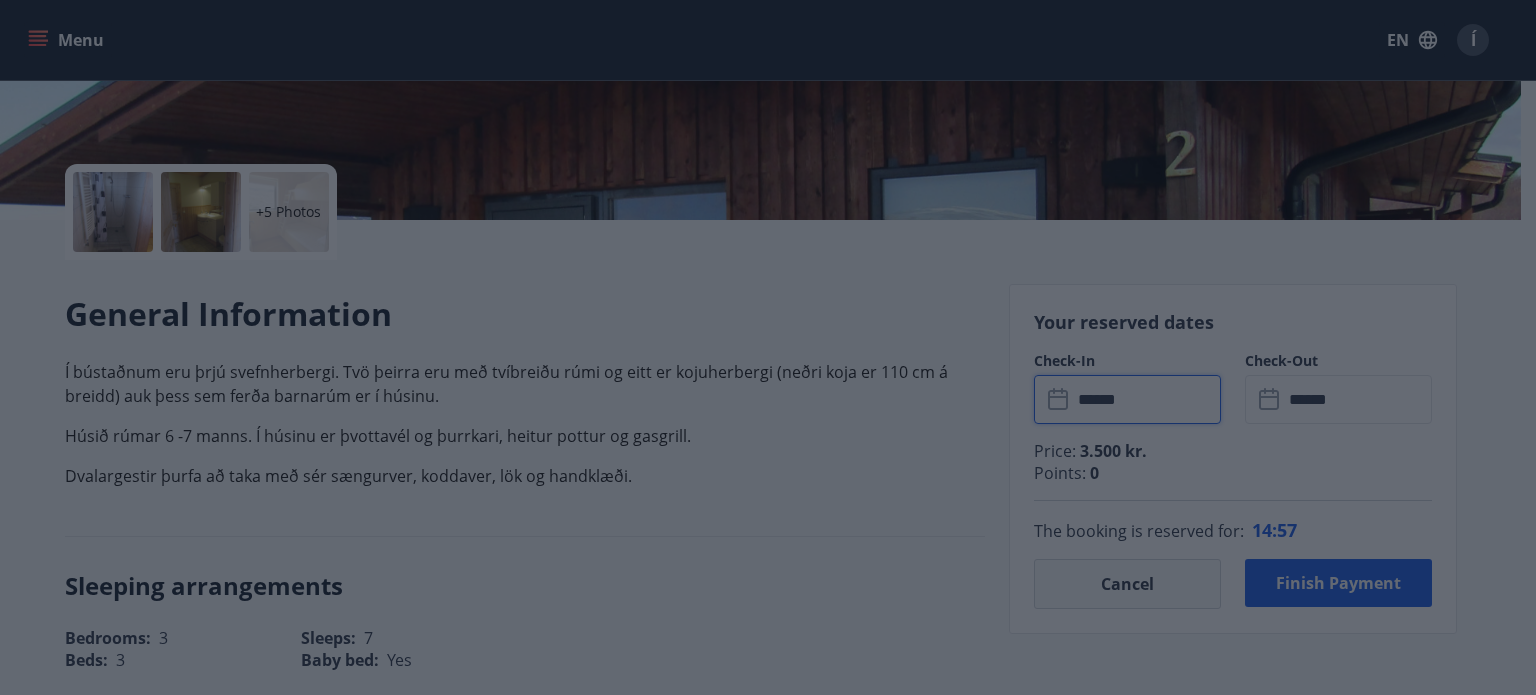 type on "******" 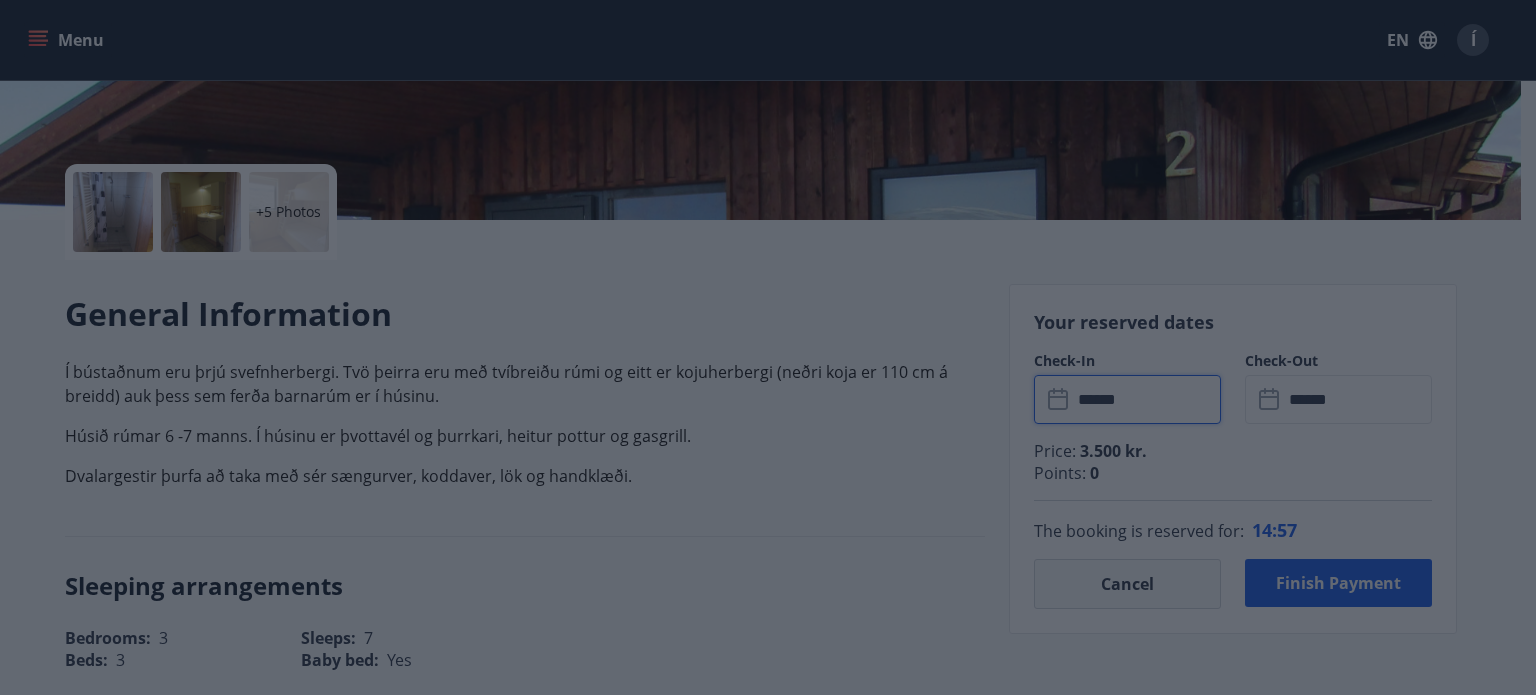 type on "******" 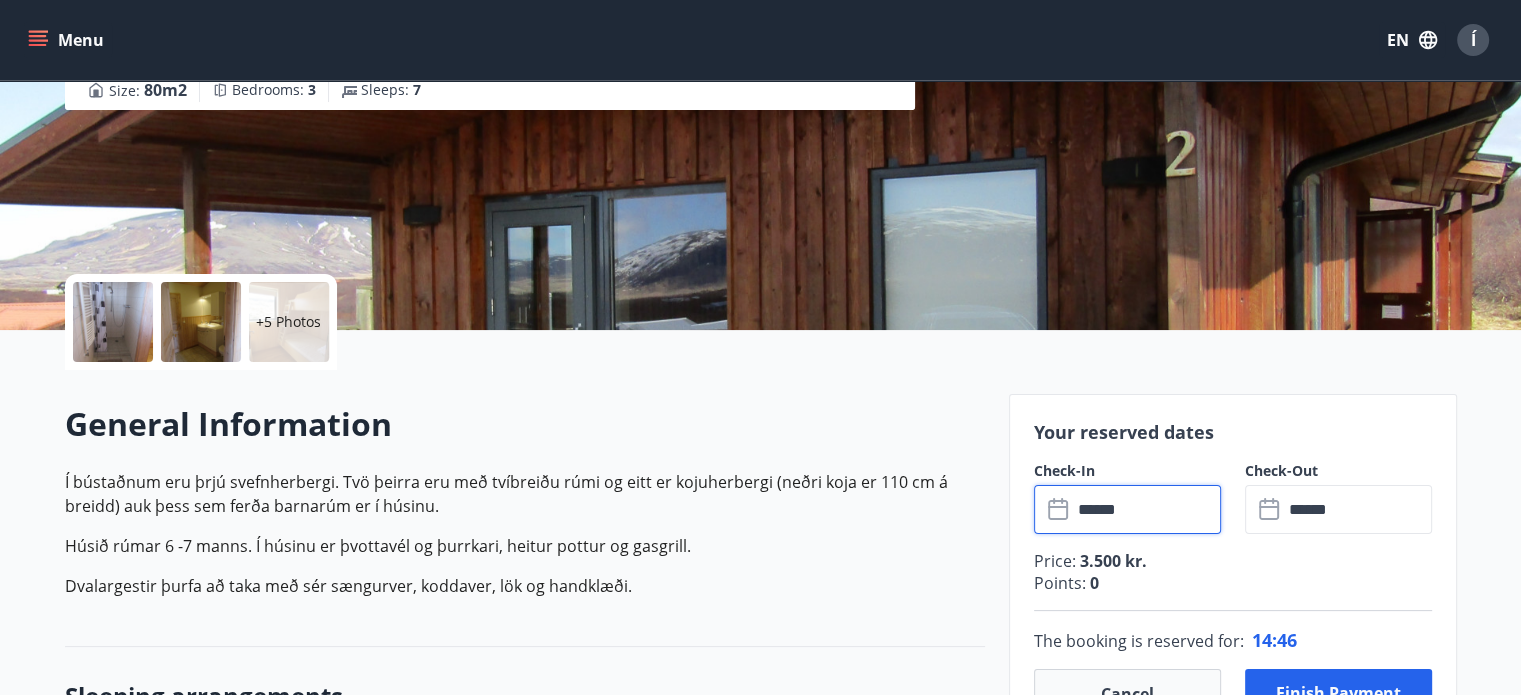 scroll, scrollTop: 302, scrollLeft: 0, axis: vertical 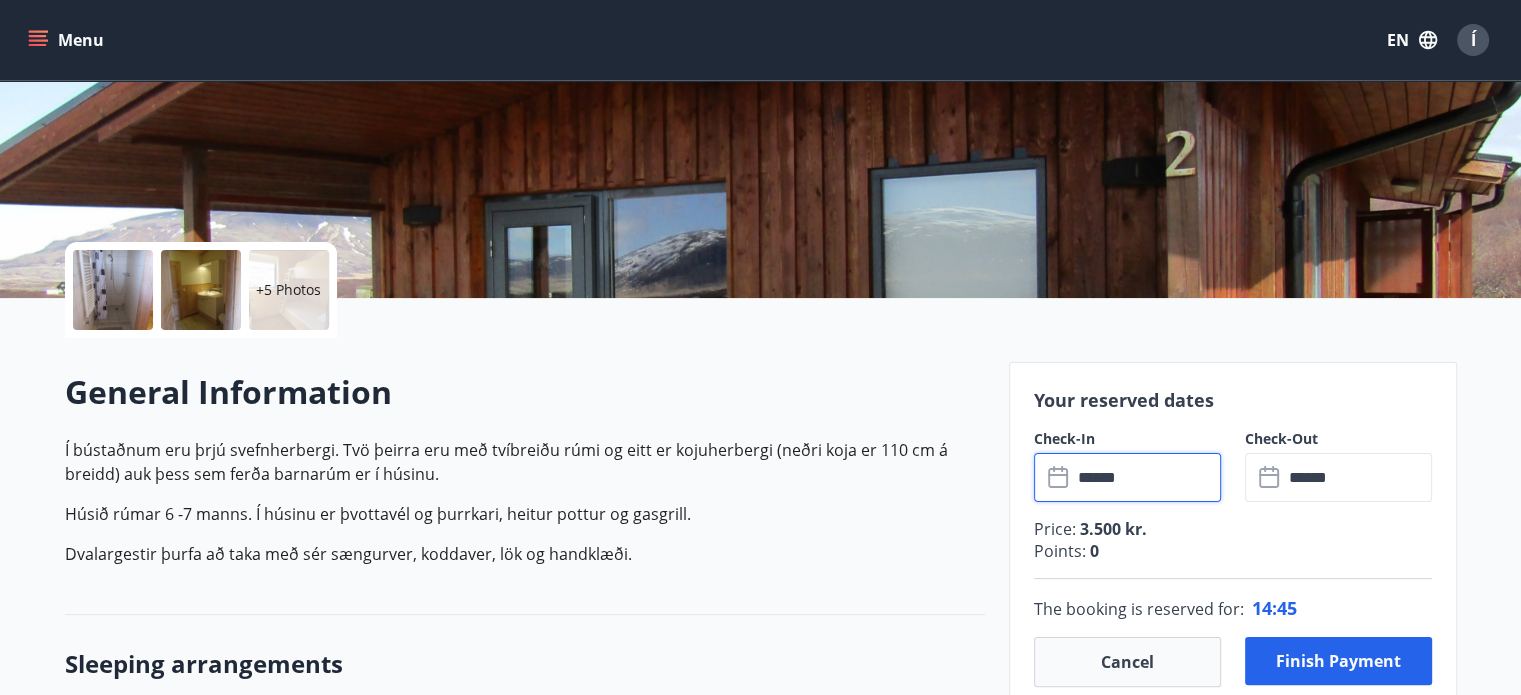 click on "******" at bounding box center (1146, 477) 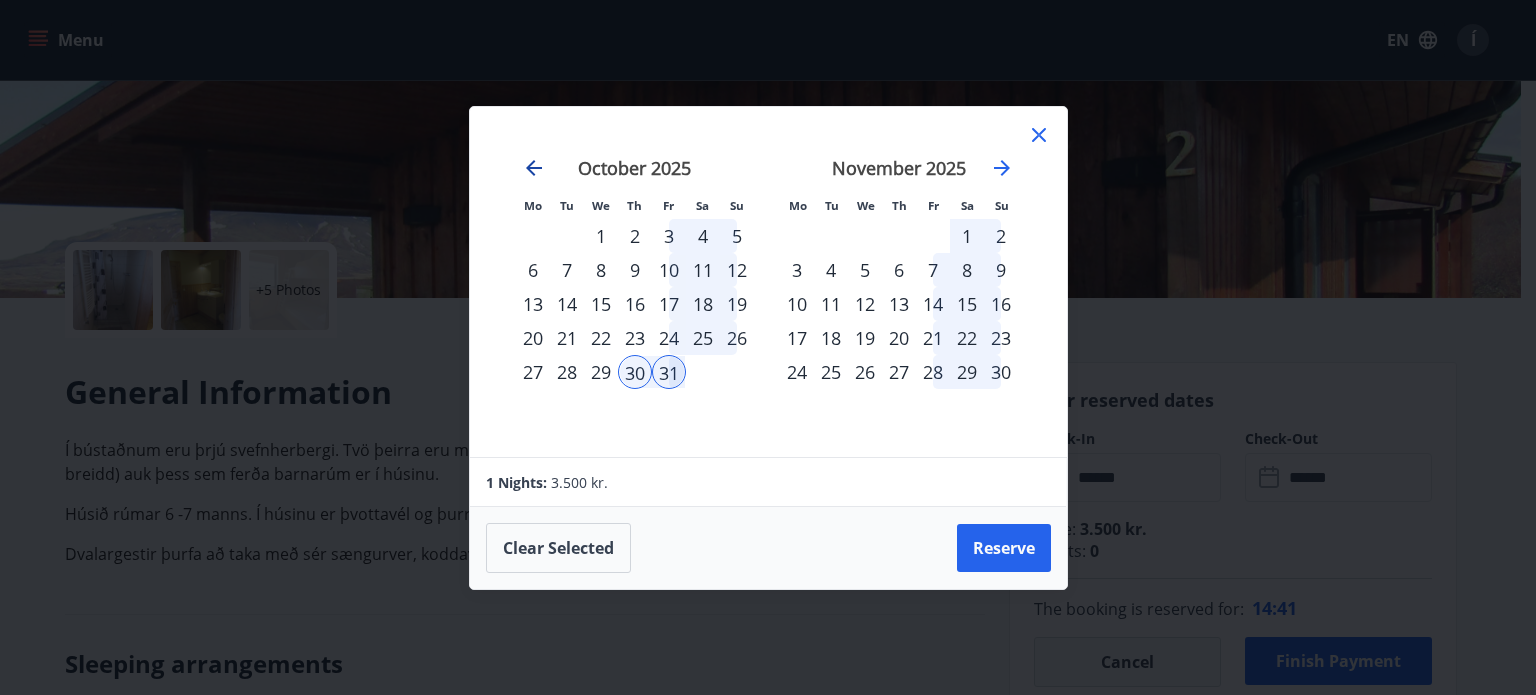 click 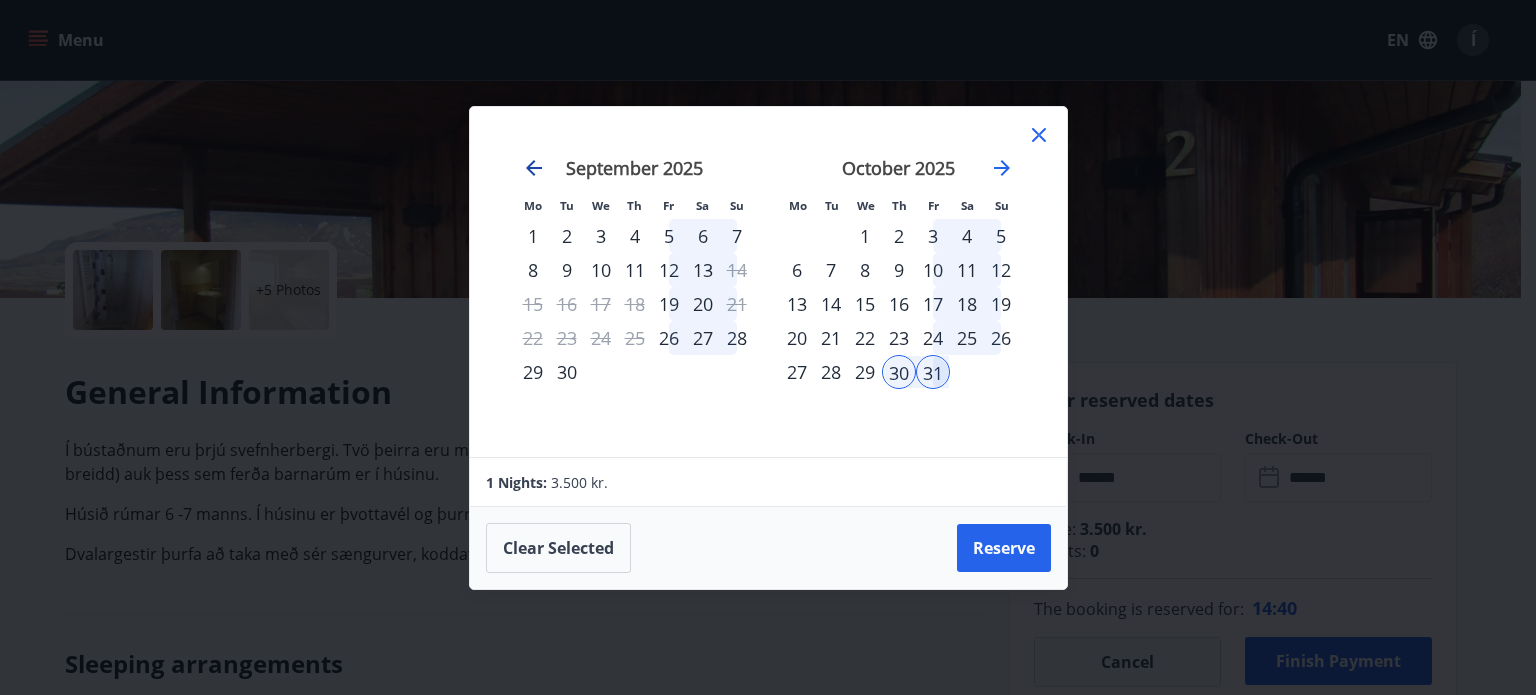click 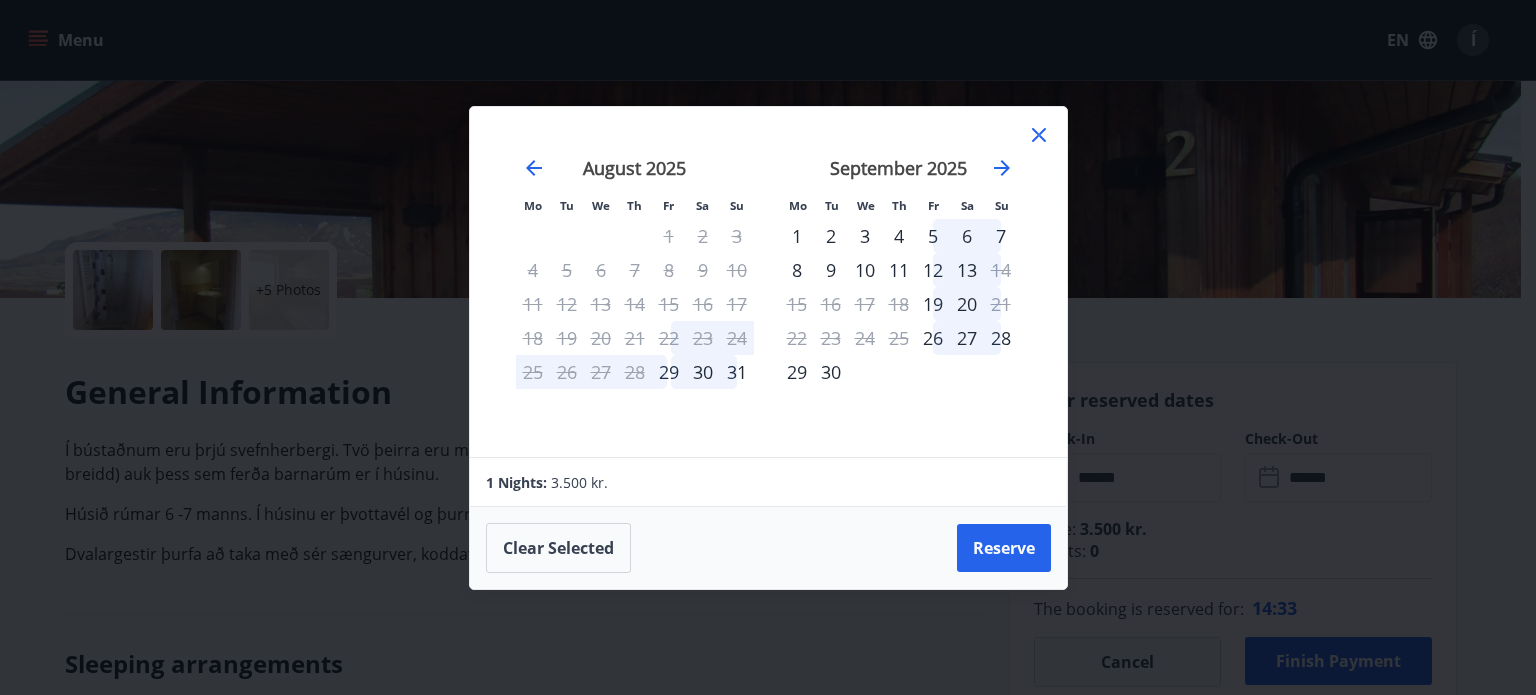 click 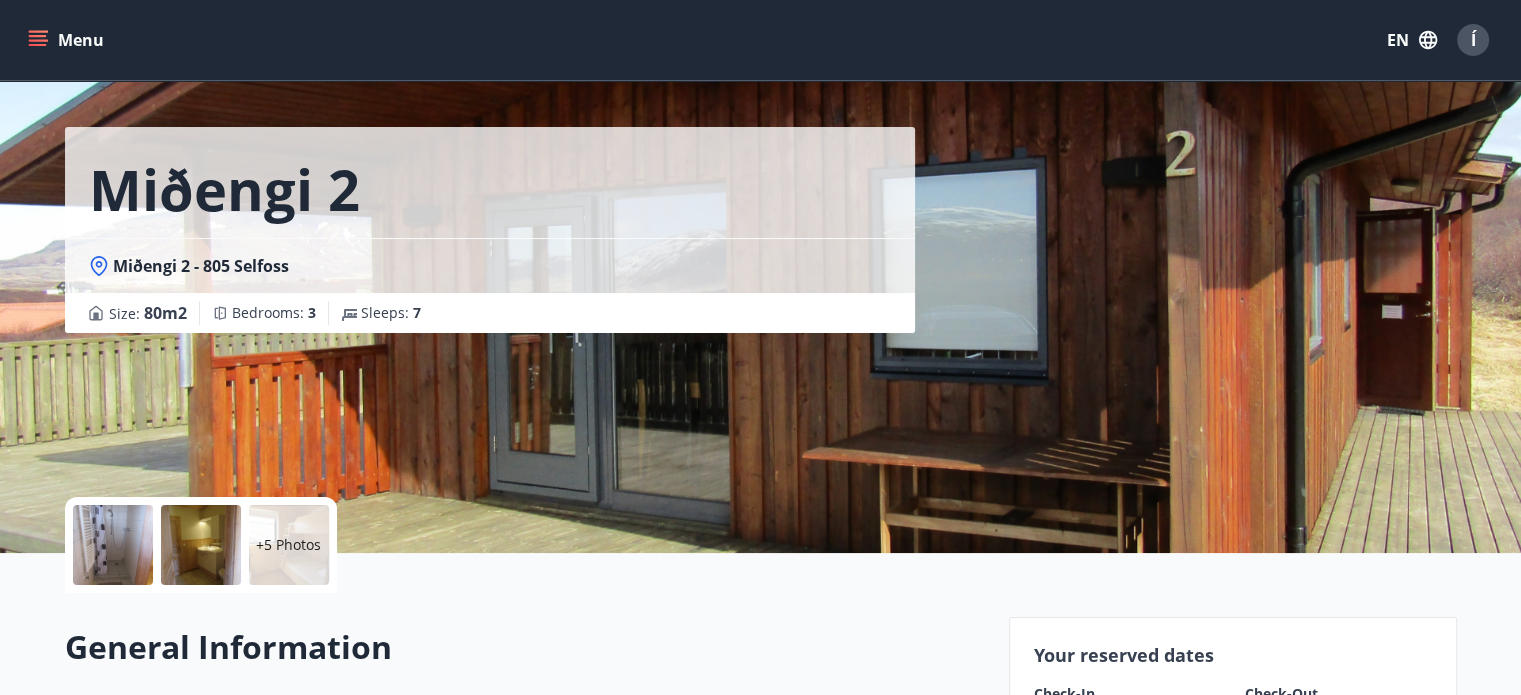scroll, scrollTop: 52, scrollLeft: 0, axis: vertical 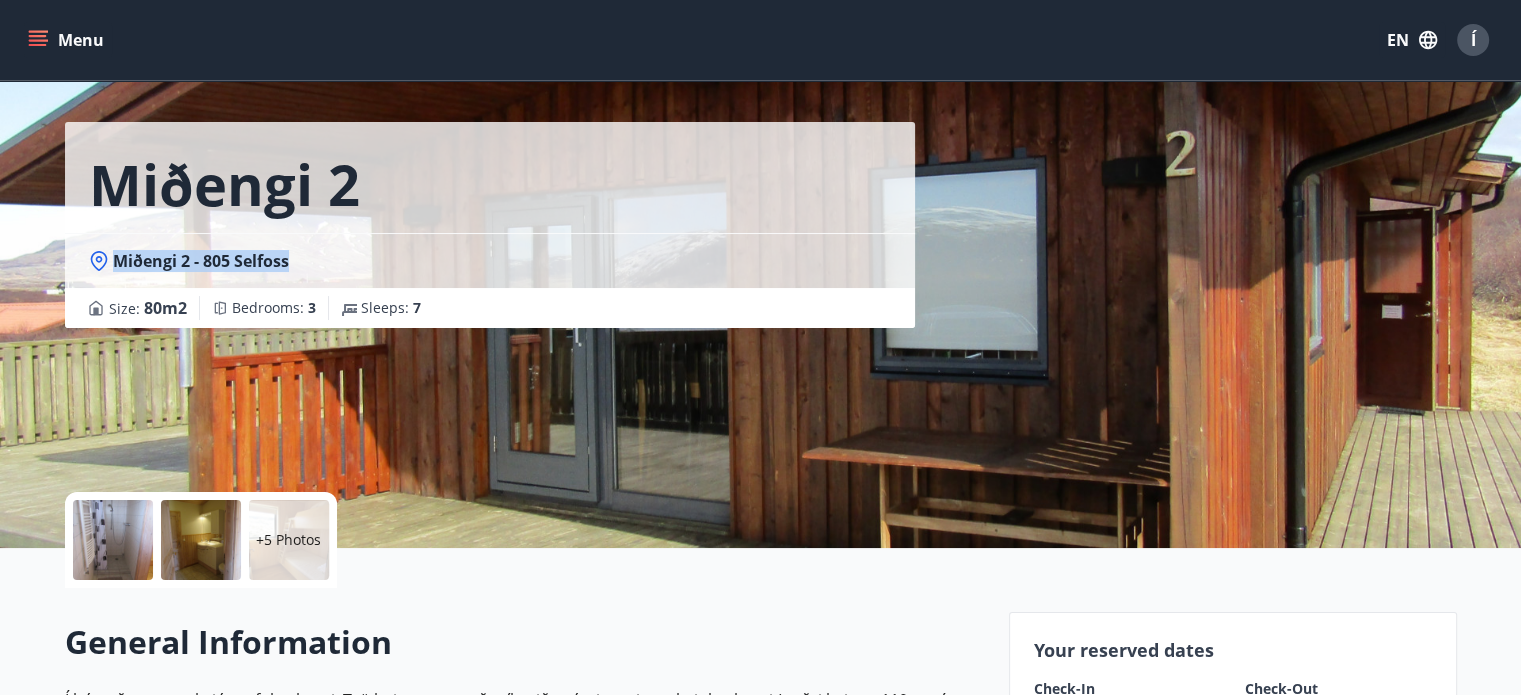 drag, startPoint x: 115, startPoint y: 255, endPoint x: 324, endPoint y: 259, distance: 209.03827 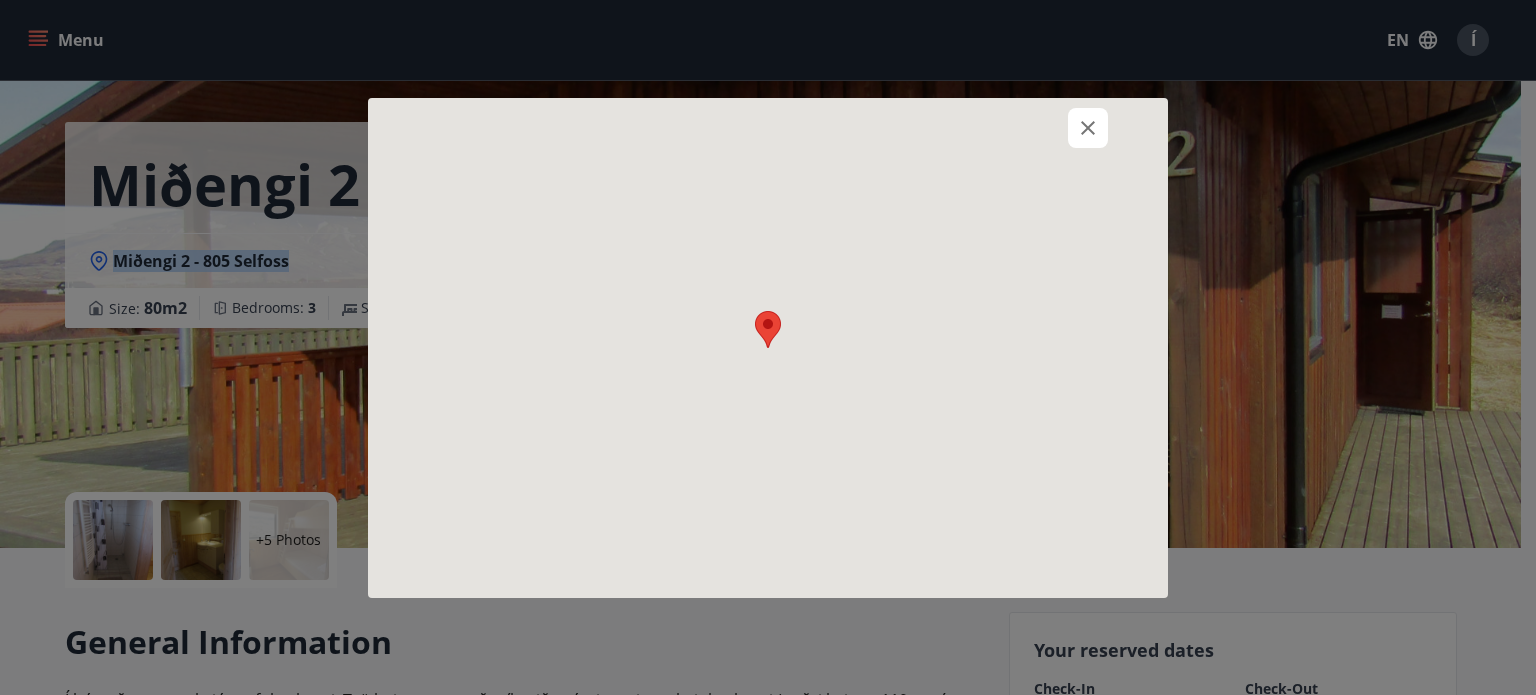 copy on "Miðengi 2 - 805 Selfoss" 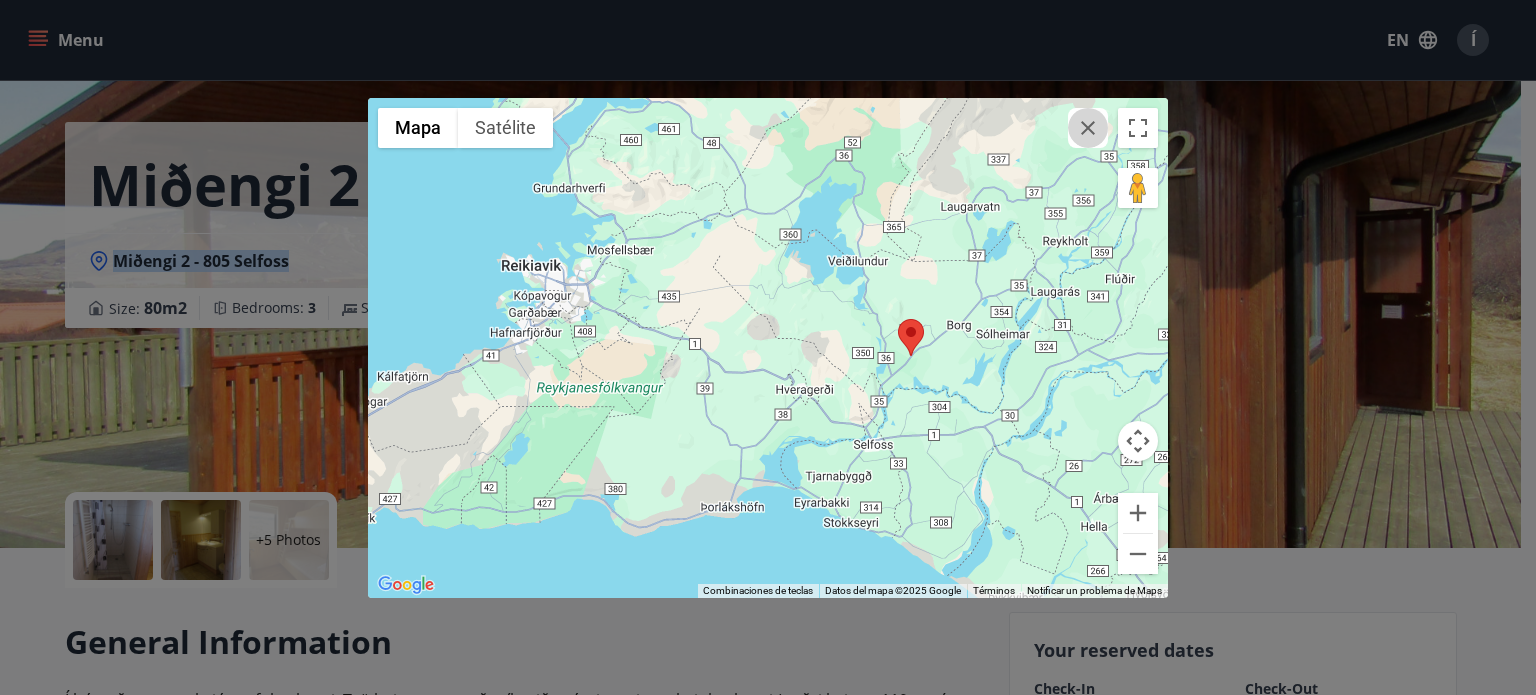 click 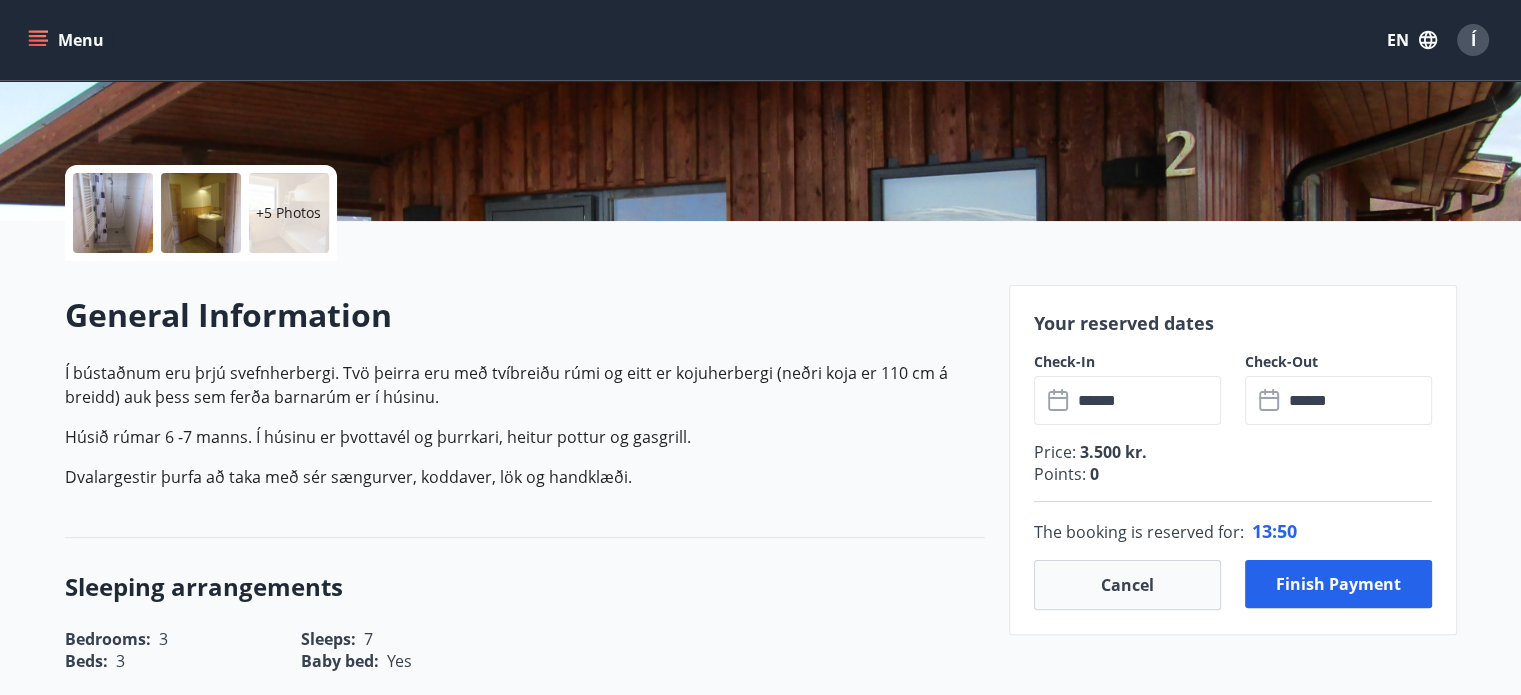 scroll, scrollTop: 382, scrollLeft: 0, axis: vertical 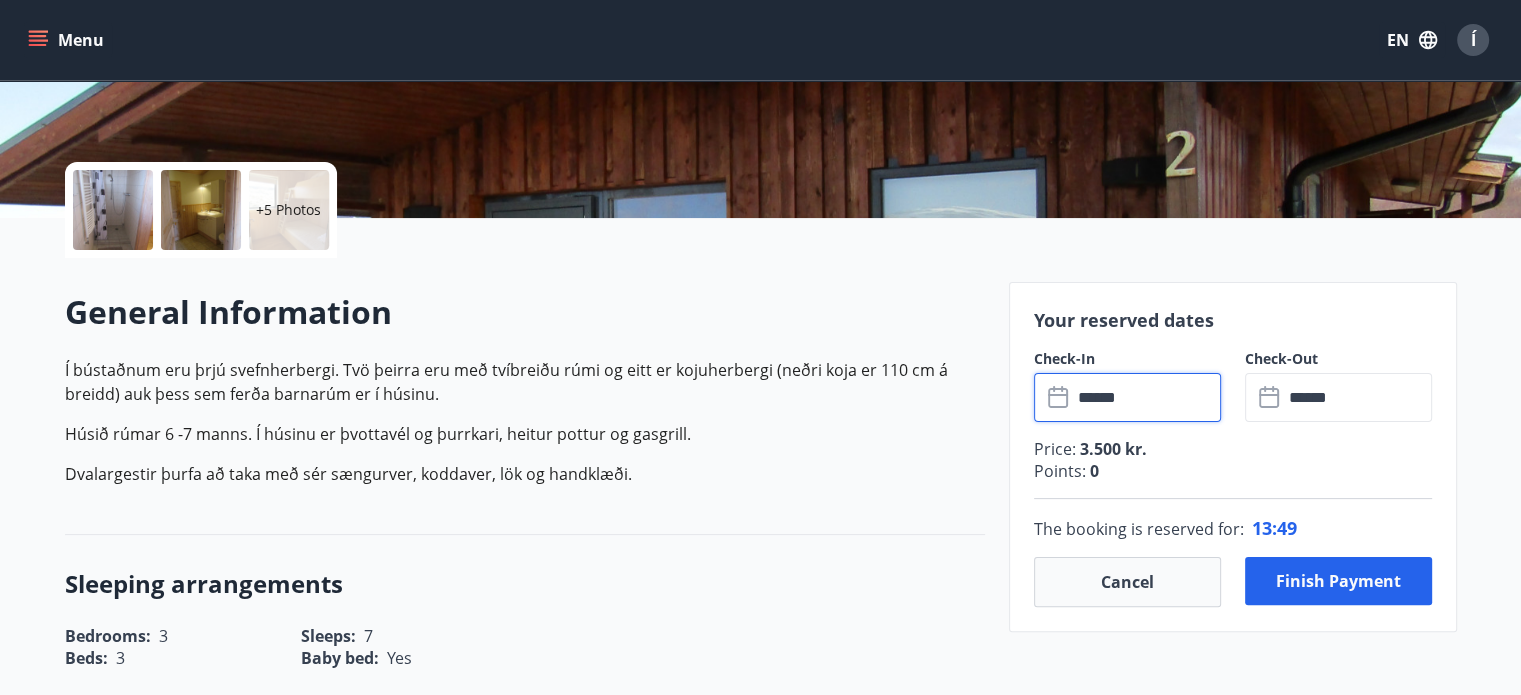 click on "******" at bounding box center (1146, 397) 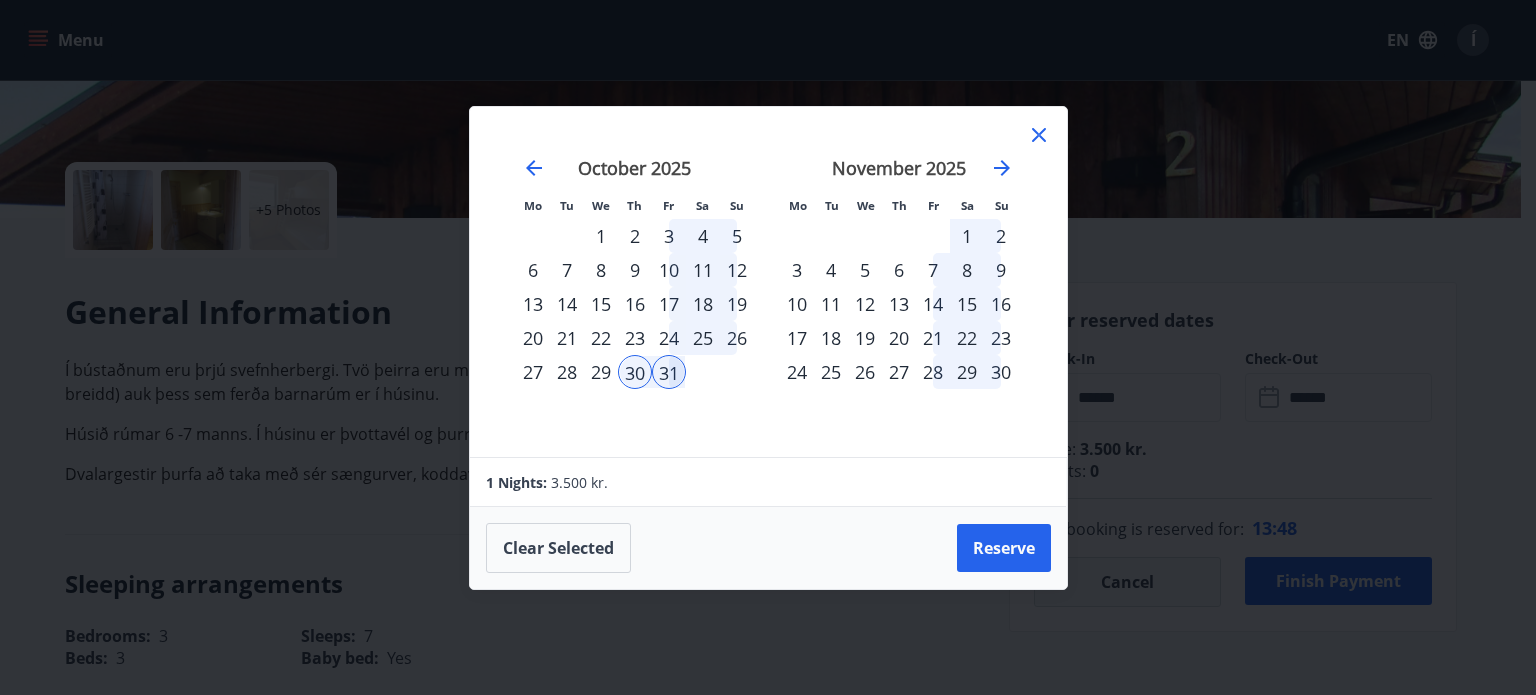 click 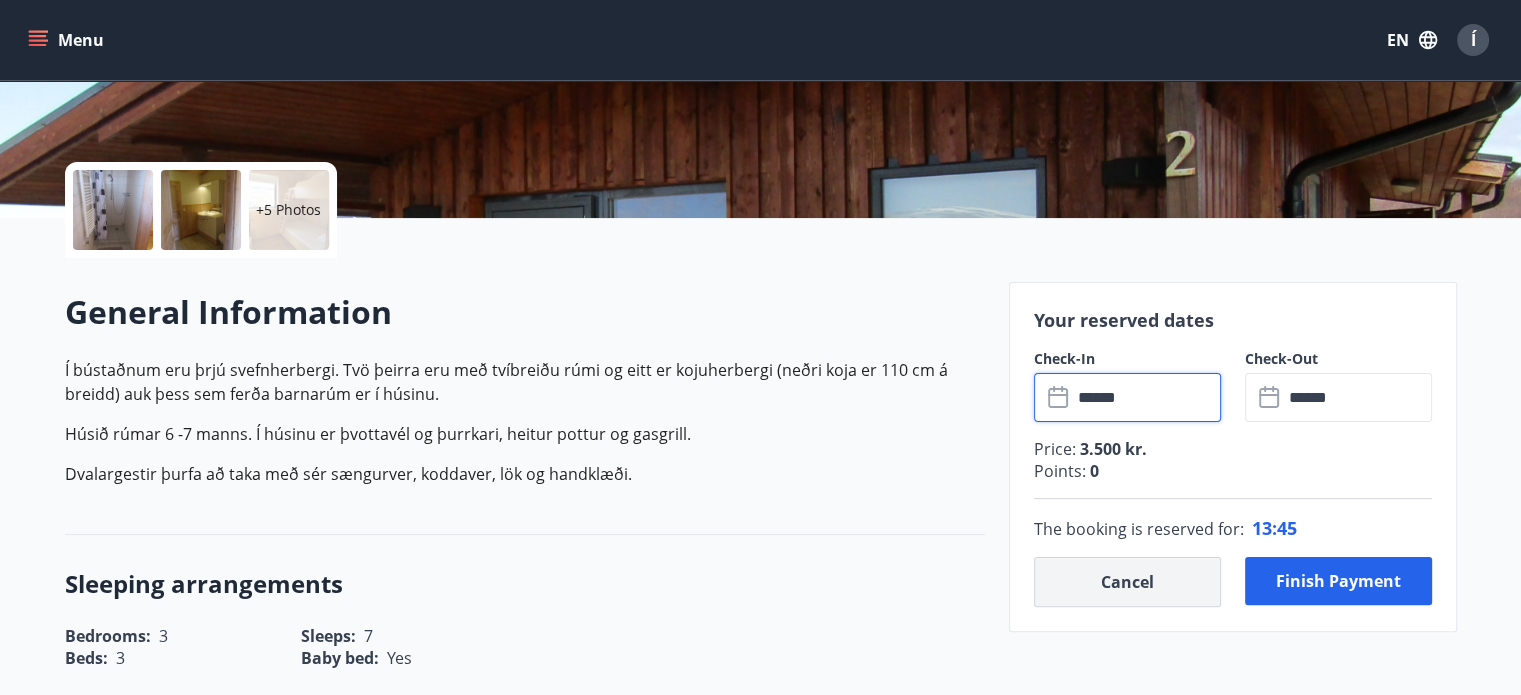 click on "Cancel" at bounding box center (1127, 582) 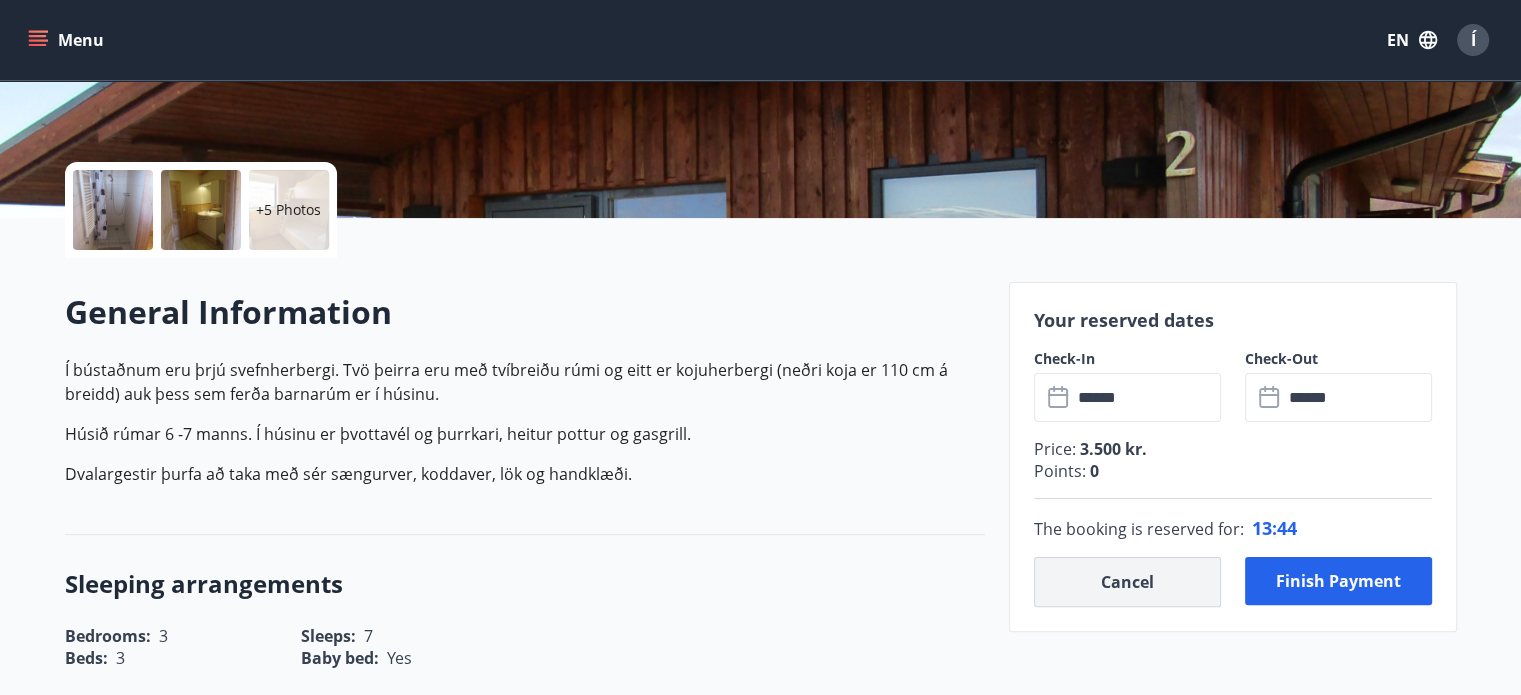 type 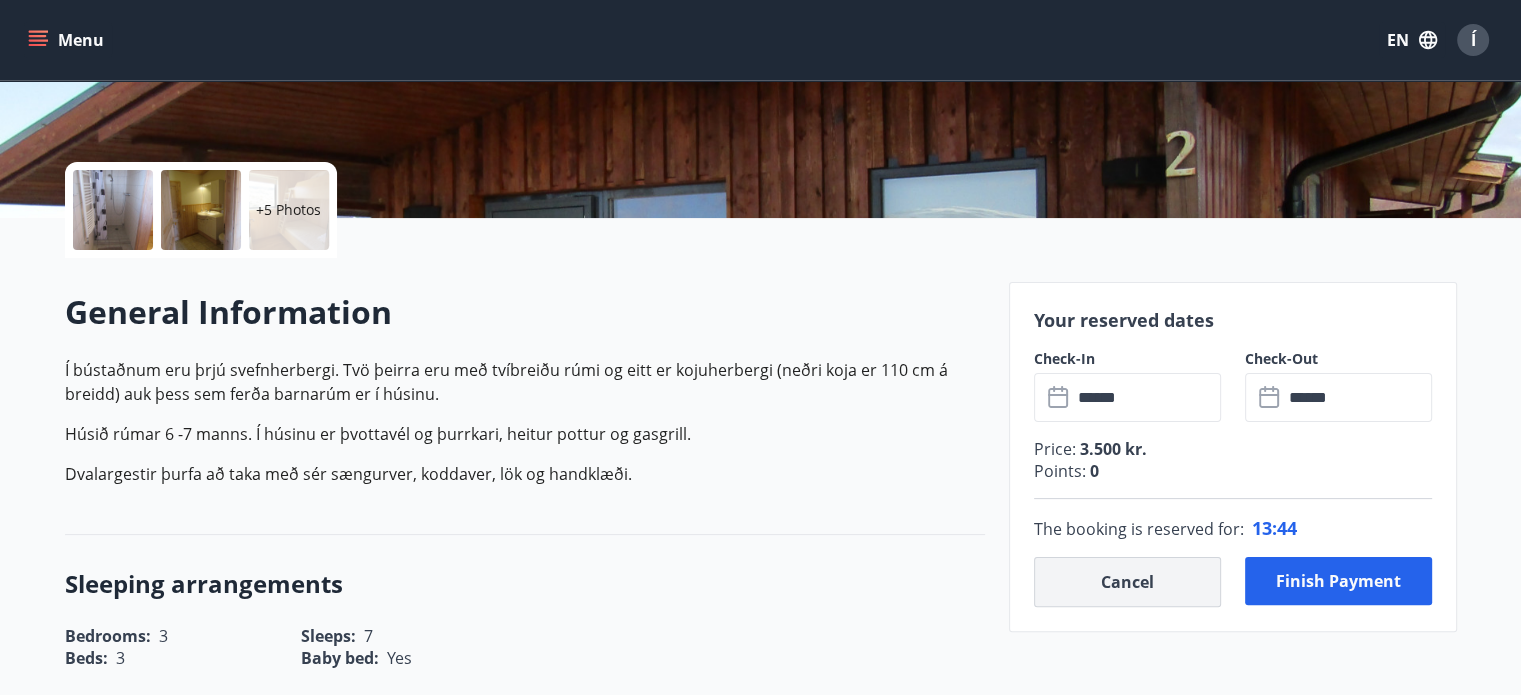 type 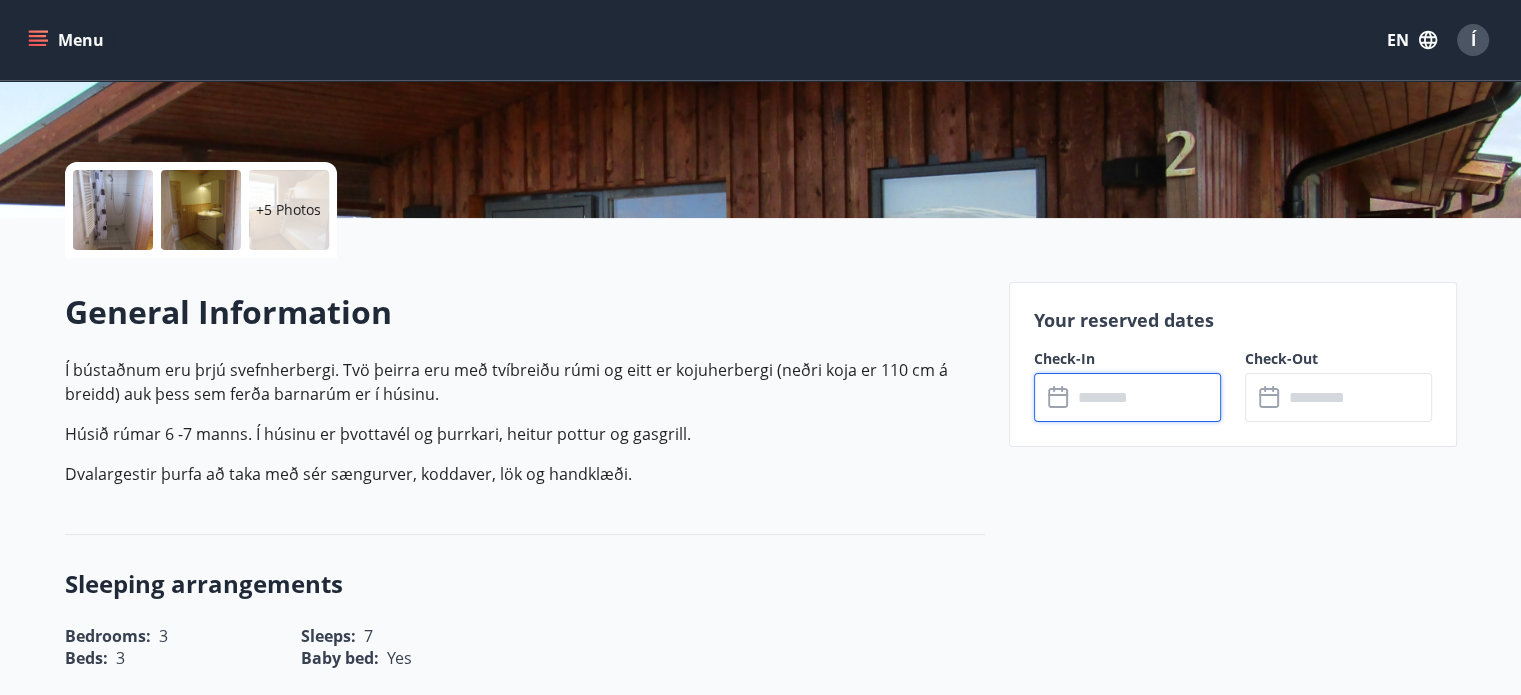 click at bounding box center [1146, 397] 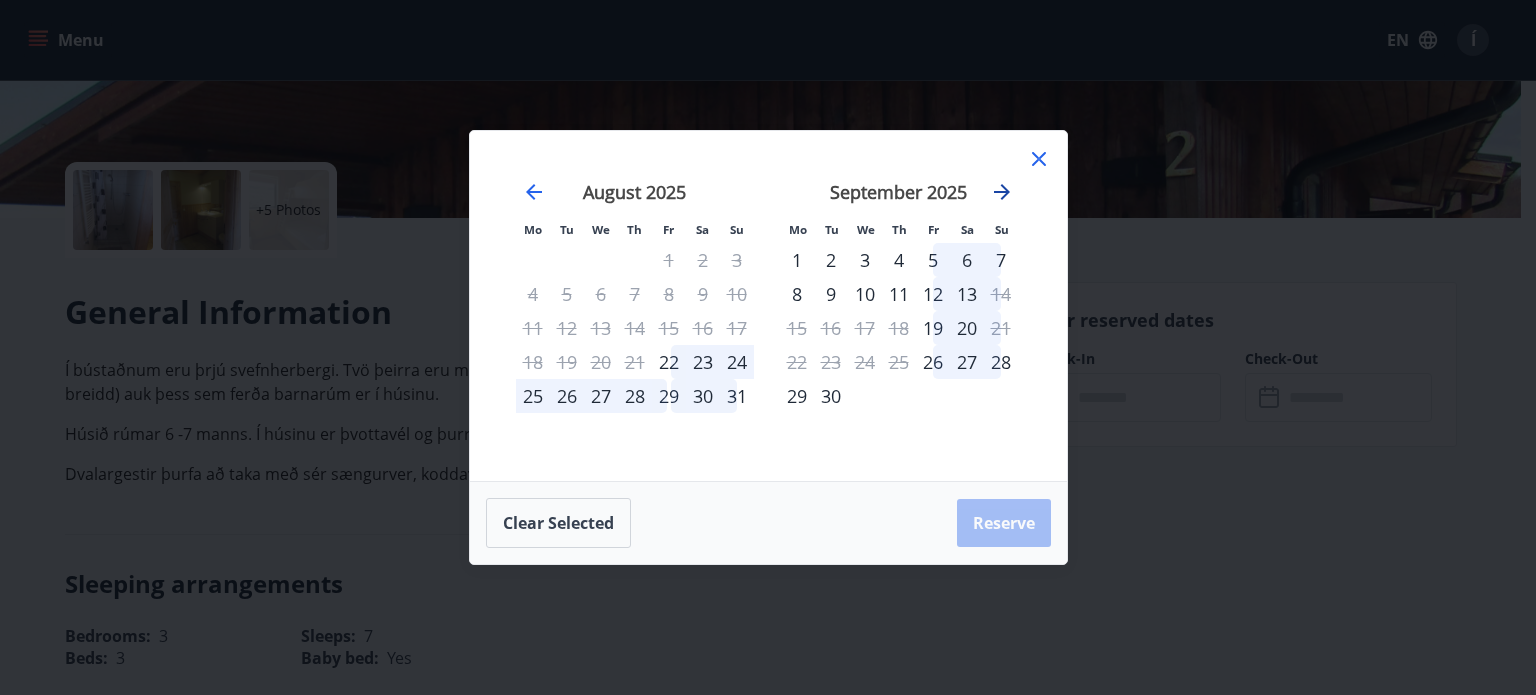 click 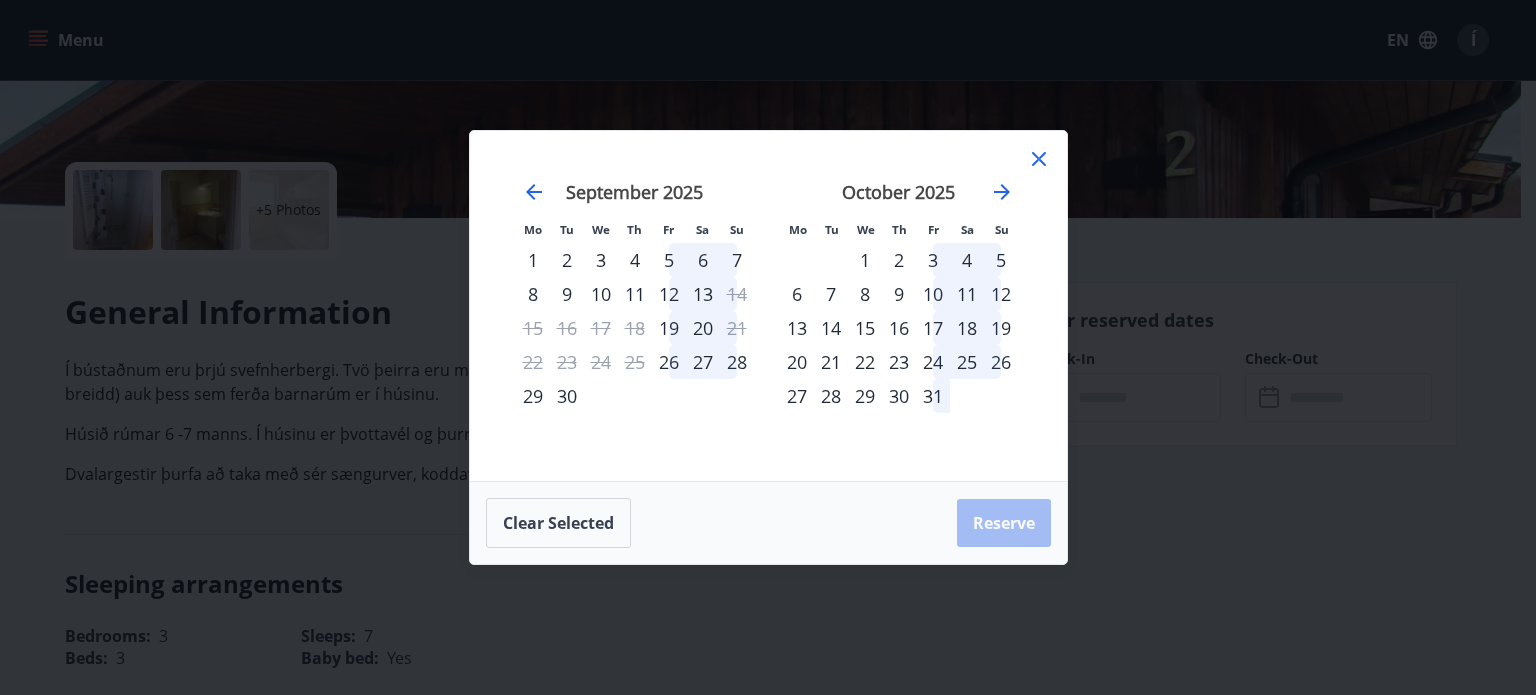 click on "31" at bounding box center (933, 396) 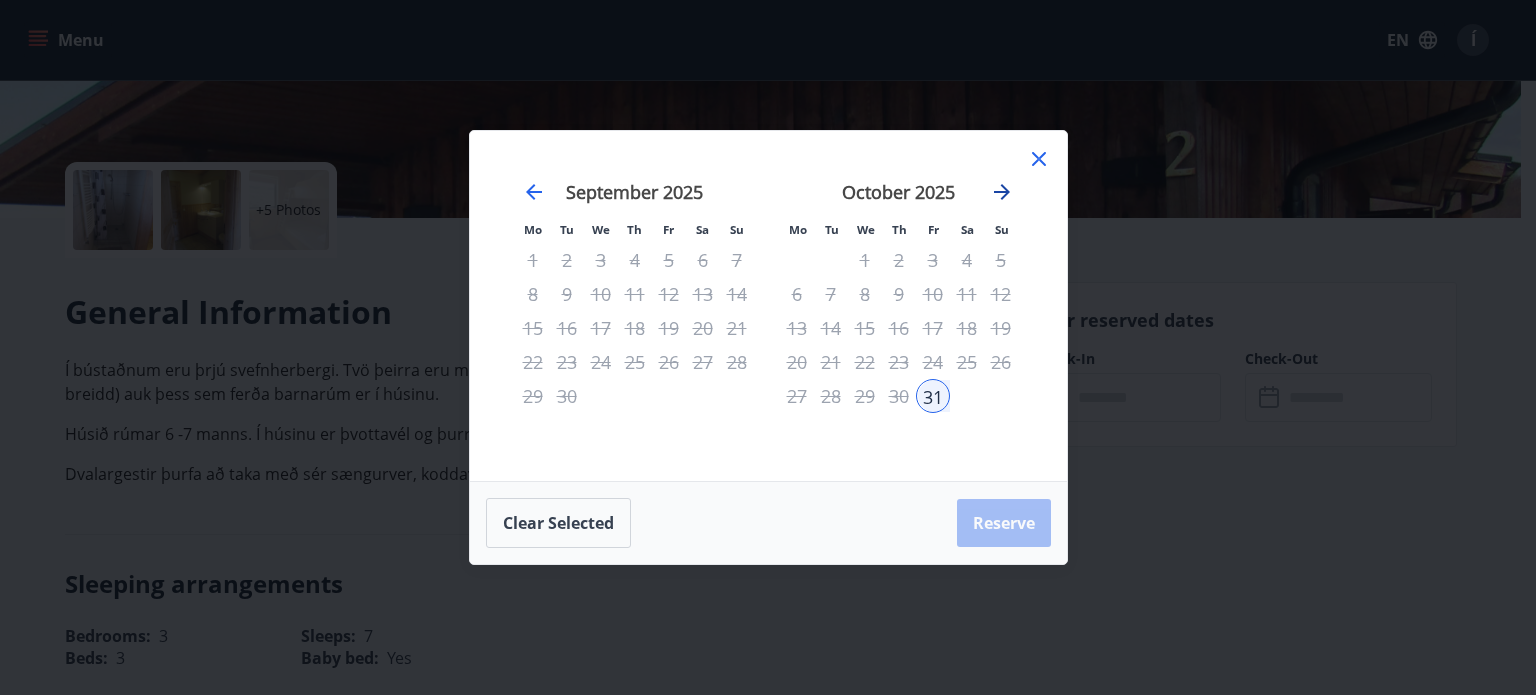 click 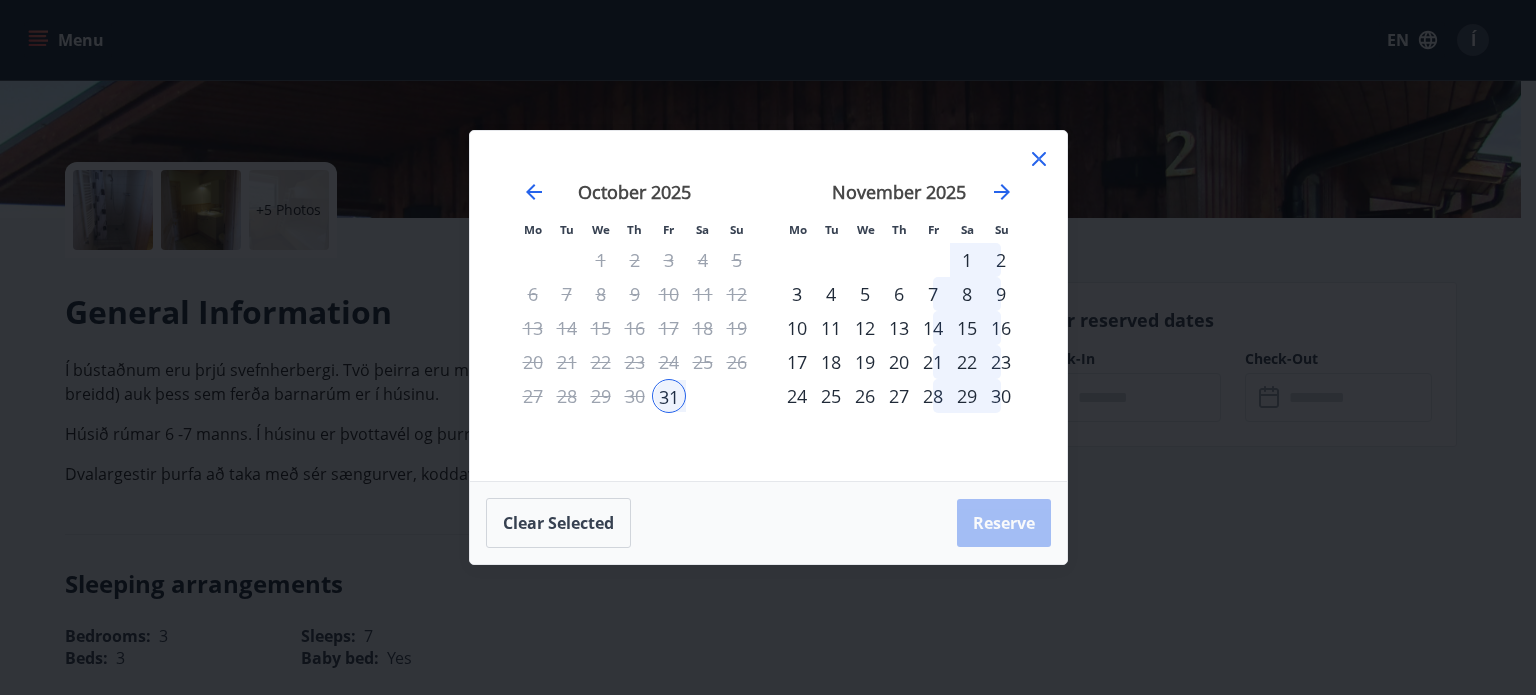 click on "1" at bounding box center [967, 260] 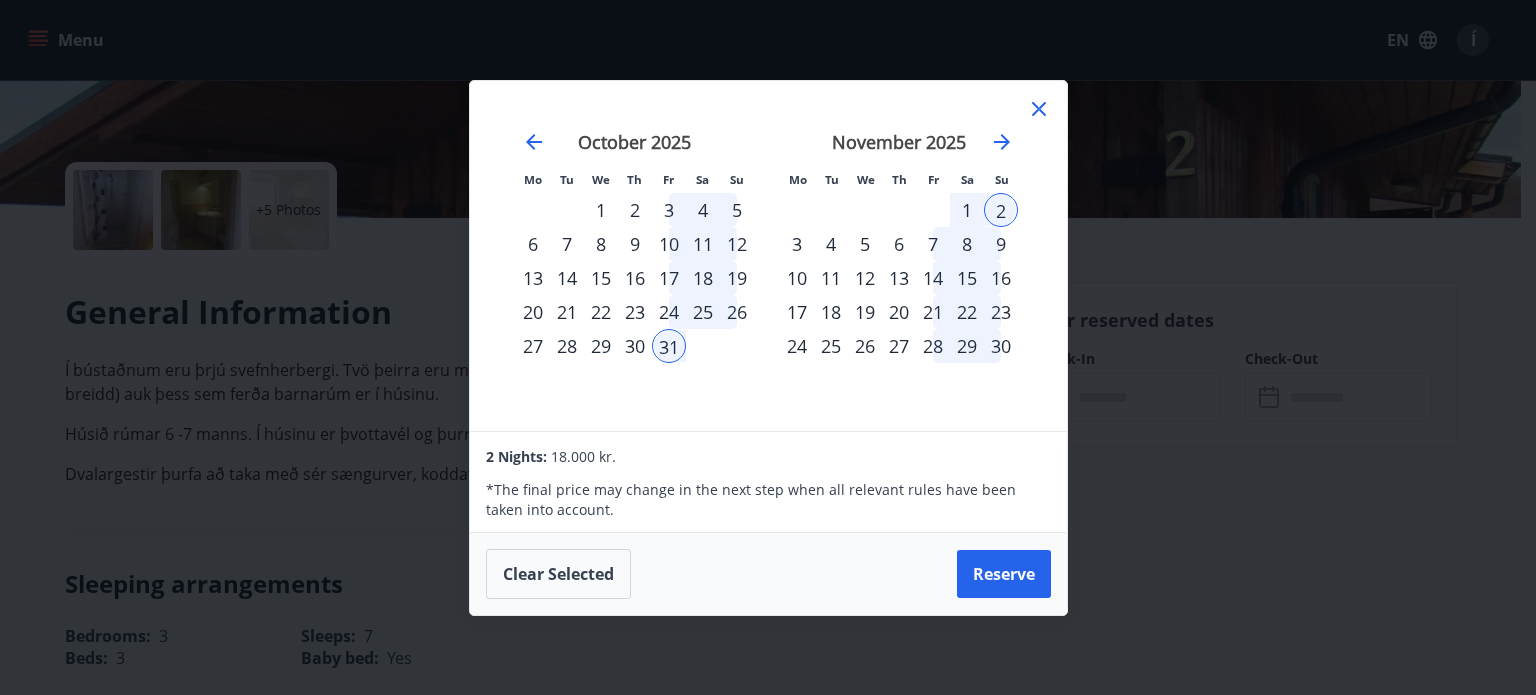 click 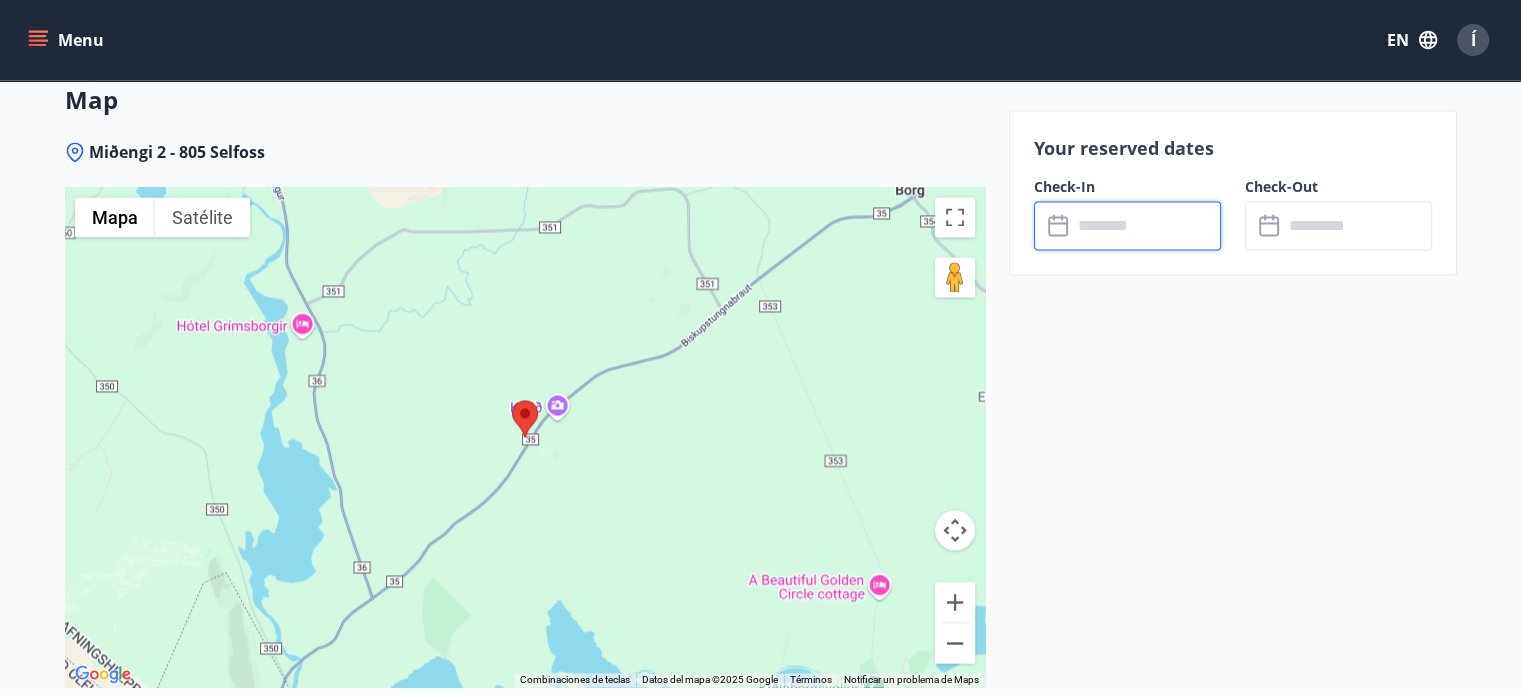 scroll, scrollTop: 2926, scrollLeft: 0, axis: vertical 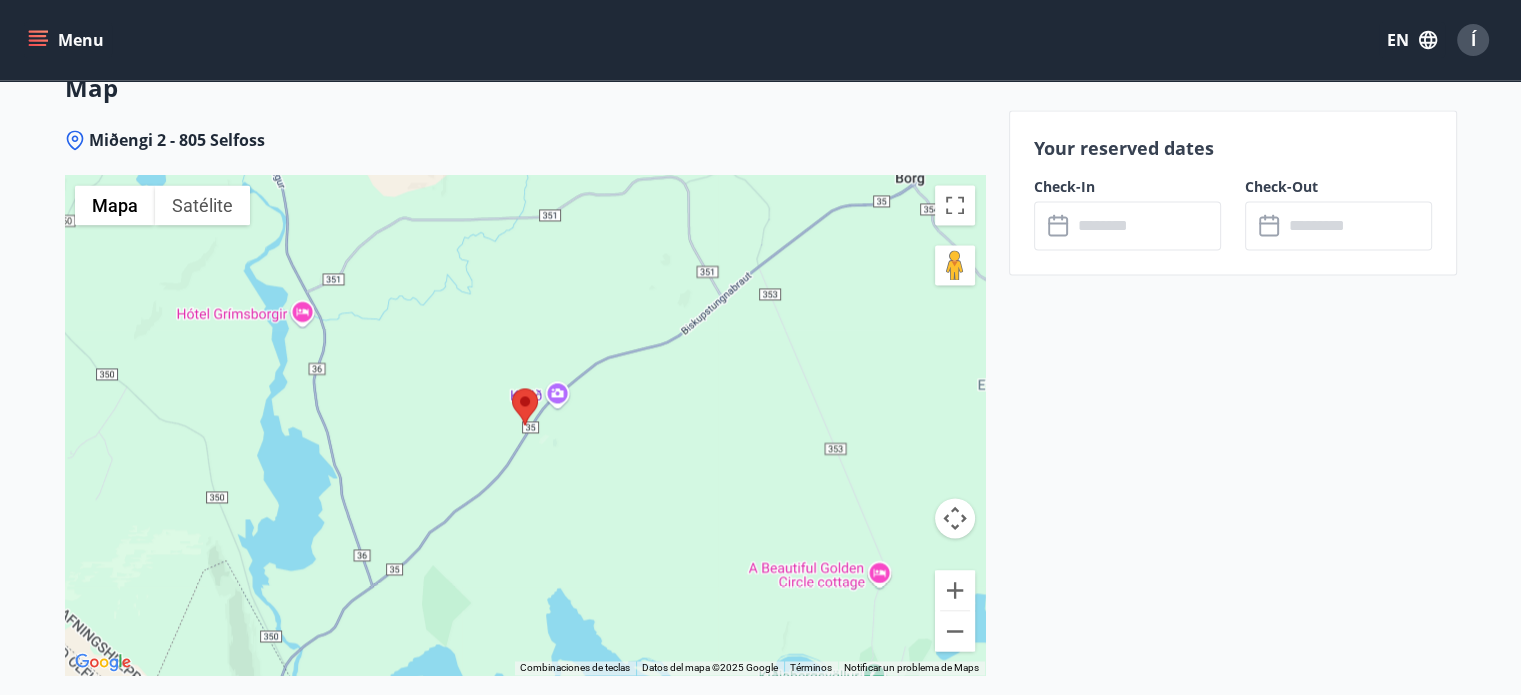 click on "Your reserved dates Check-In ​ ​ Check-Out ​ ​" at bounding box center (1233, -722) 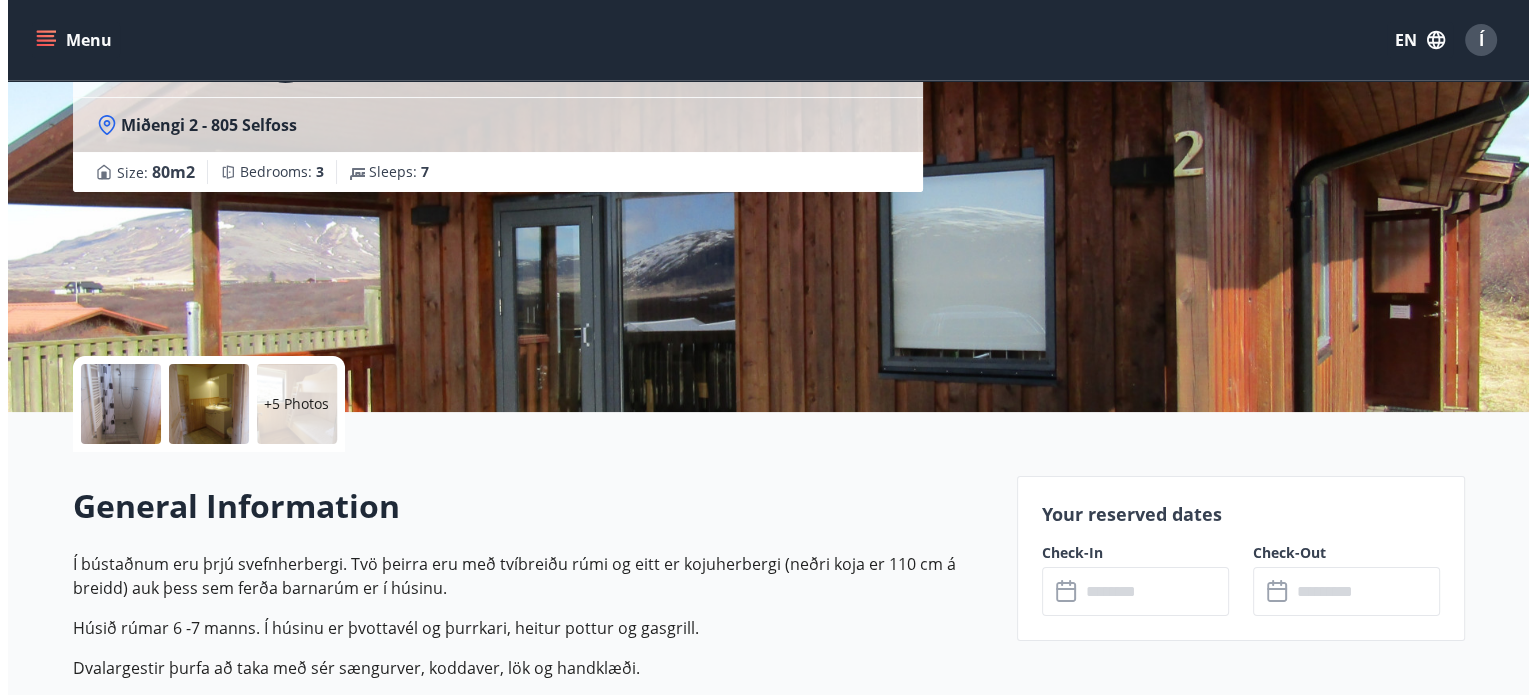 scroll, scrollTop: 0, scrollLeft: 0, axis: both 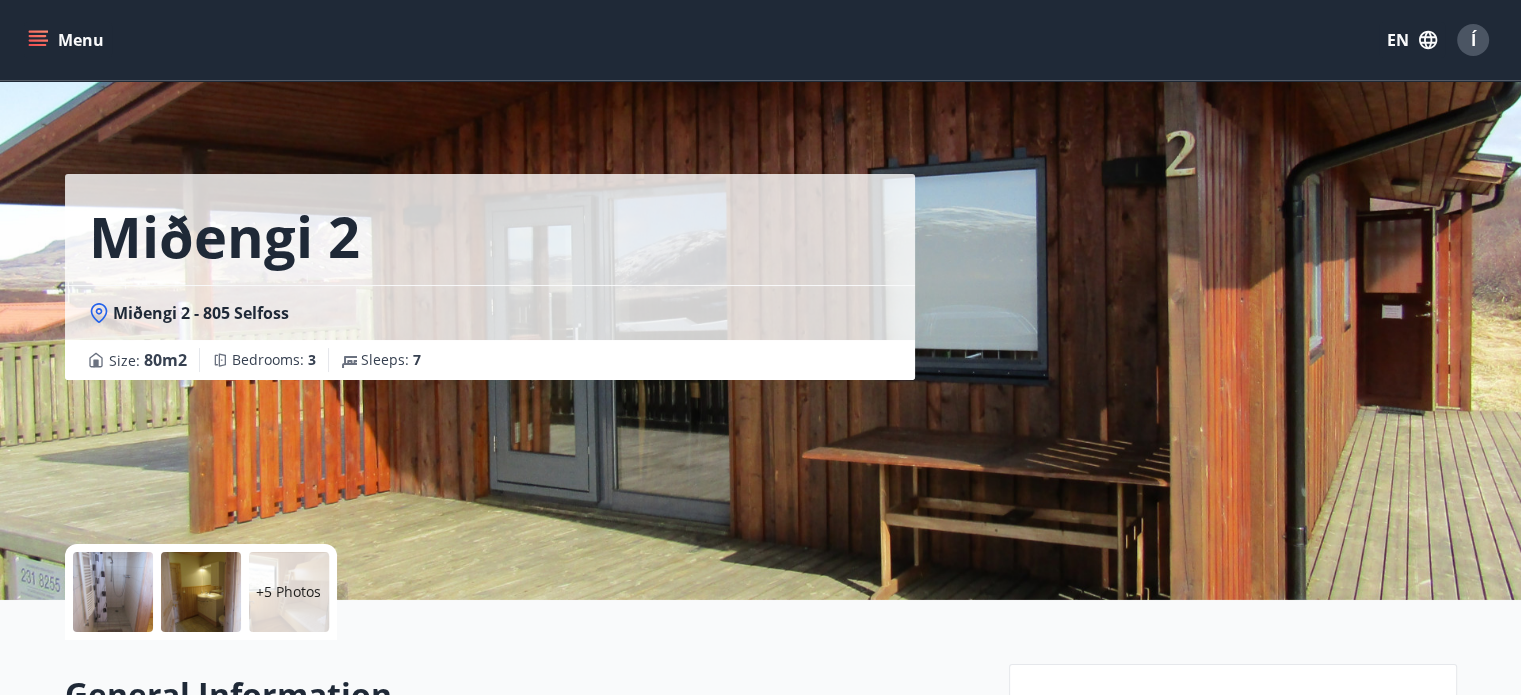 click on "+5 Photos" at bounding box center (289, 592) 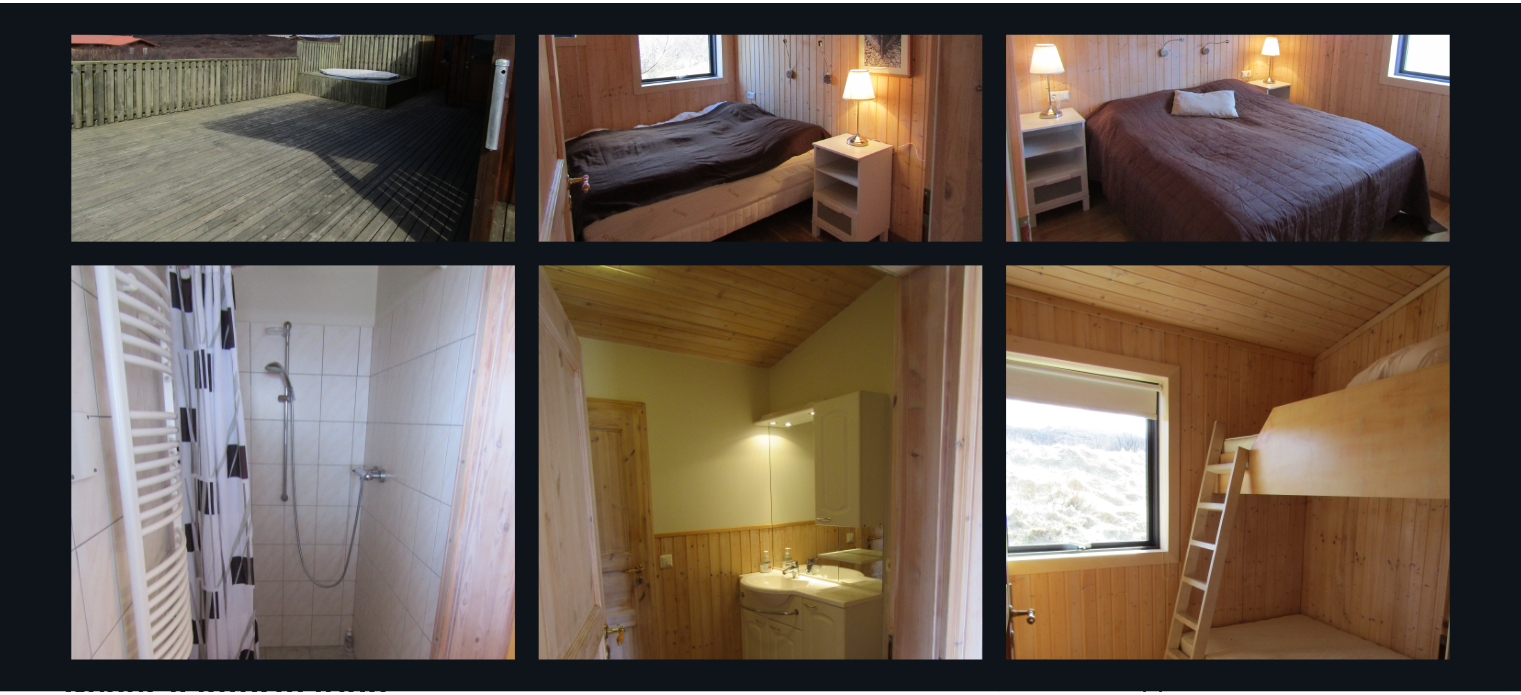 scroll, scrollTop: 0, scrollLeft: 0, axis: both 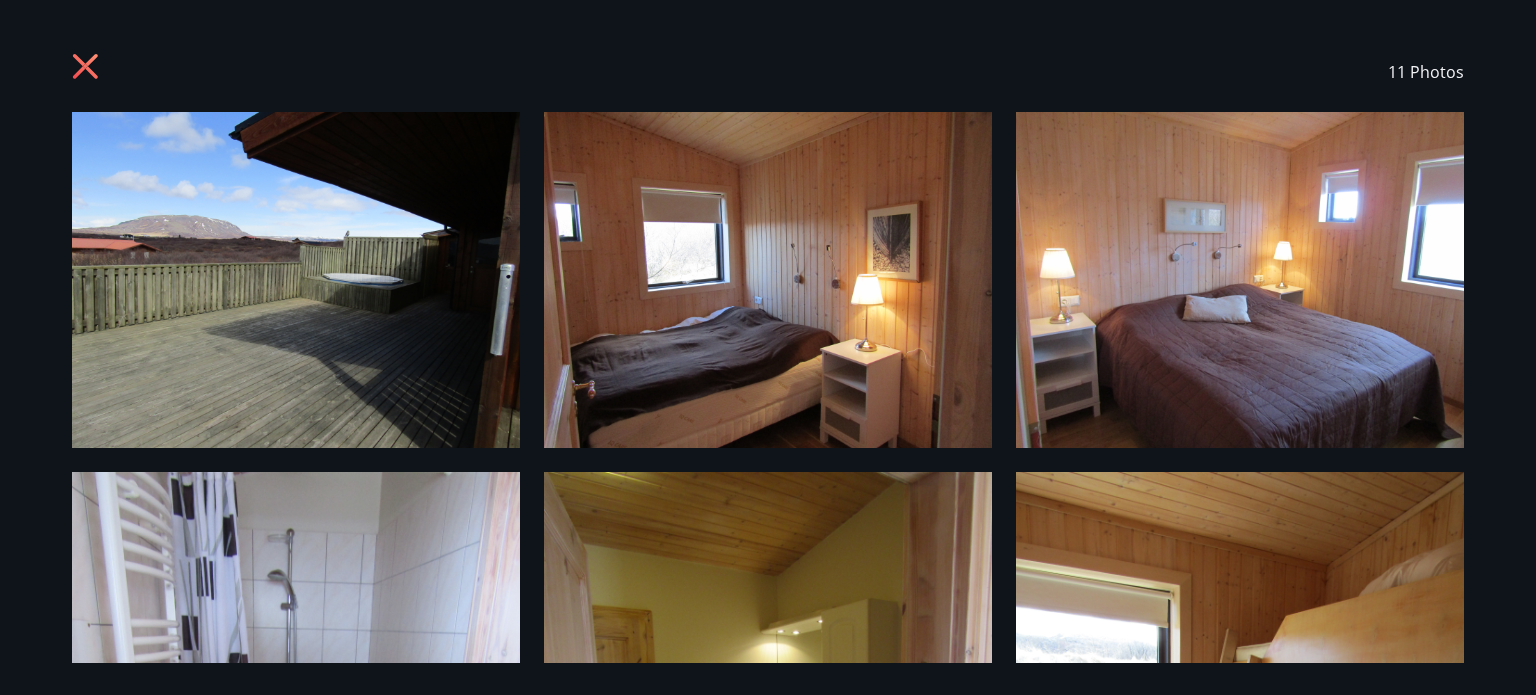 click on "11   Photos" at bounding box center (768, 72) 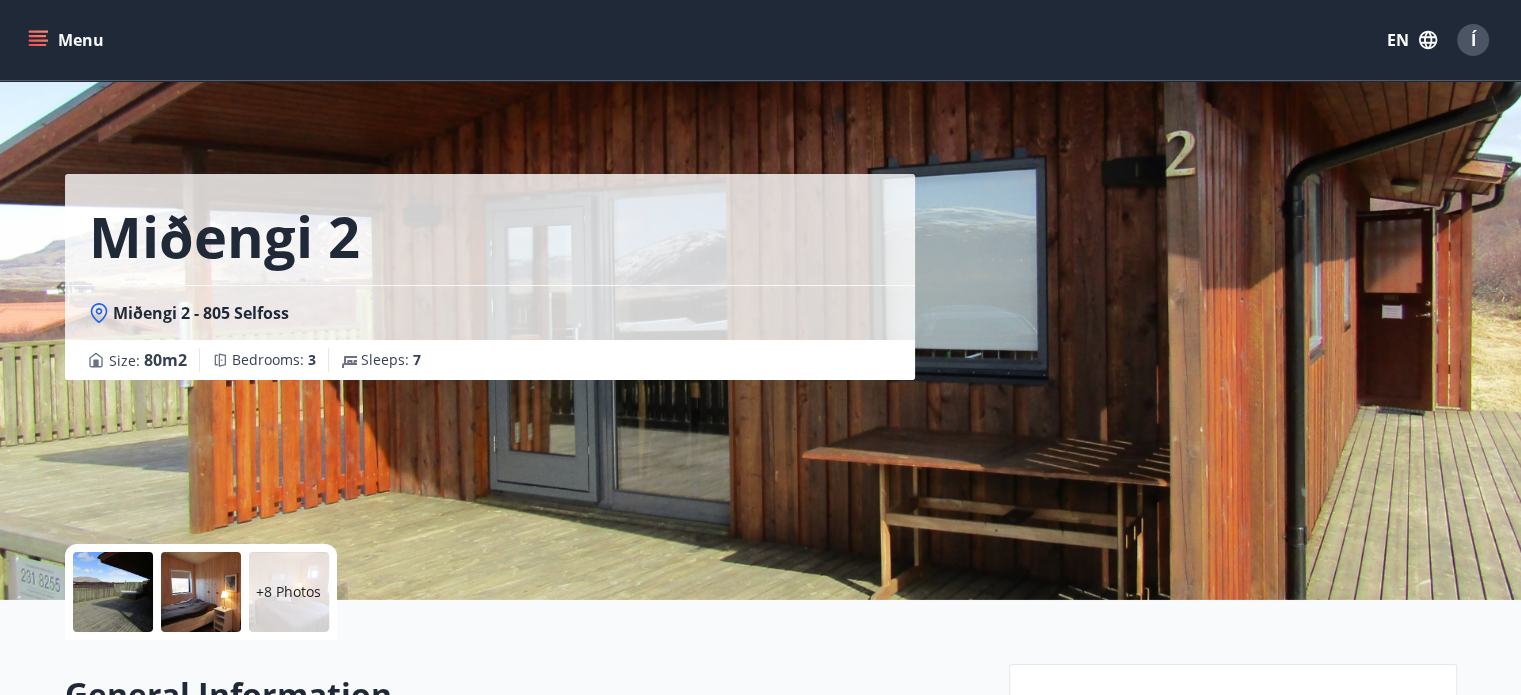 click 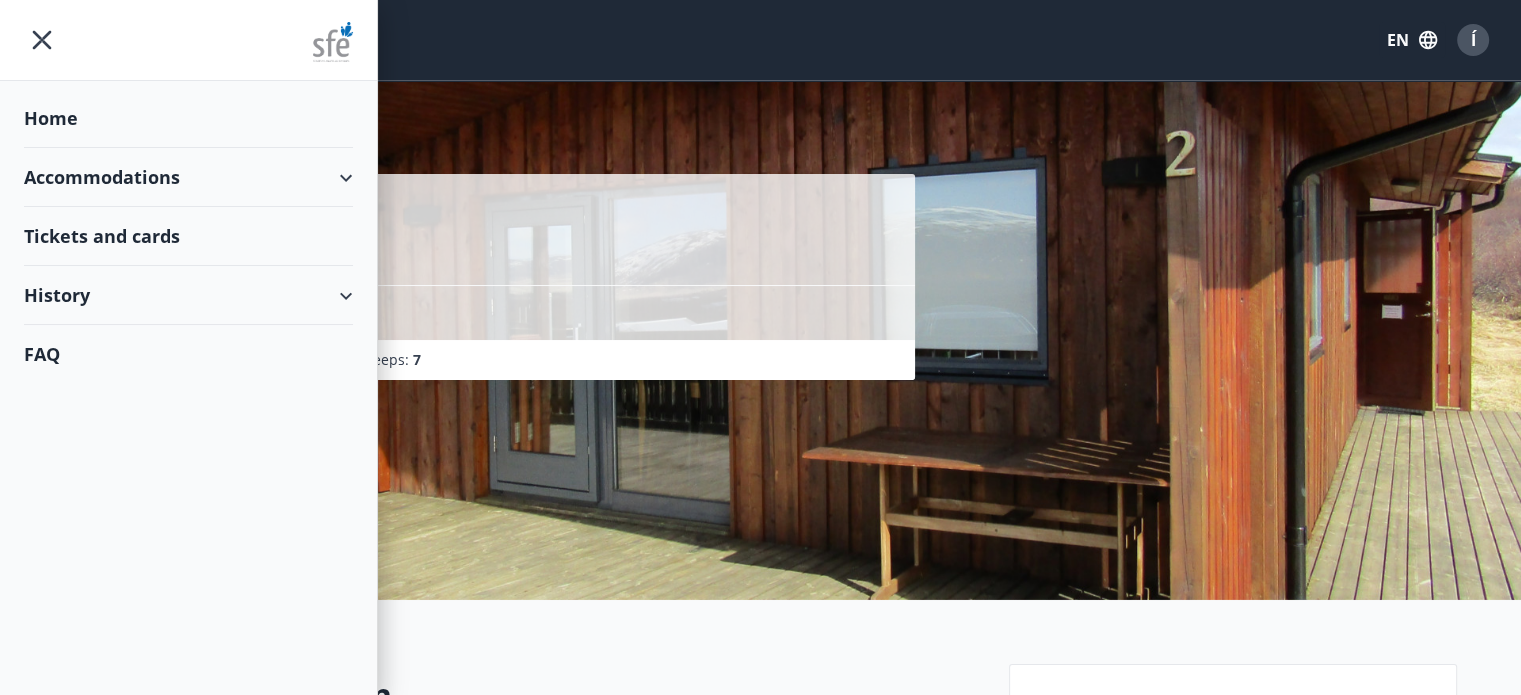 click on "Accommodations" at bounding box center [188, 177] 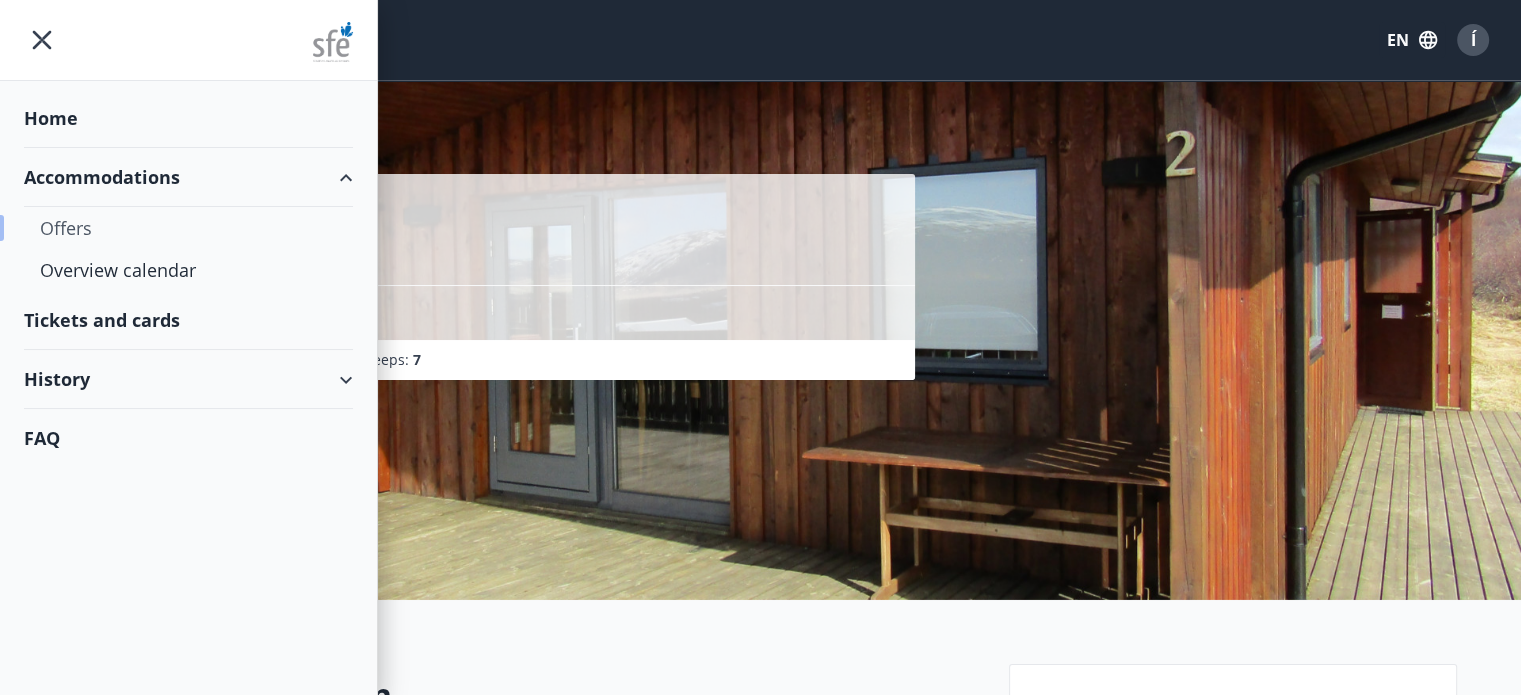 click on "Offers" at bounding box center (188, 228) 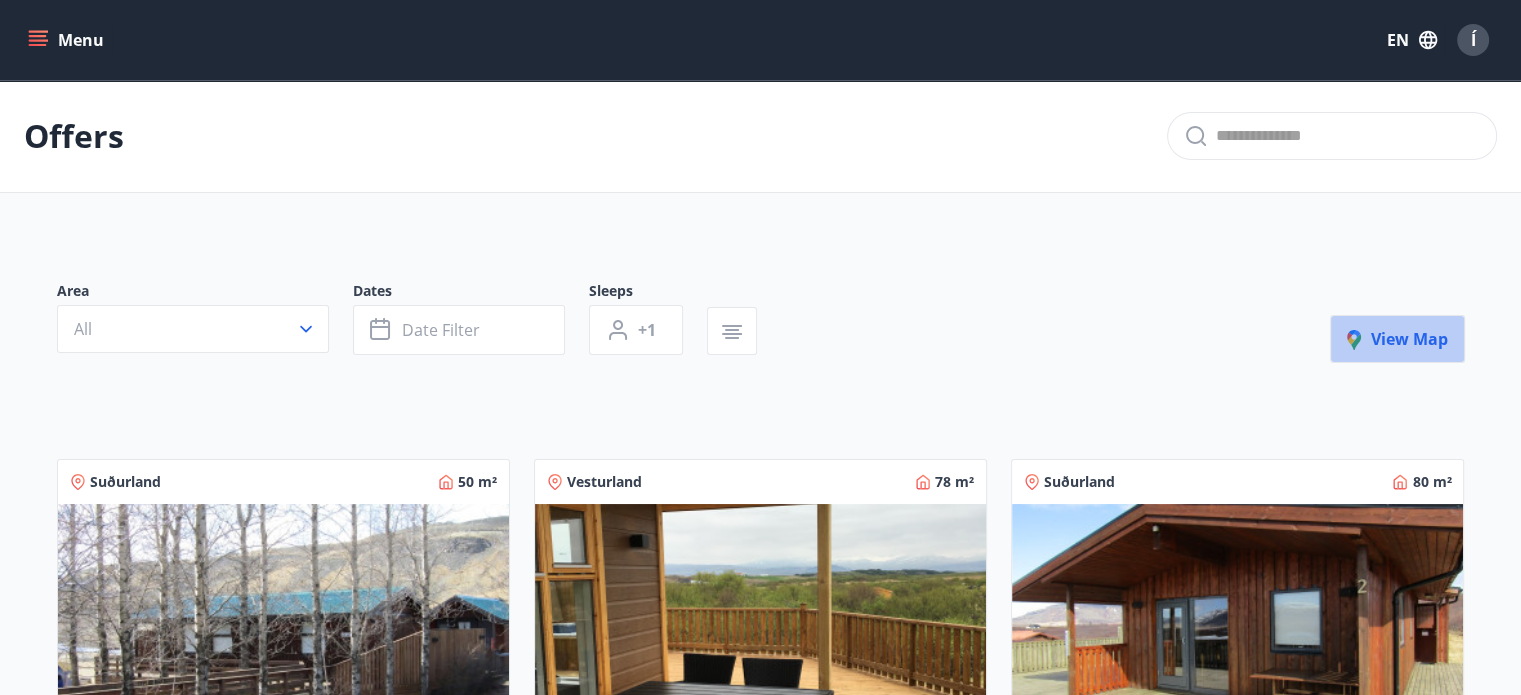 click on "View map" at bounding box center (1397, 339) 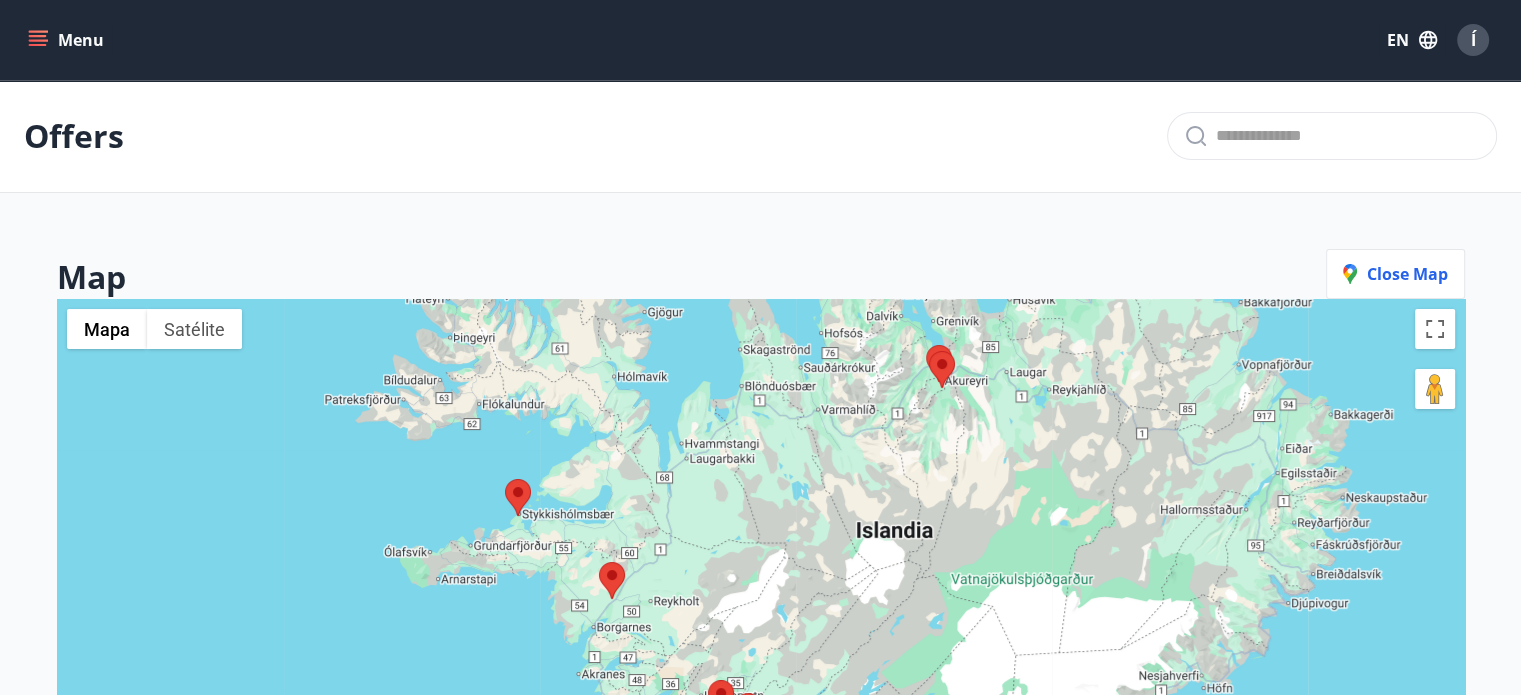 drag, startPoint x: 1084, startPoint y: 595, endPoint x: 1035, endPoint y: 466, distance: 137.99275 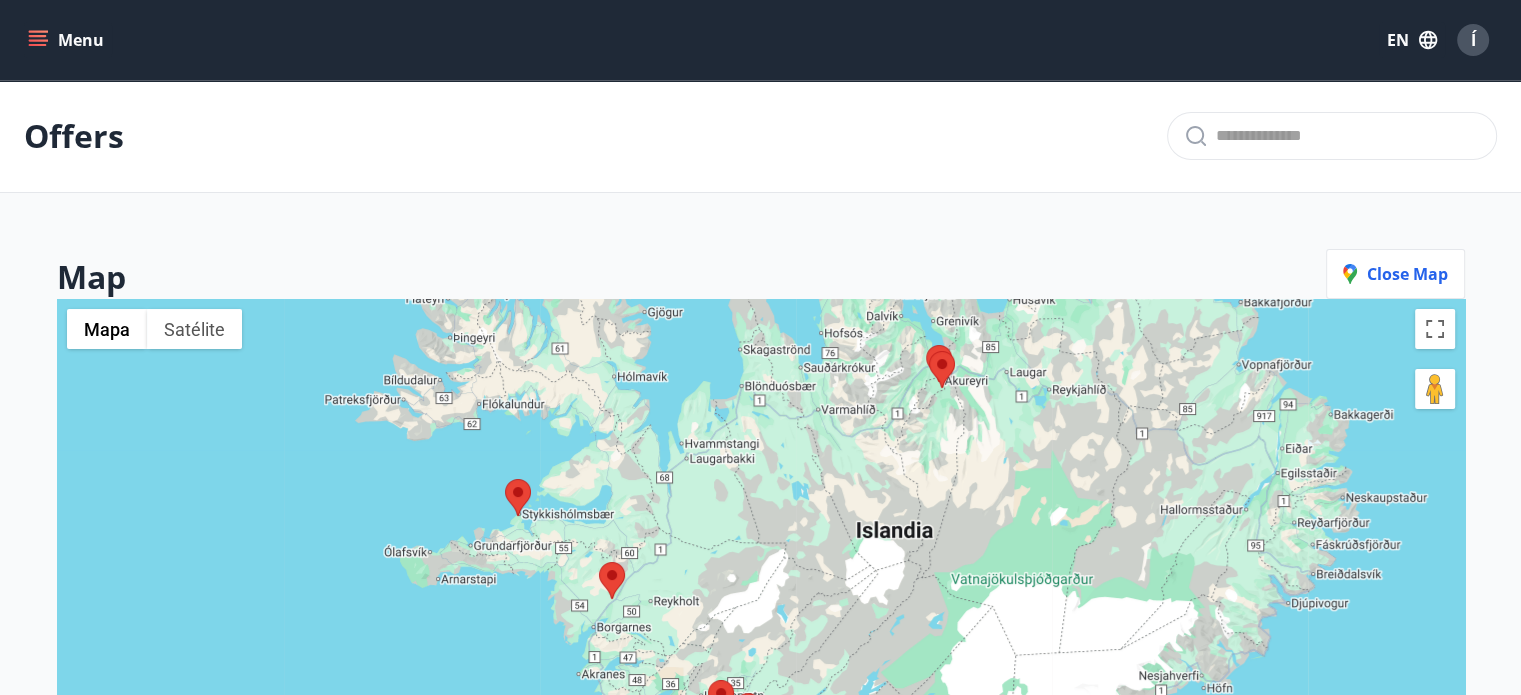click at bounding box center [761, 646] 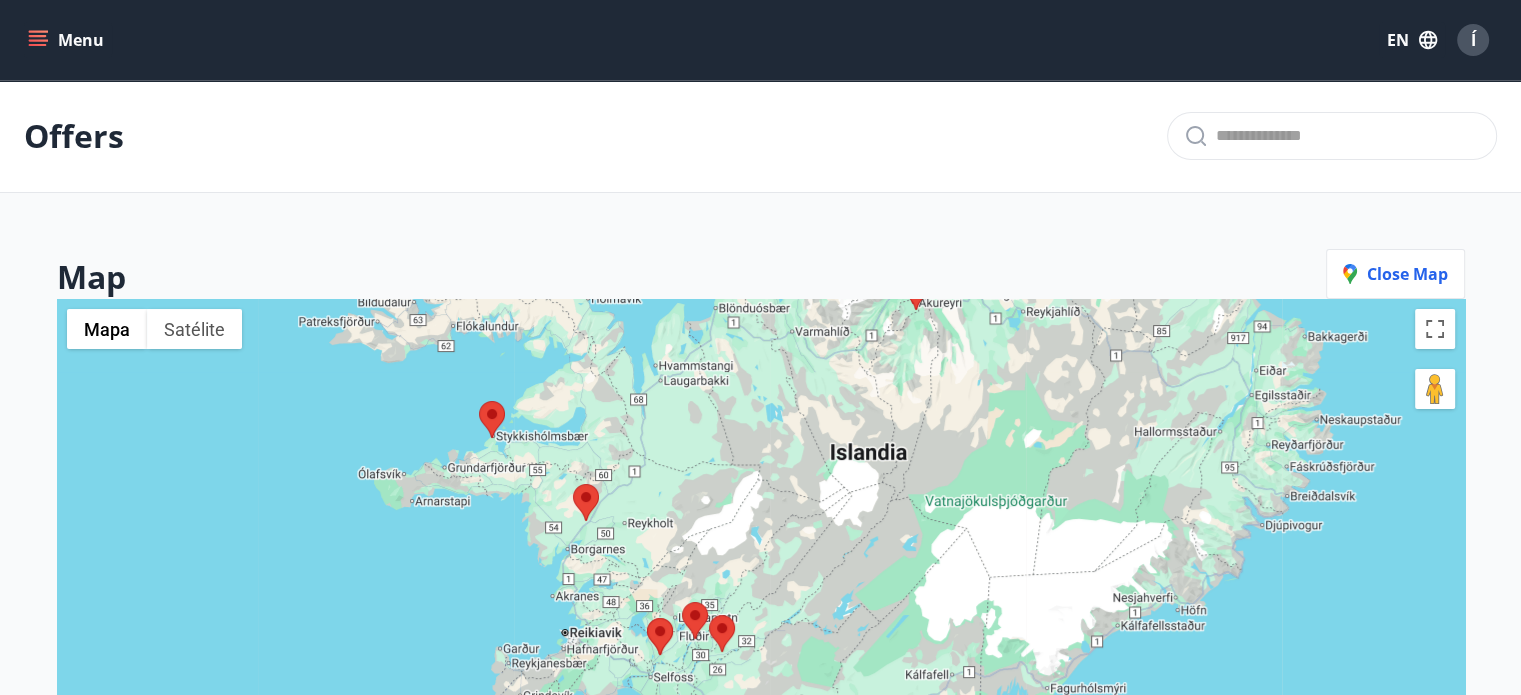 drag, startPoint x: 859, startPoint y: 478, endPoint x: 842, endPoint y: 420, distance: 60.440052 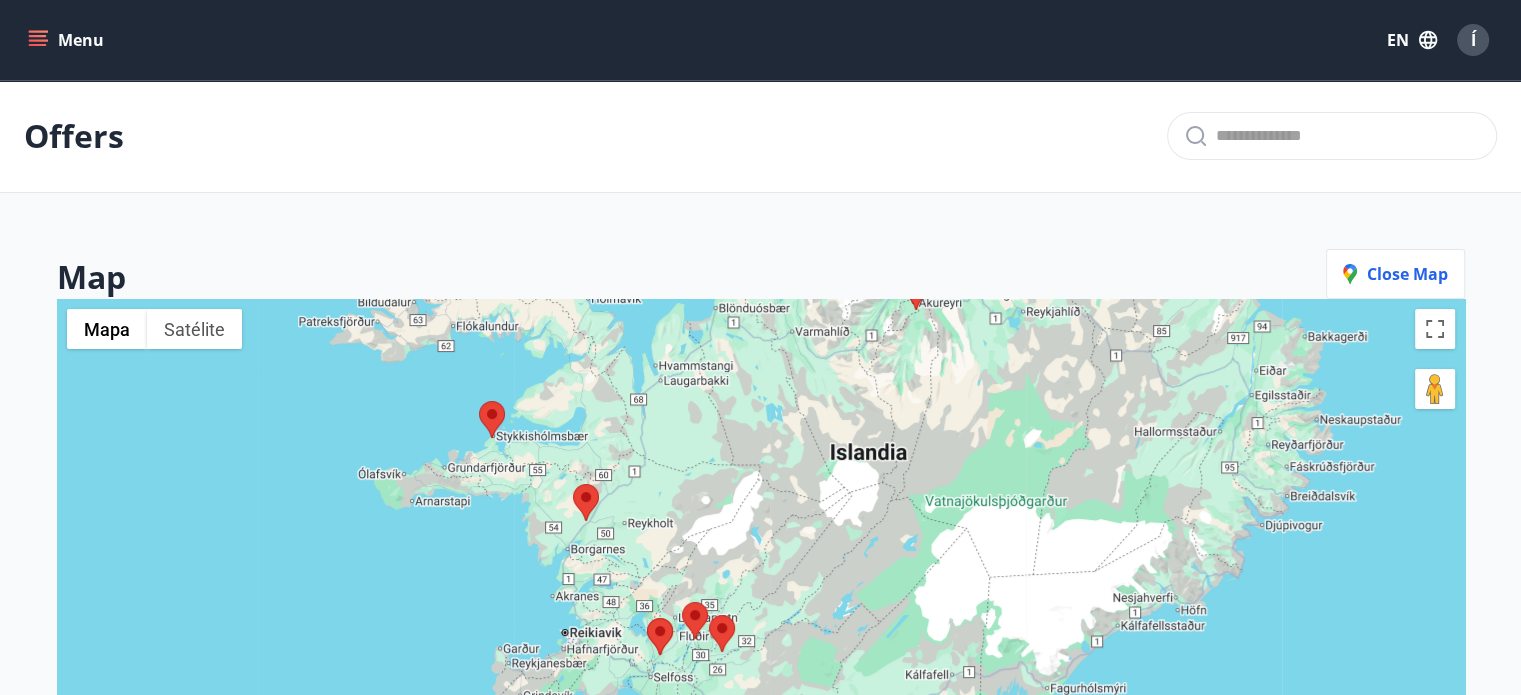 click at bounding box center [761, 646] 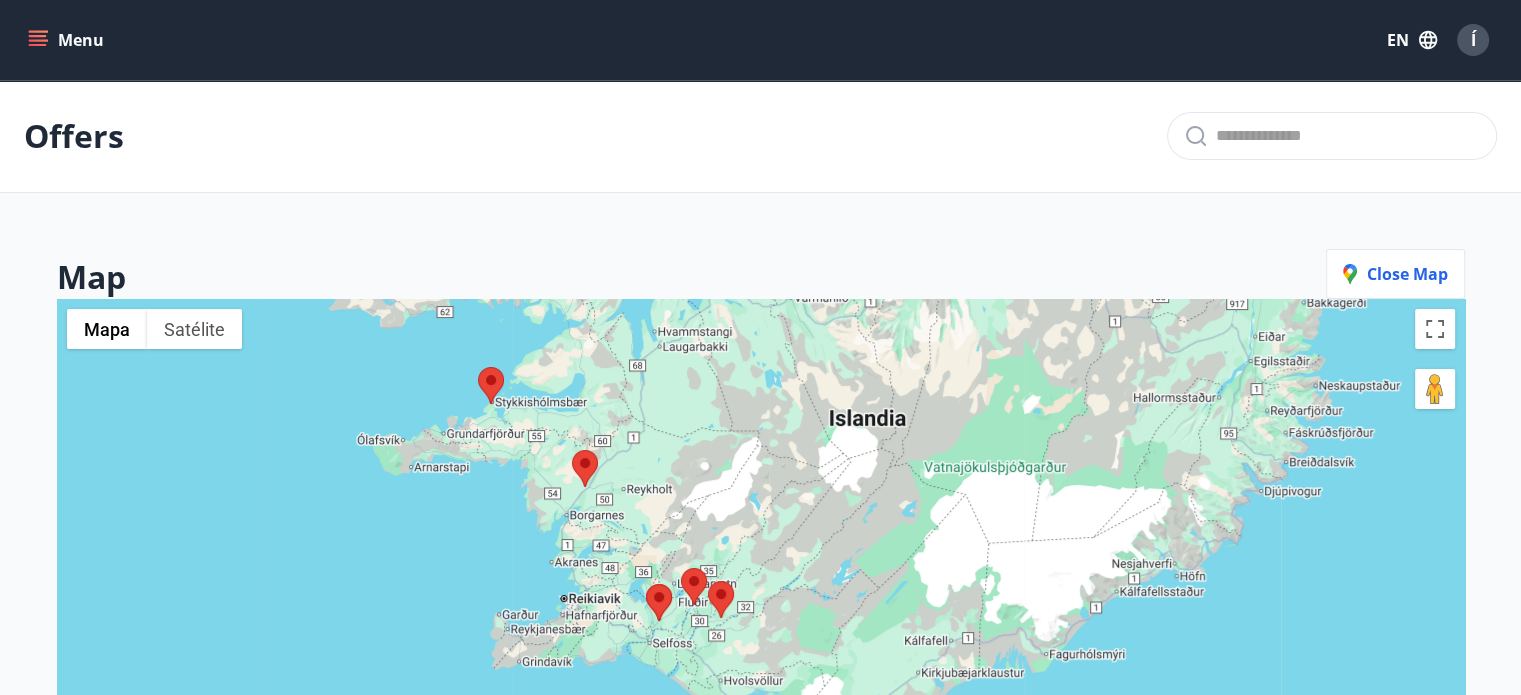 drag, startPoint x: 719, startPoint y: 543, endPoint x: 718, endPoint y: 513, distance: 30.016663 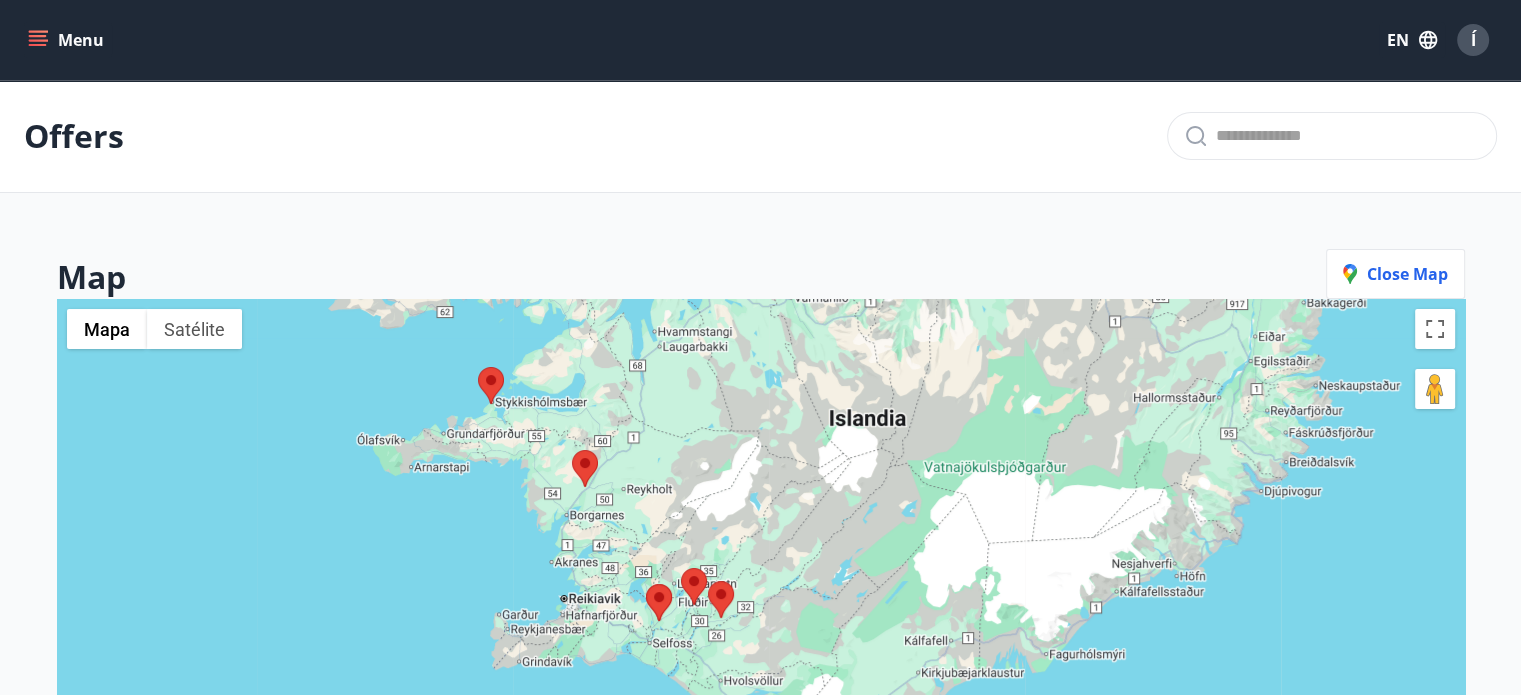 click at bounding box center (761, 646) 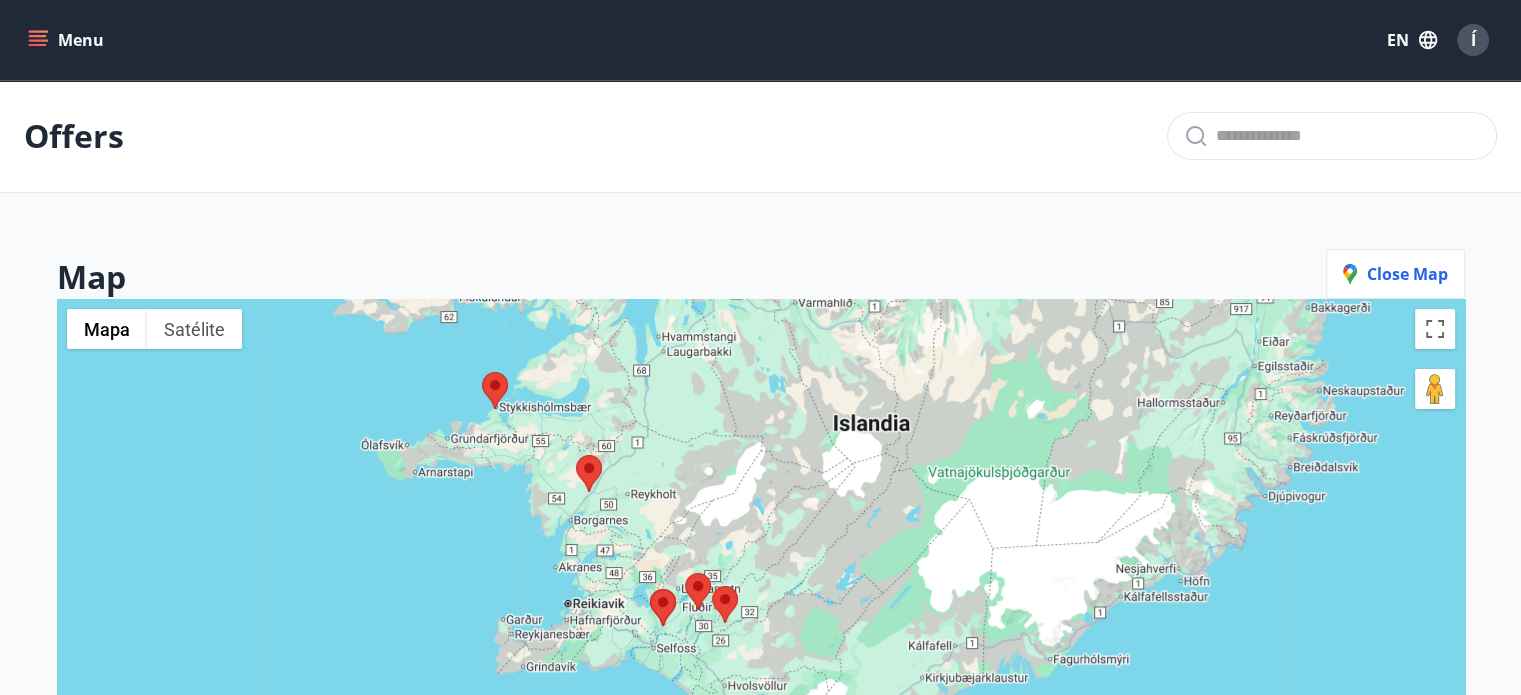 click at bounding box center (495, 390) 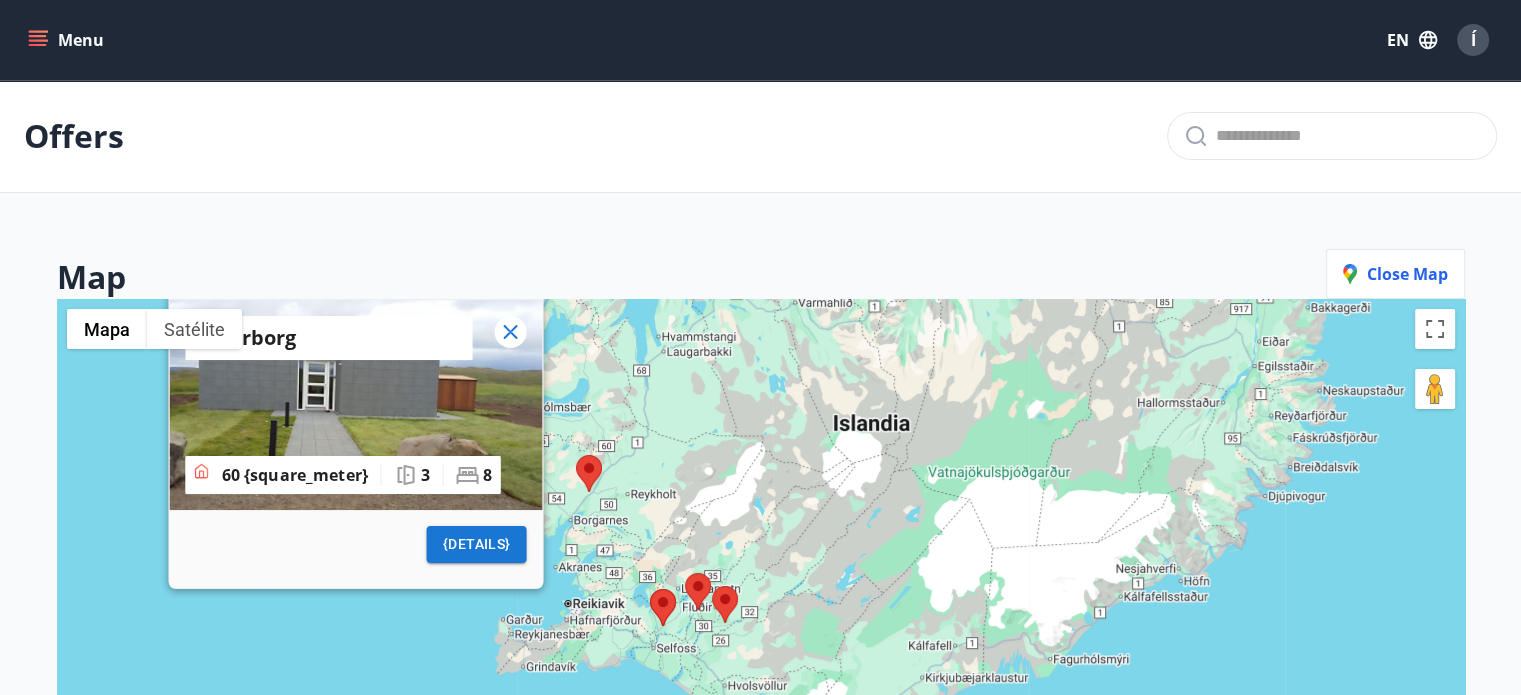 click at bounding box center (510, 332) 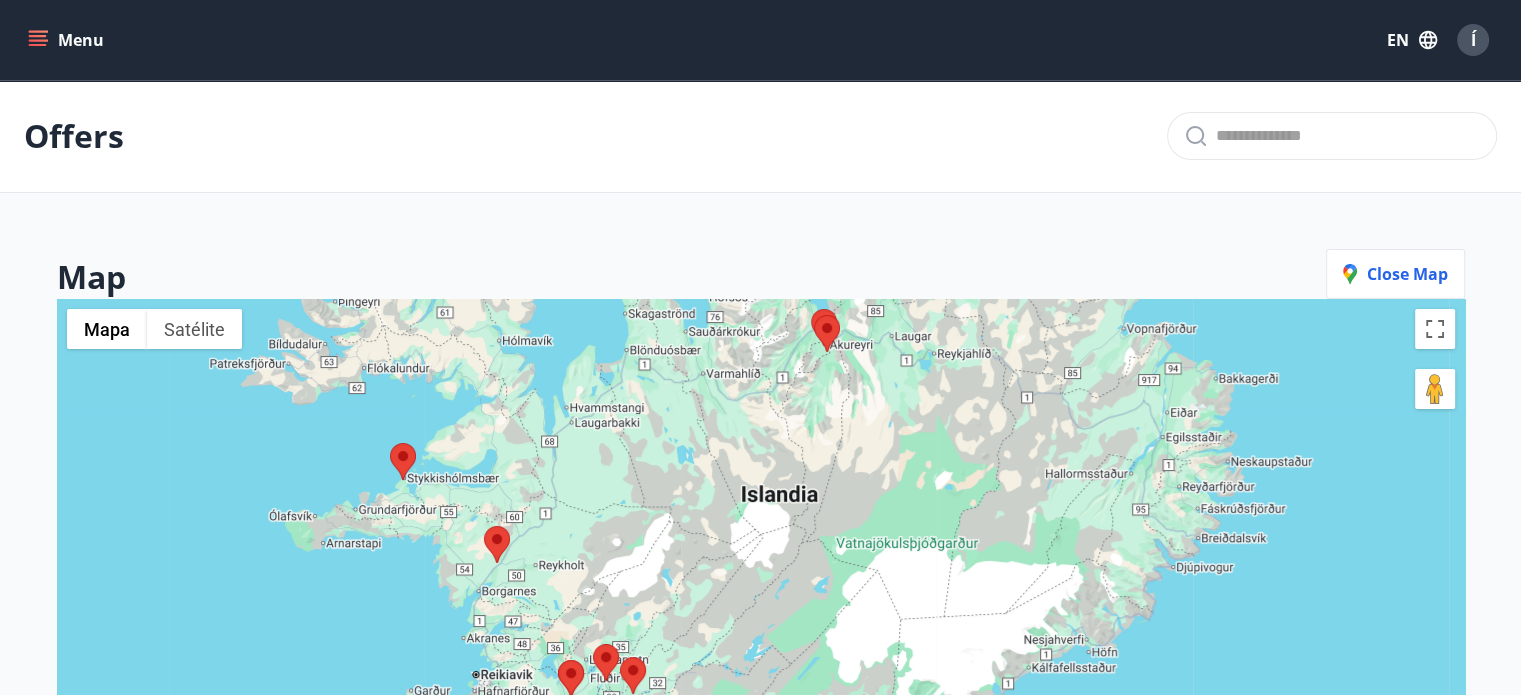 drag, startPoint x: 670, startPoint y: 445, endPoint x: 571, endPoint y: 525, distance: 127.28315 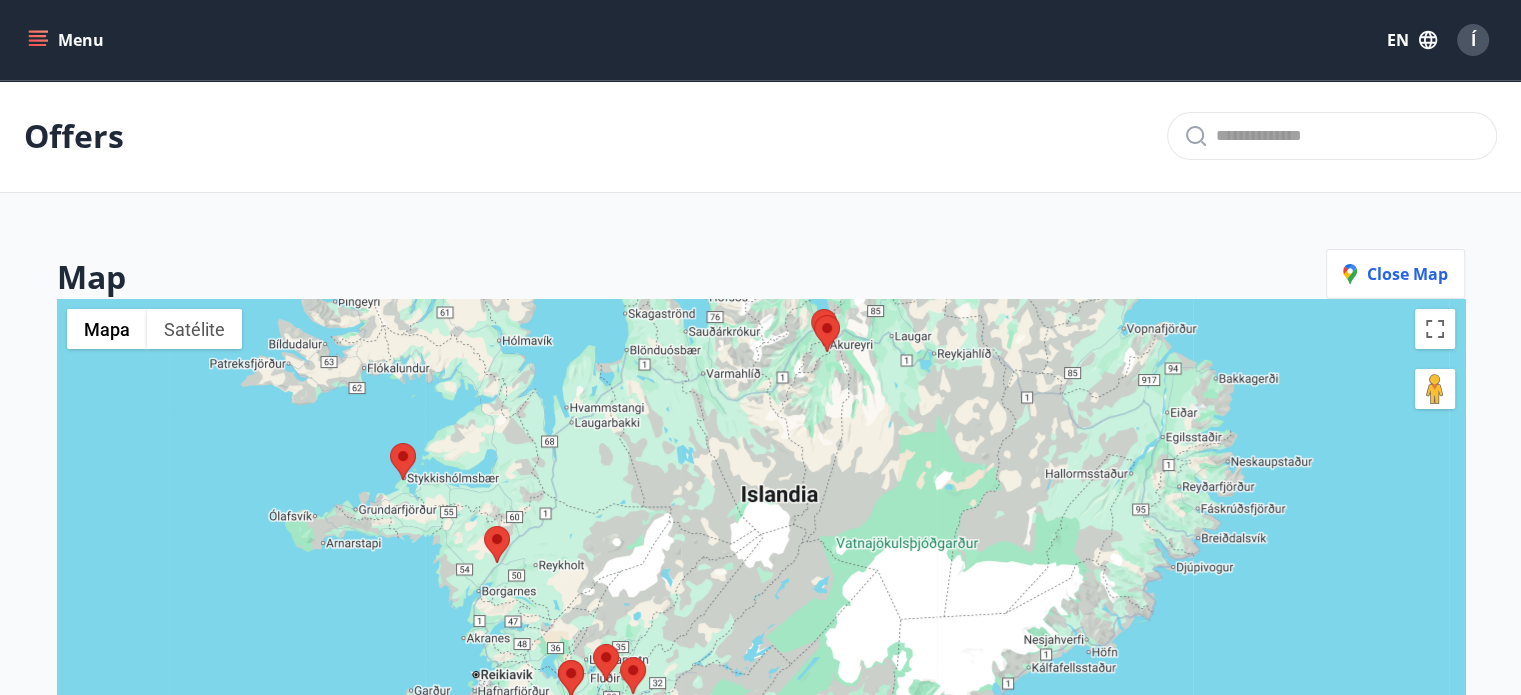 click at bounding box center [761, 646] 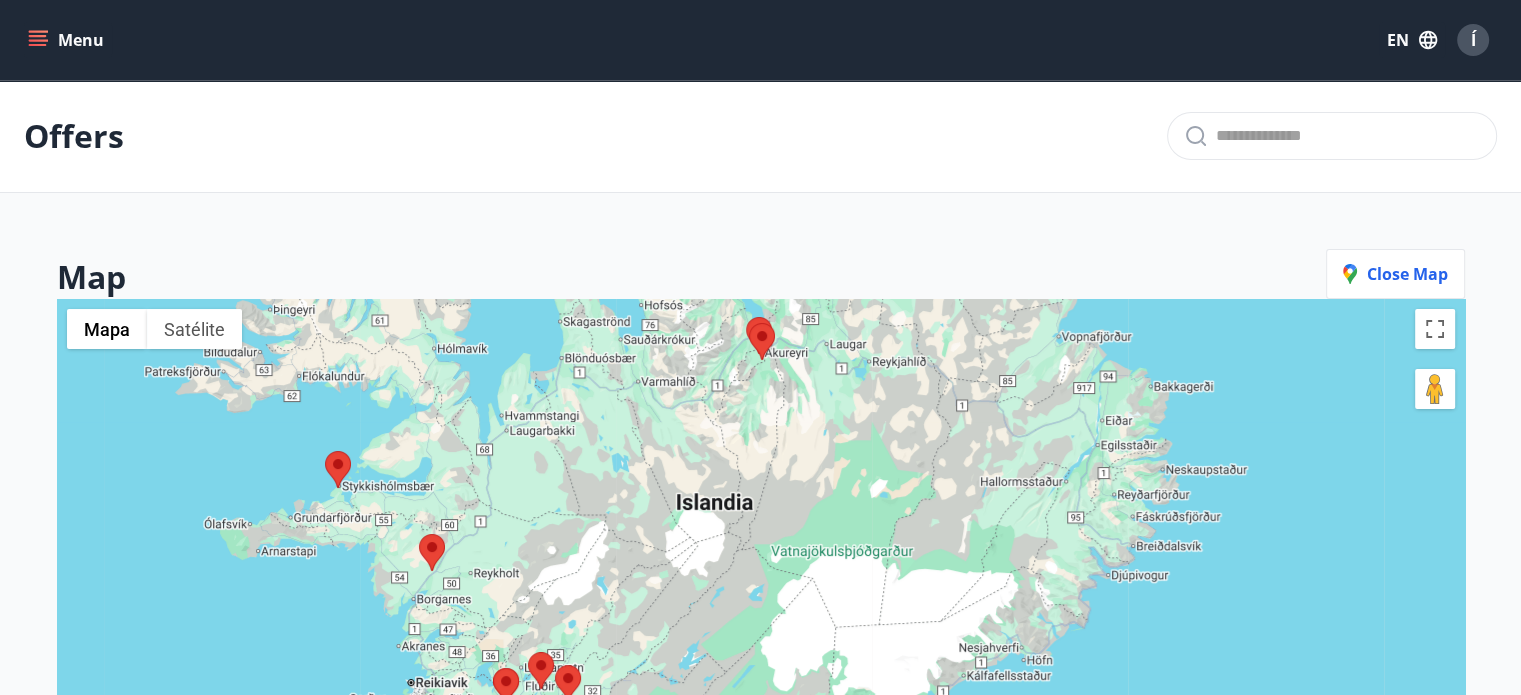 drag, startPoint x: 776, startPoint y: 505, endPoint x: 708, endPoint y: 513, distance: 68.46897 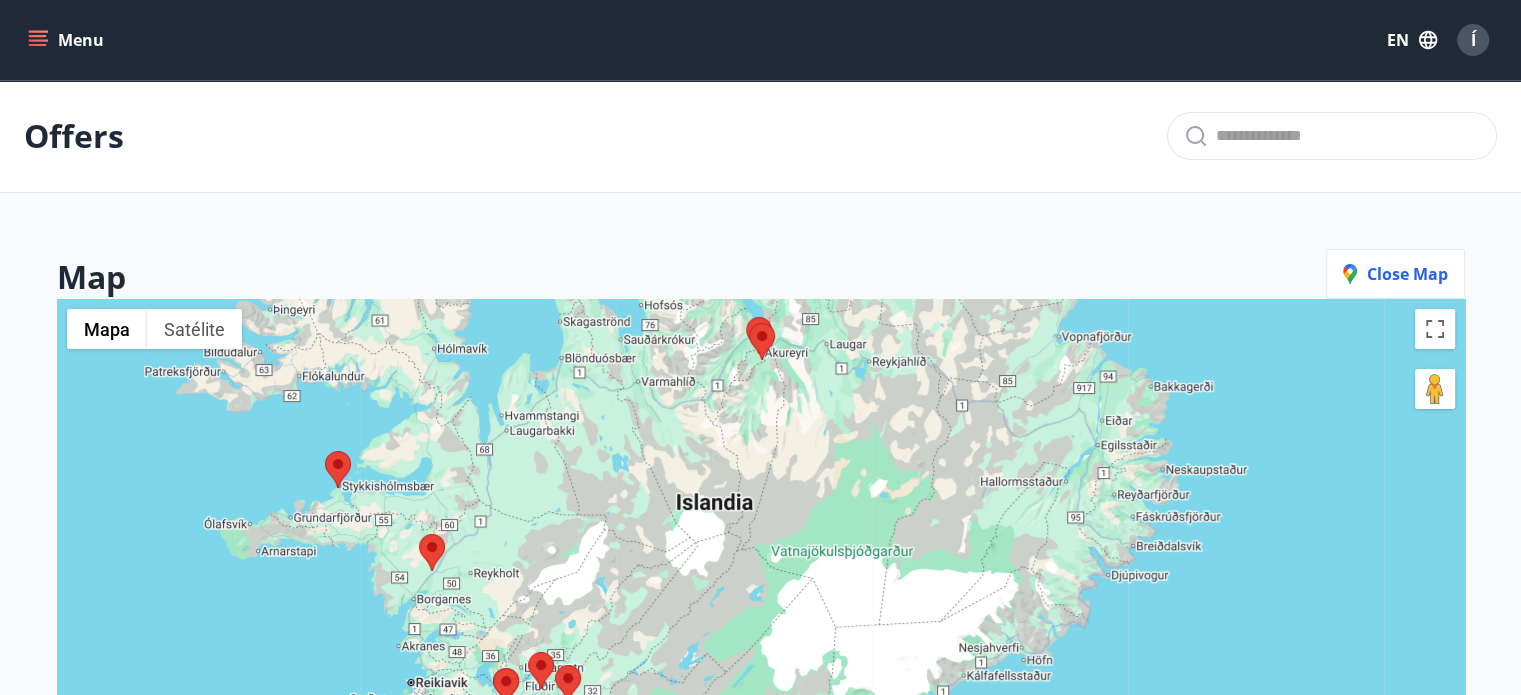 click at bounding box center (761, 646) 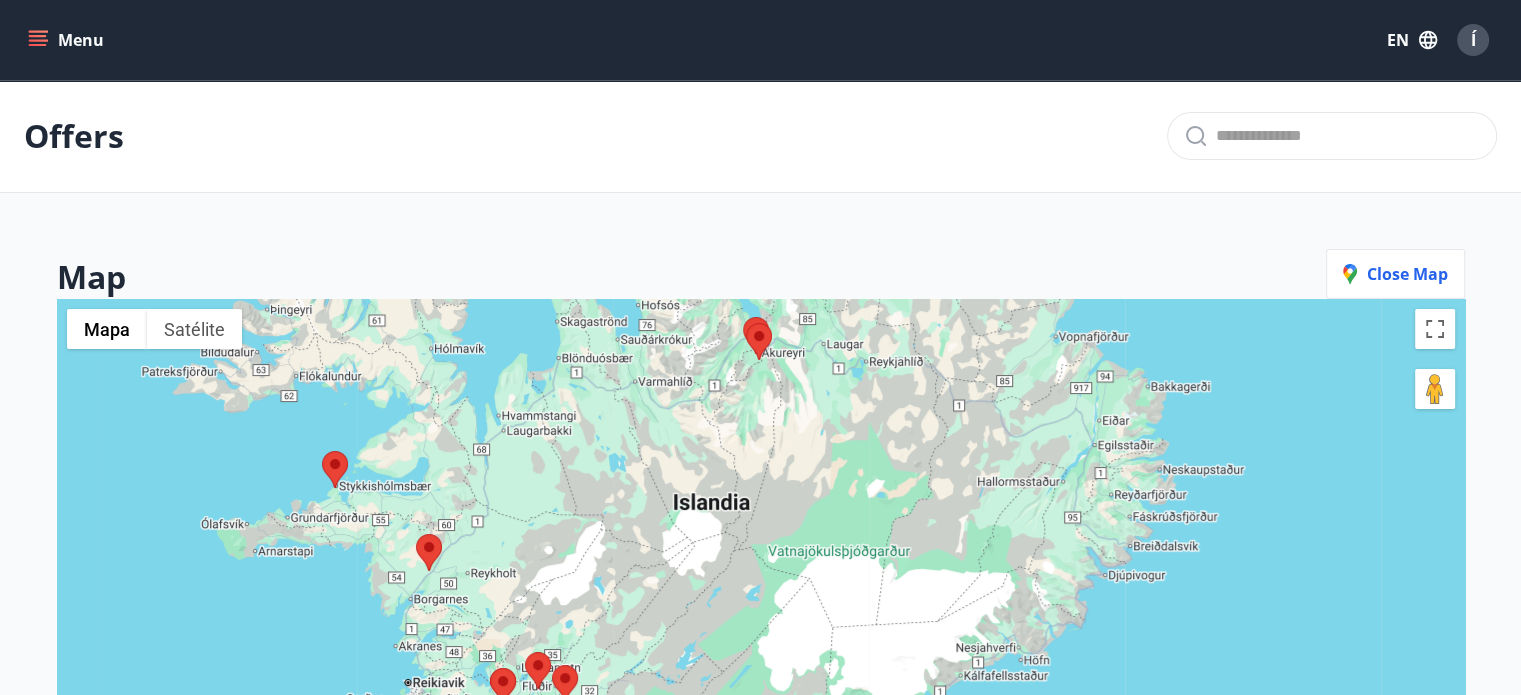 click at bounding box center [746, 323] 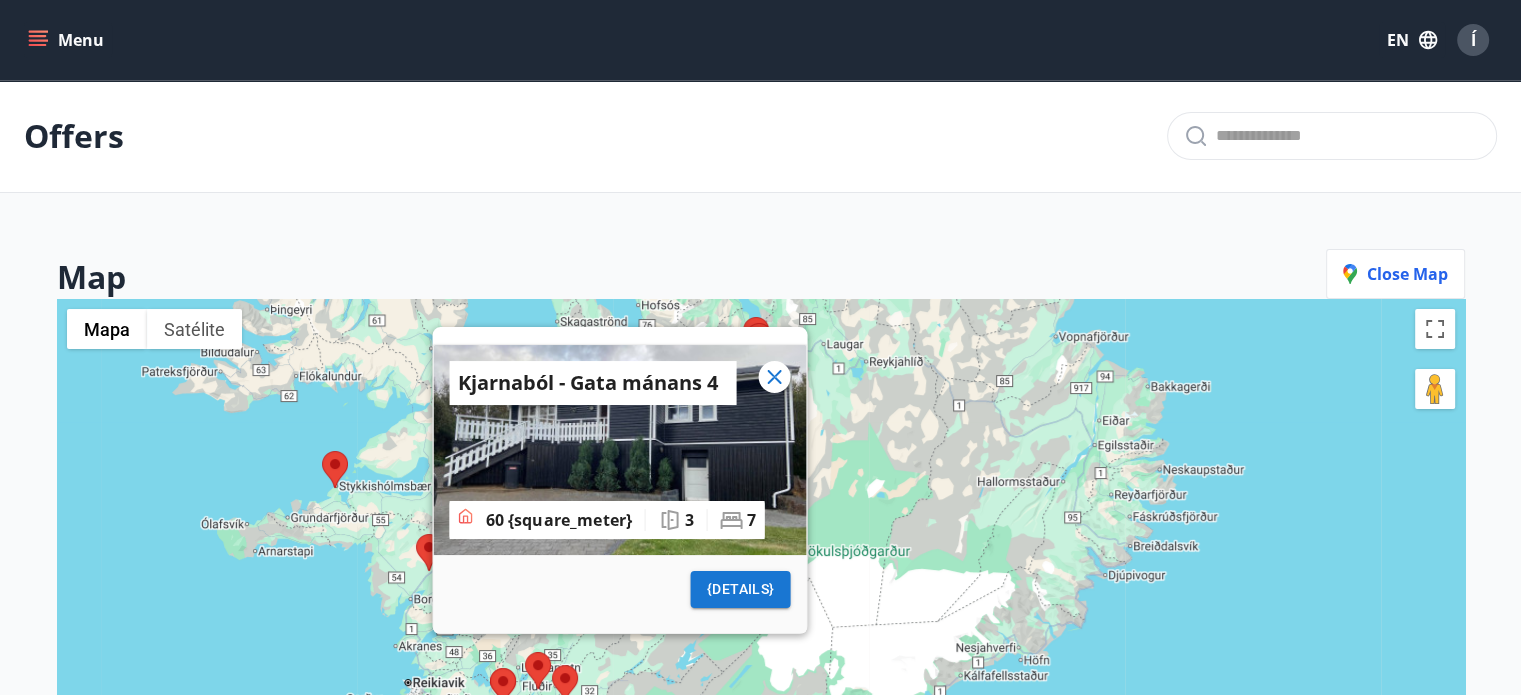 click 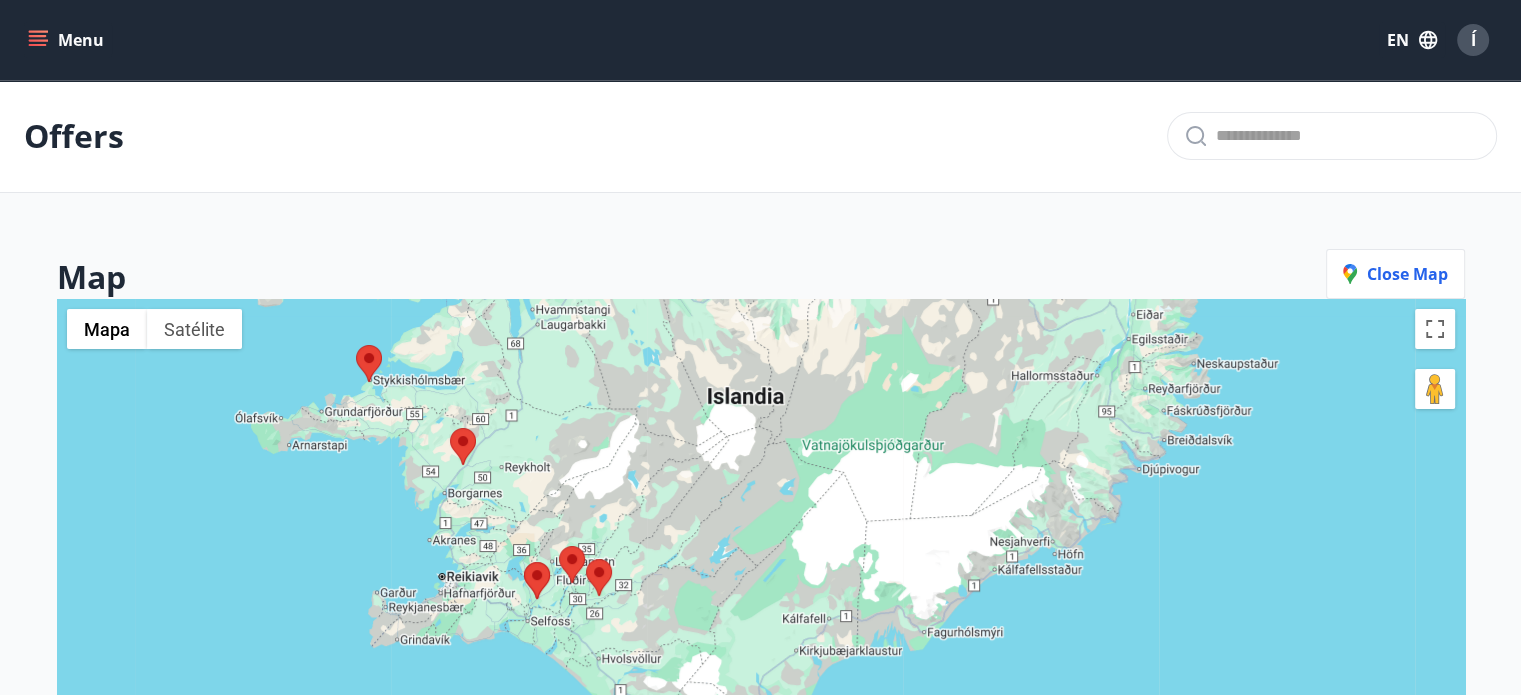 drag, startPoint x: 651, startPoint y: 519, endPoint x: 702, endPoint y: 369, distance: 158.43295 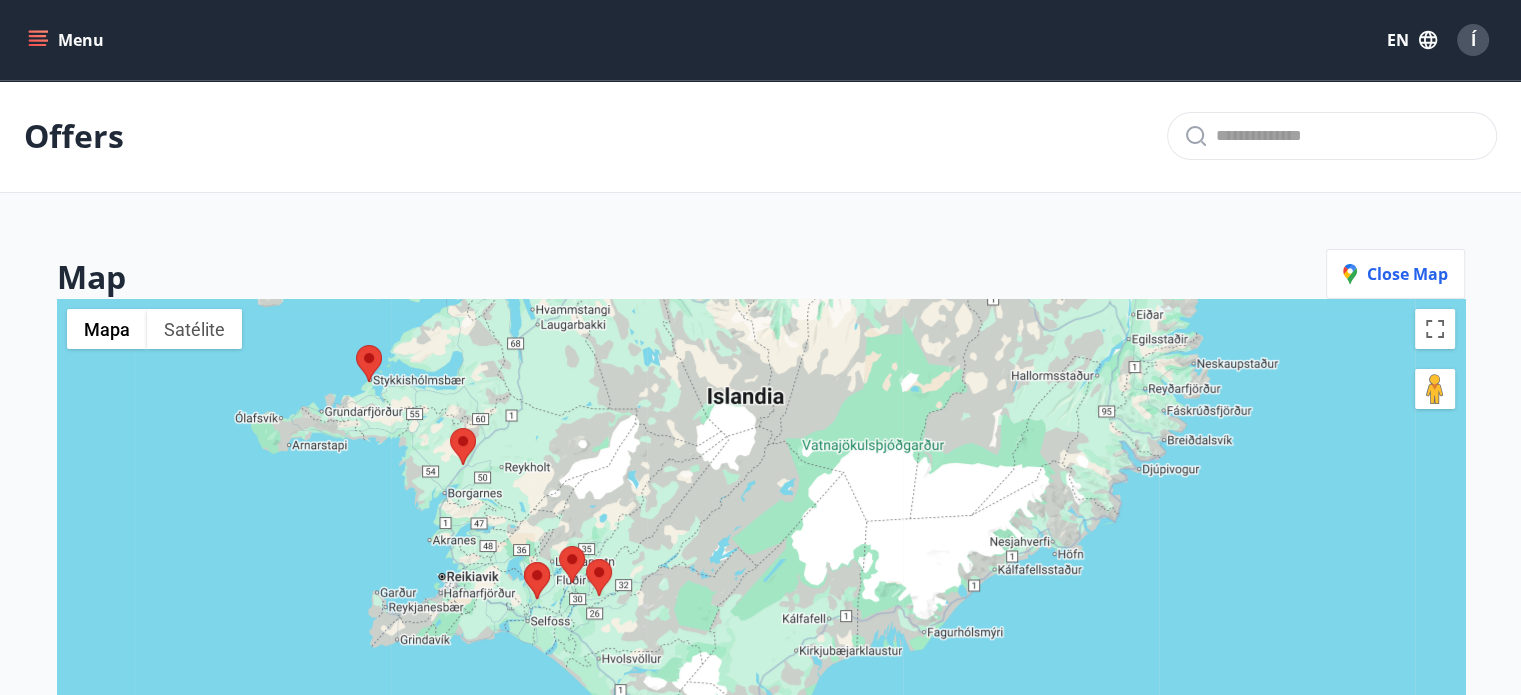 click at bounding box center (761, 646) 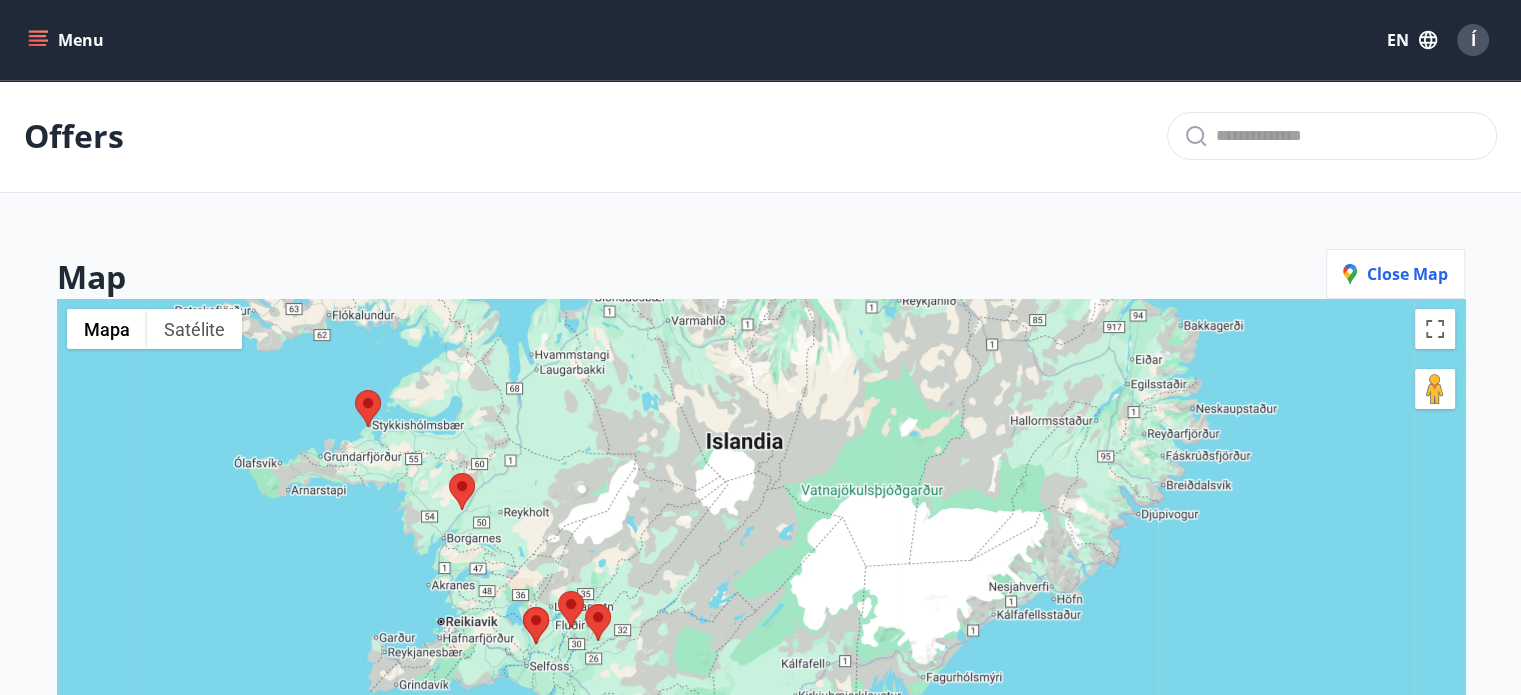 drag, startPoint x: 745, startPoint y: 483, endPoint x: 725, endPoint y: 577, distance: 96.10411 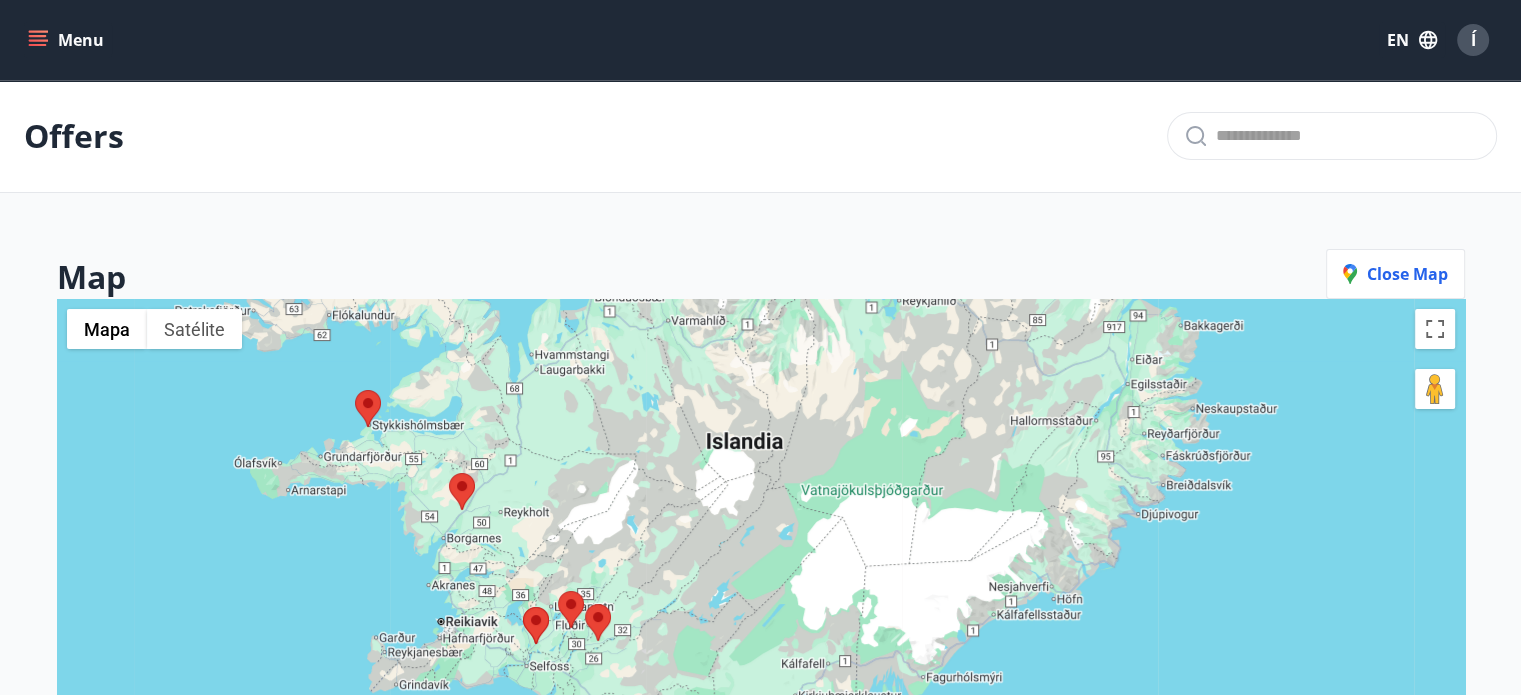 click at bounding box center (761, 646) 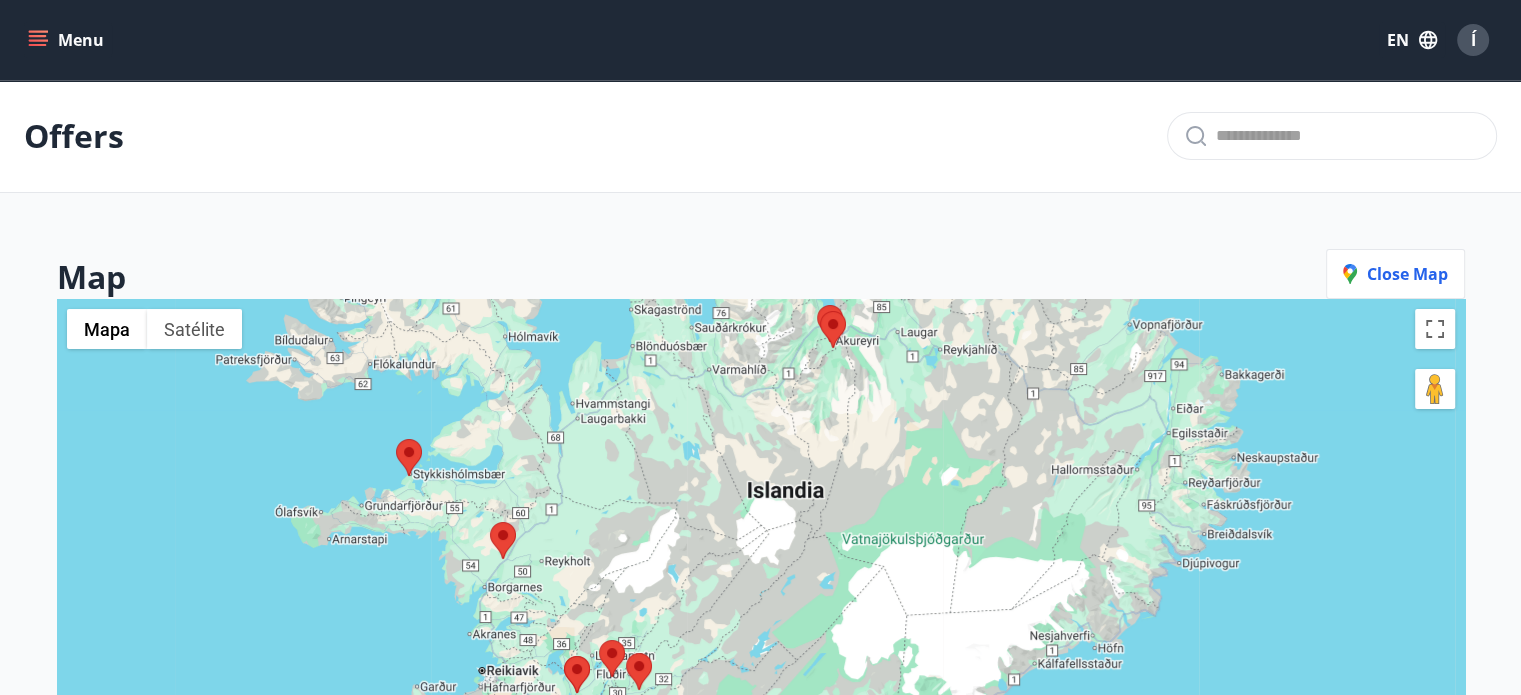 drag, startPoint x: 790, startPoint y: 577, endPoint x: 868, endPoint y: 631, distance: 94.86833 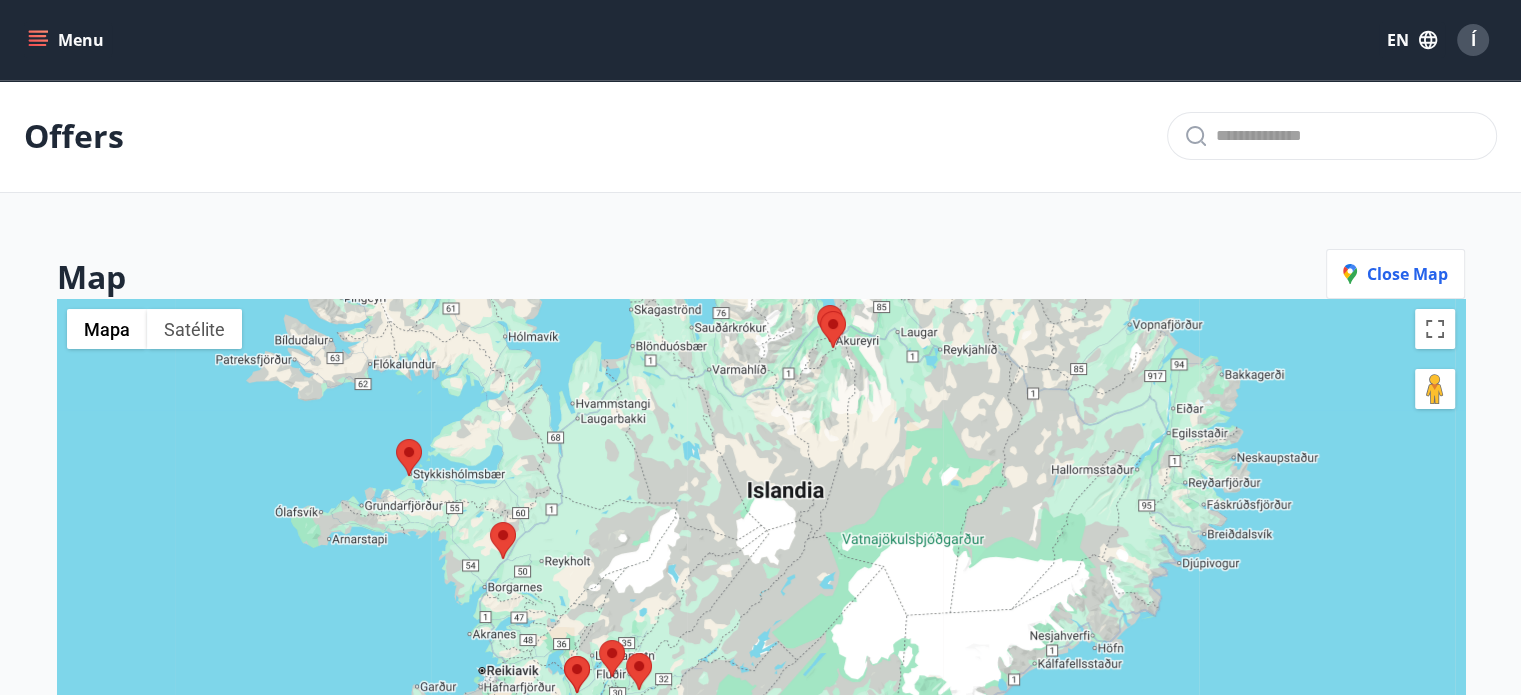 click at bounding box center (761, 646) 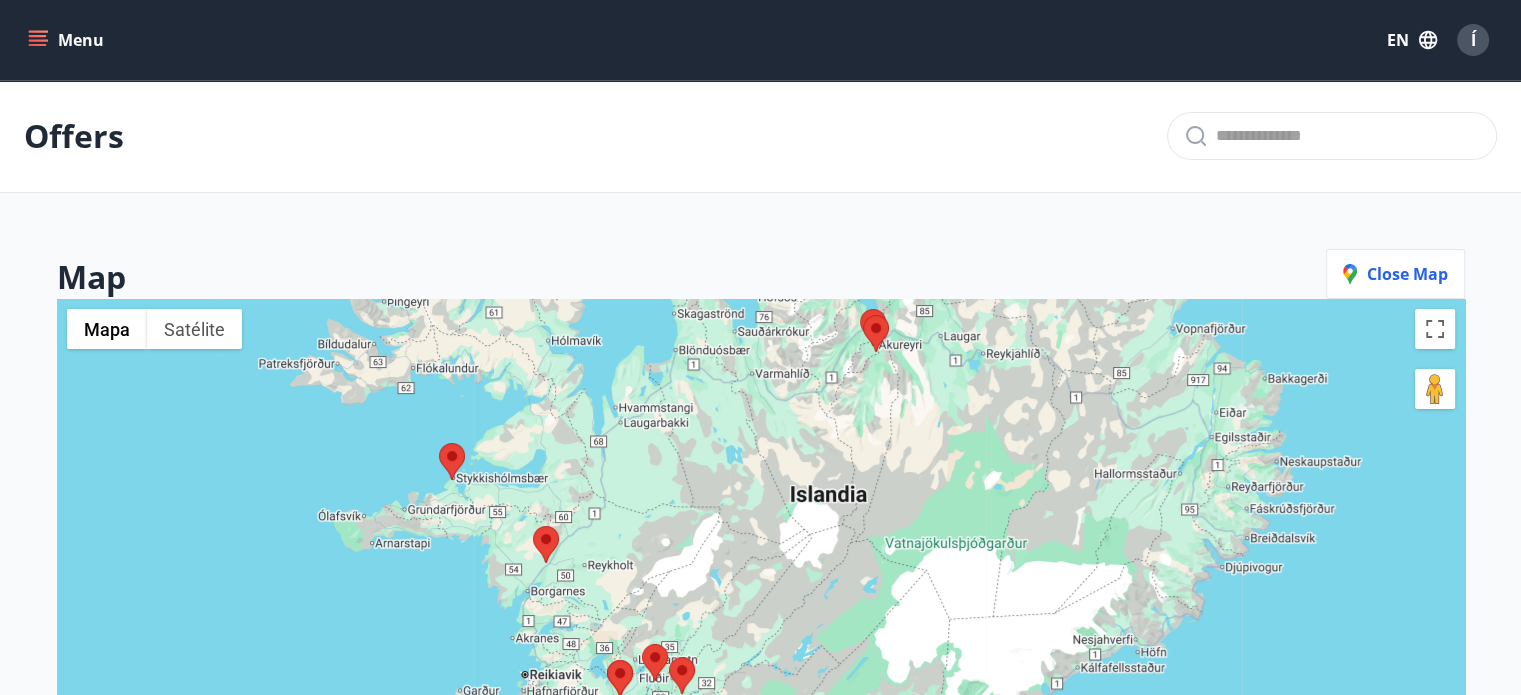 click at bounding box center [533, 526] 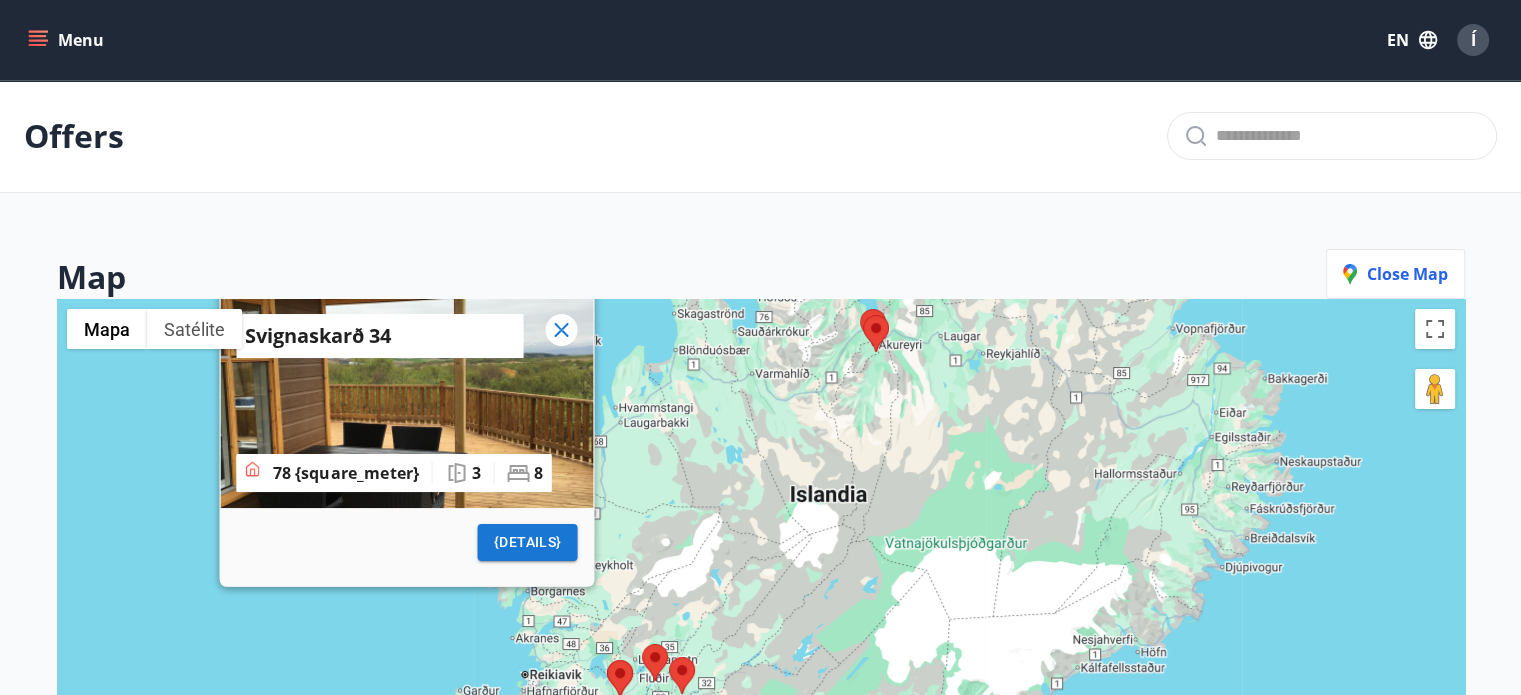 drag, startPoint x: 755, startPoint y: 504, endPoint x: 751, endPoint y: 555, distance: 51.156624 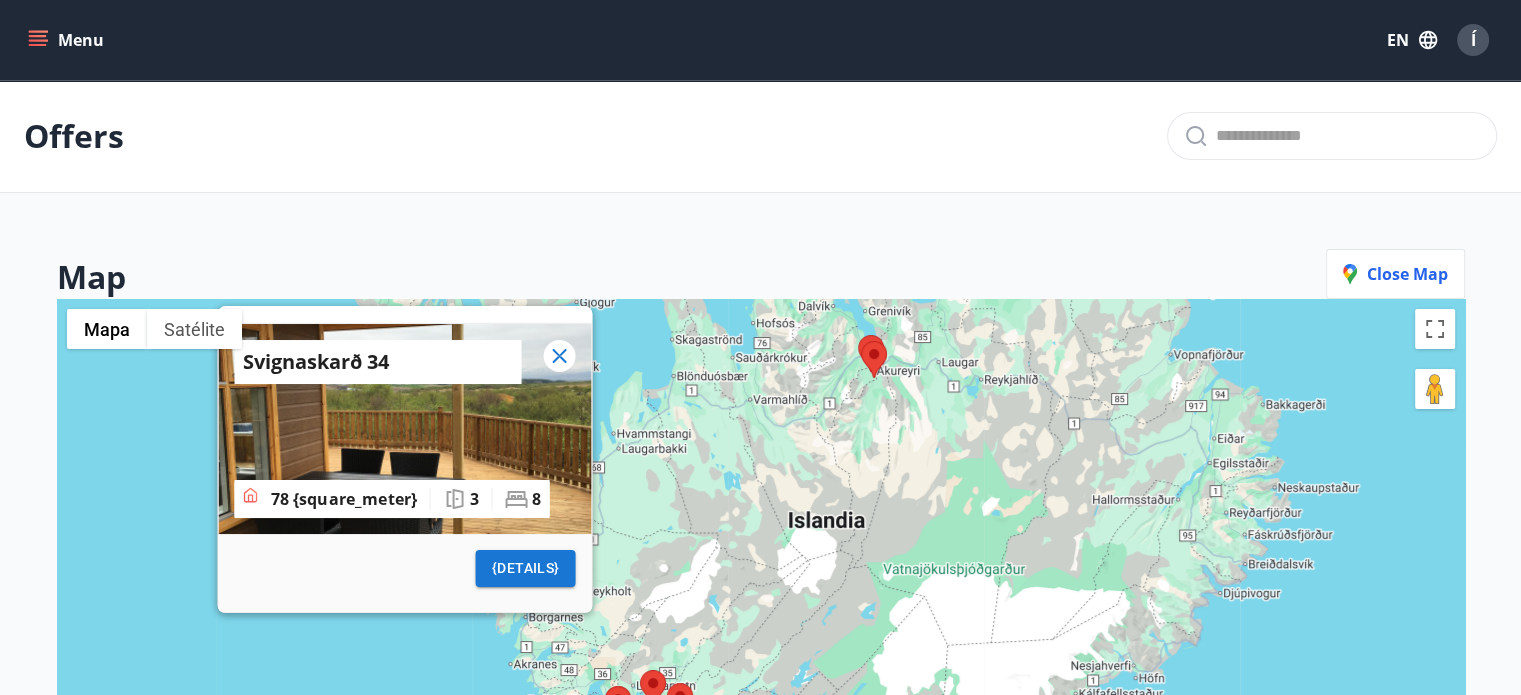 click 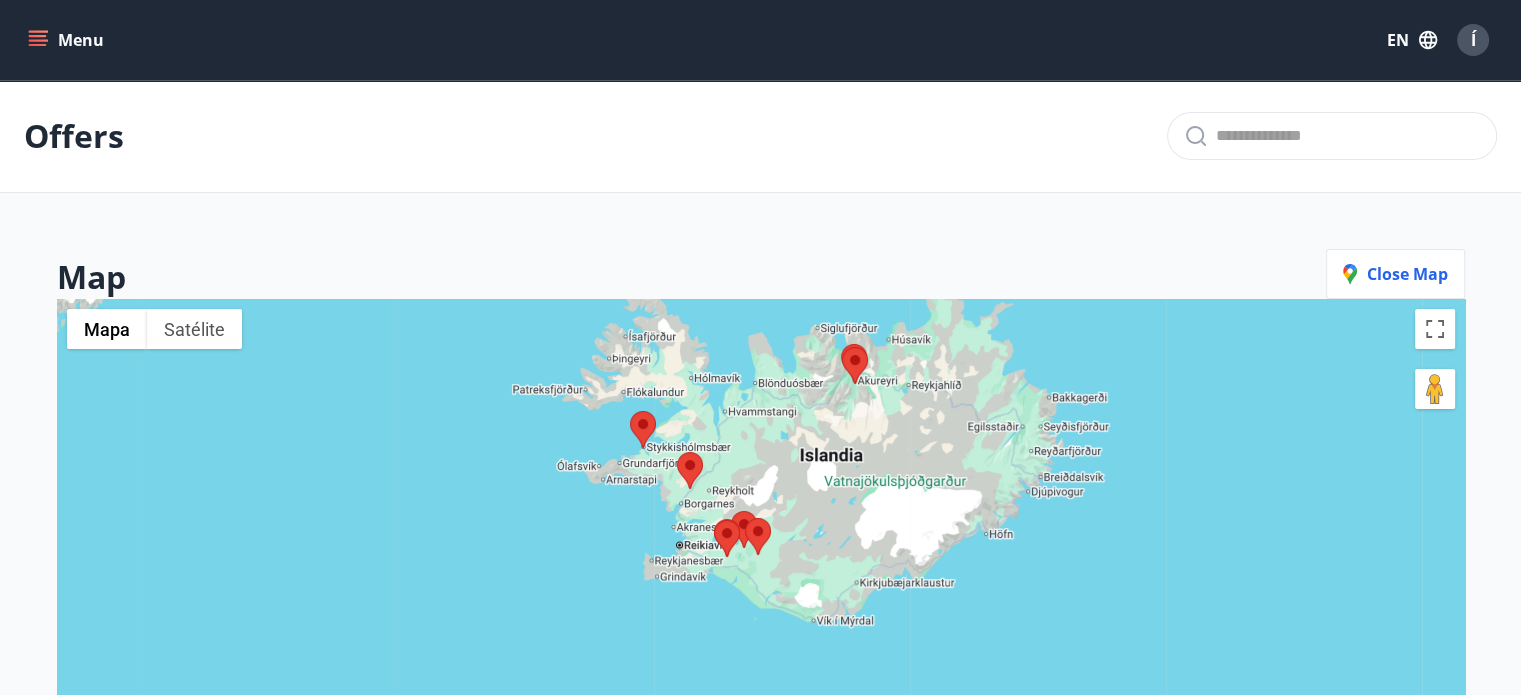 click at bounding box center [842, 347] 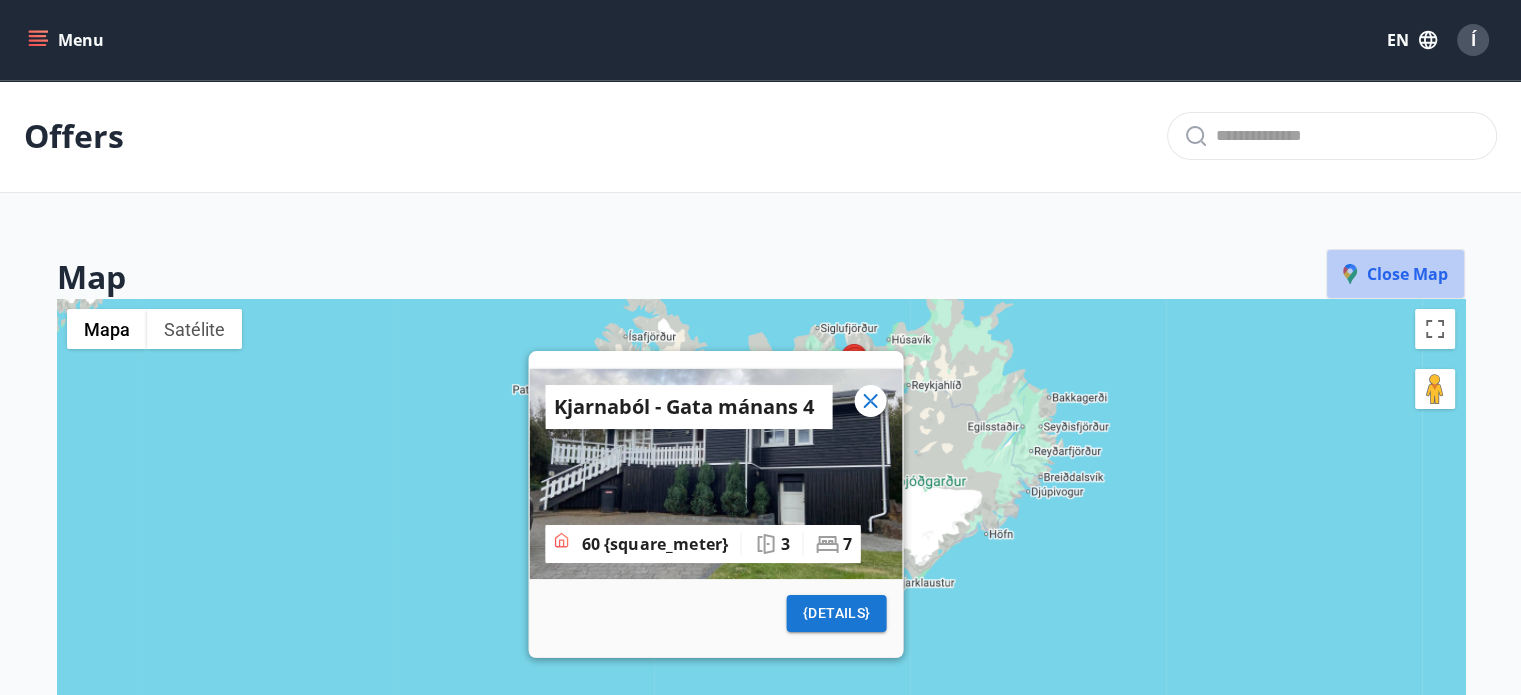 click on "Close map" at bounding box center (1395, 274) 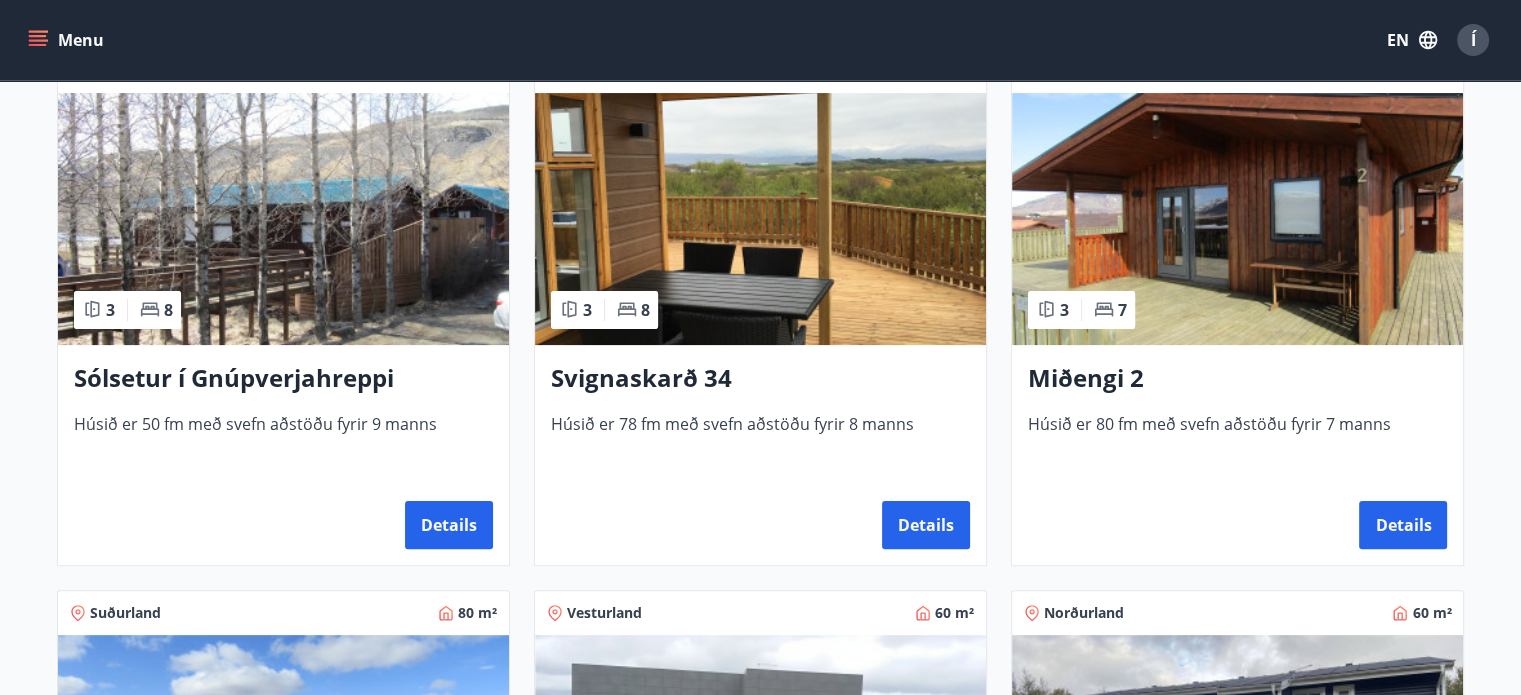 scroll, scrollTop: 0, scrollLeft: 0, axis: both 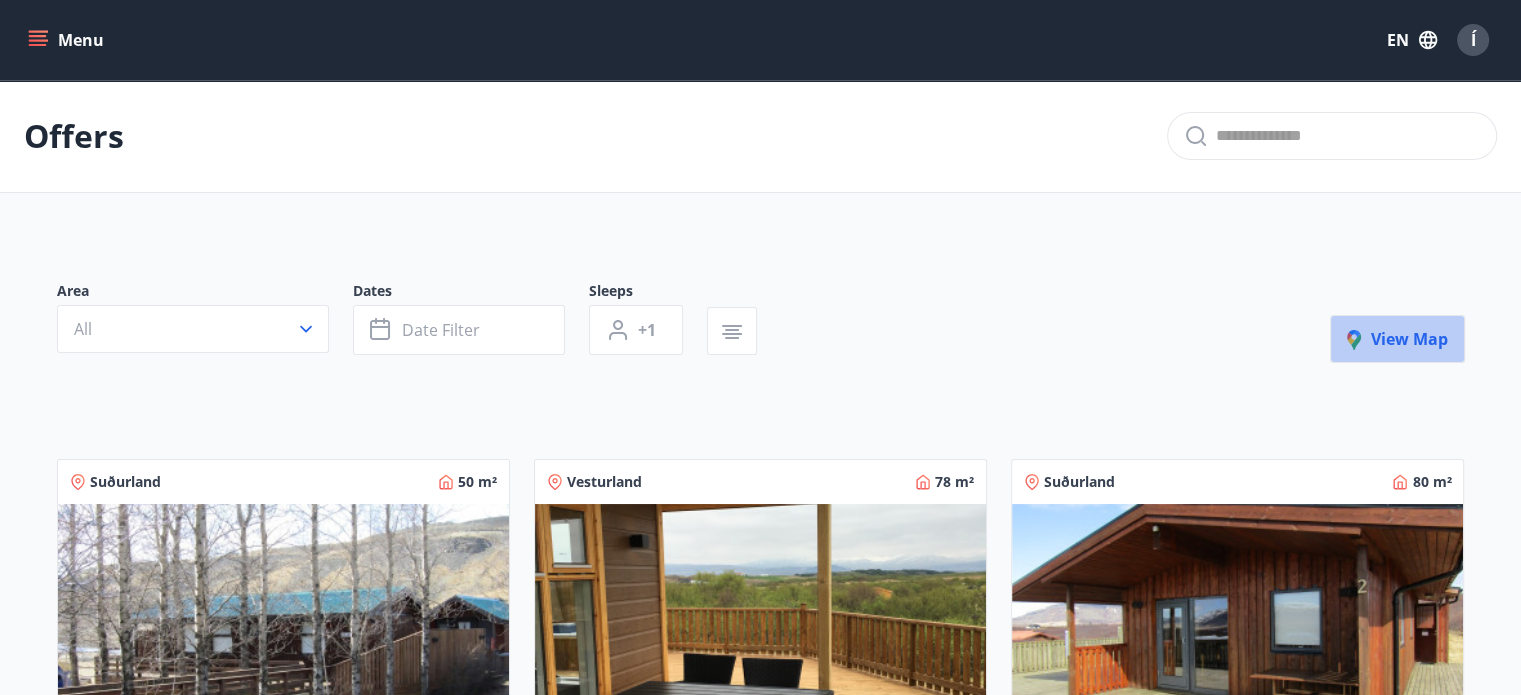 click on "View map" at bounding box center [1397, 339] 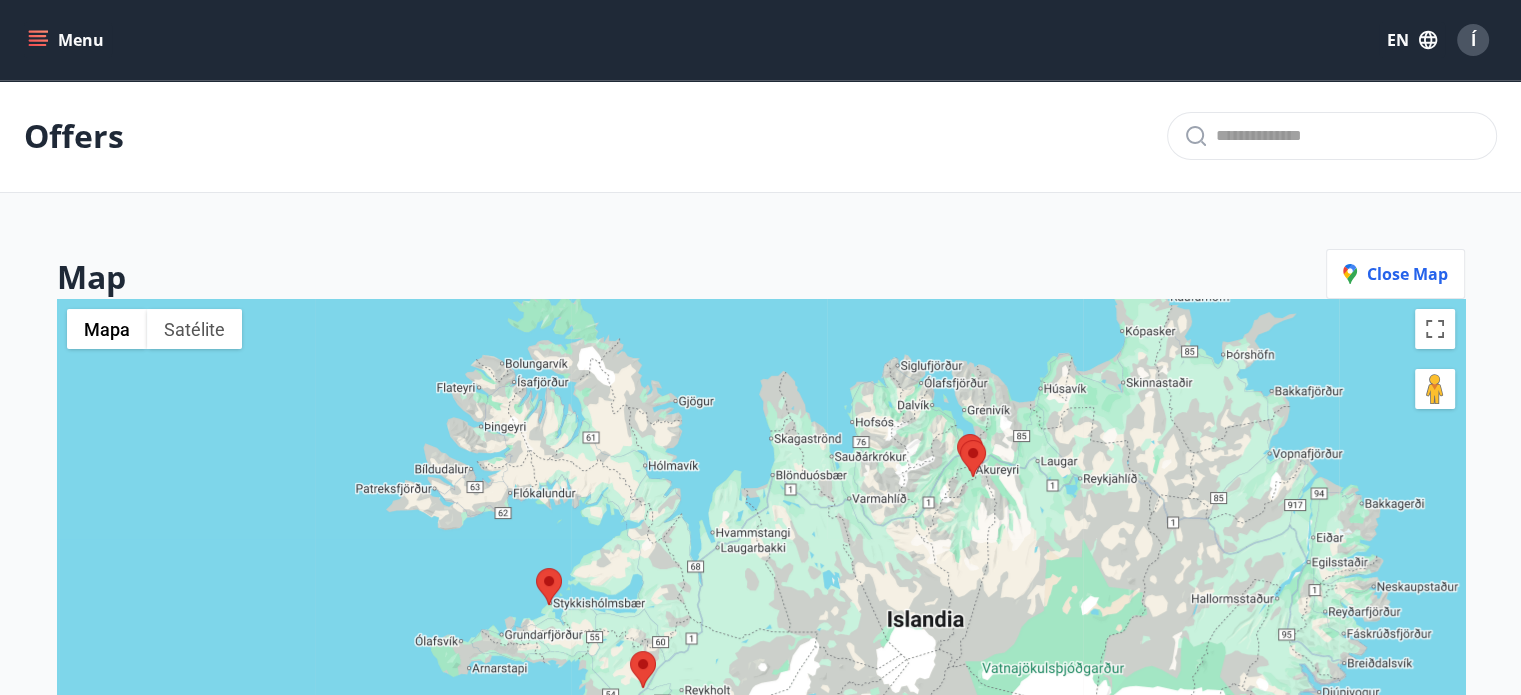 click at bounding box center [536, 568] 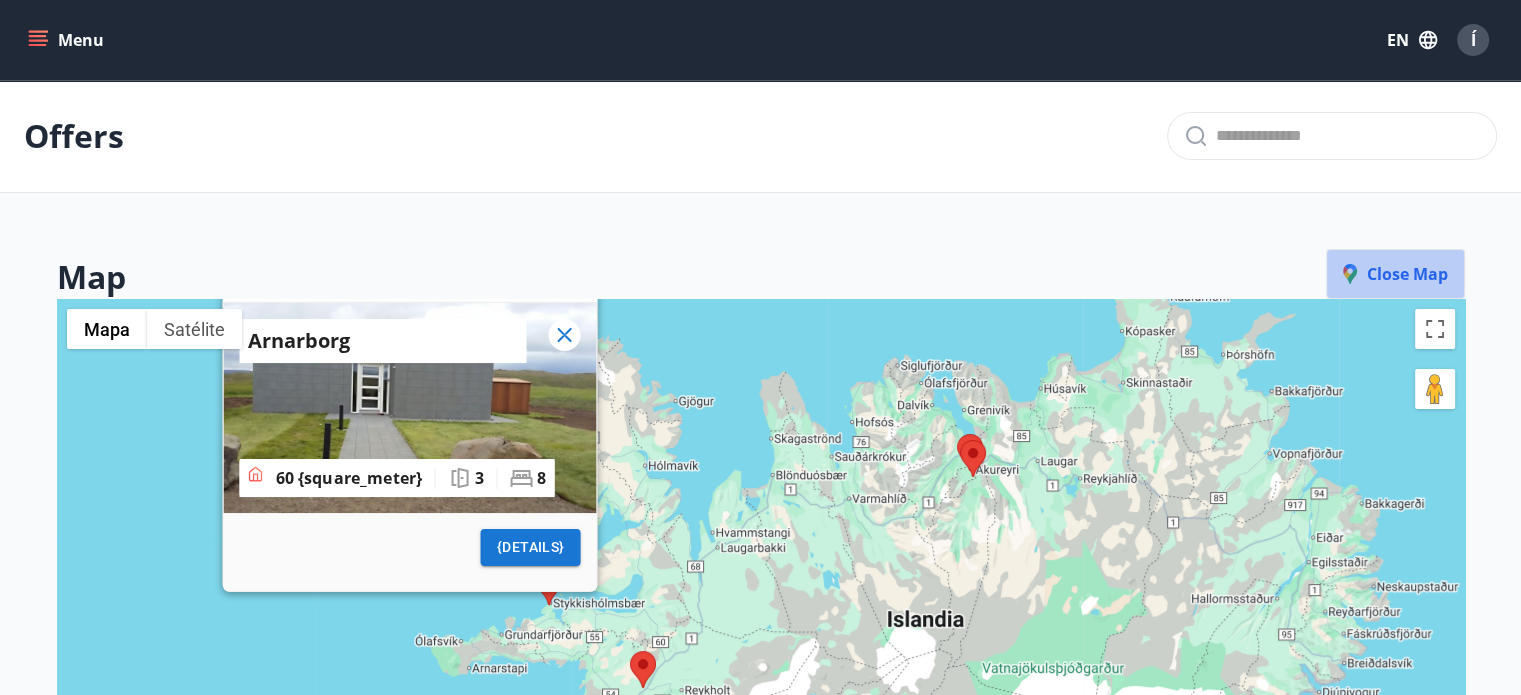 click 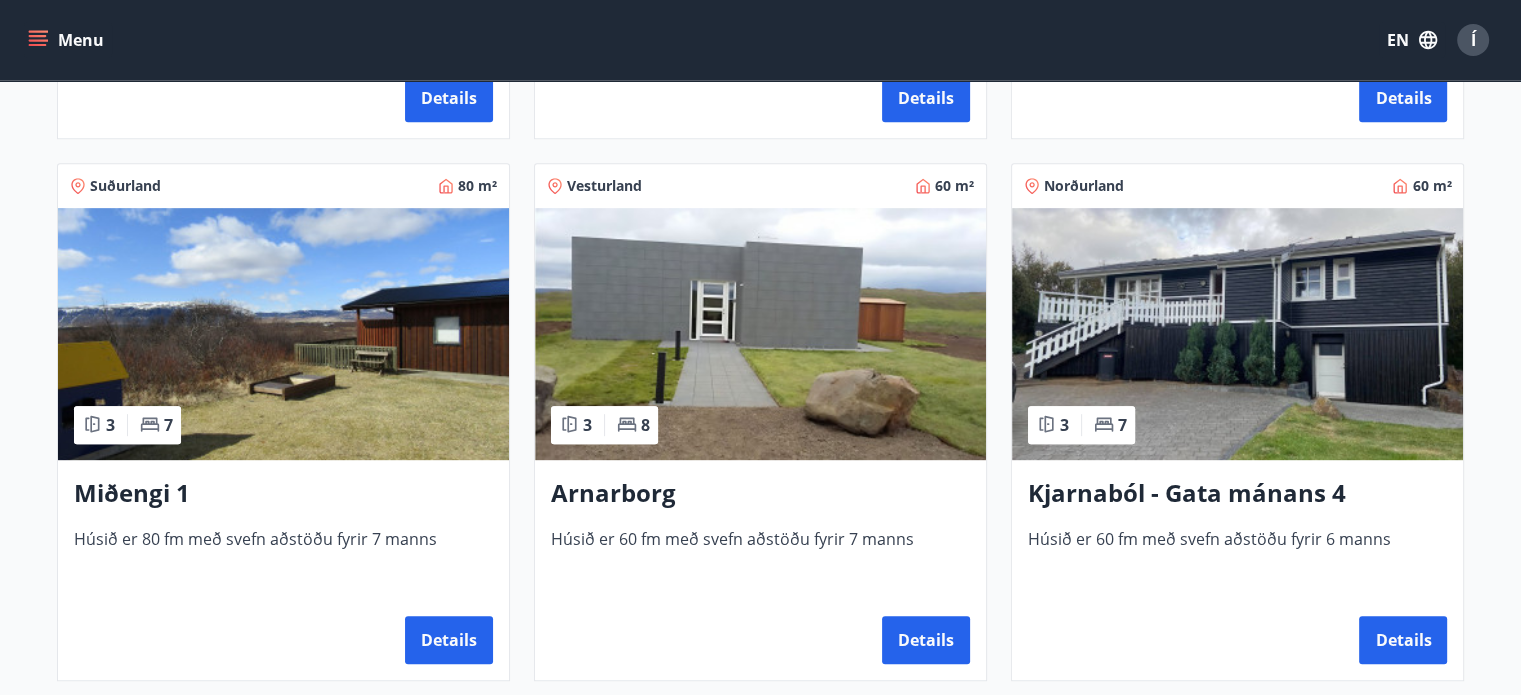 scroll, scrollTop: 896, scrollLeft: 0, axis: vertical 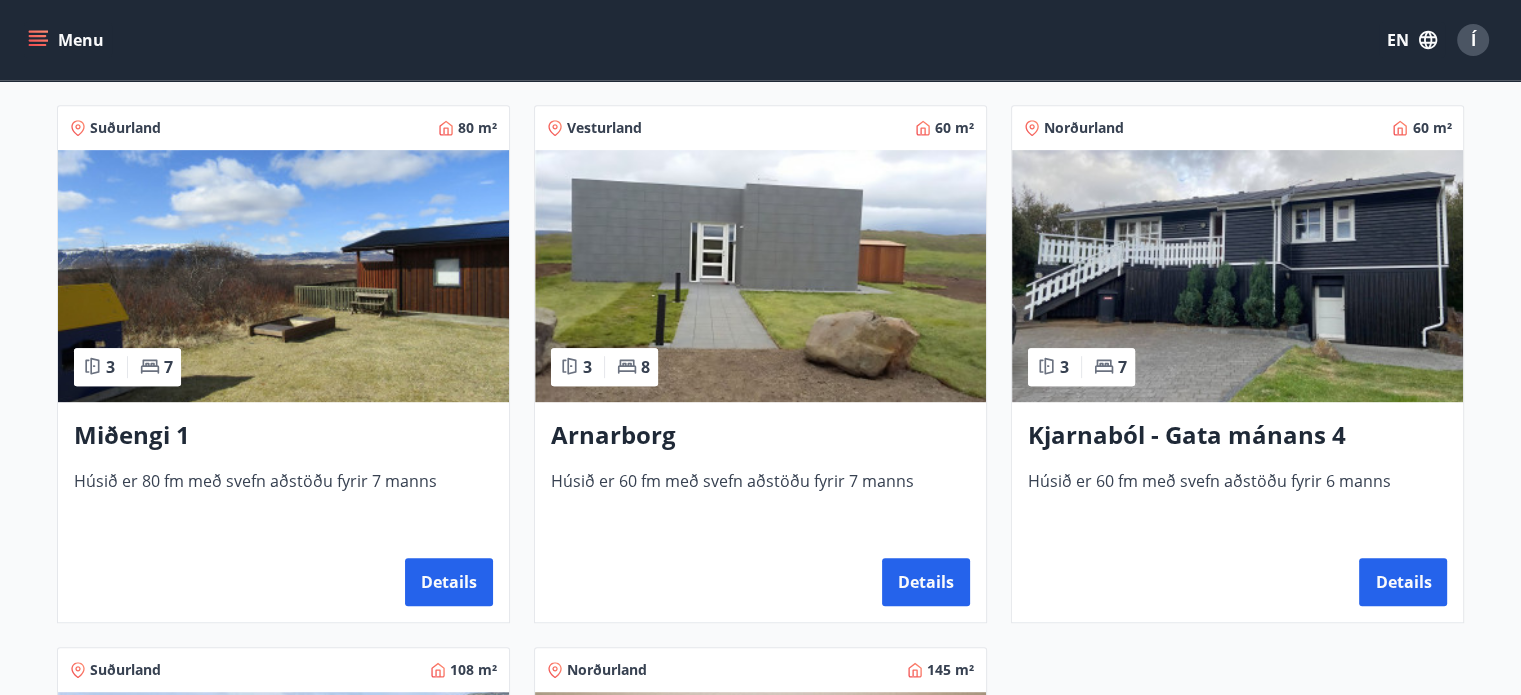 click on "Arnarborg" at bounding box center [760, 436] 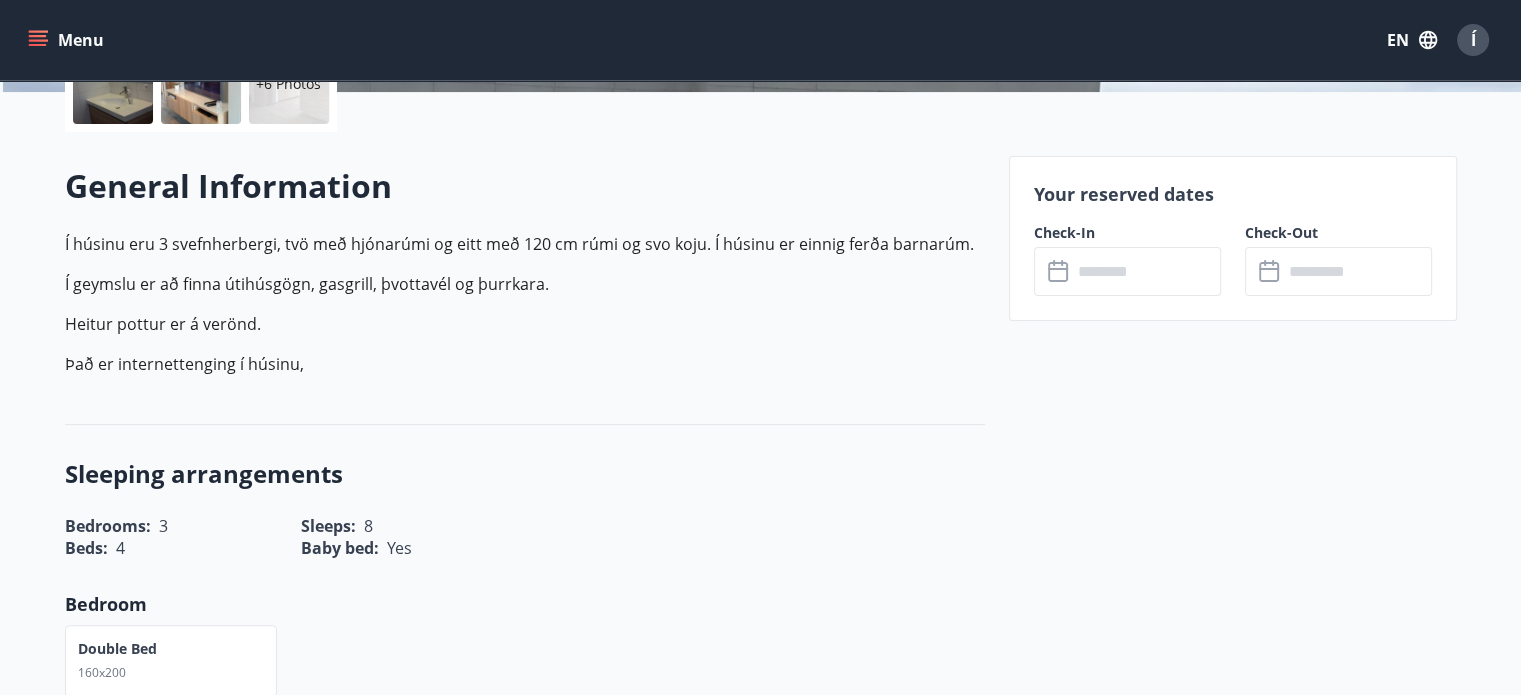scroll, scrollTop: 507, scrollLeft: 0, axis: vertical 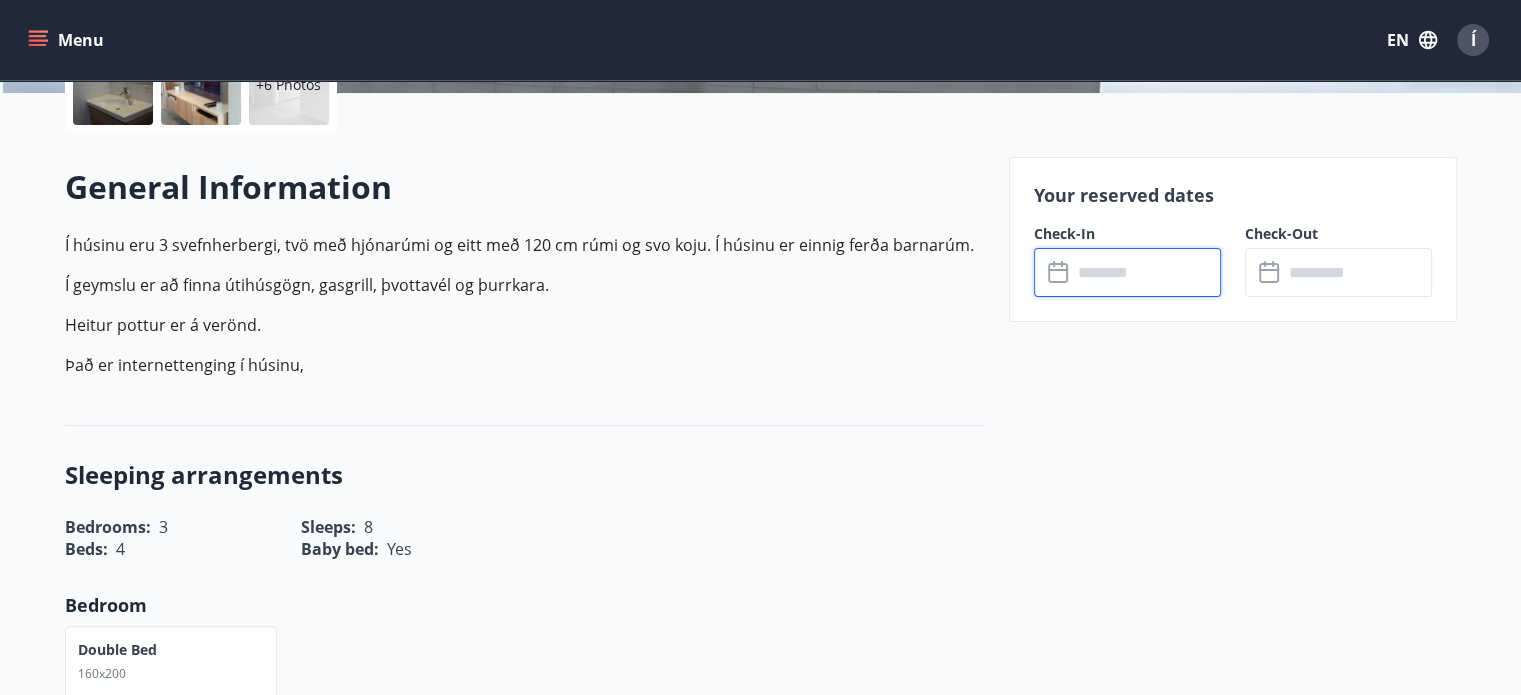 click at bounding box center [1146, 272] 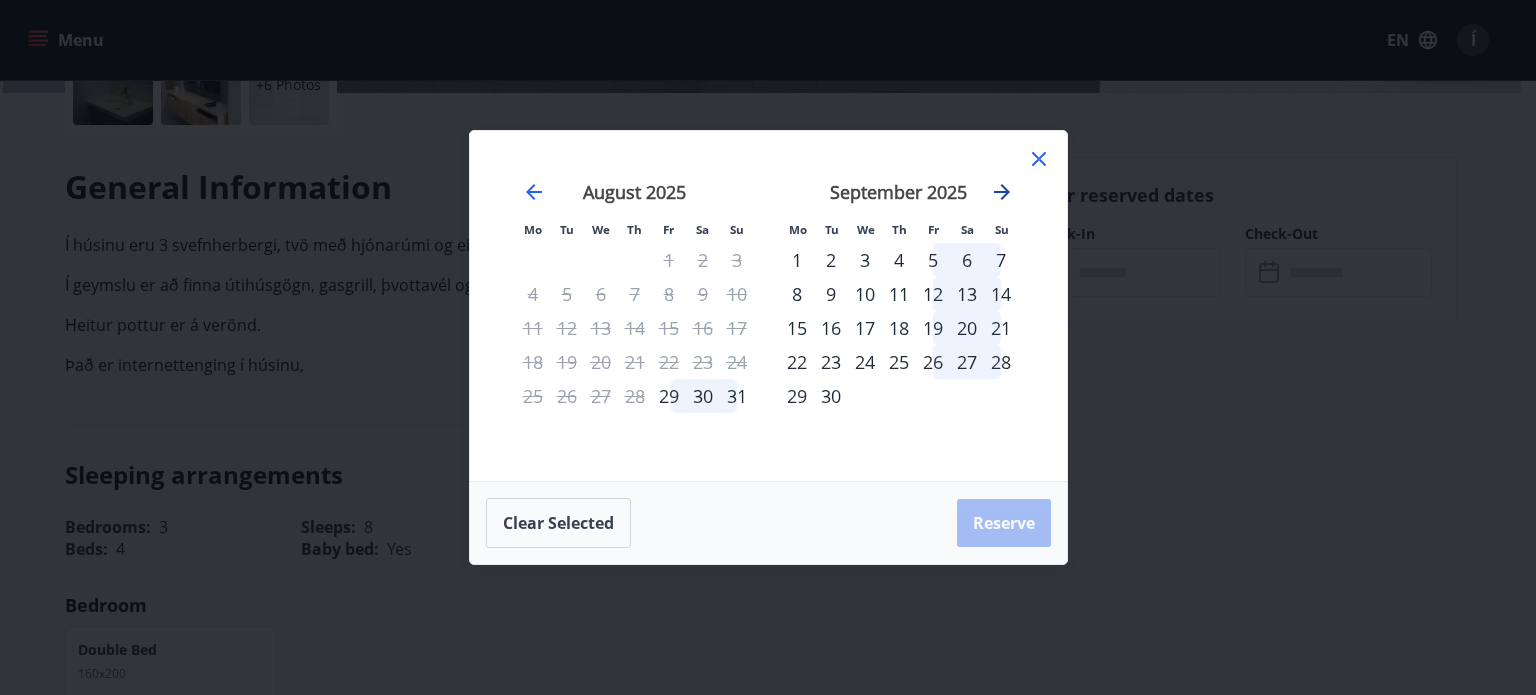click 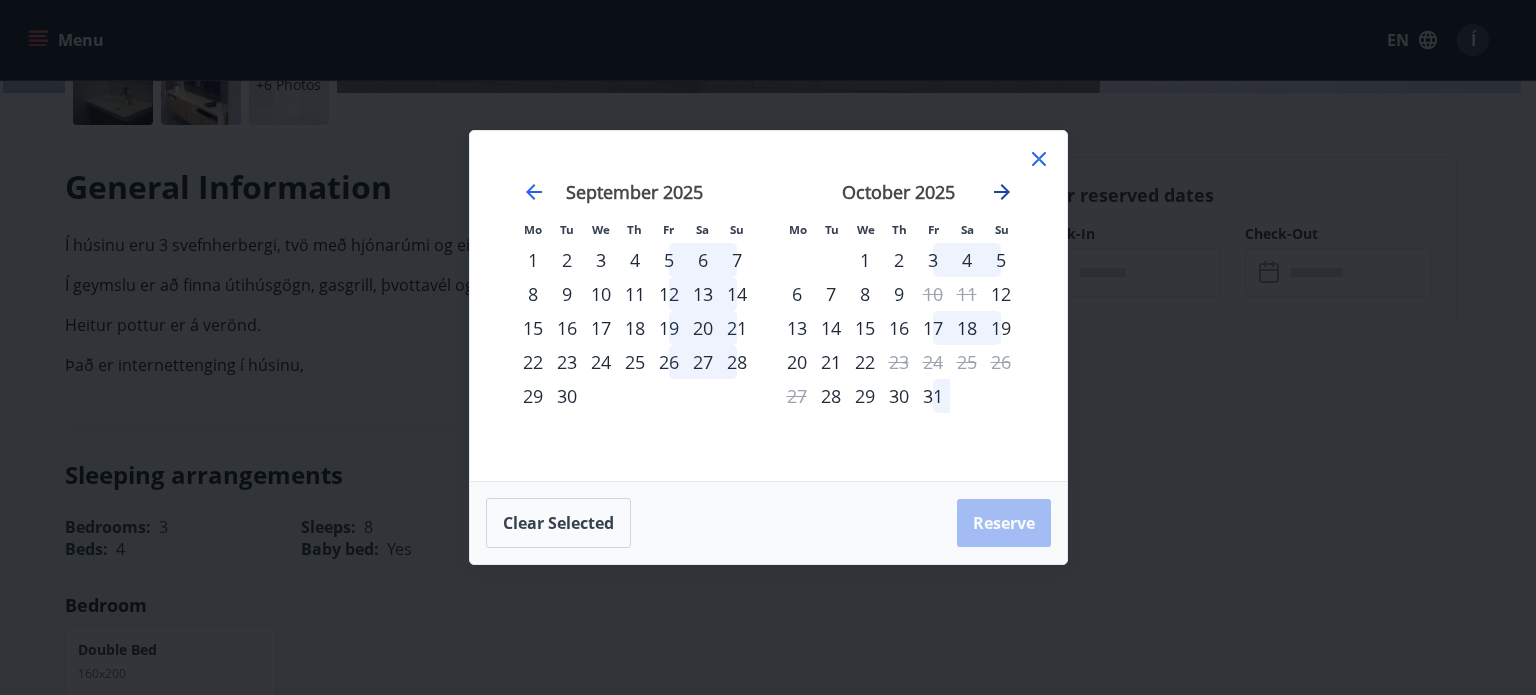 click 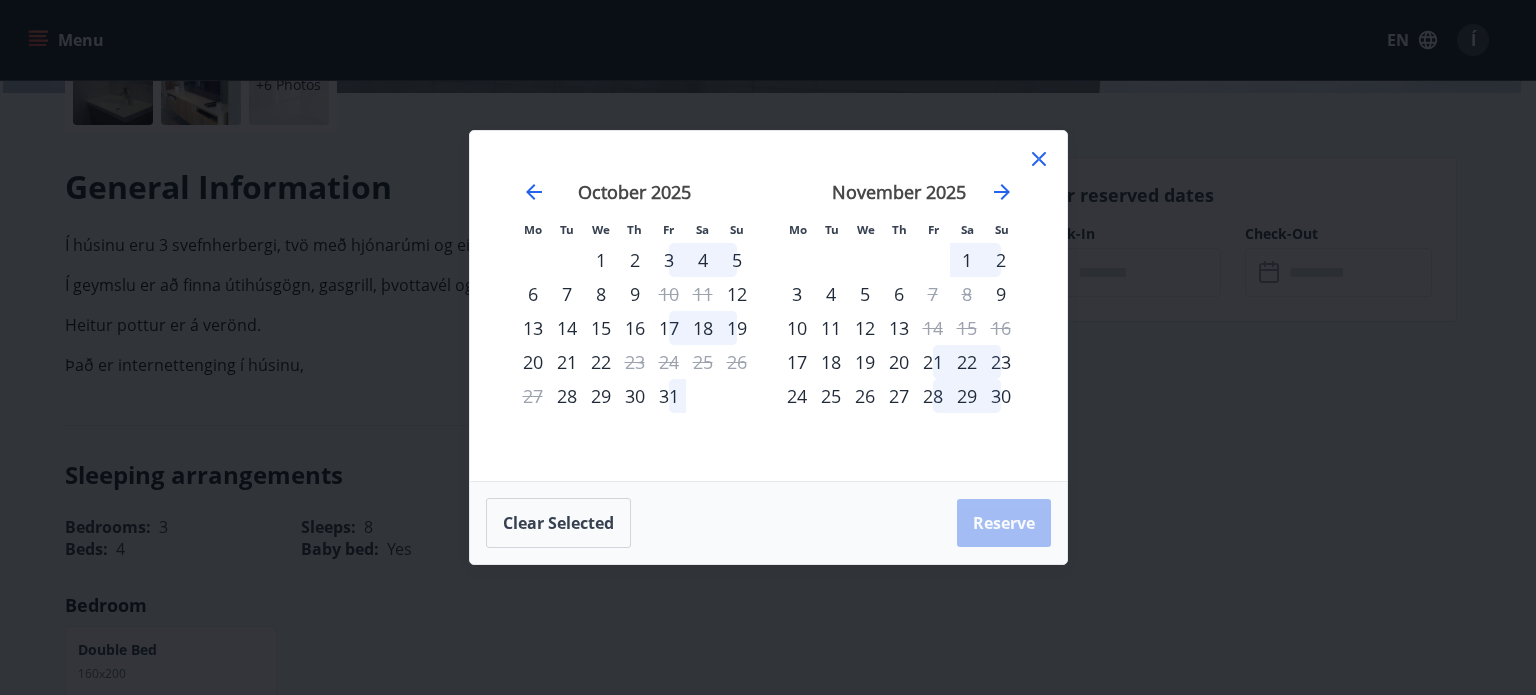 click on "3" at bounding box center (797, 294) 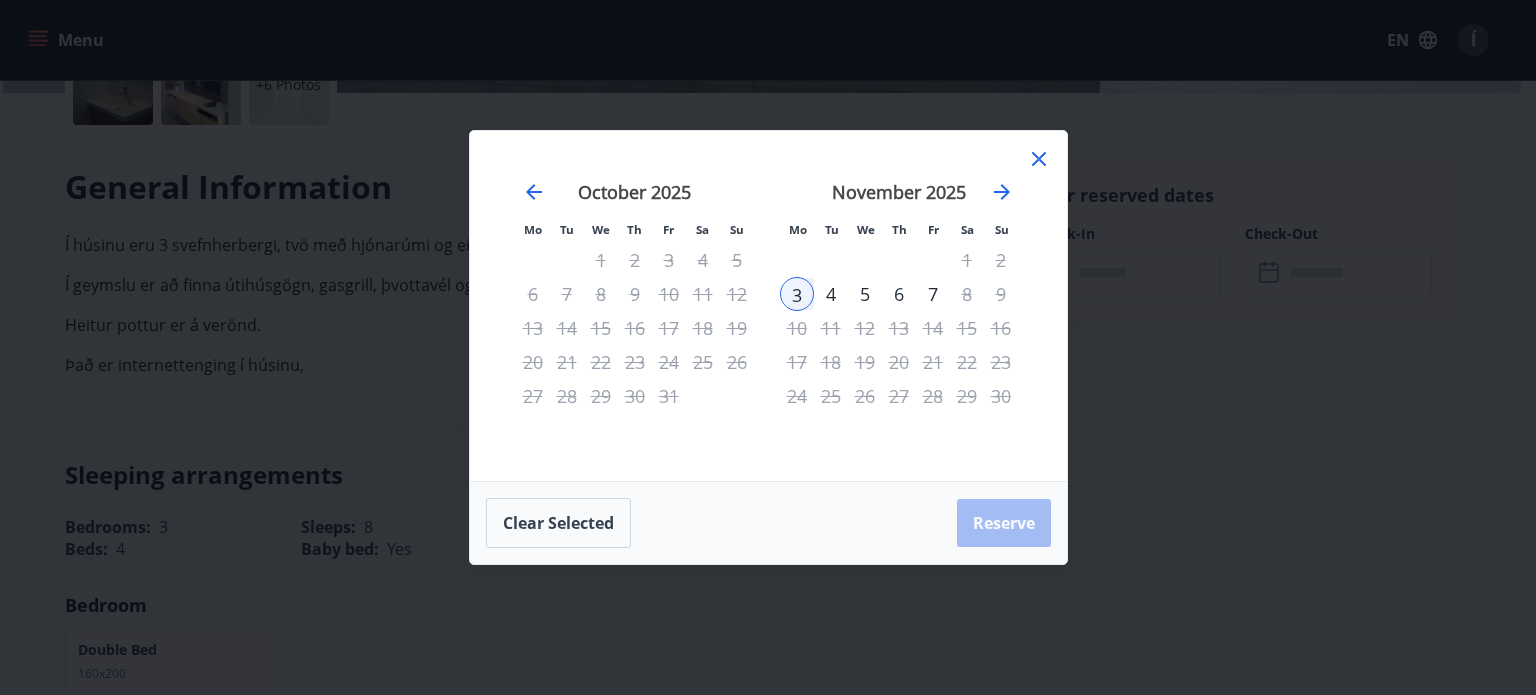click on "4" at bounding box center [831, 294] 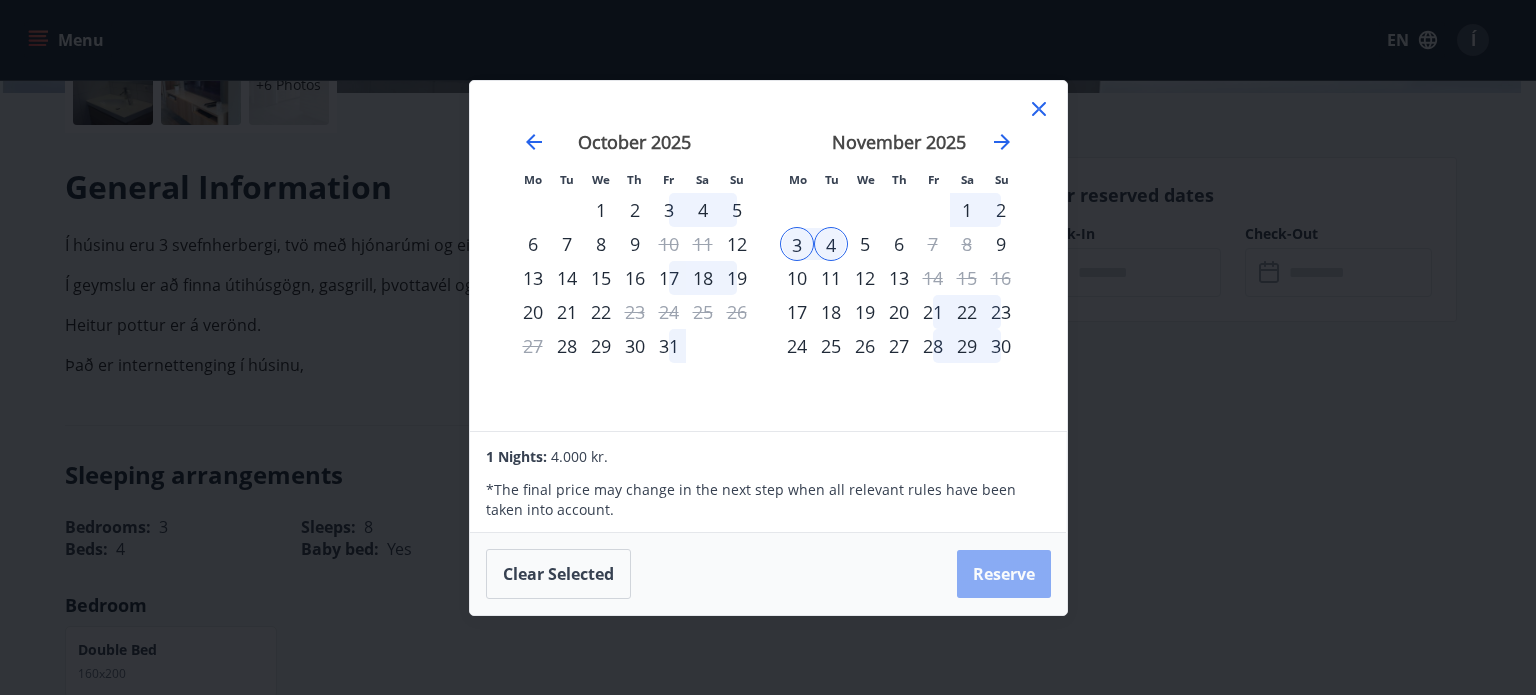 click on "Reserve" at bounding box center (1004, 574) 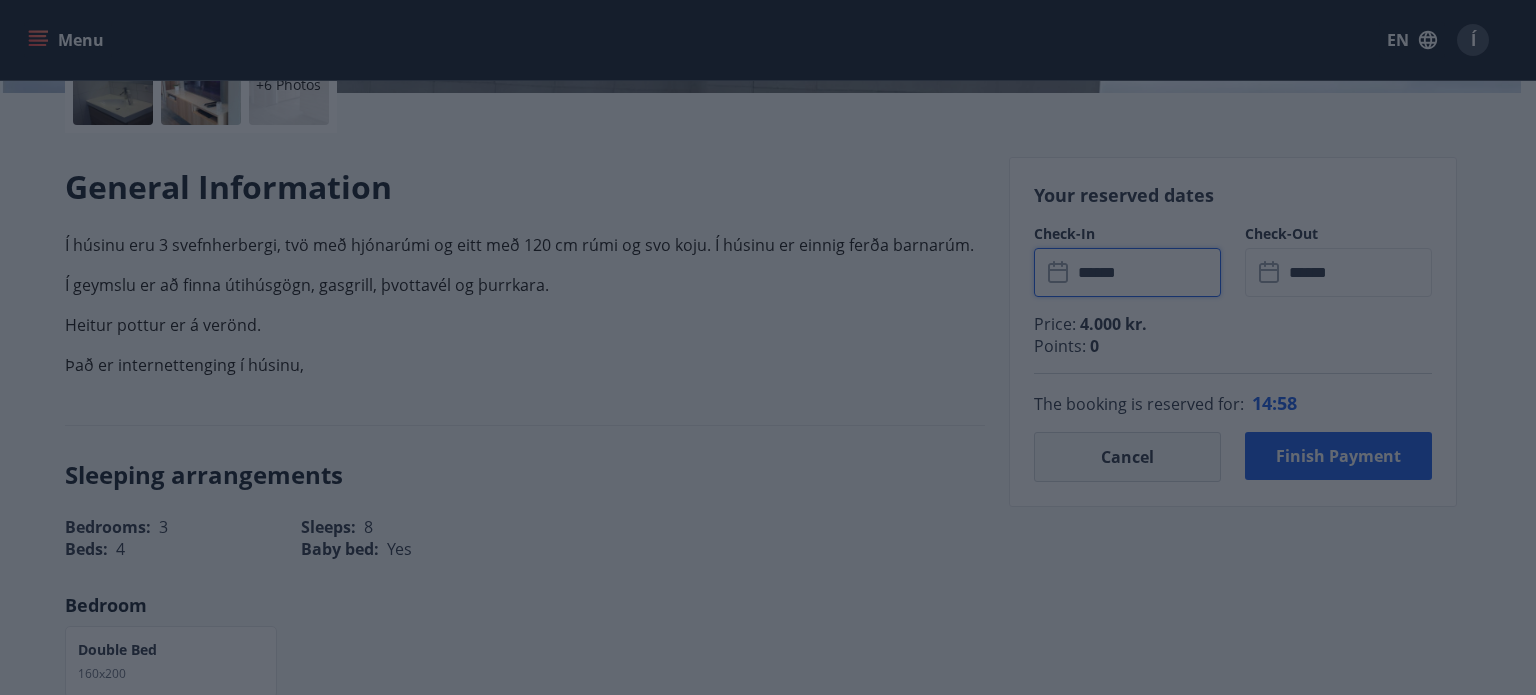 type on "******" 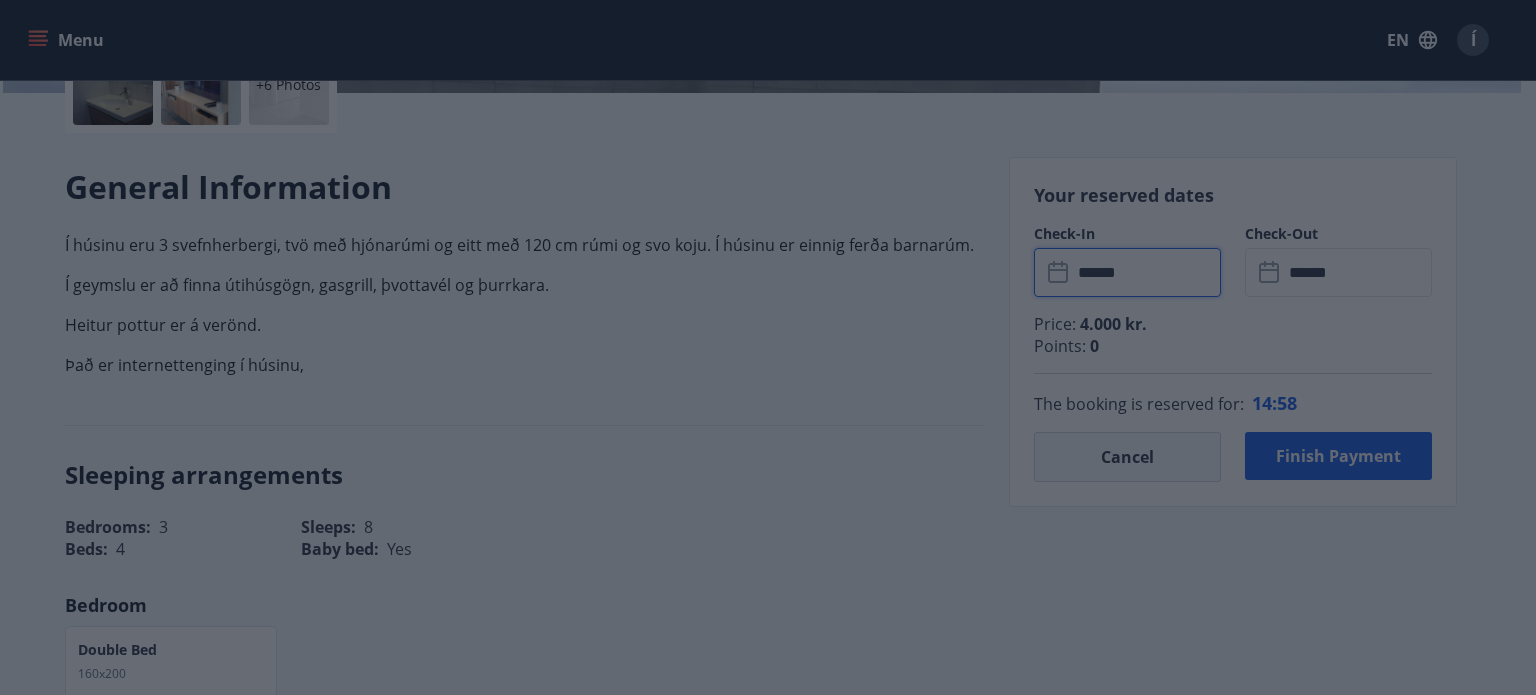 type on "******" 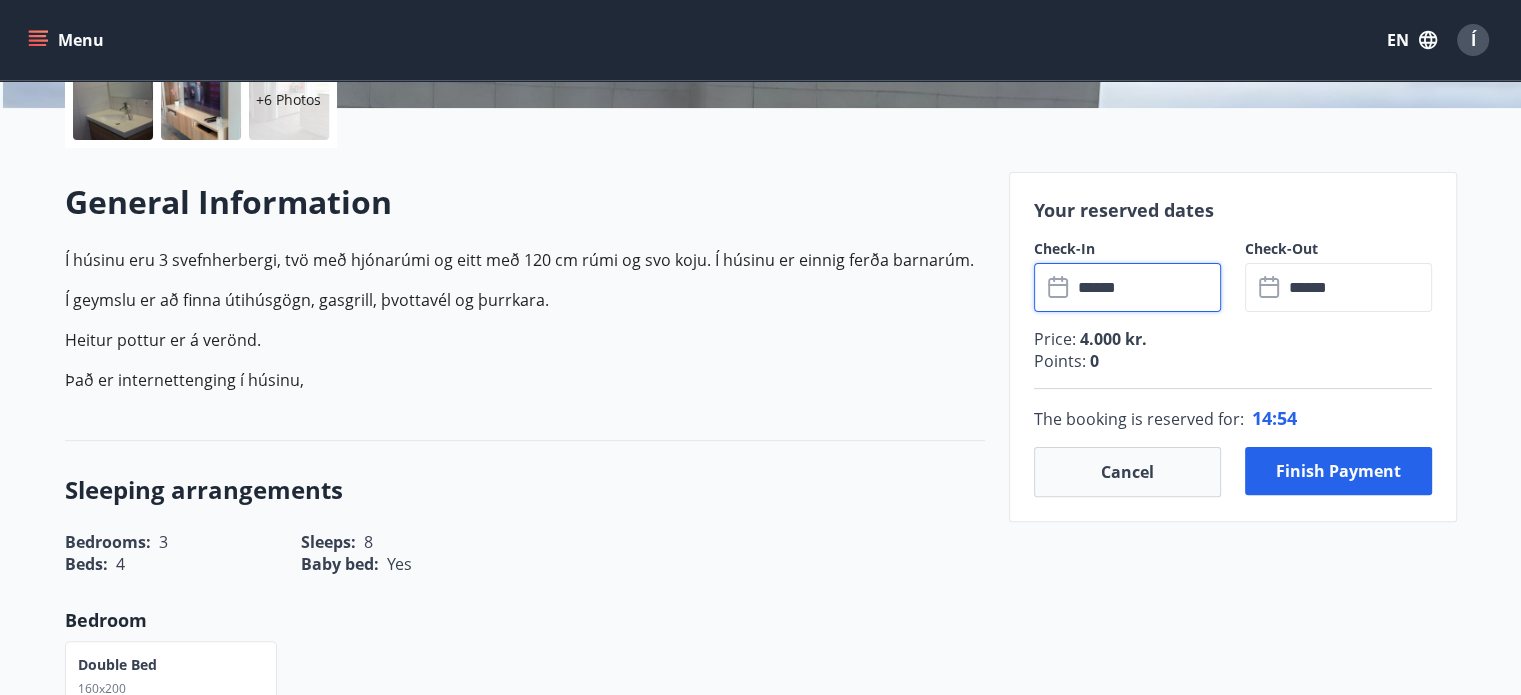 scroll, scrollTop: 504, scrollLeft: 0, axis: vertical 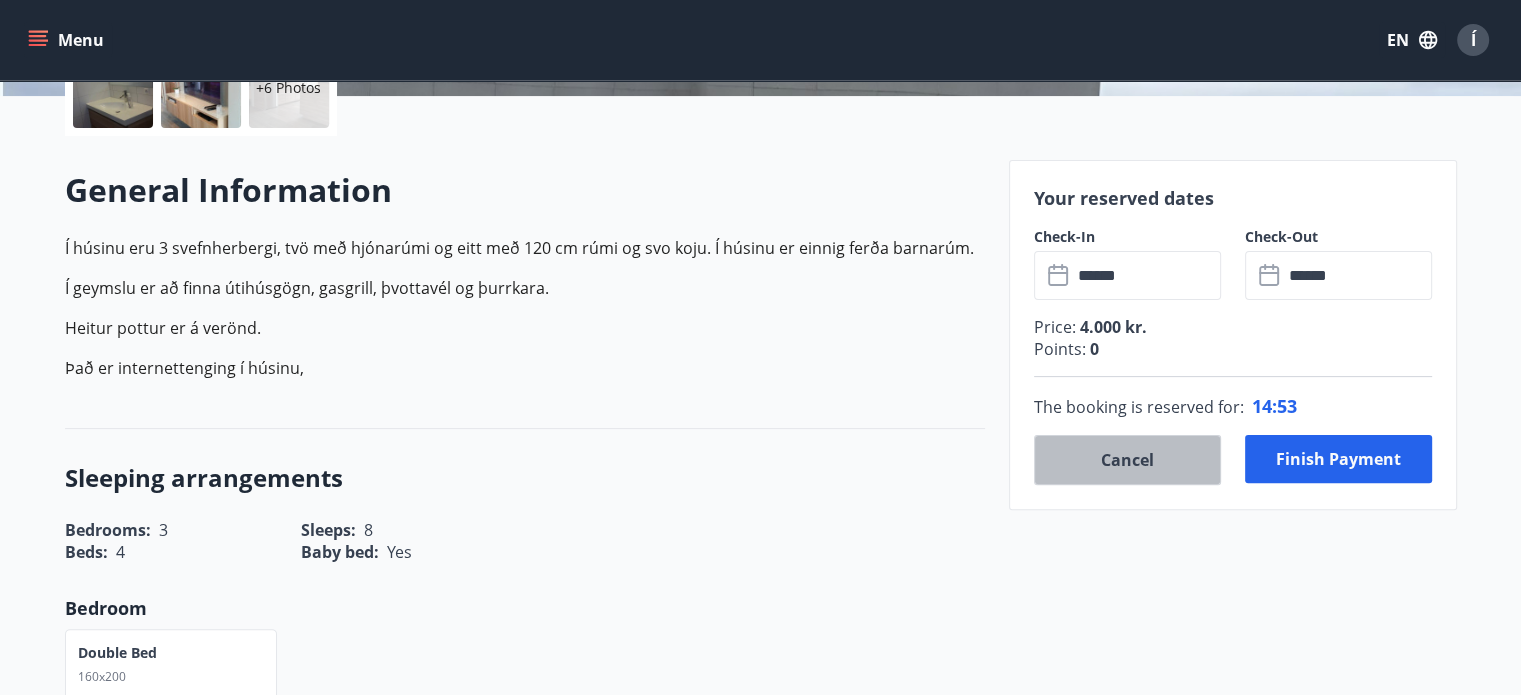 click on "Cancel" at bounding box center [1127, 460] 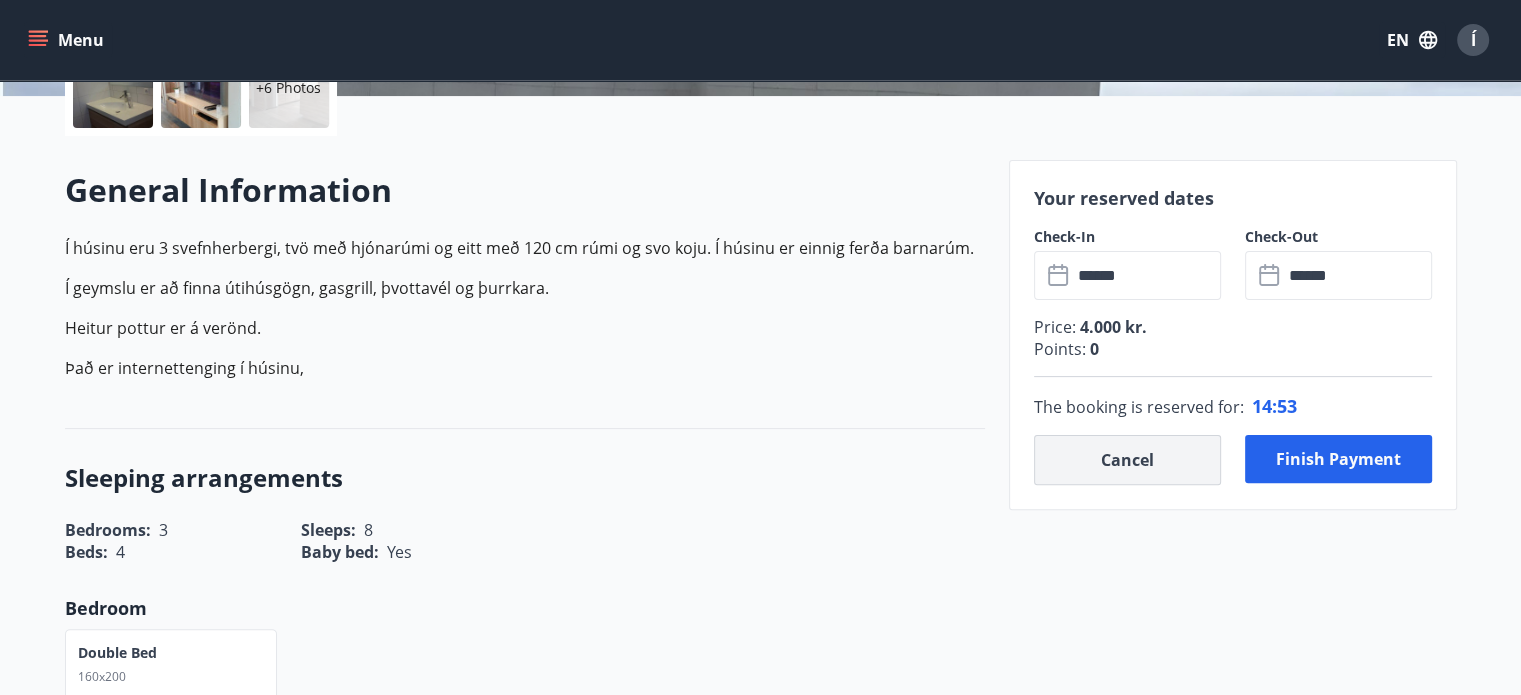 type 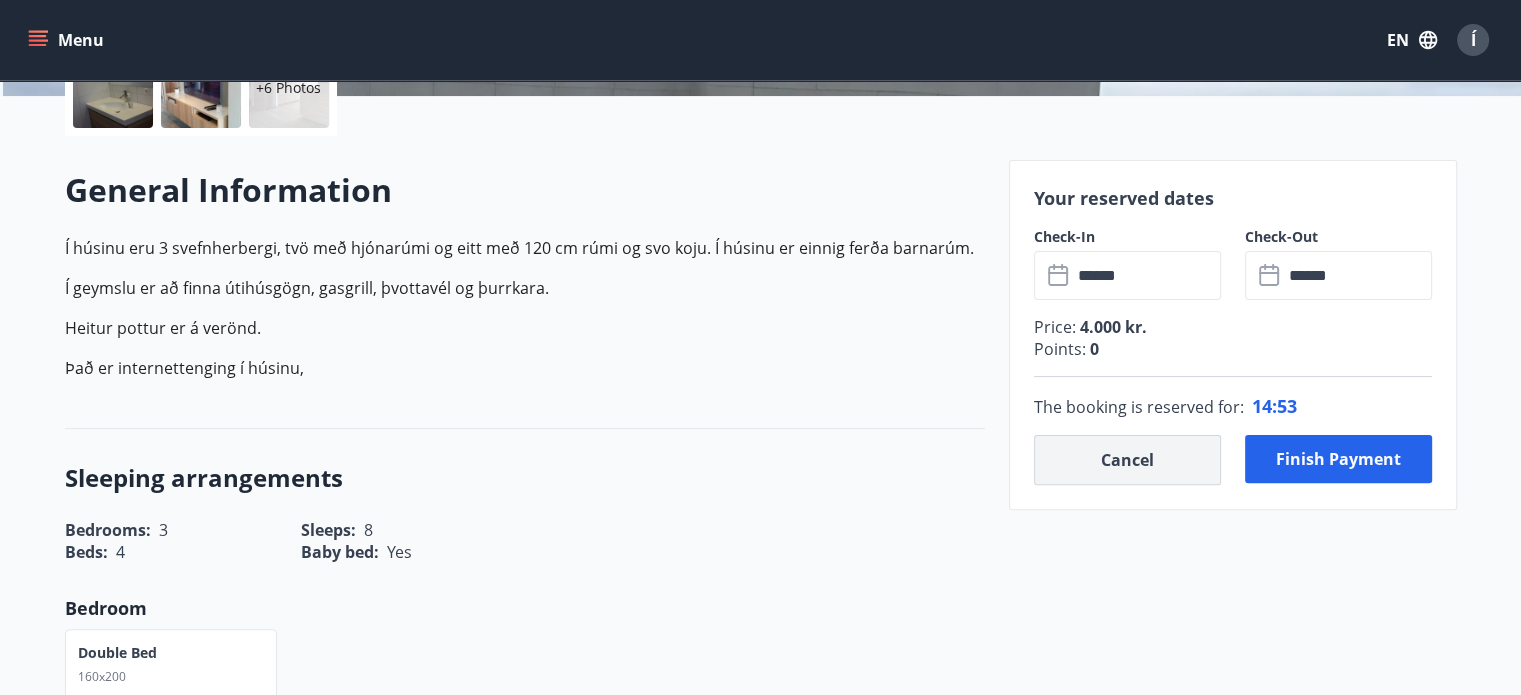 type 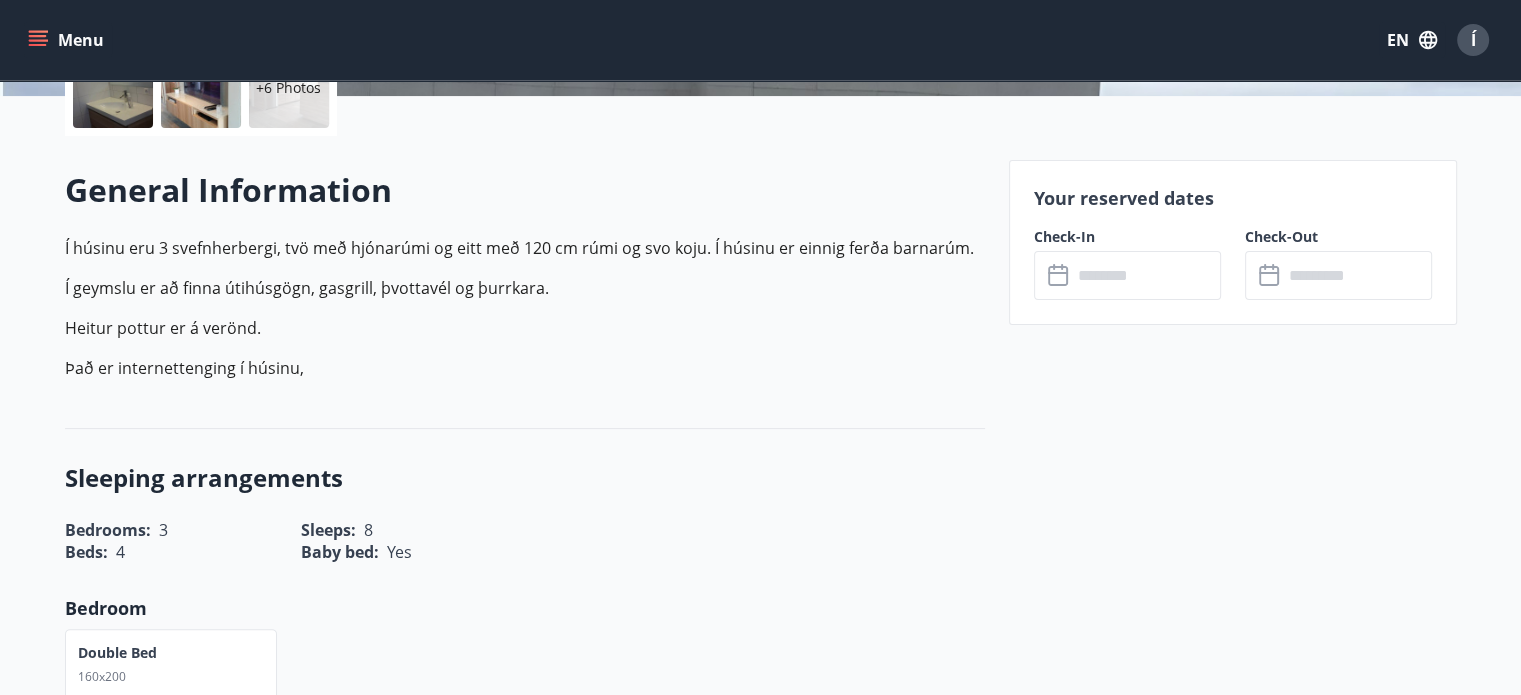 scroll, scrollTop: 0, scrollLeft: 0, axis: both 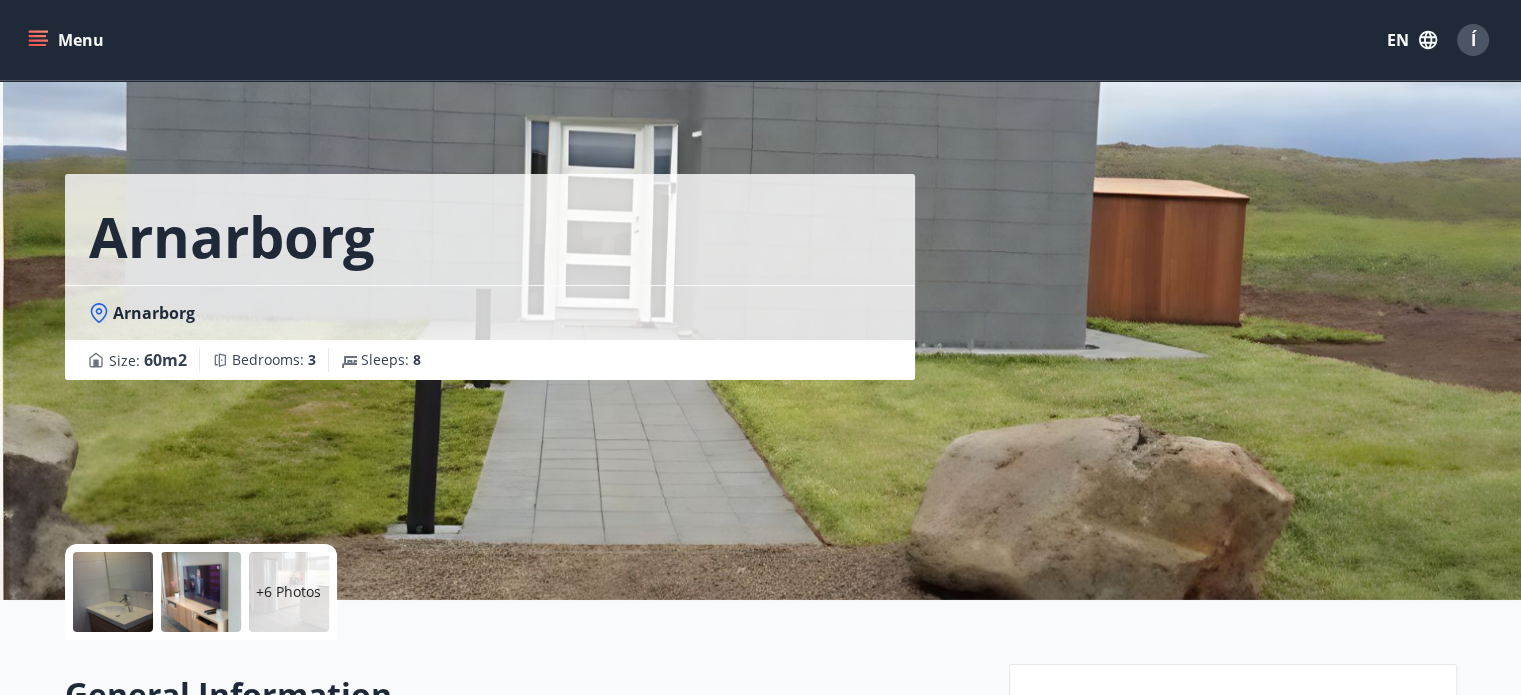 click 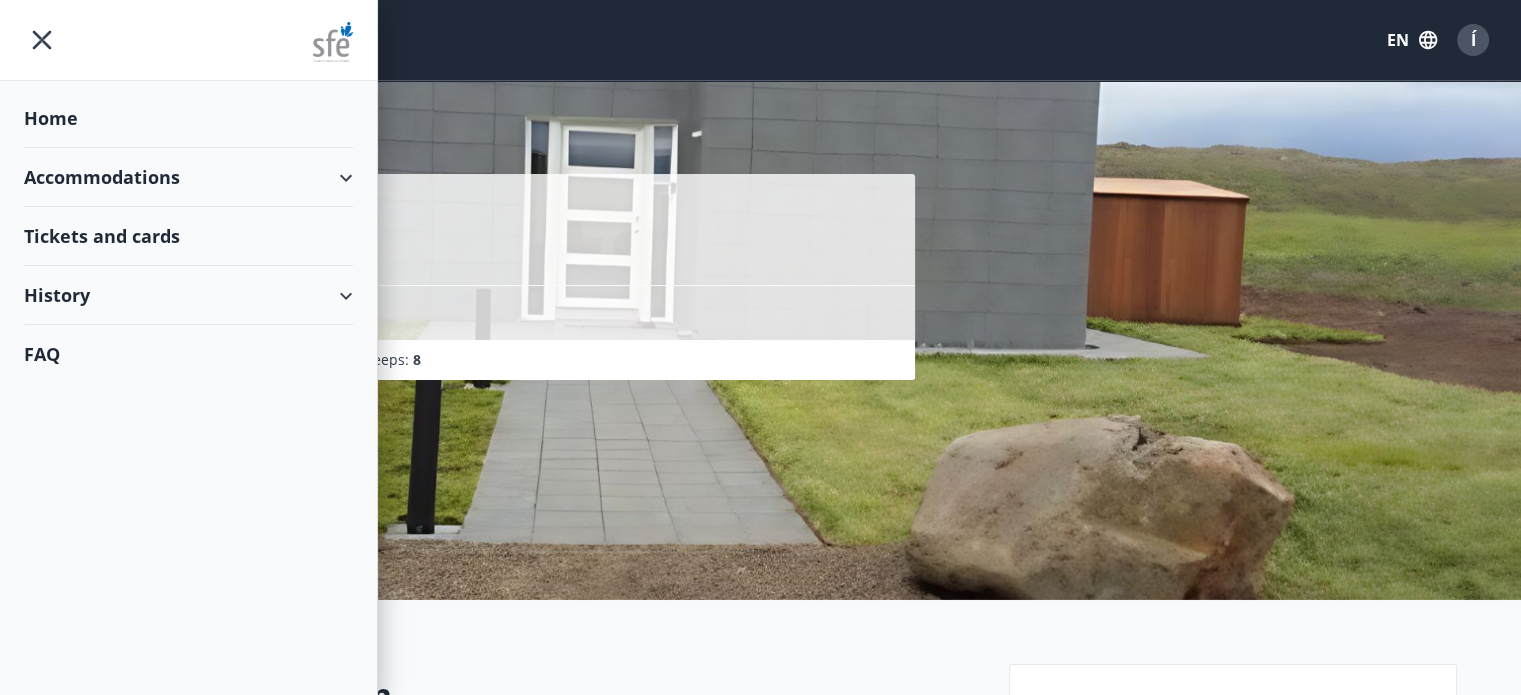 click on "Accommodations" at bounding box center [188, 177] 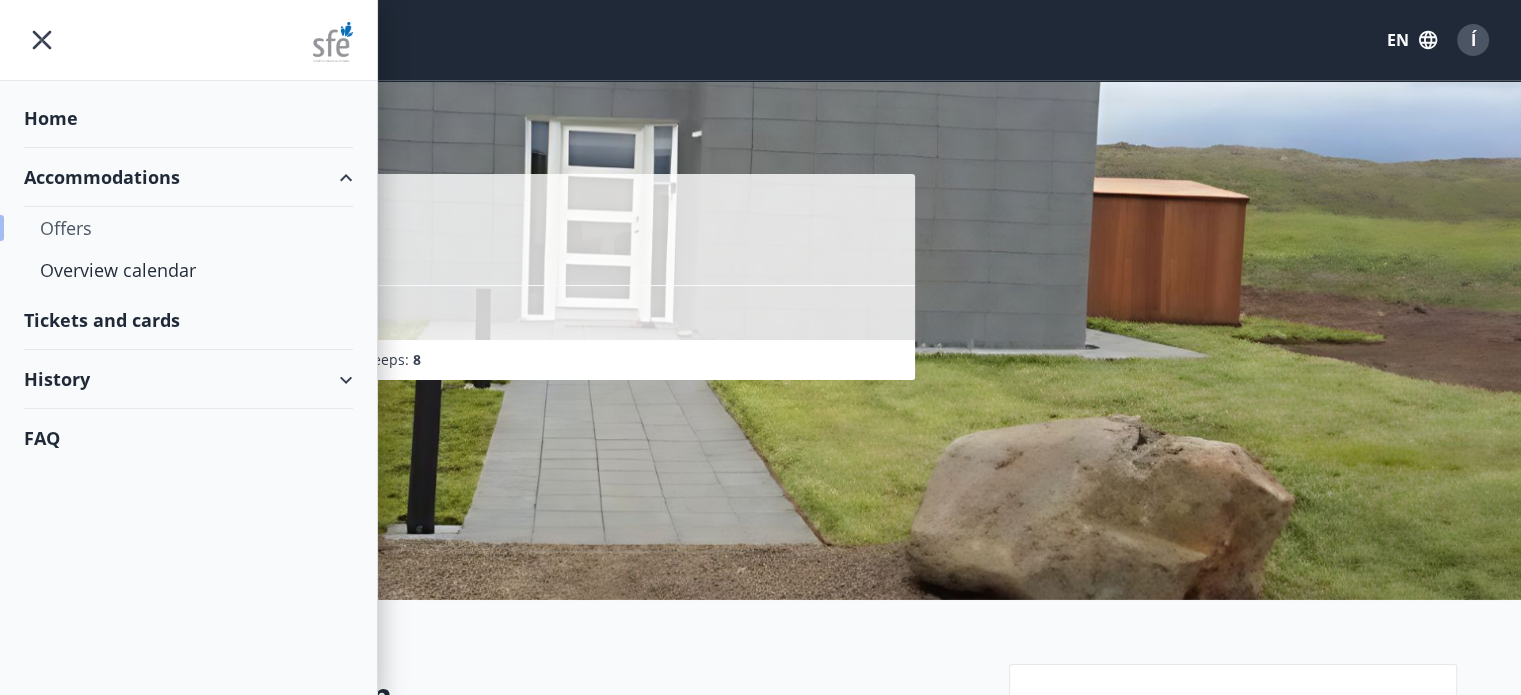click on "Offers" at bounding box center (188, 228) 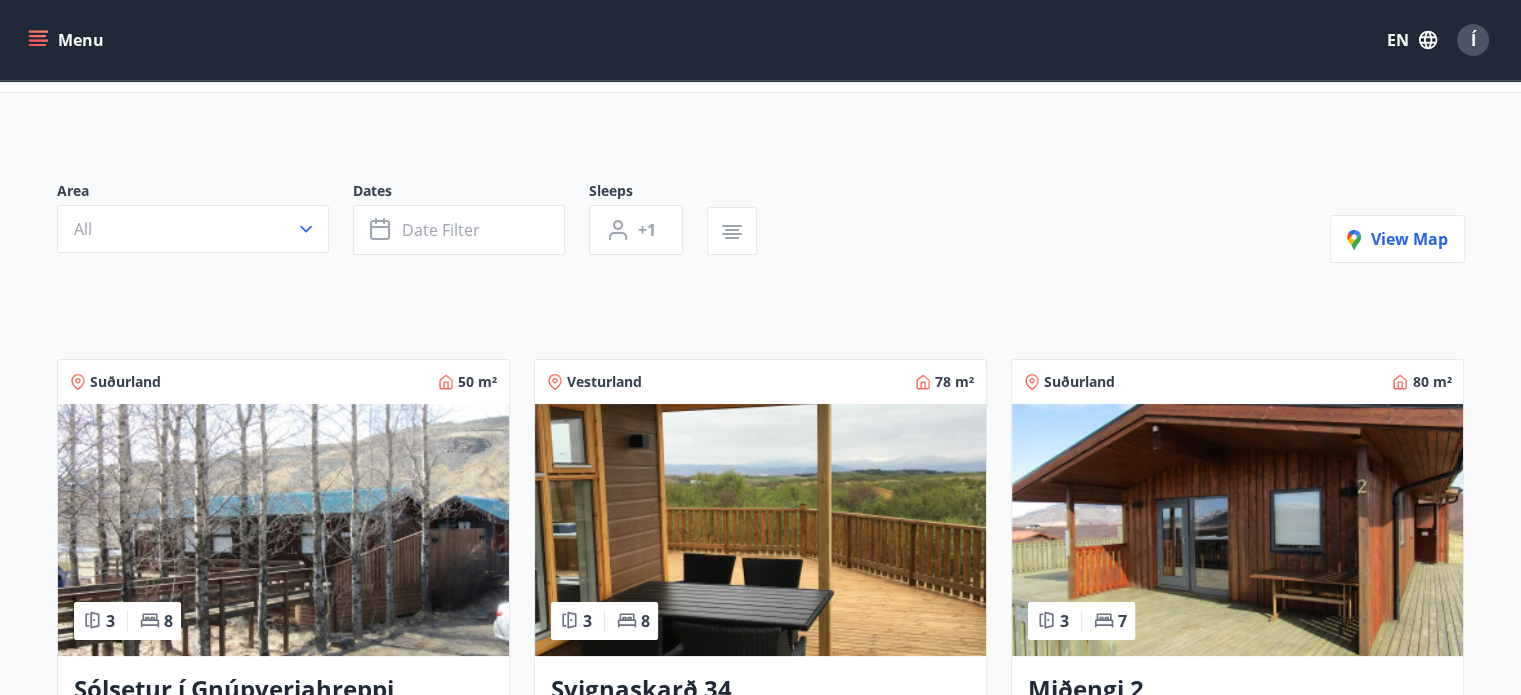 scroll, scrollTop: 92, scrollLeft: 0, axis: vertical 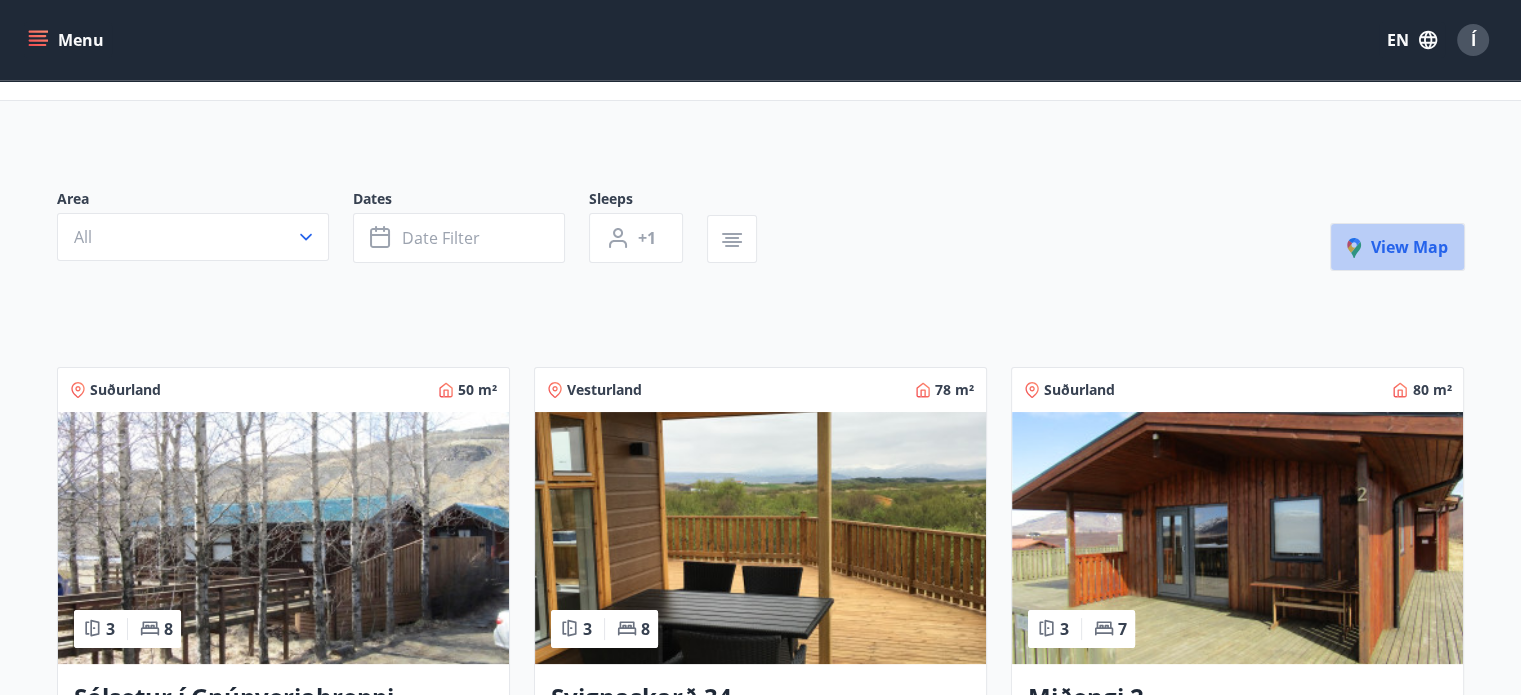 click on "View map" at bounding box center [1397, 247] 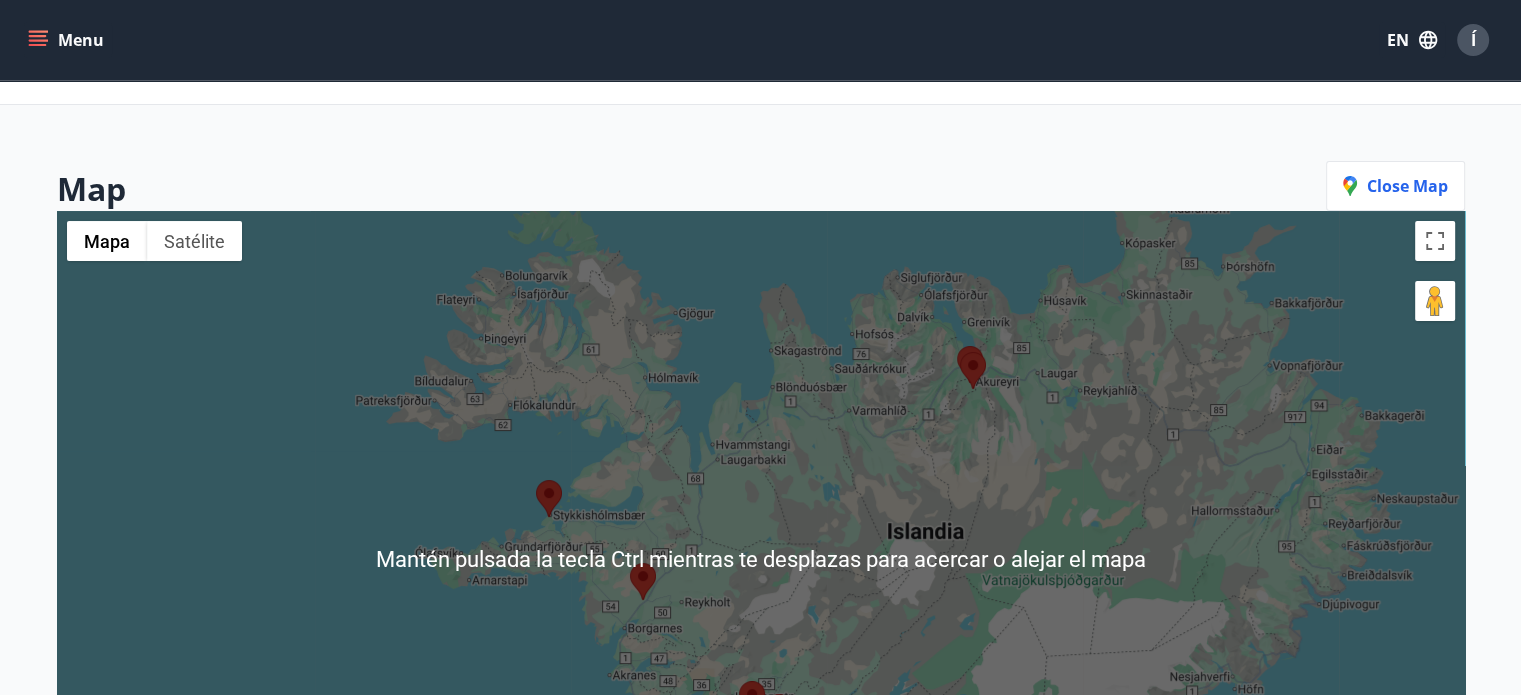 scroll, scrollTop: 76, scrollLeft: 0, axis: vertical 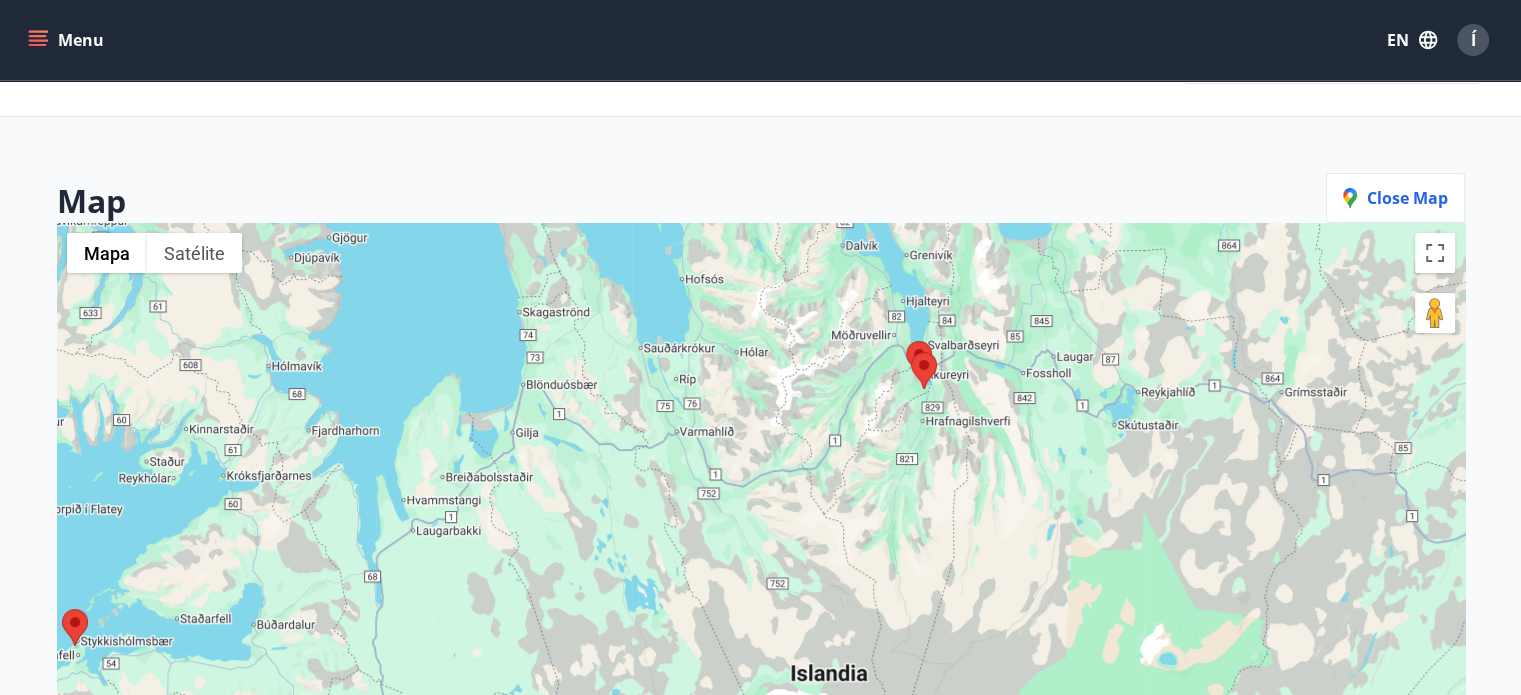 click at bounding box center (911, 352) 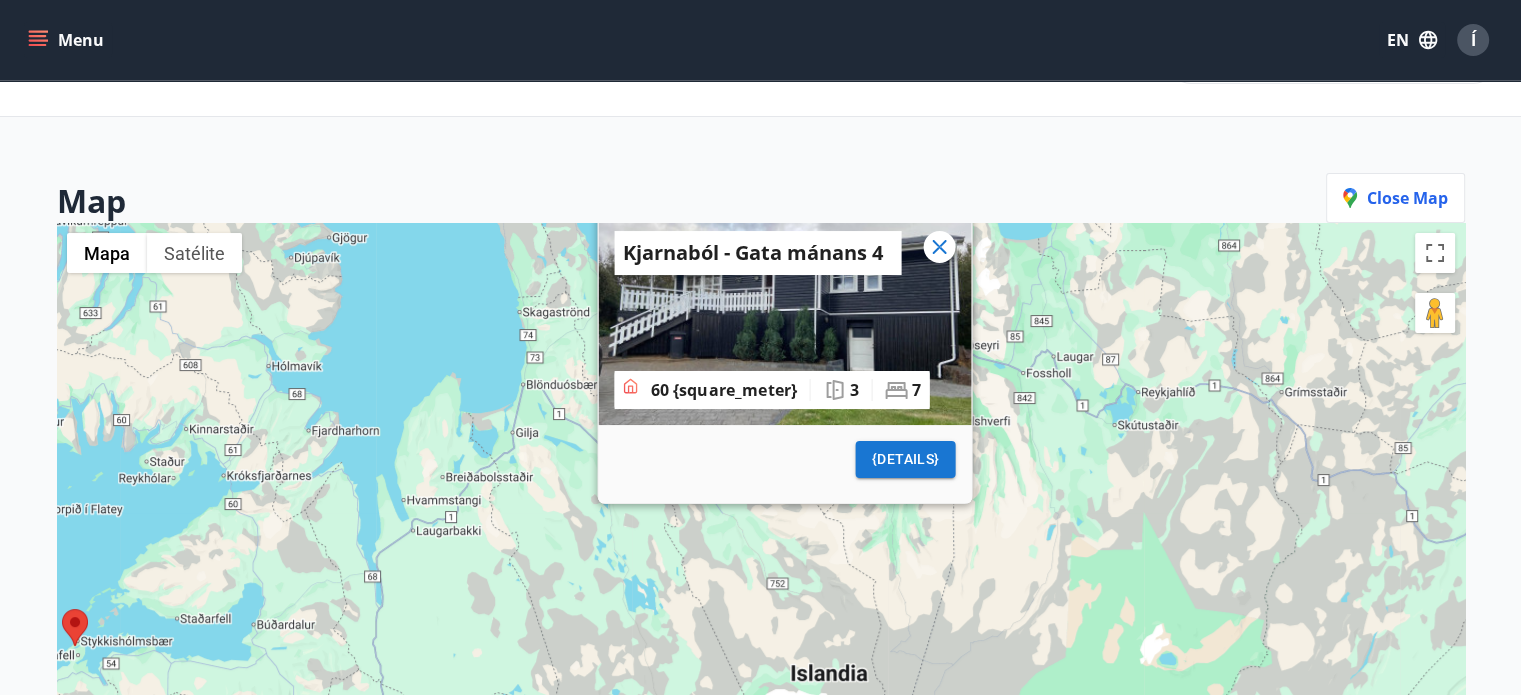 click 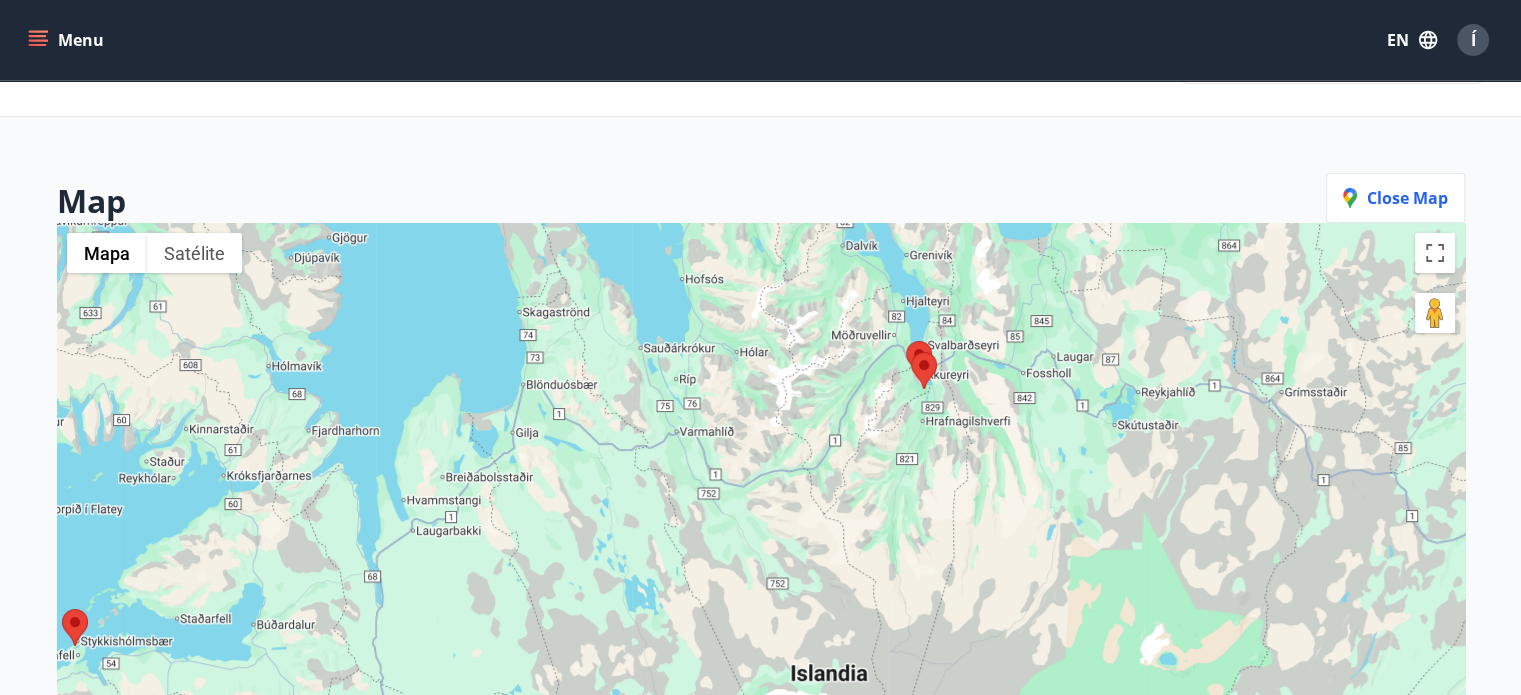 click at bounding box center [924, 370] 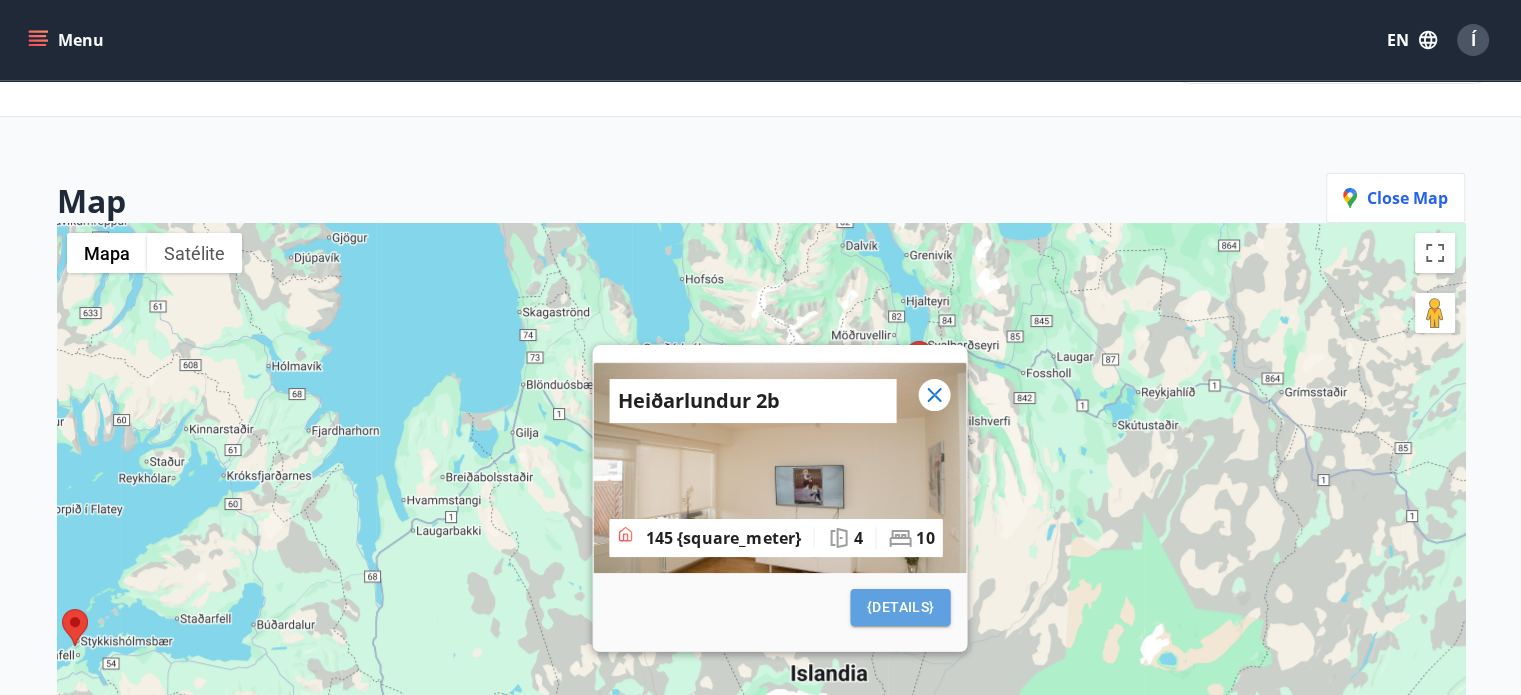 click on "{details}" at bounding box center [900, 607] 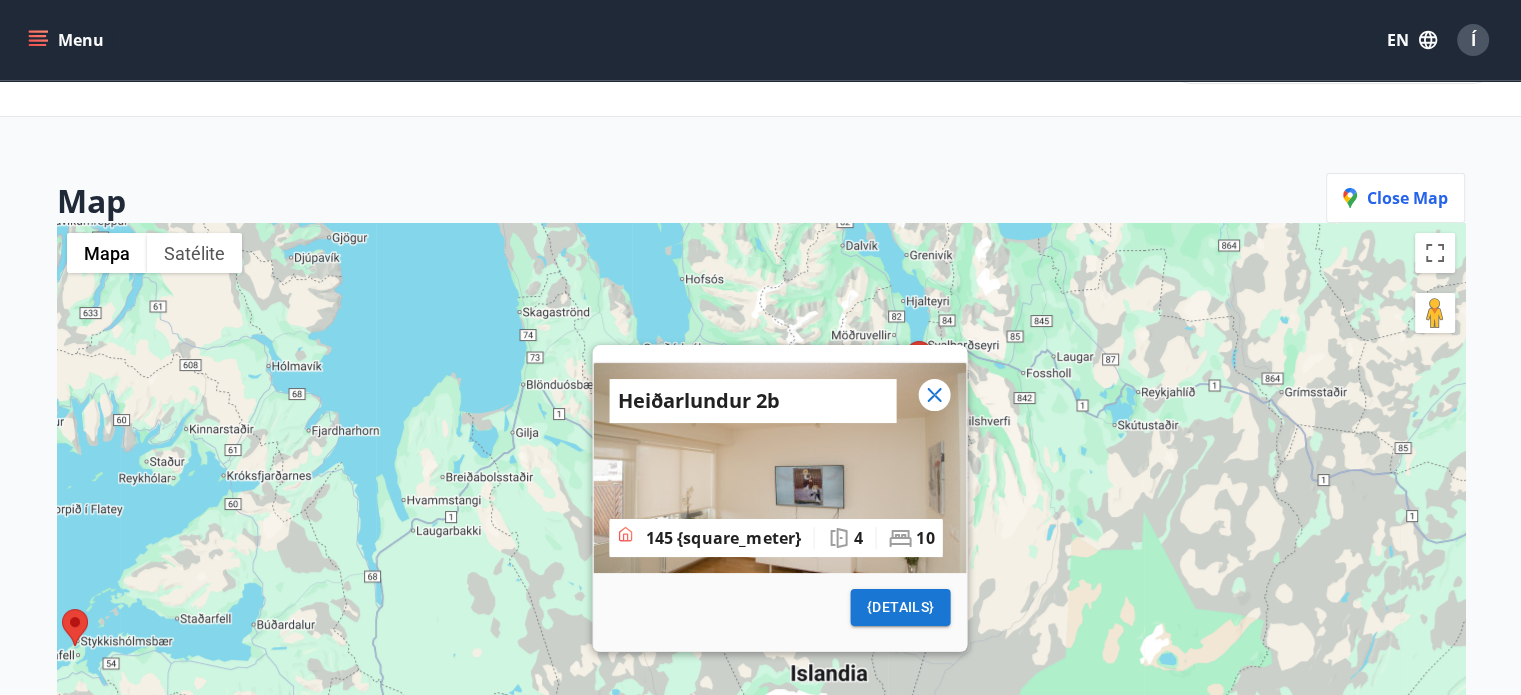 click 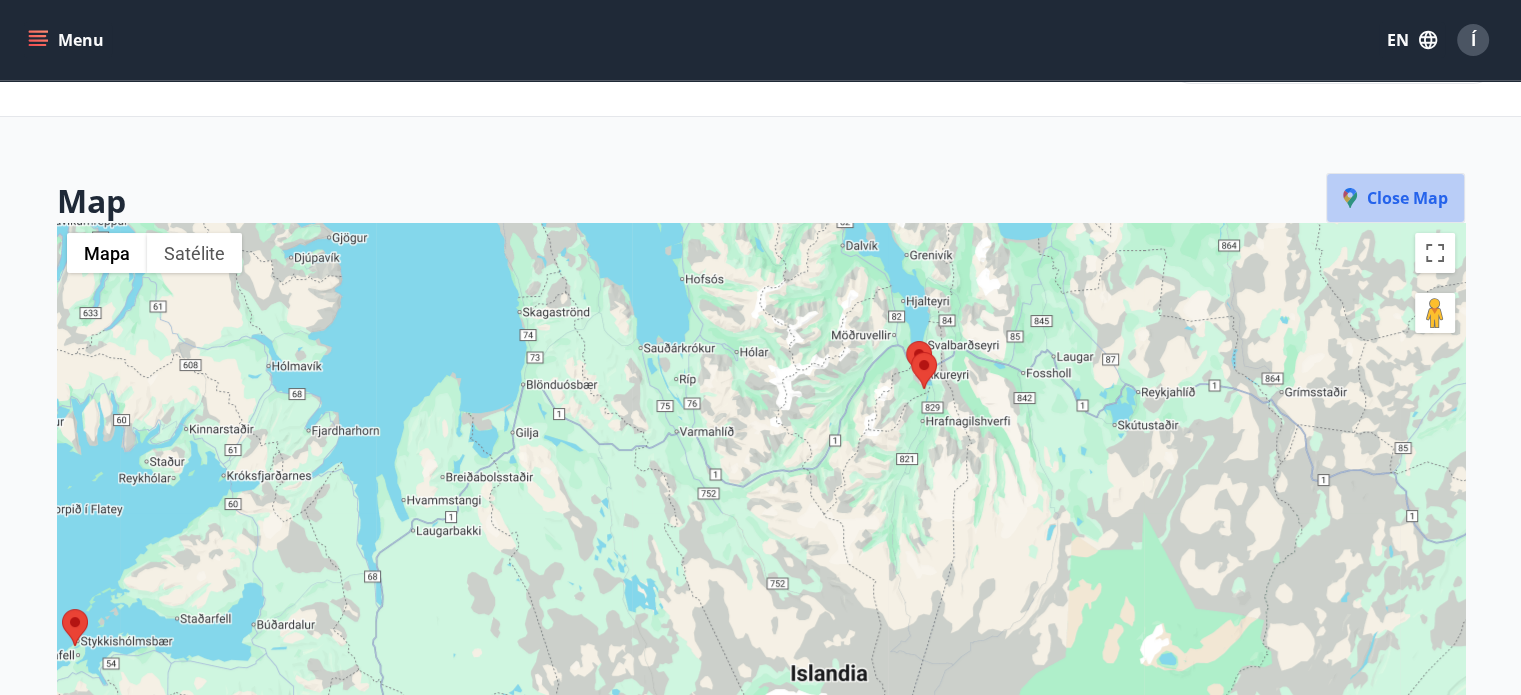 click on "Close map" at bounding box center (1395, 198) 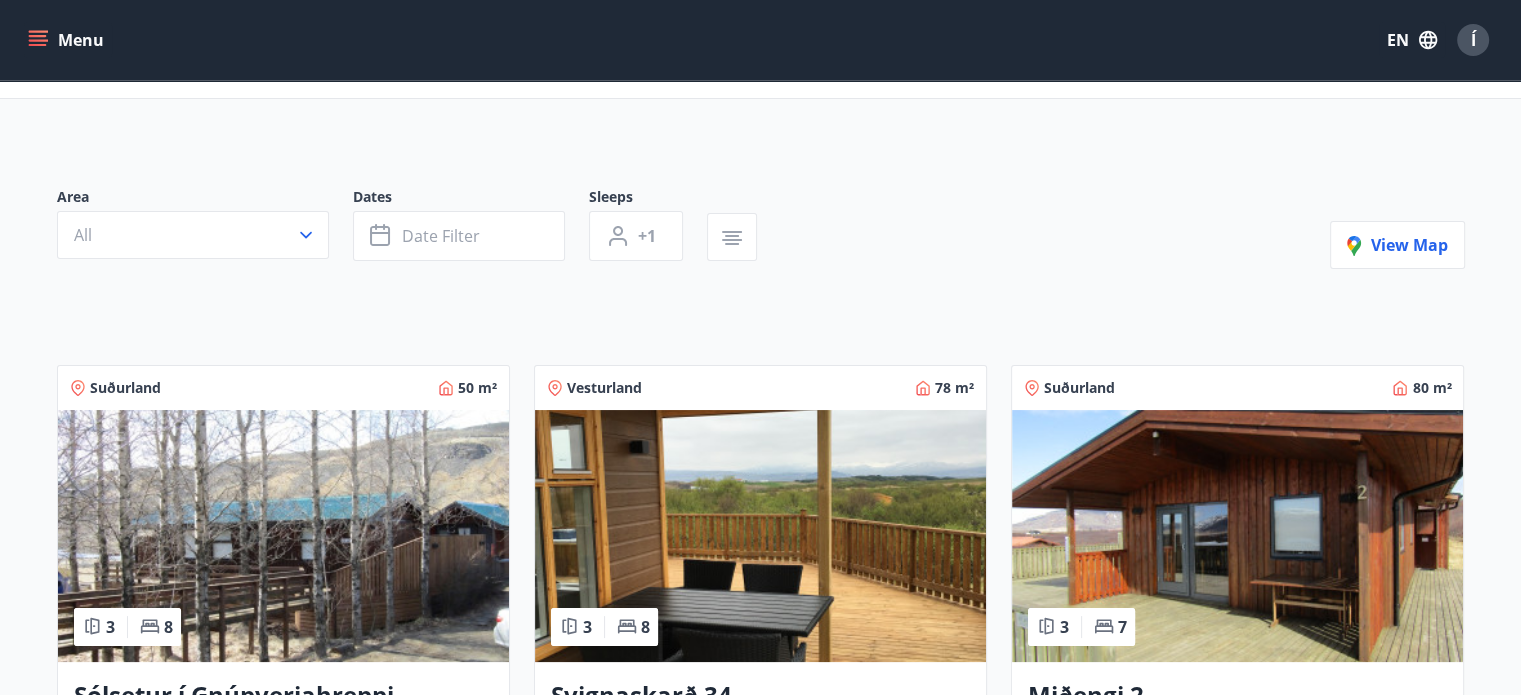 scroll, scrollTop: 0, scrollLeft: 0, axis: both 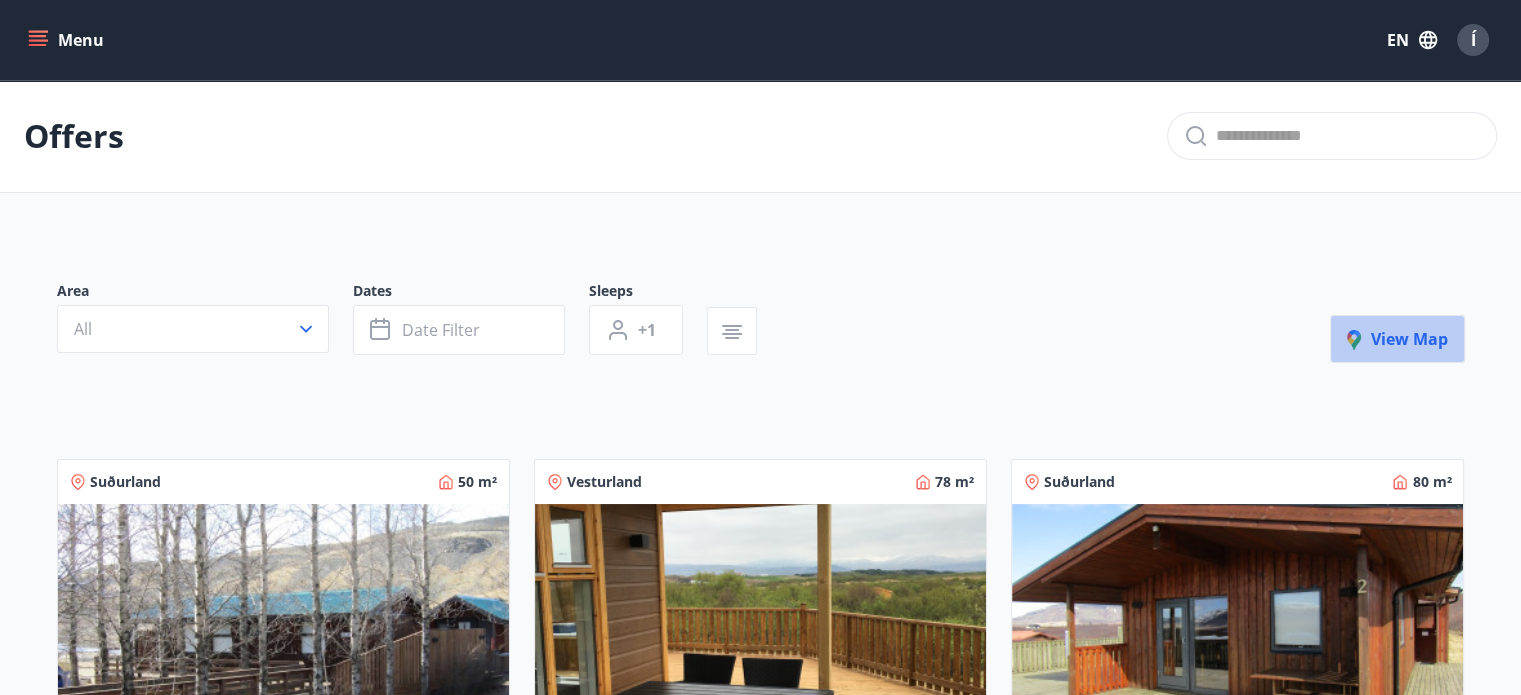 click on "View map" at bounding box center [1397, 339] 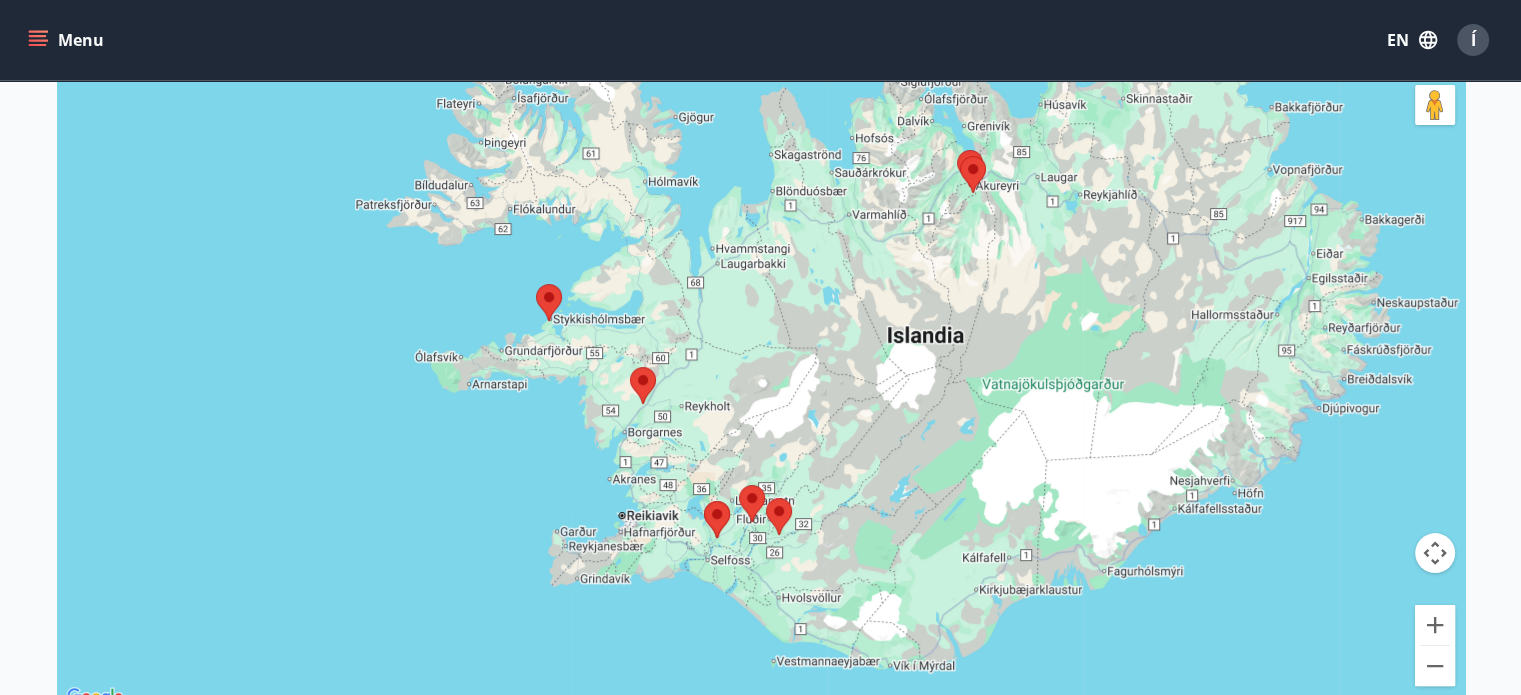 scroll, scrollTop: 304, scrollLeft: 0, axis: vertical 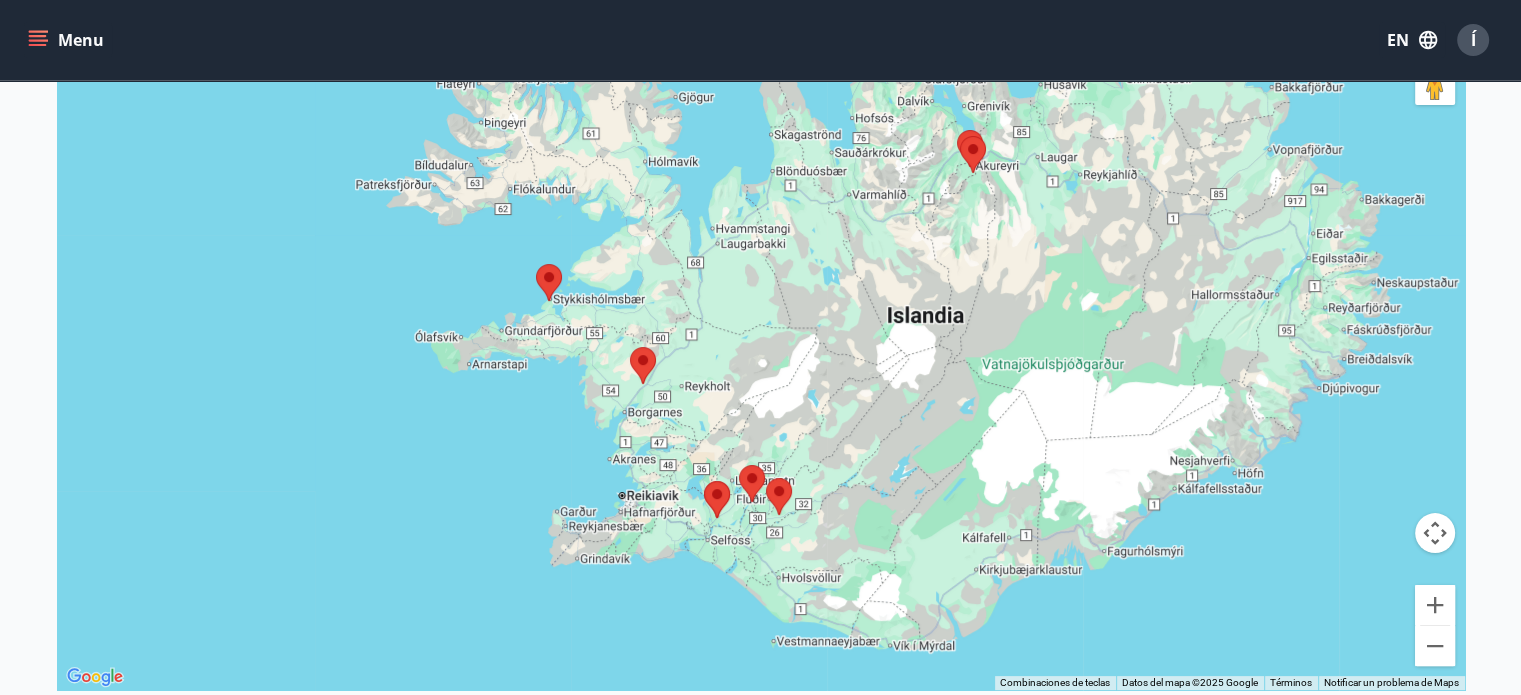 click at bounding box center (761, 342) 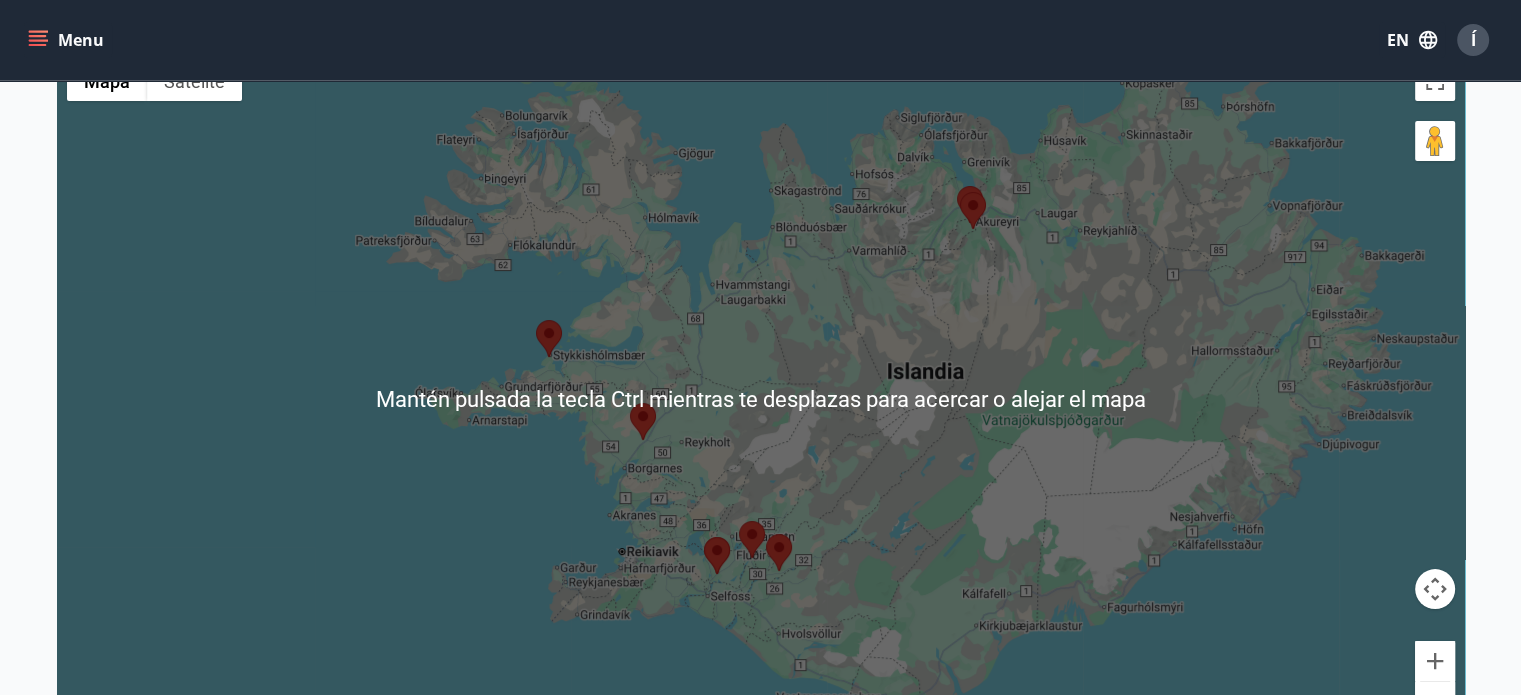scroll, scrollTop: 244, scrollLeft: 0, axis: vertical 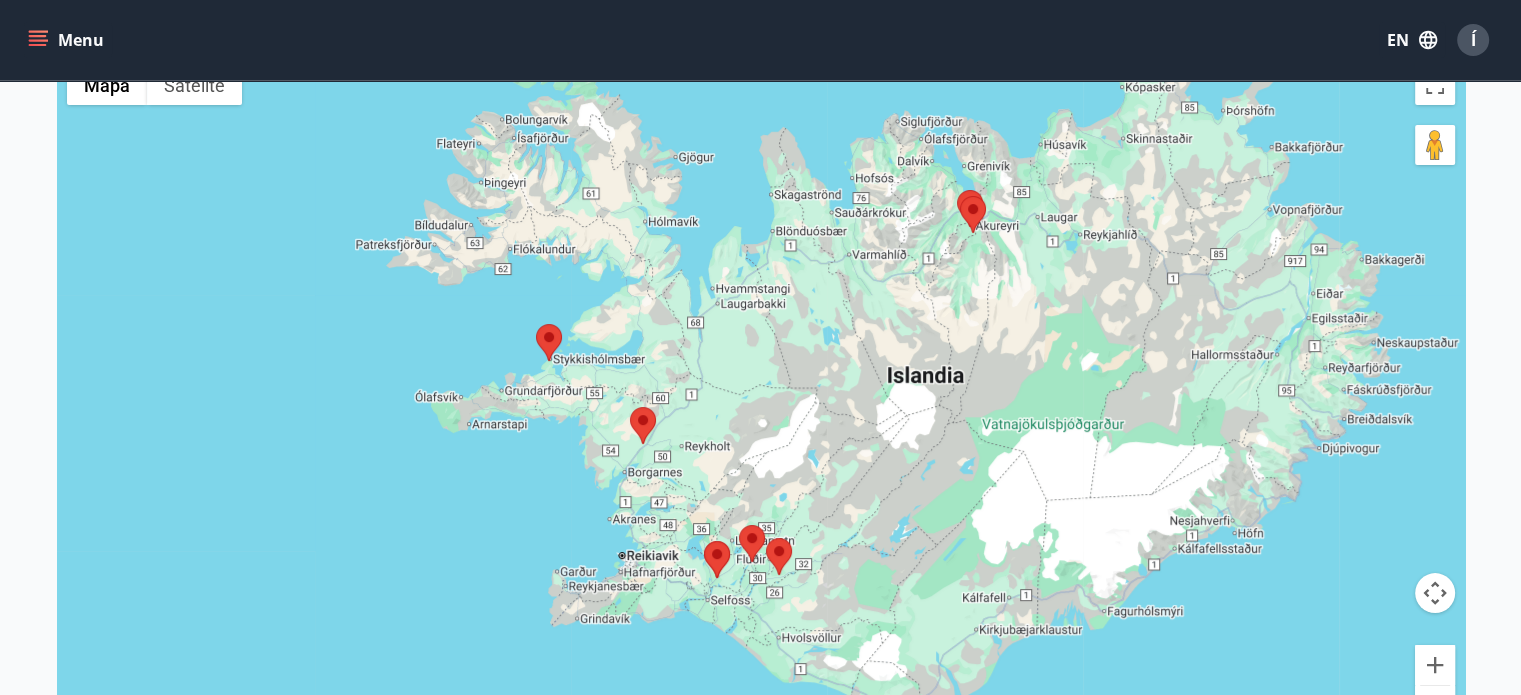click at bounding box center [630, 407] 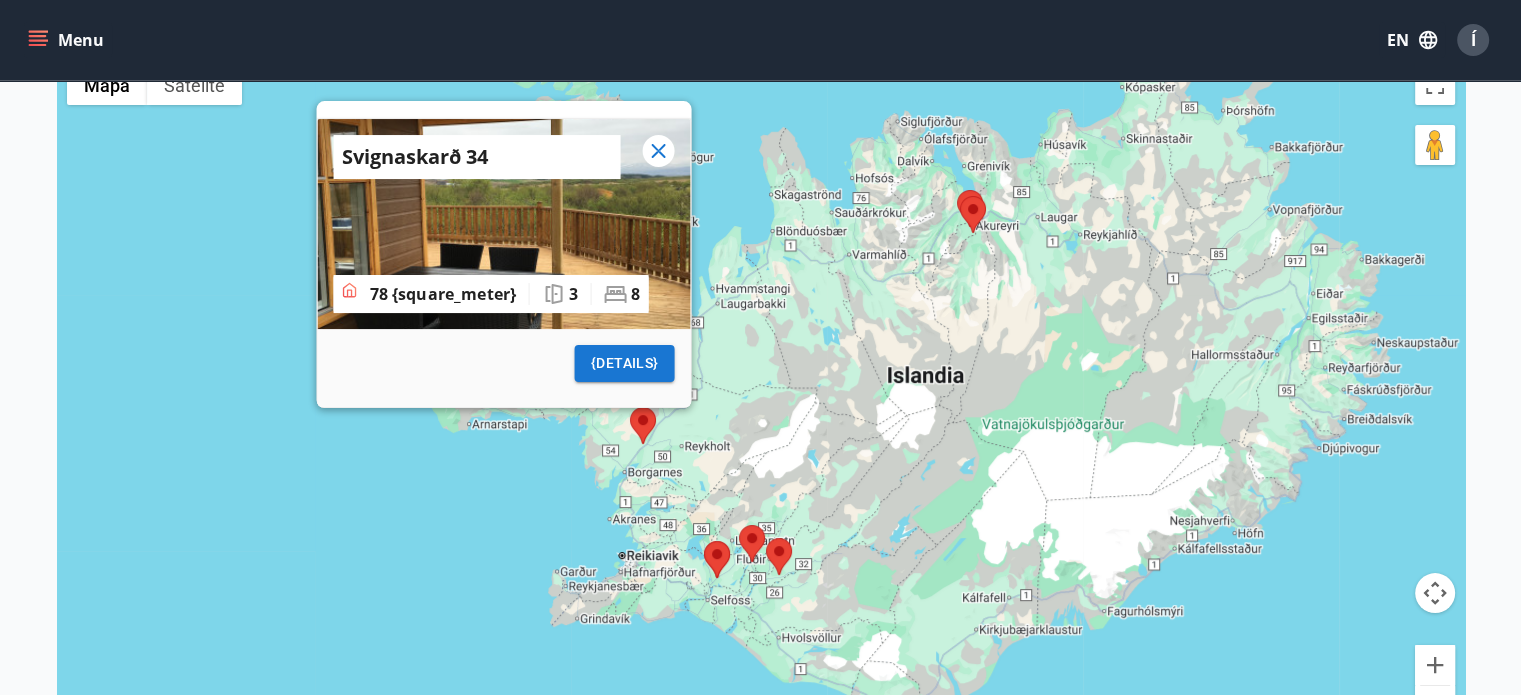click 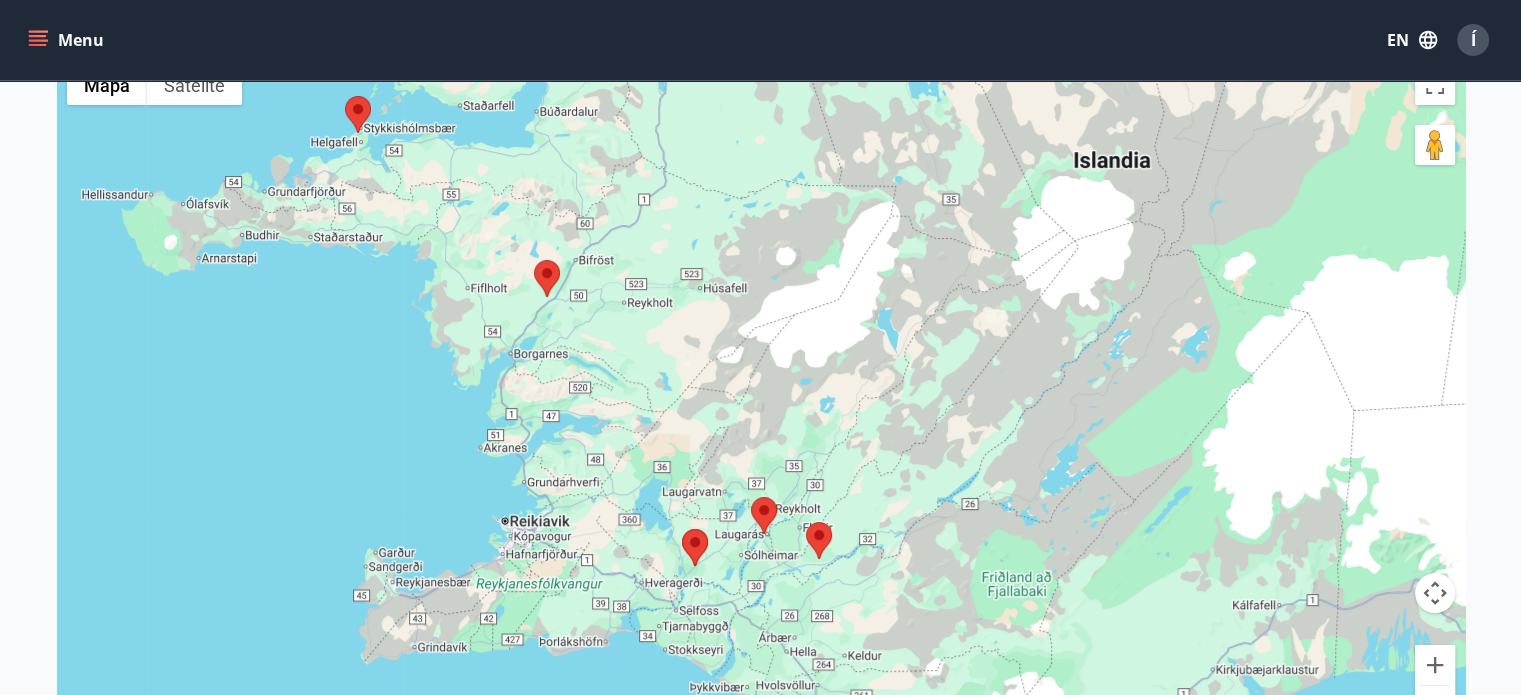drag, startPoint x: 679, startPoint y: 591, endPoint x: 711, endPoint y: 564, distance: 41.868843 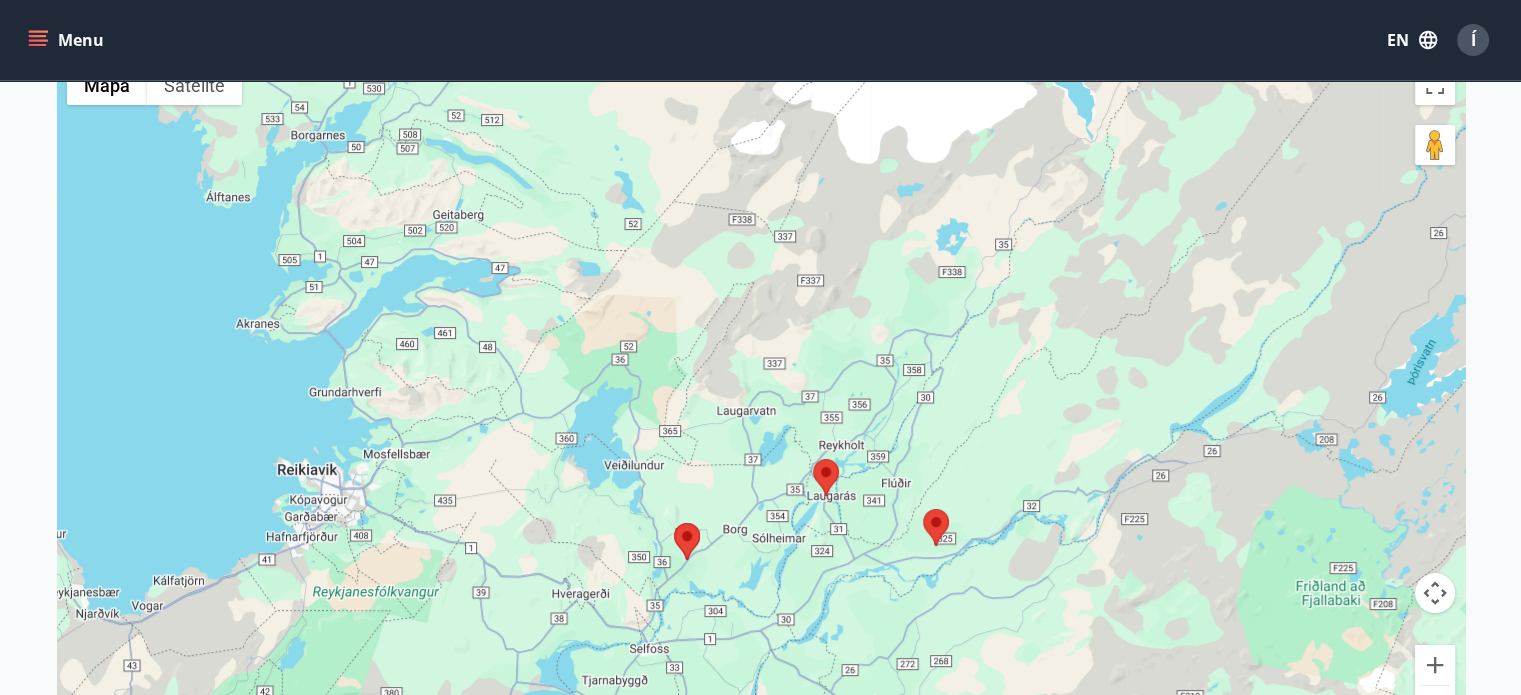click at bounding box center (813, 459) 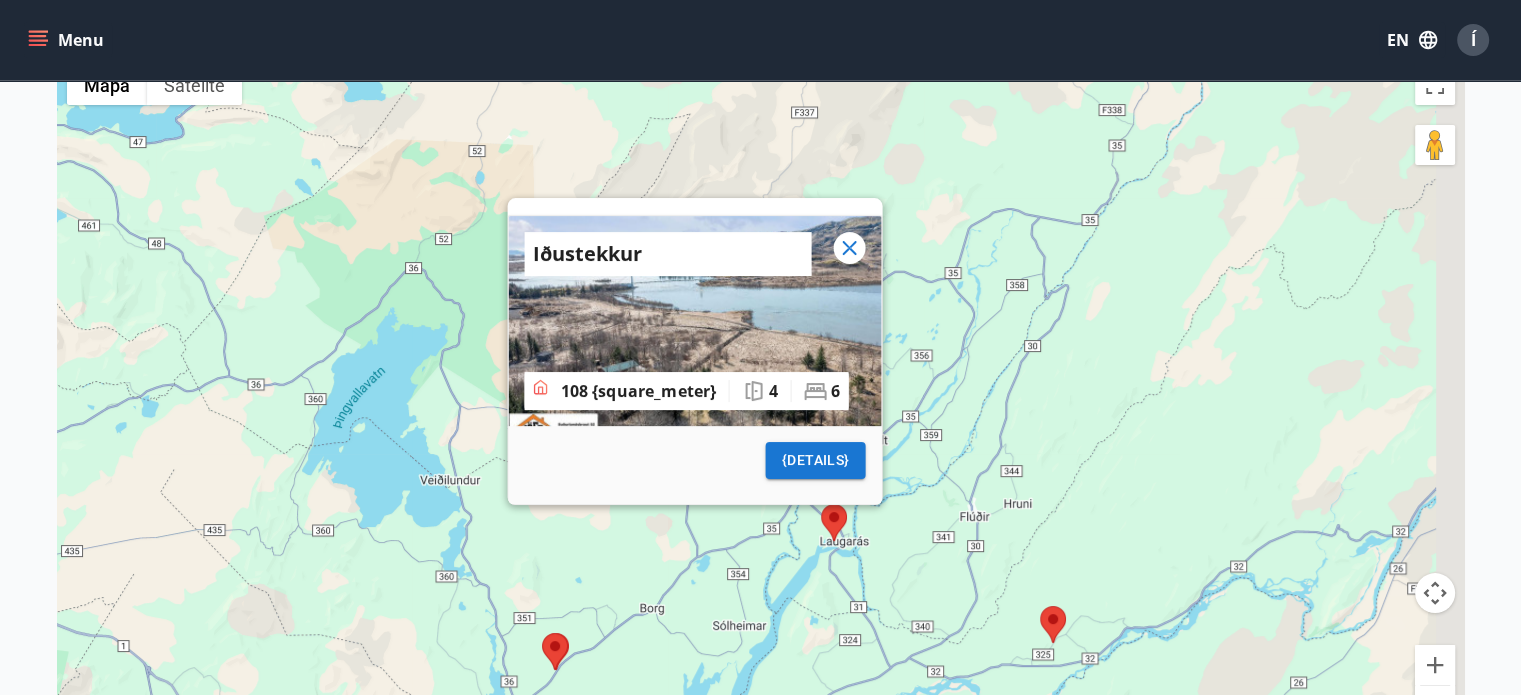 drag, startPoint x: 868, startPoint y: 513, endPoint x: 805, endPoint y: 587, distance: 97.18539 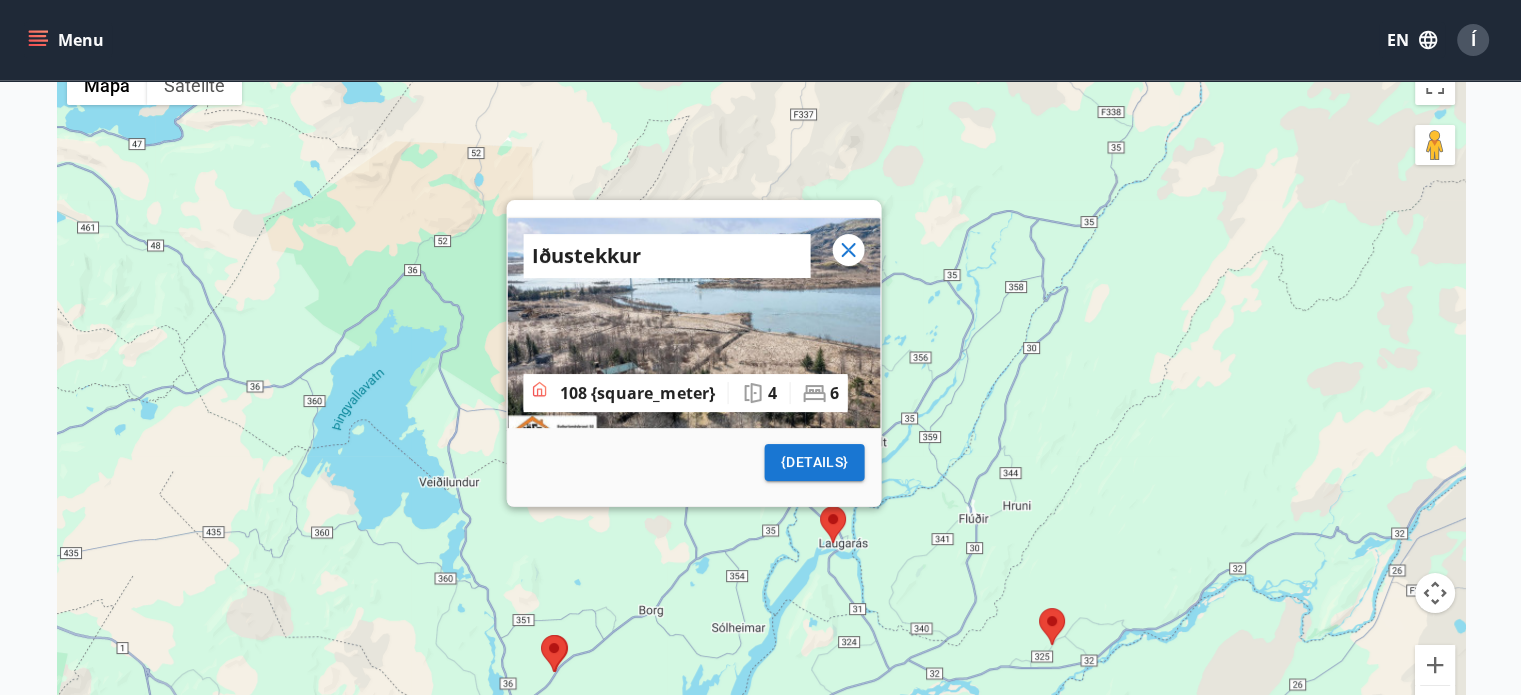 click on "Iðustekkur 108 {square_meter} 4 6 {details}" at bounding box center (761, 402) 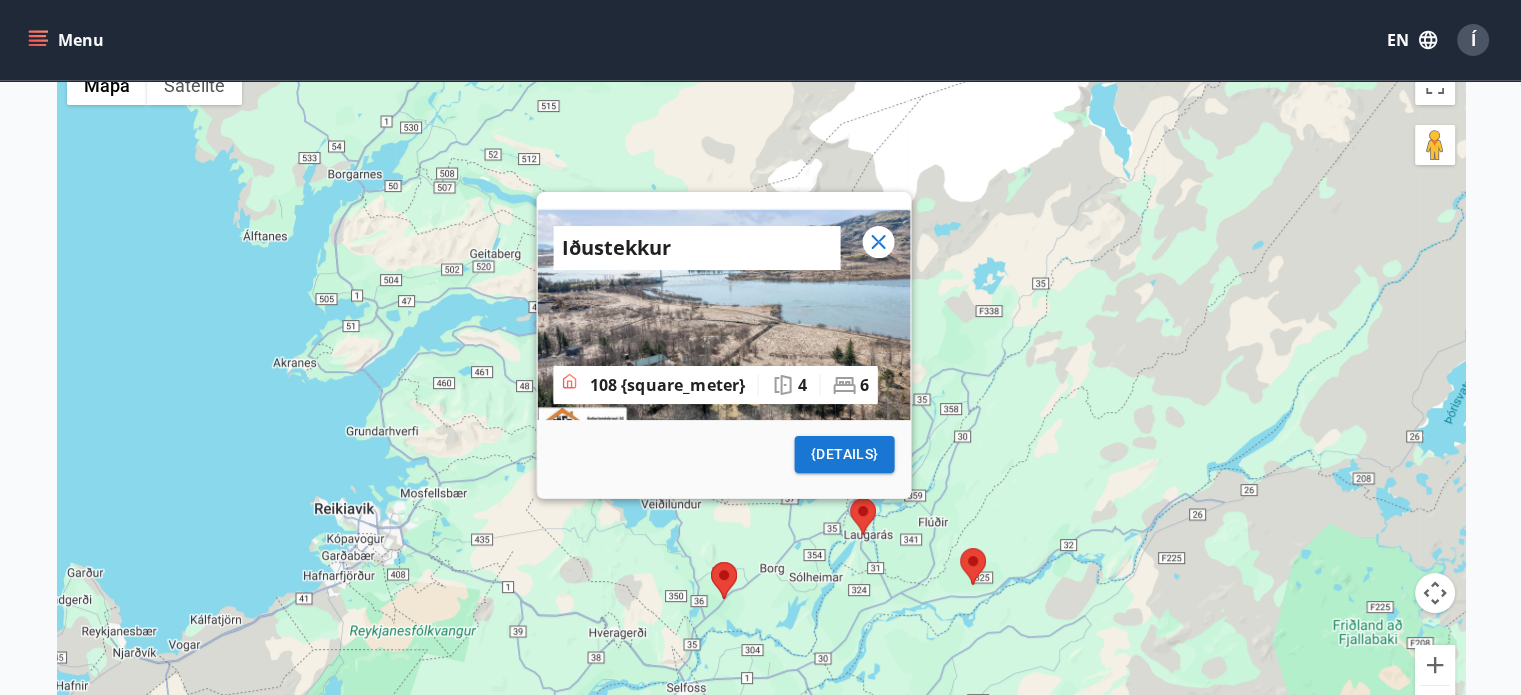 drag, startPoint x: 793, startPoint y: 564, endPoint x: 833, endPoint y: 565, distance: 40.012497 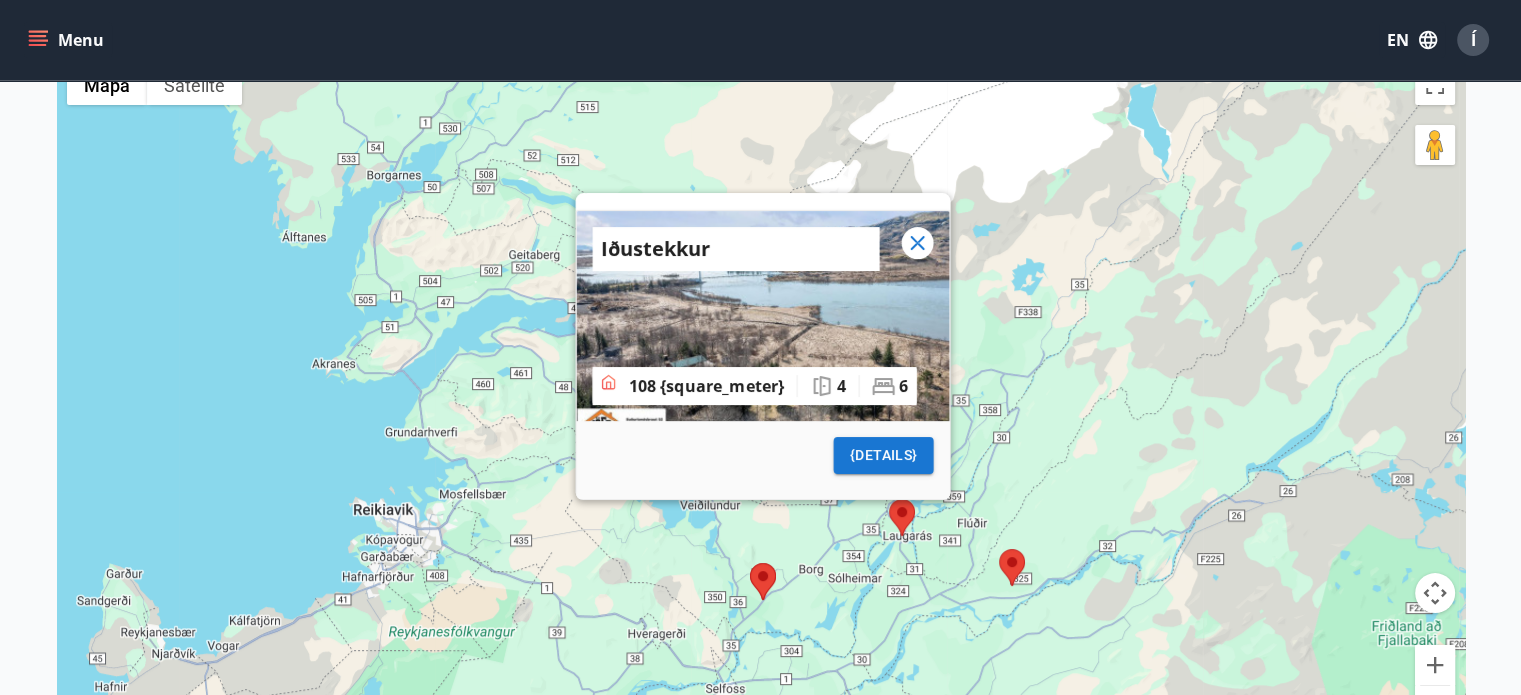 click at bounding box center (750, 563) 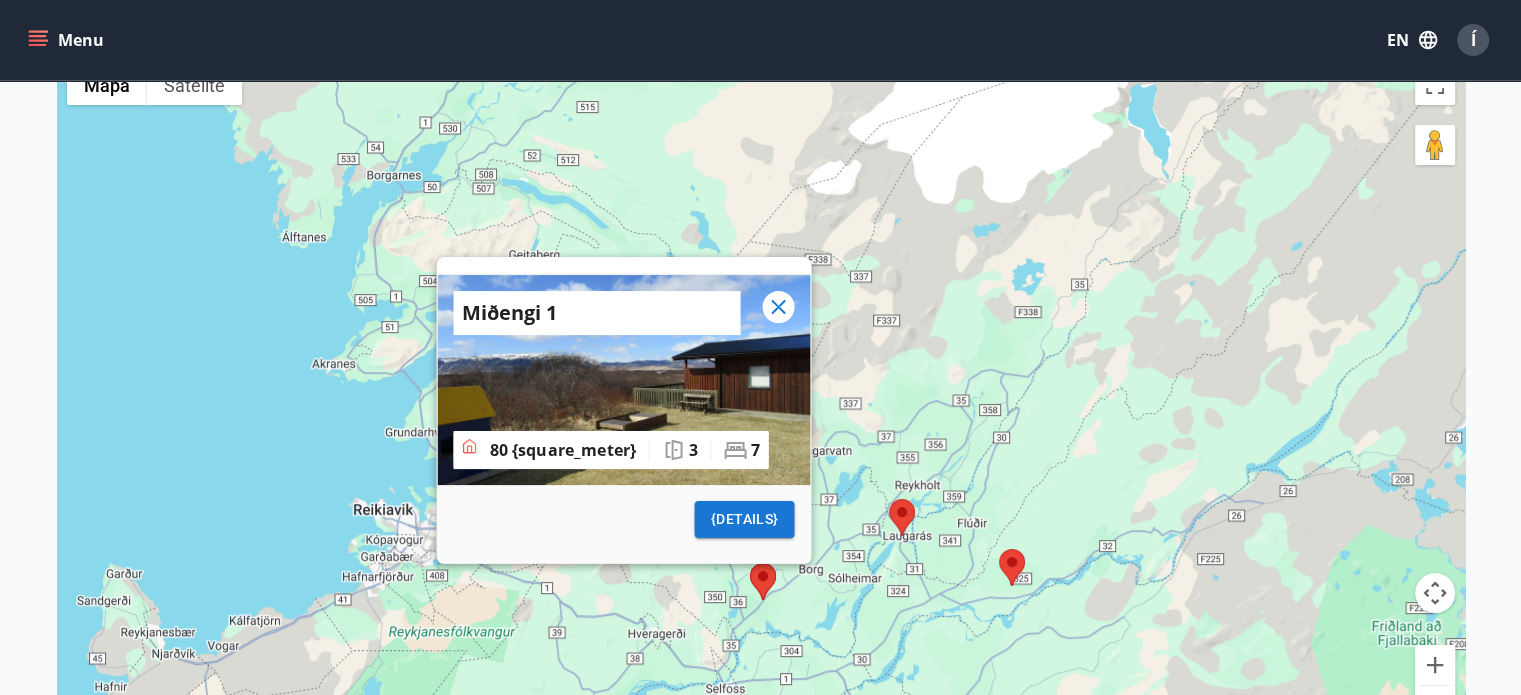 click at bounding box center (623, 380) 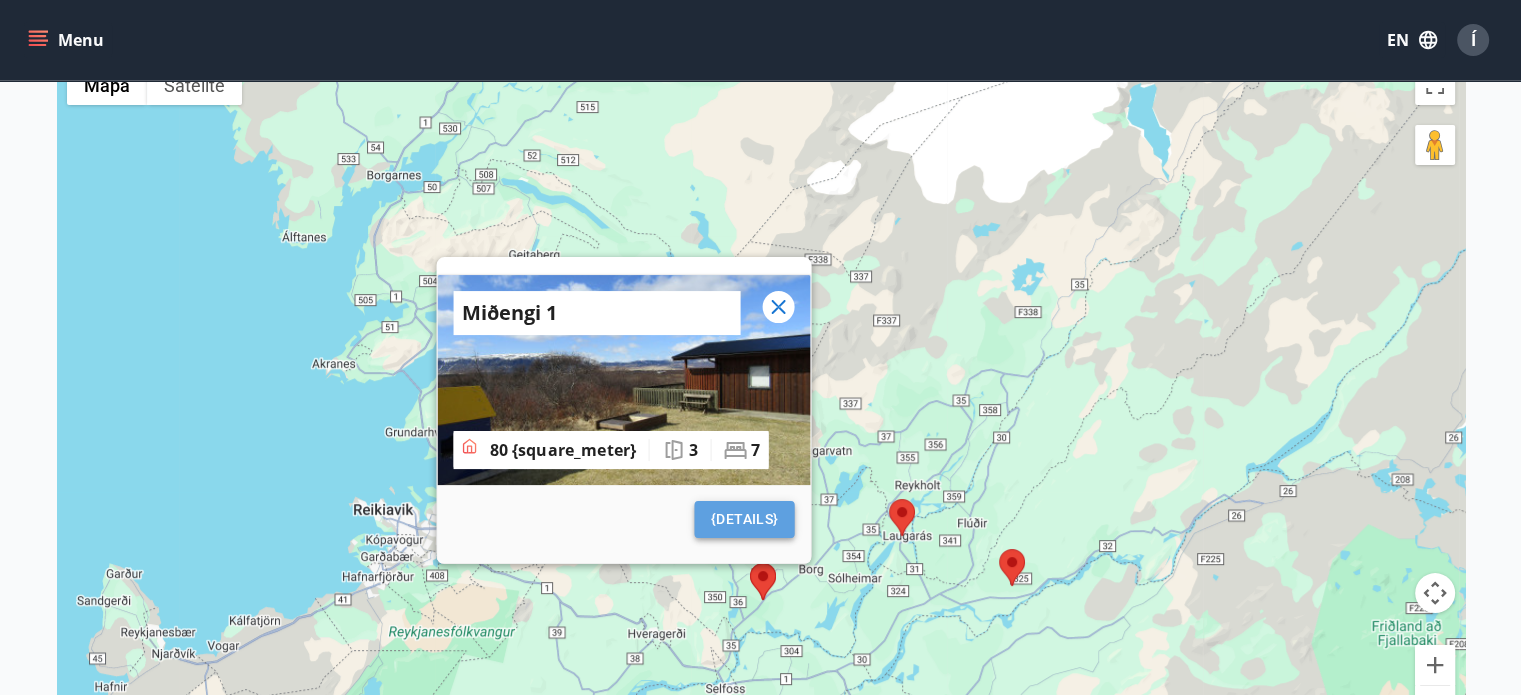 click on "{details}" at bounding box center [744, 519] 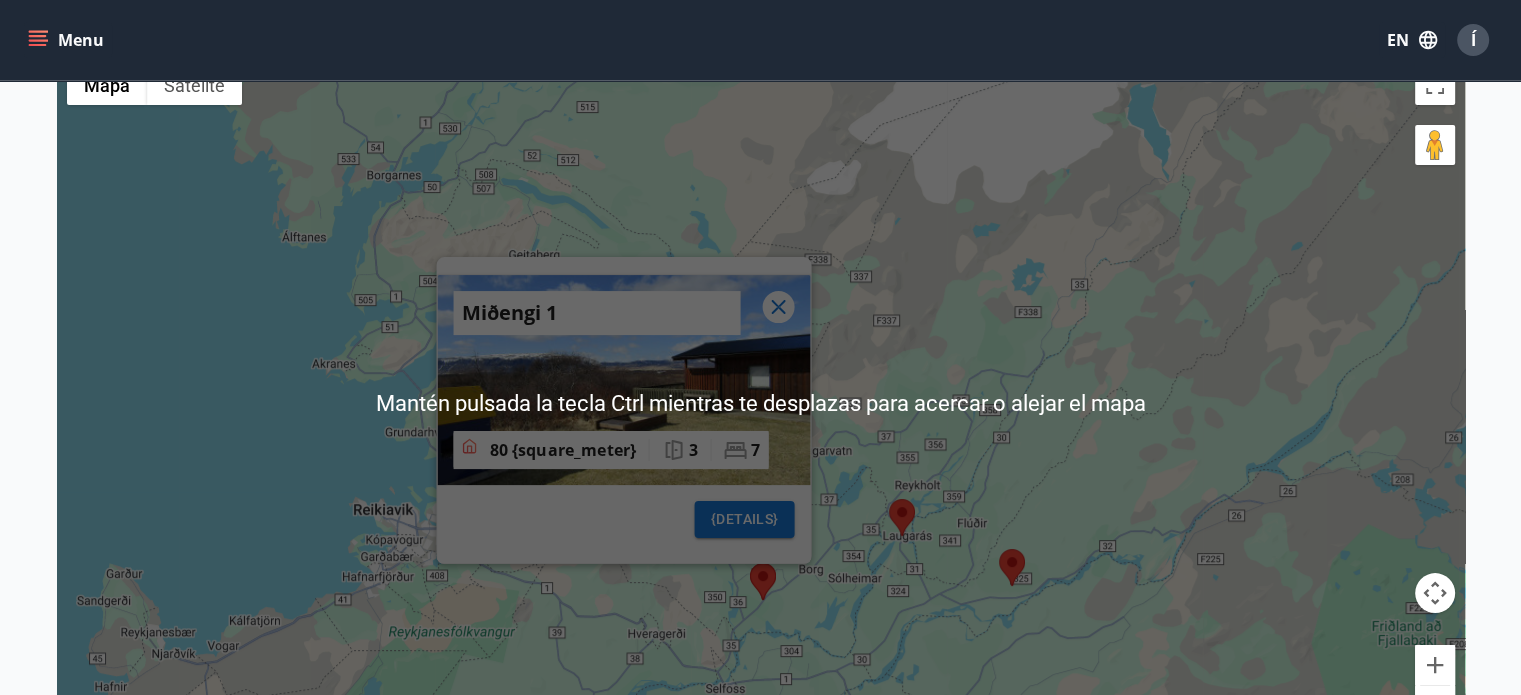 scroll, scrollTop: 0, scrollLeft: 0, axis: both 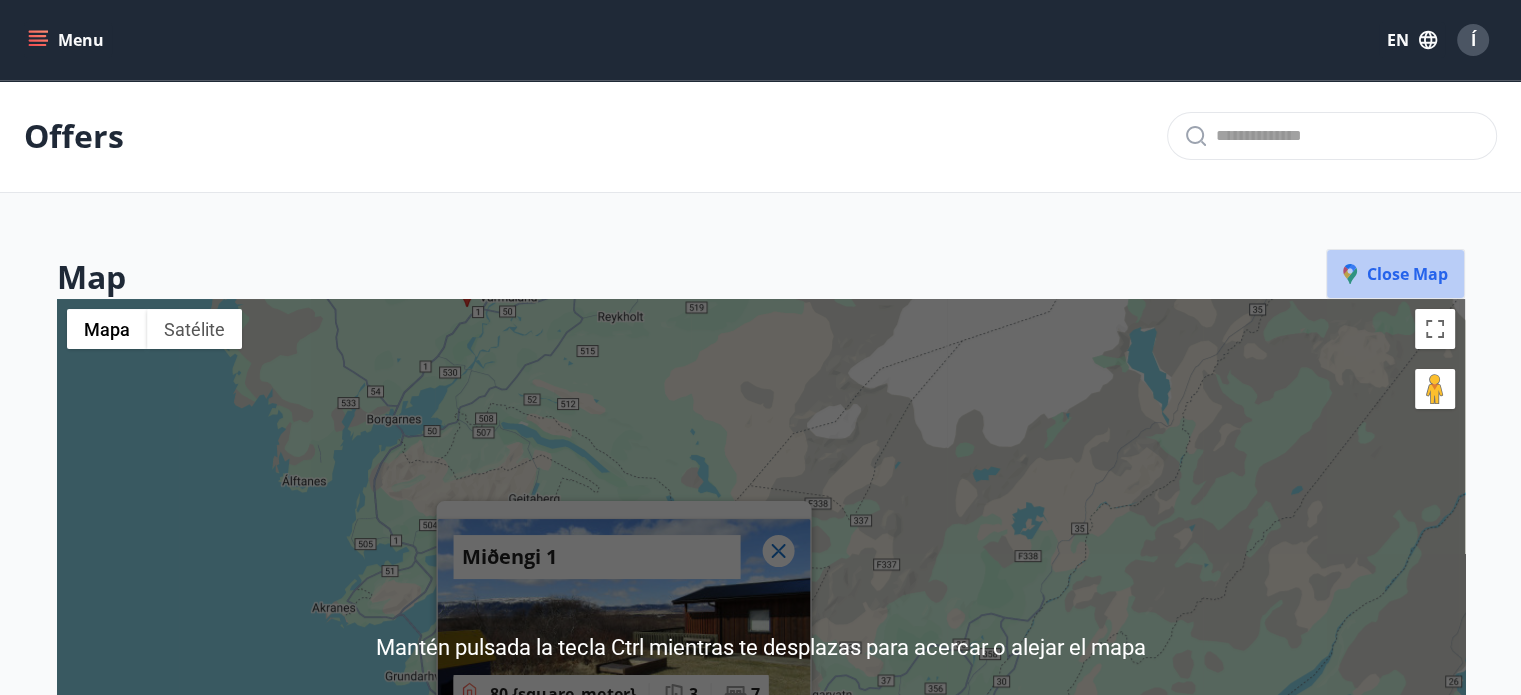 click 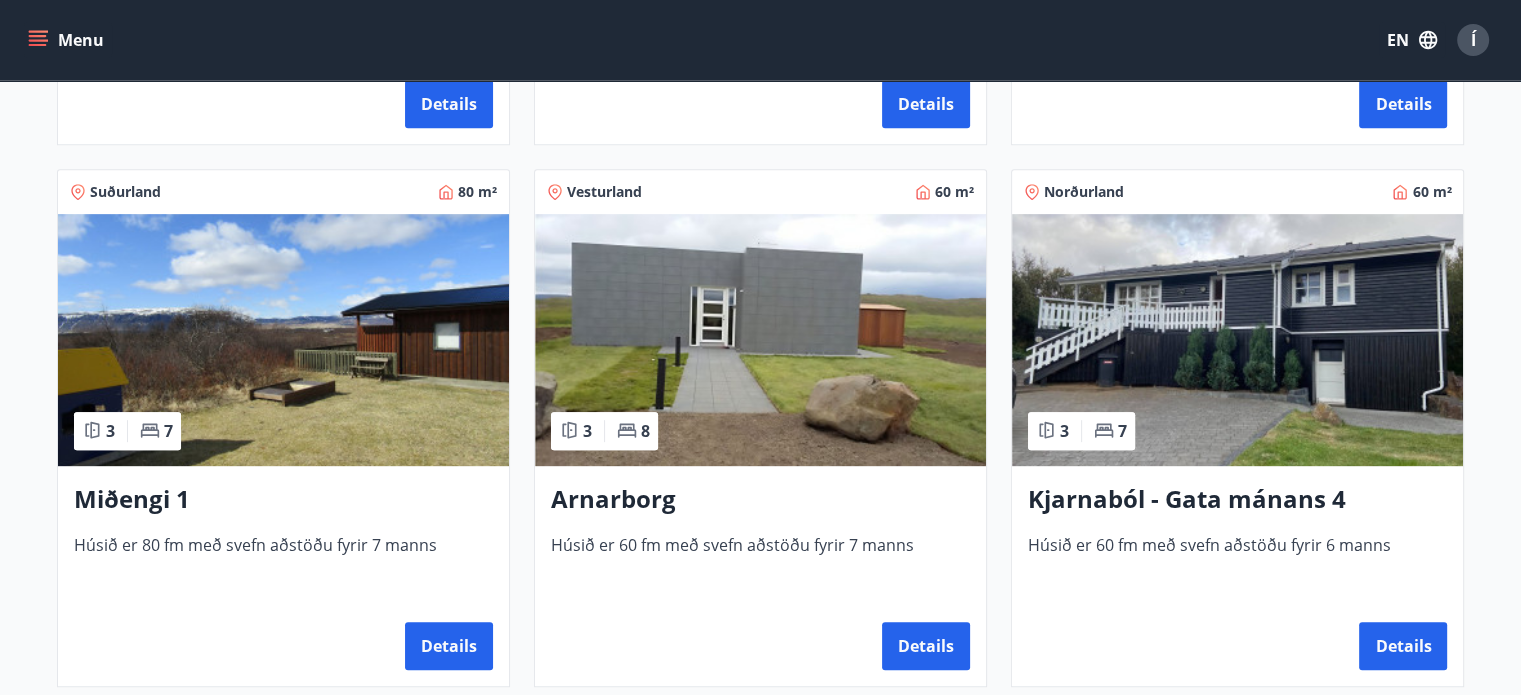 scroll, scrollTop: 863, scrollLeft: 0, axis: vertical 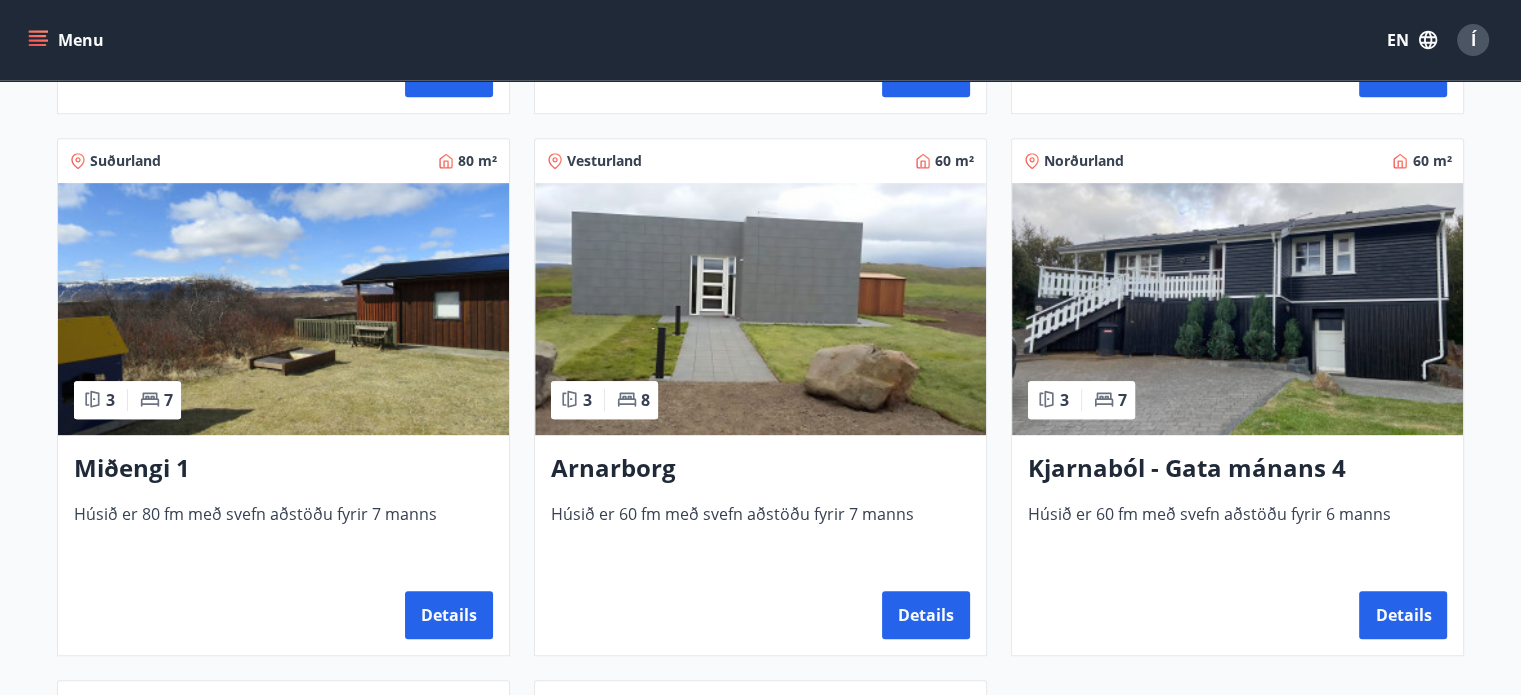 click on "Miðengi 1" at bounding box center (283, 469) 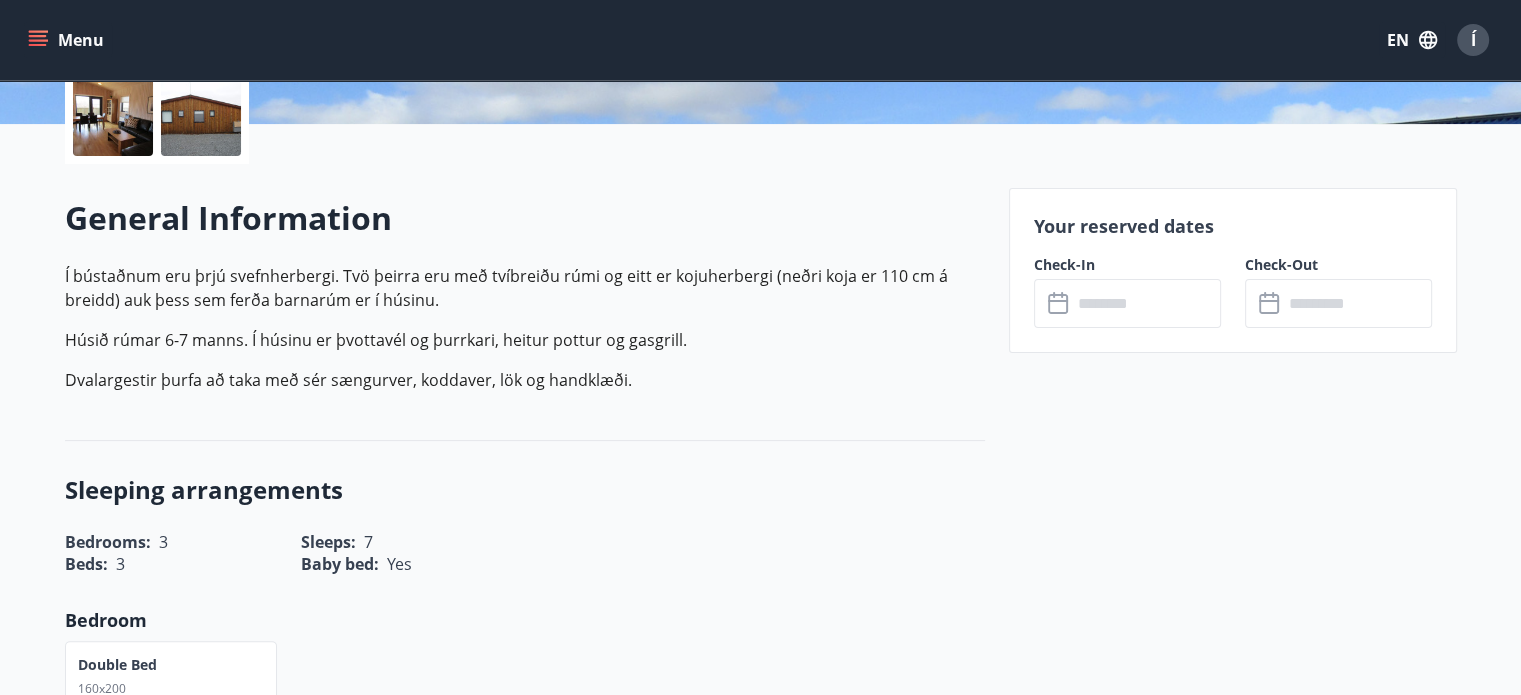 scroll, scrollTop: 480, scrollLeft: 0, axis: vertical 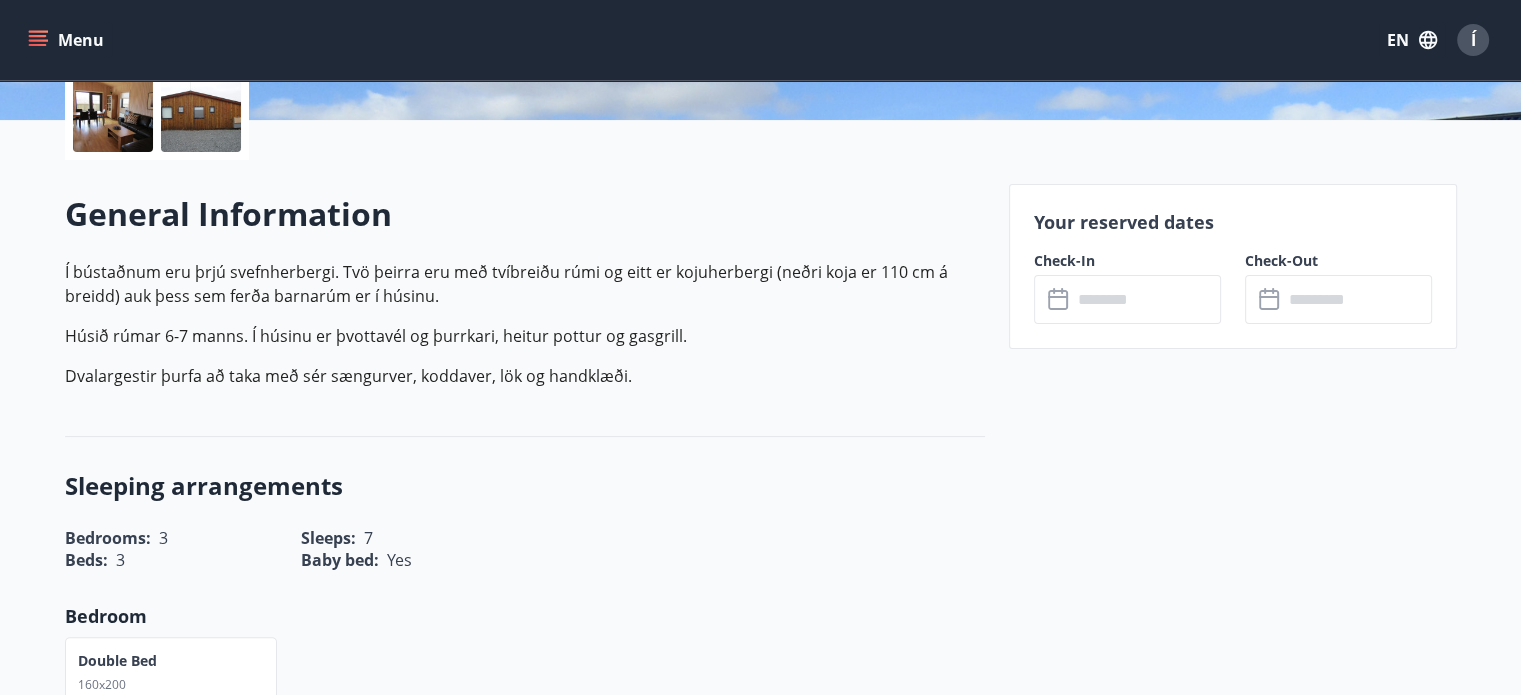click 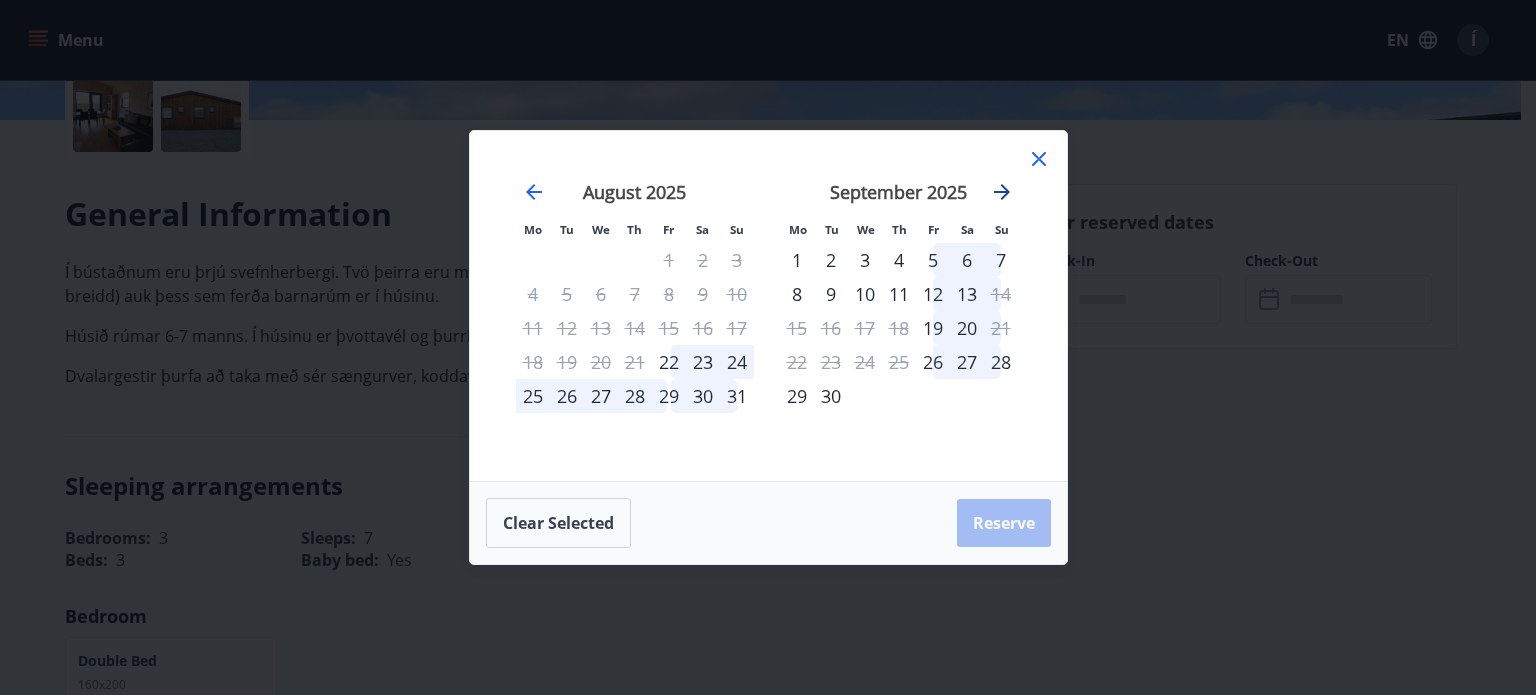click 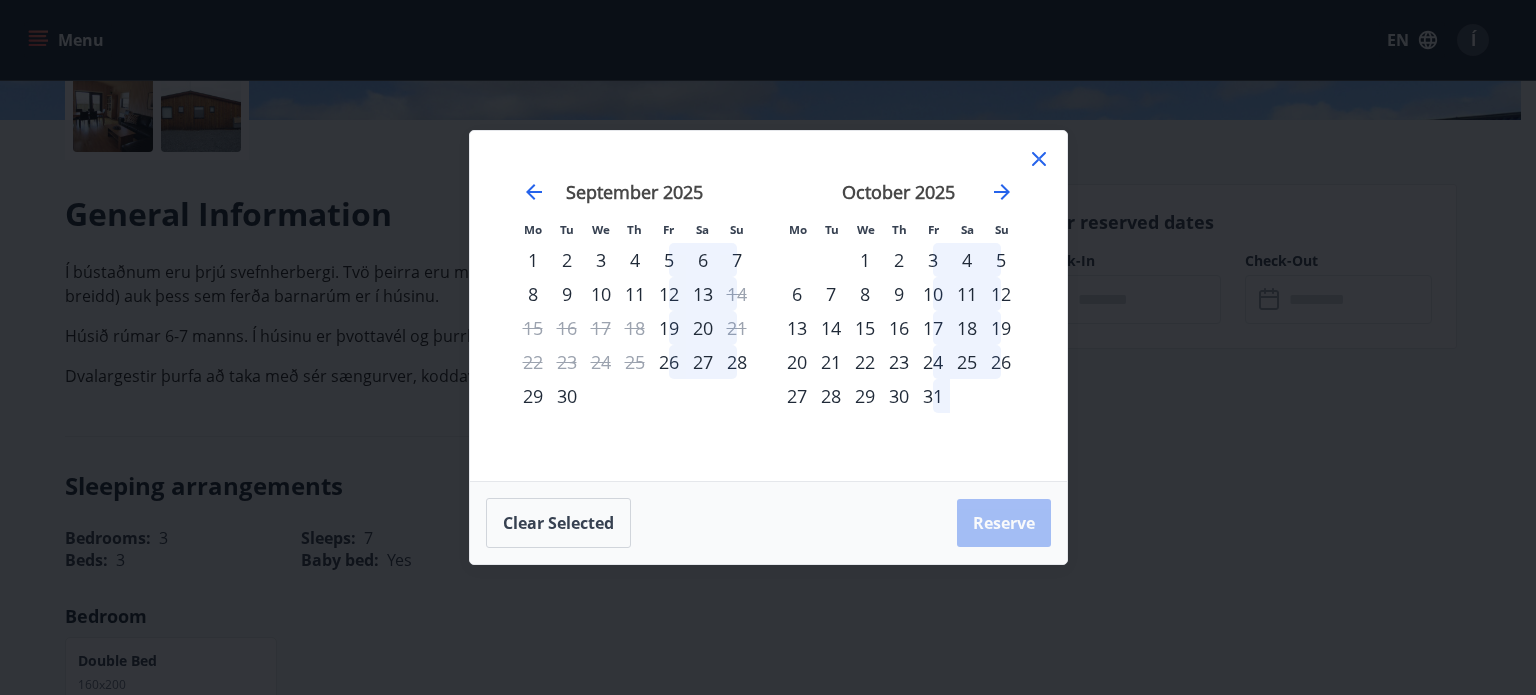 click on "30" at bounding box center (899, 396) 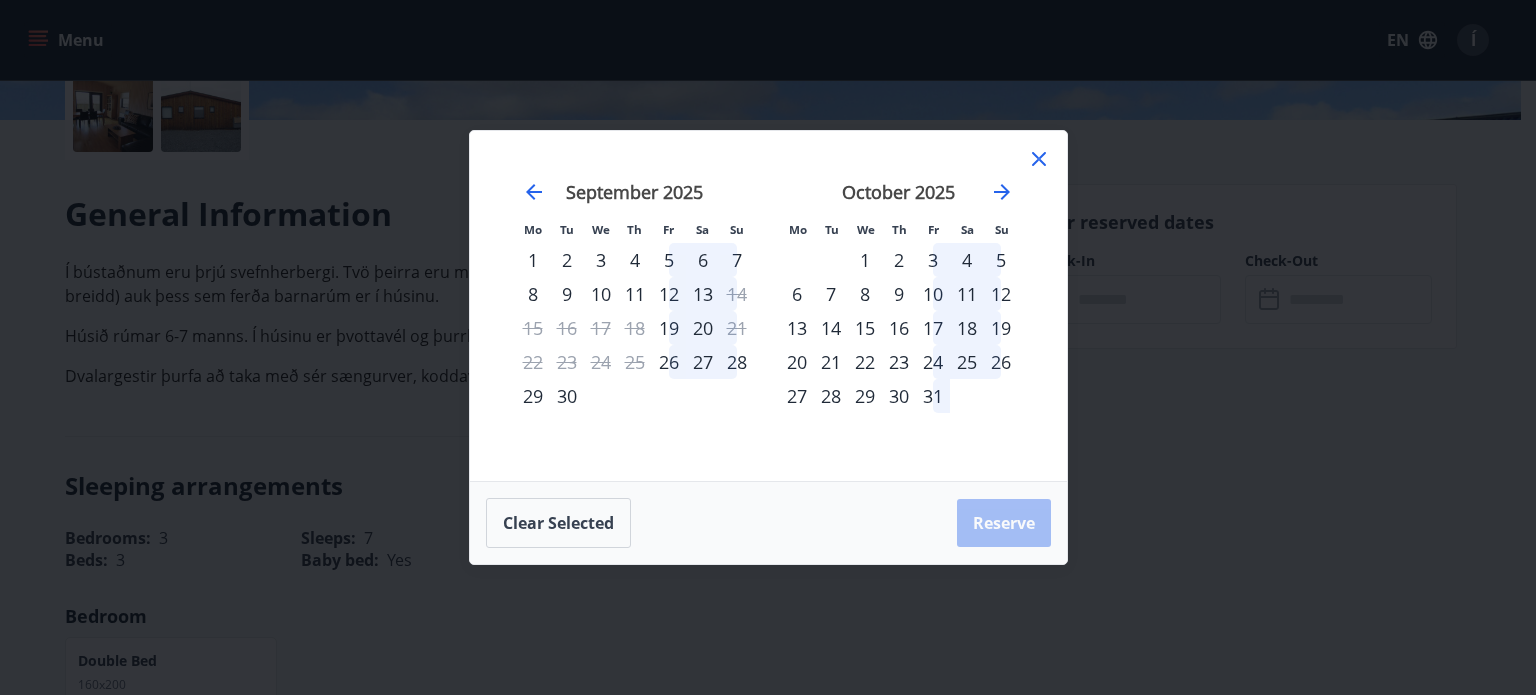 drag, startPoint x: 901, startPoint y: 402, endPoint x: 1132, endPoint y: 427, distance: 232.34888 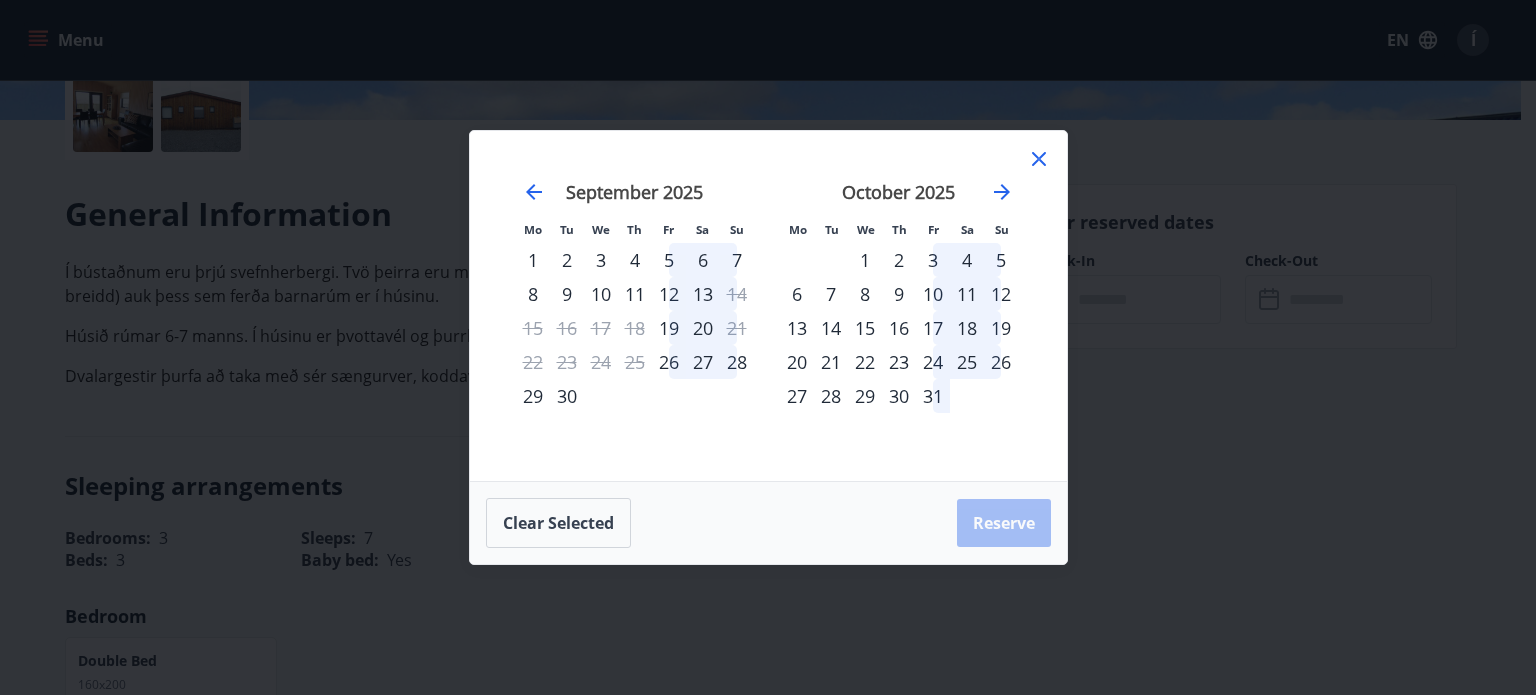 click on "Mo Tu We Th Fr Sa Su Mo Tu We Th Fr Sa Su August 2025 1 2 3 4 5 6 7 8 9 10 11 12 13 14 15 16 17 18 19 20 21 22 23 24 25 26 27 28 29 30 31 September 2025 1 2 3 4 5 6 7 8 9 10 11 12 13 14 15 16 17 18 19 20 21 22 23 24 25 26 27 28 29 30 October 2025 1 2 3 4 5 6 7 8 9 10 11 12 13 14 15 16 17 18 19 20 21 22 23 24 25 26 27 28 29 30 31 November 2025 1 2 3 4 5 6 7 8 9 10 11 12 13 14 15 16 17 18 19 20 21 22 23 24 25 26 27 28 29 30 Clear selected Reserve" at bounding box center [768, 347] 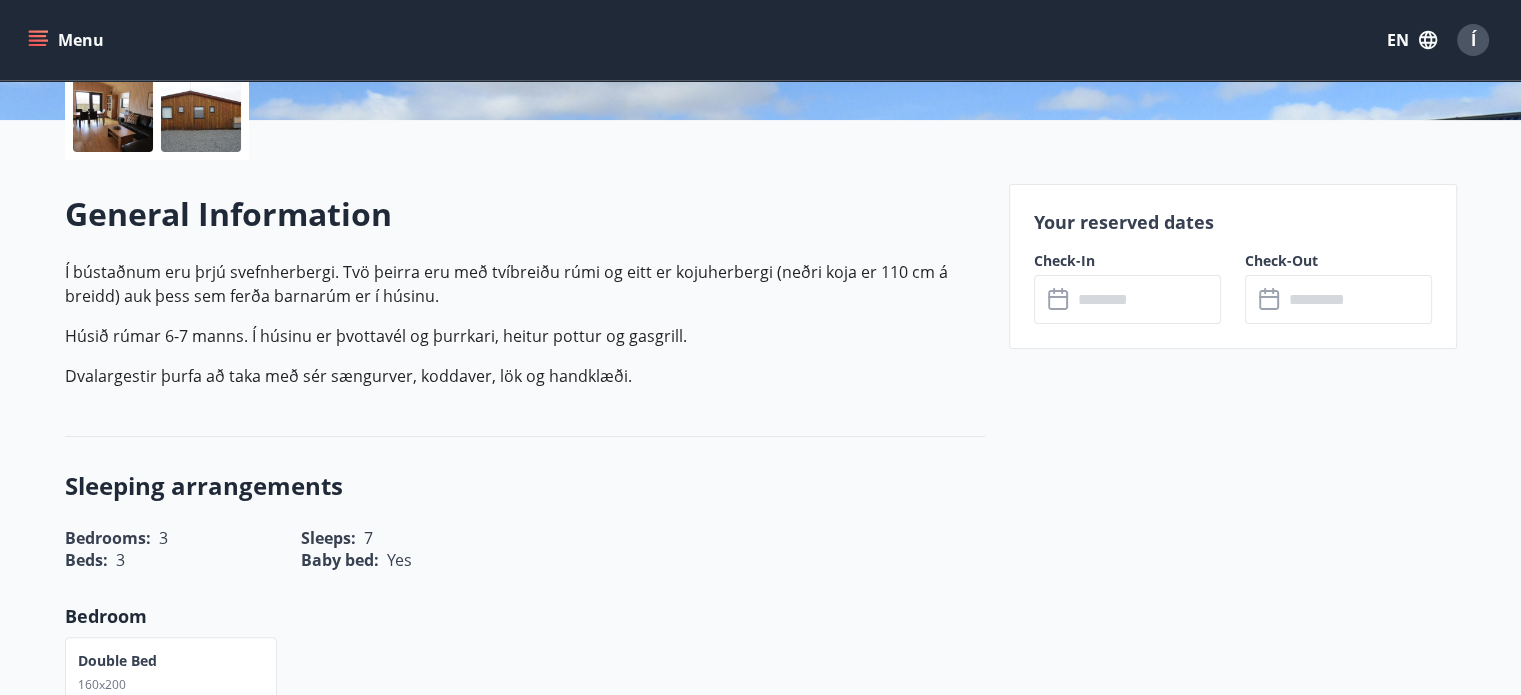 scroll, scrollTop: 440, scrollLeft: 0, axis: vertical 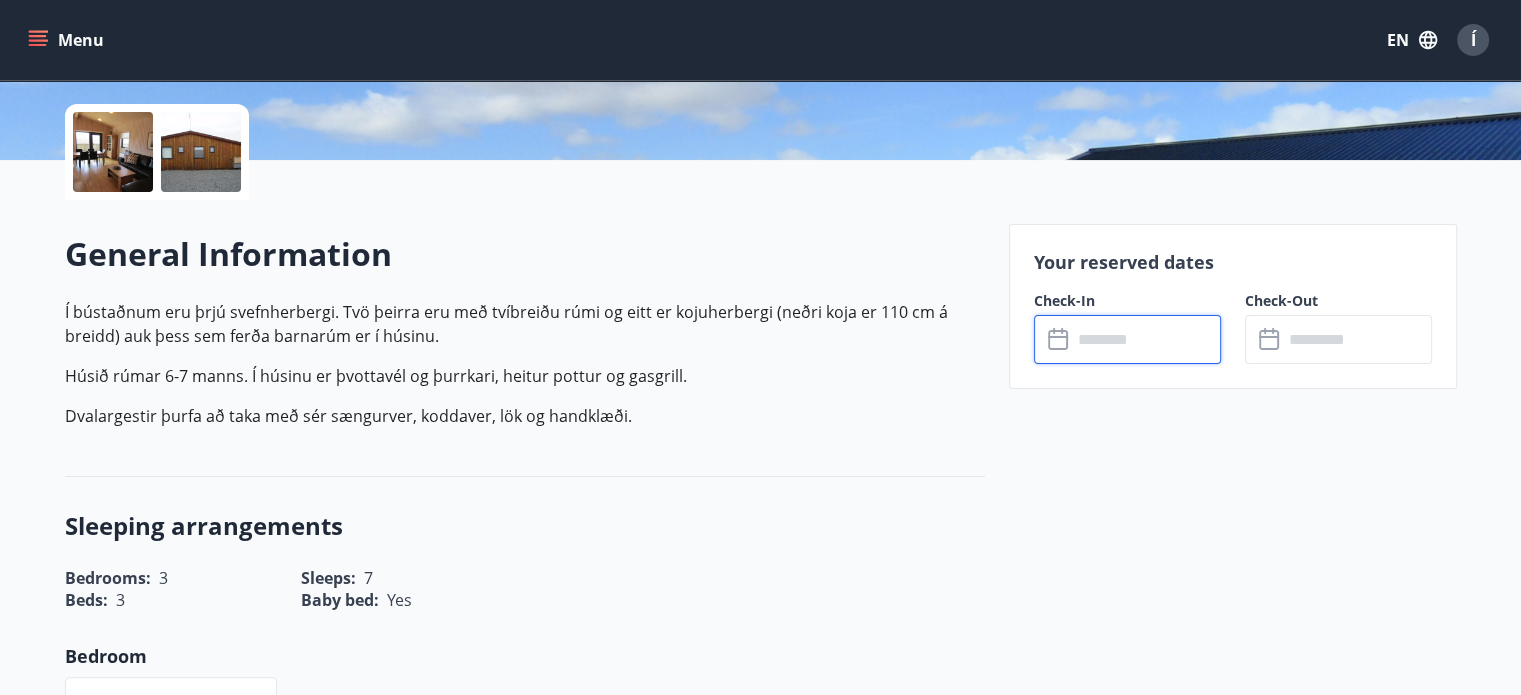click at bounding box center (1146, 339) 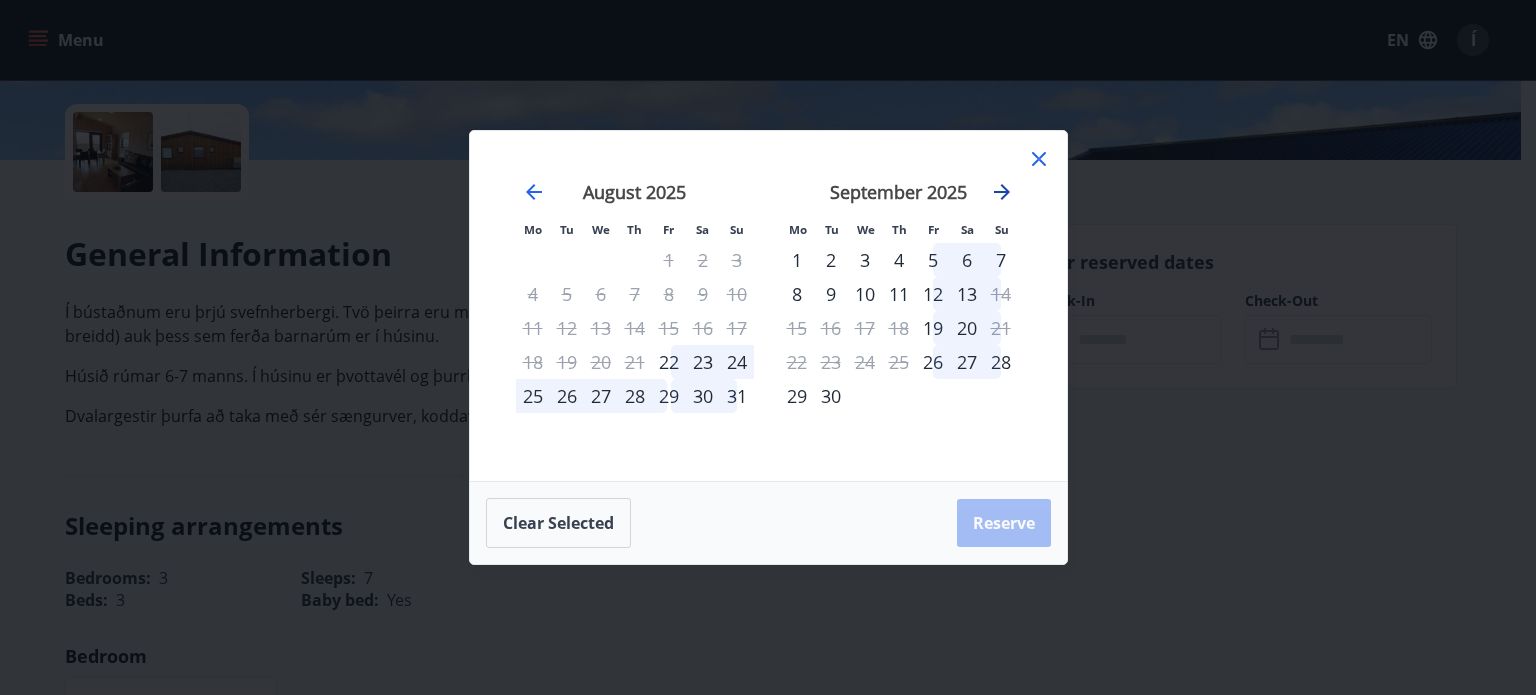 click 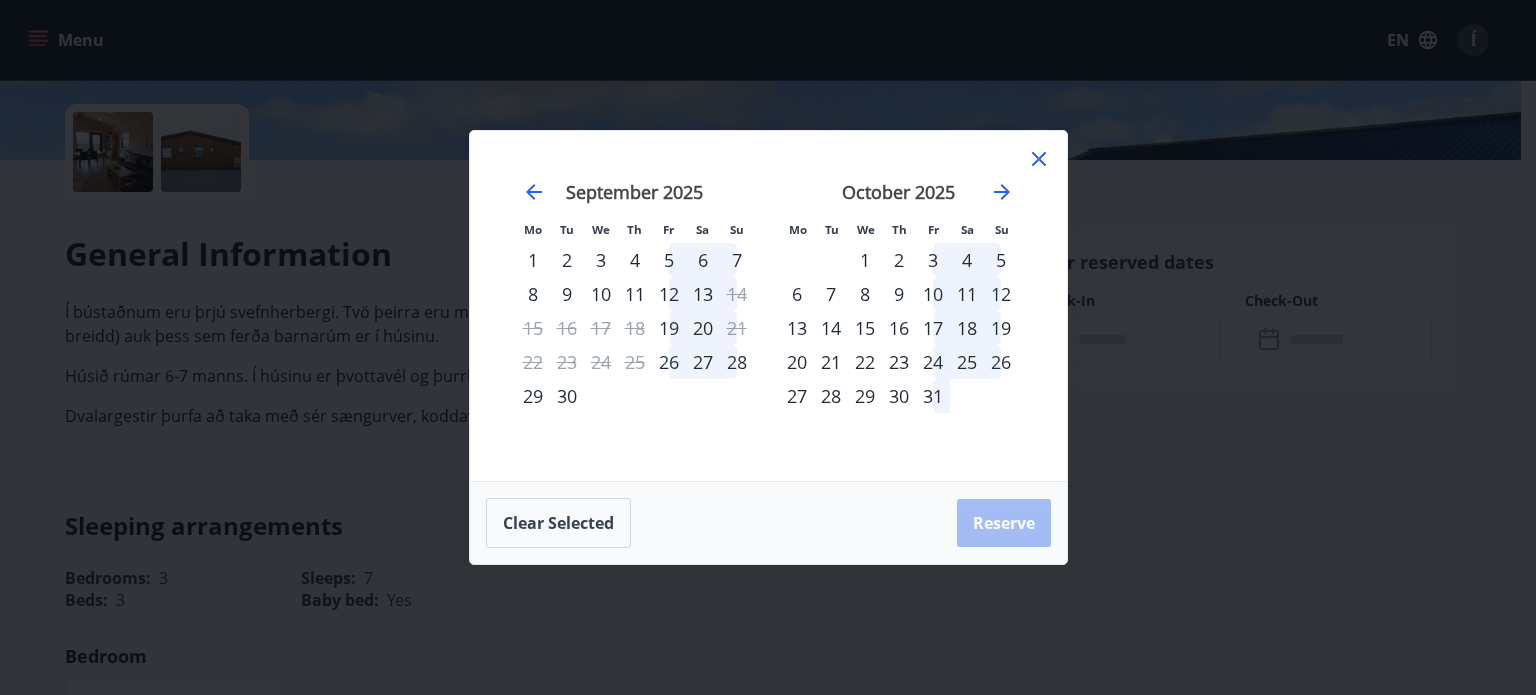 click on "30" at bounding box center [899, 396] 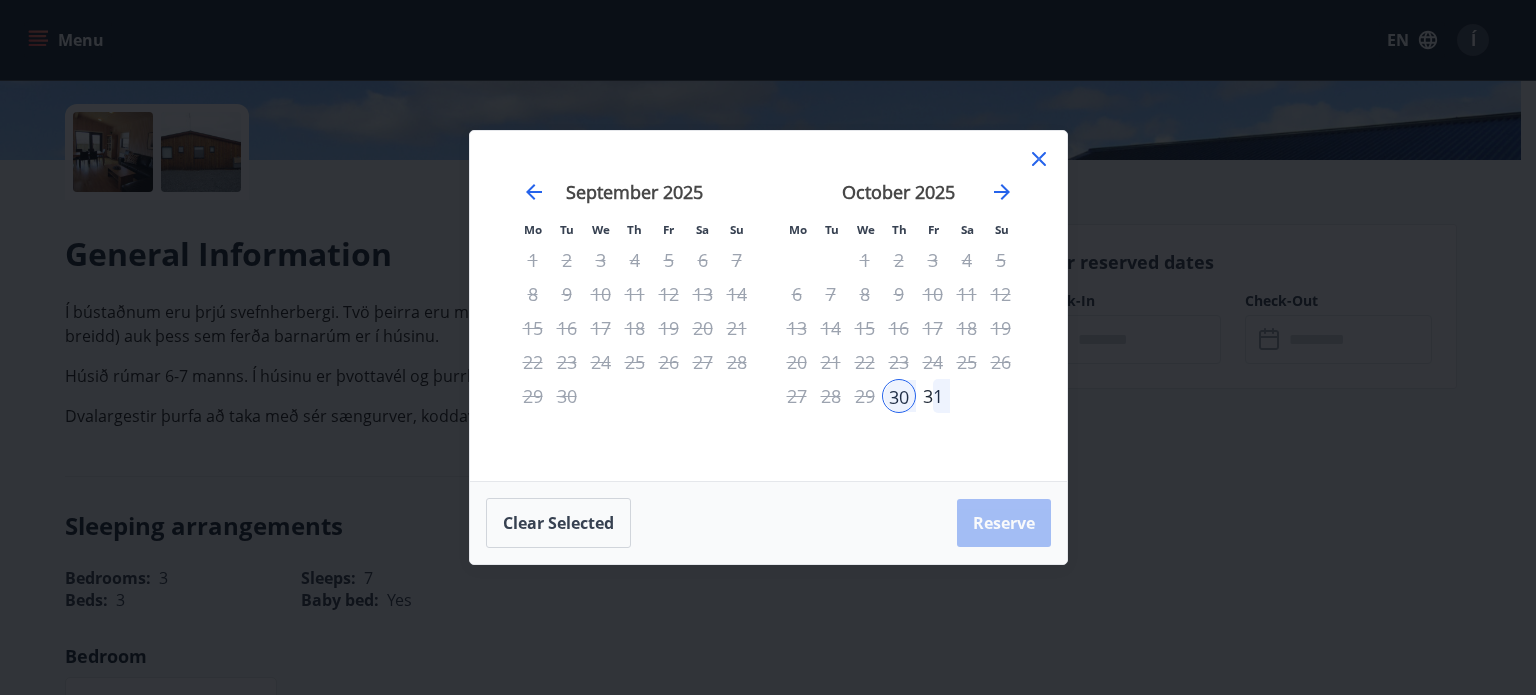 click on "31" at bounding box center [933, 396] 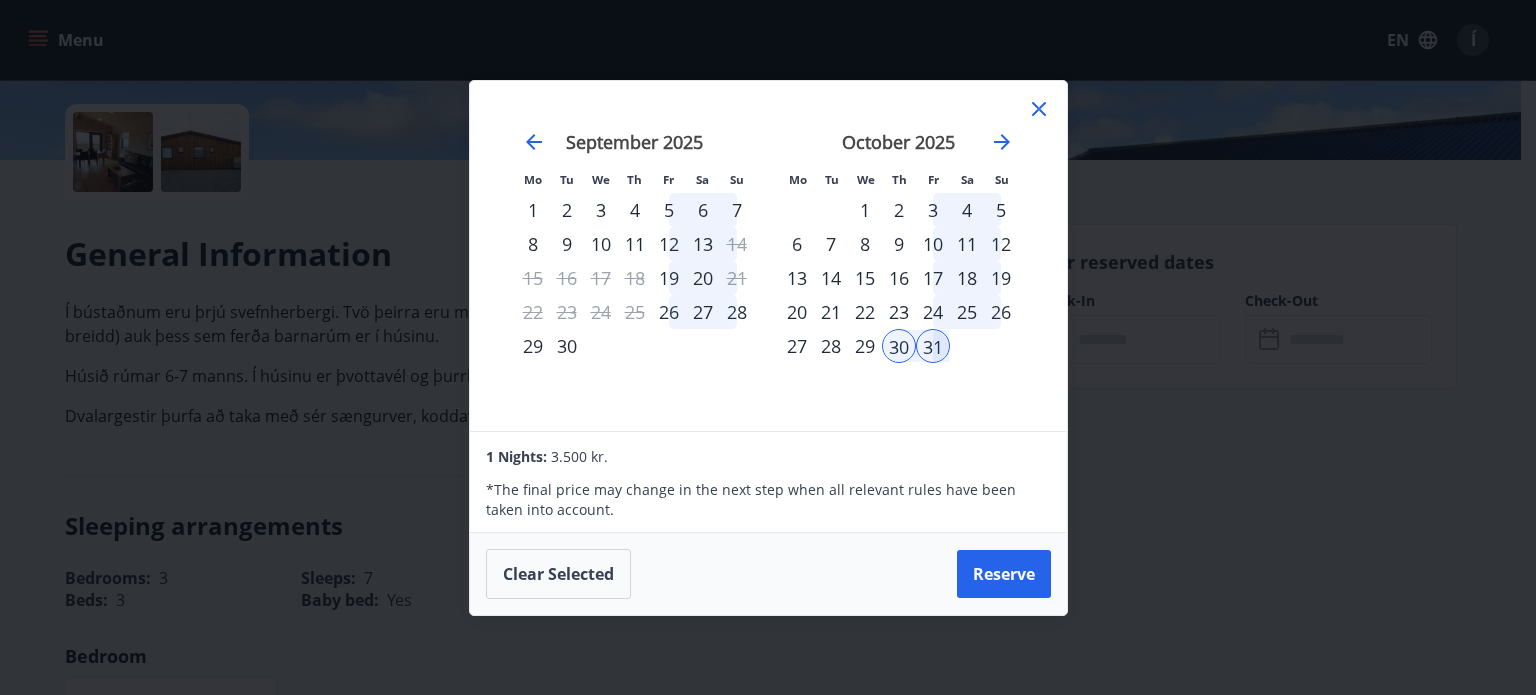 click 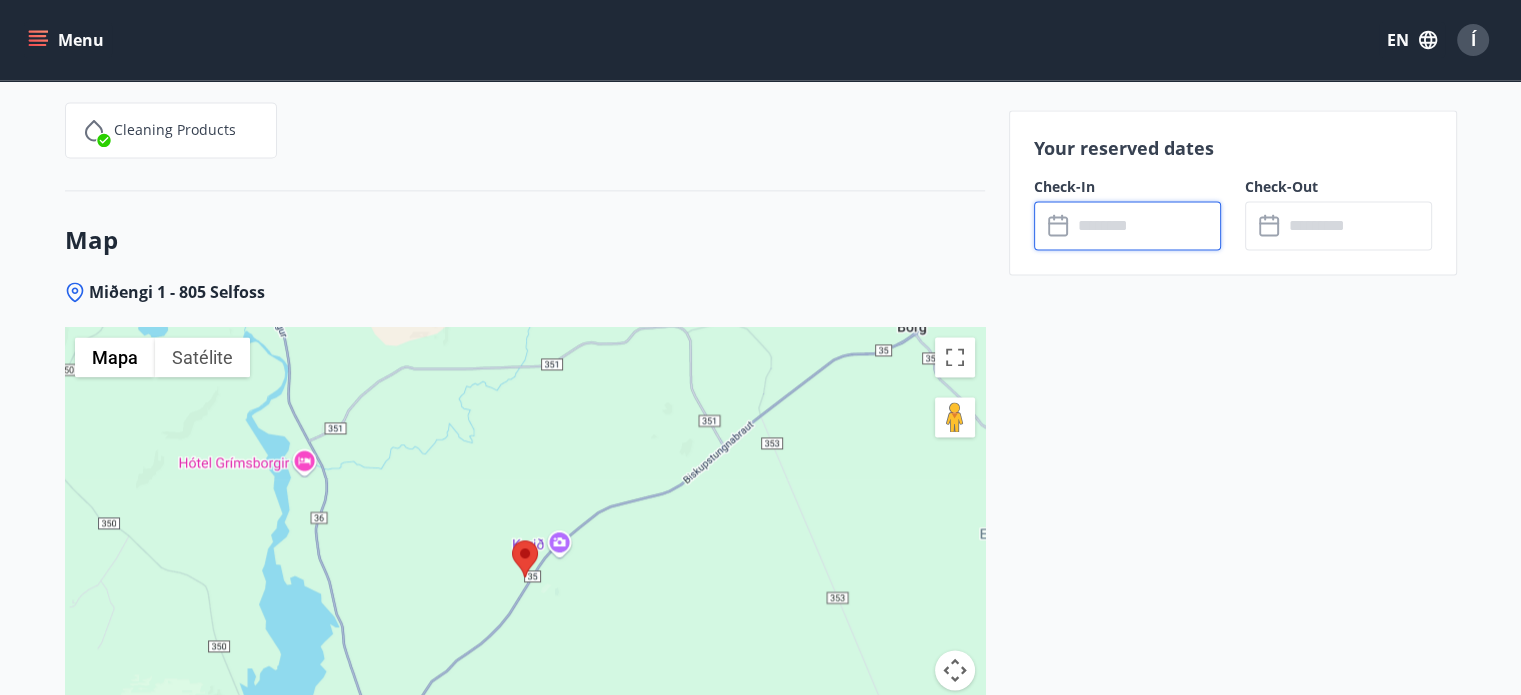 scroll, scrollTop: 2784, scrollLeft: 0, axis: vertical 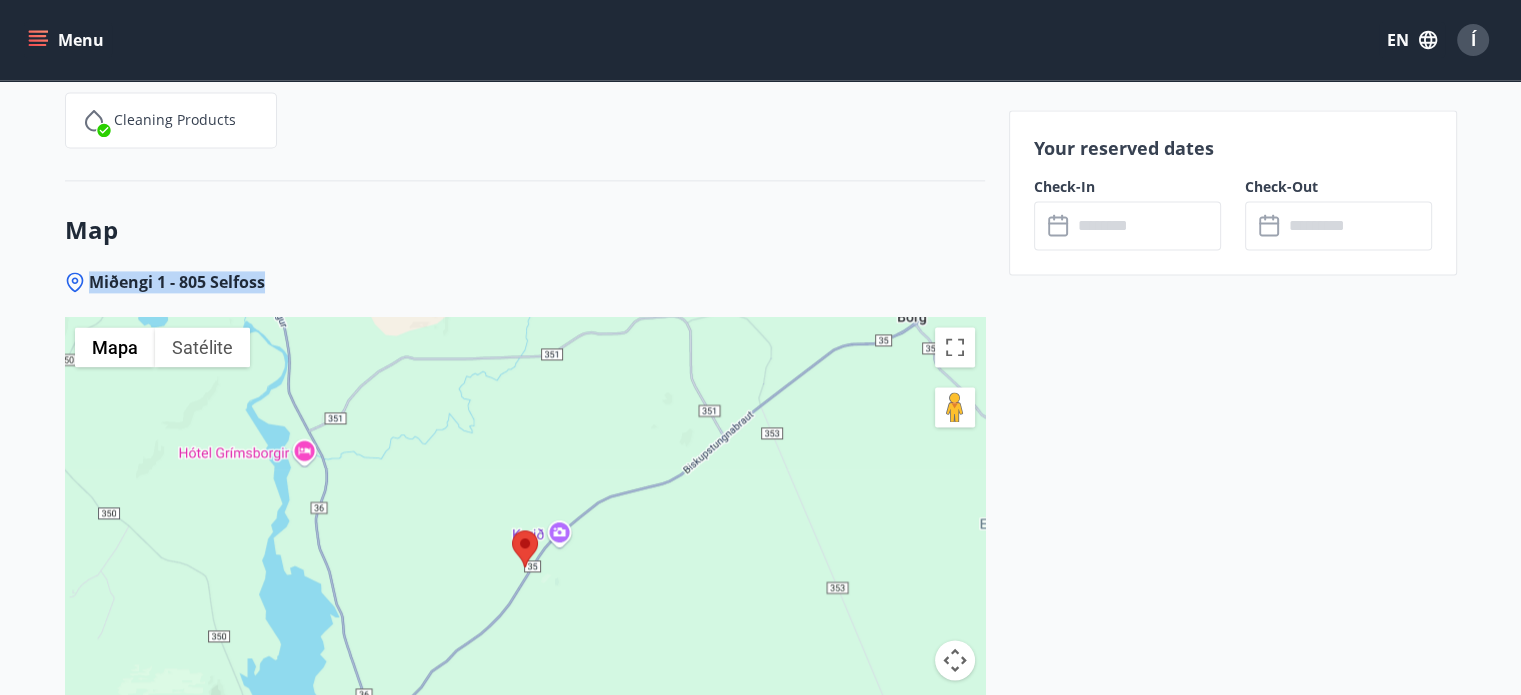 drag, startPoint x: 340, startPoint y: 255, endPoint x: 89, endPoint y: 277, distance: 251.9623 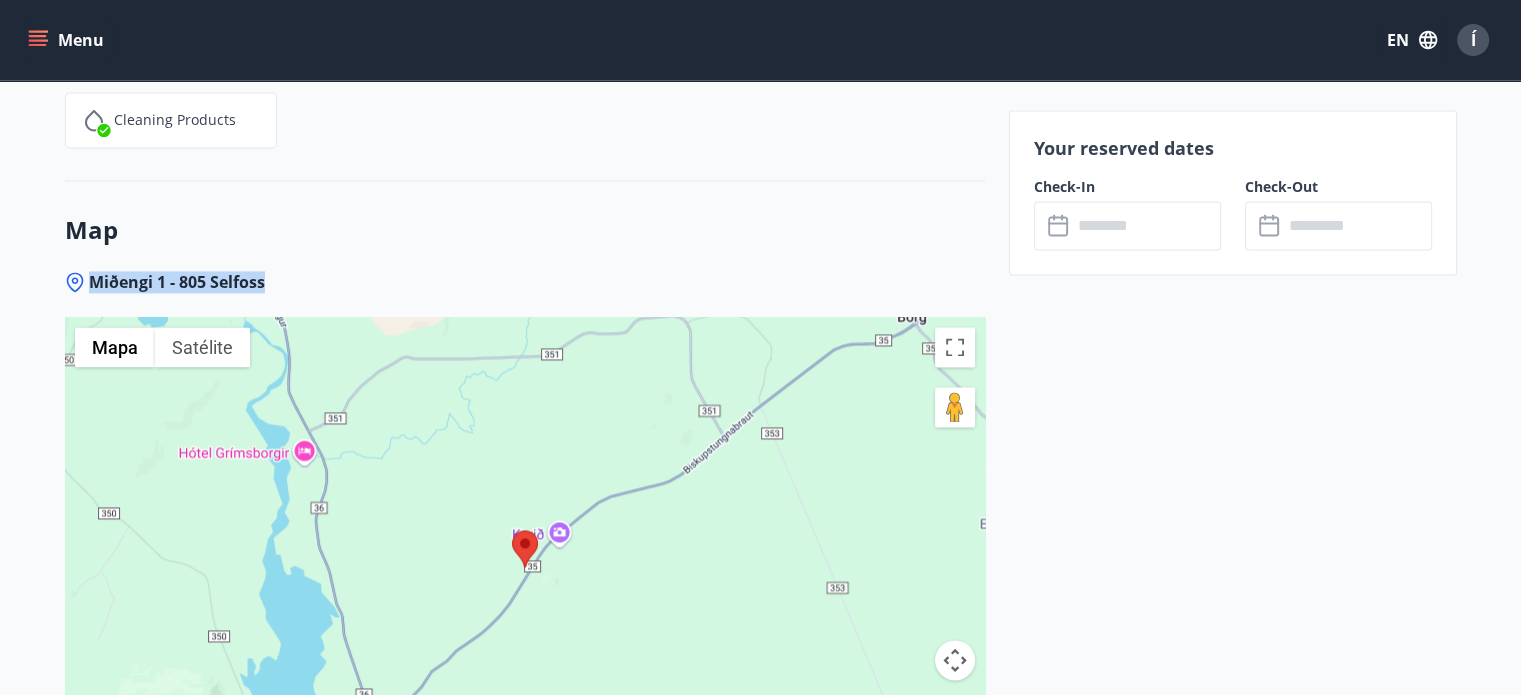 click on "Map Miðengi 1 - 805 Selfoss ← Mover a la izquierda → Mover a la derecha ↑ Mover hacia arriba ↓ Mover hacia abajo + Ampliar - Reducir Inicio Saltar hacia la izquierda un 75 % Fin Saltar hacia la derecha un 75 % Re Pág Saltar hacia arriba un 75 % Av Pág Saltar hacia abajo un 75 % Mapa Relieve Satélite Etiquetas Combinaciones de teclas Datos del mapa Datos del mapa ©2025 Google Datos del mapa ©2025 Google 1 km  Haz clic para alternar entre unidades métricas e imperiales Términos Notificar un problema de Maps" at bounding box center (525, 539) 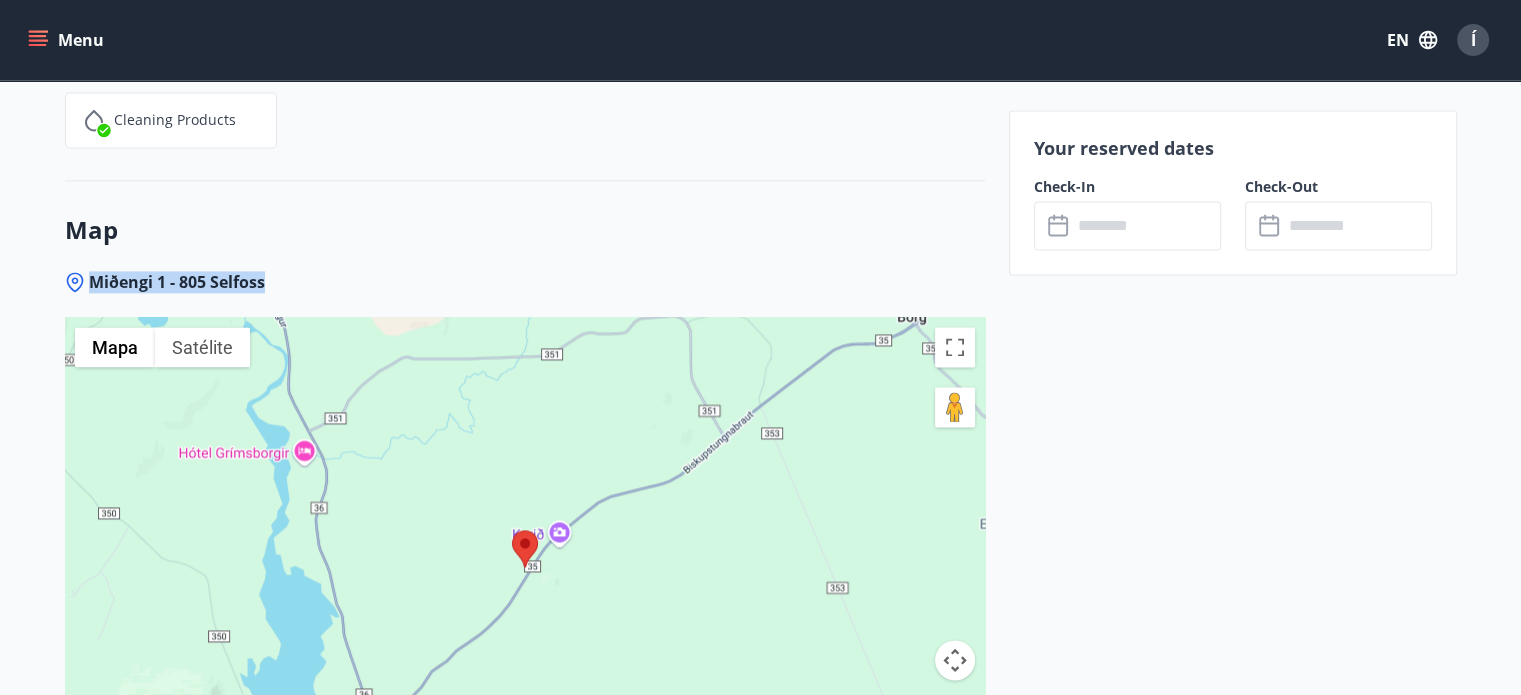 copy on "Miðengi 1 - 805 Selfoss" 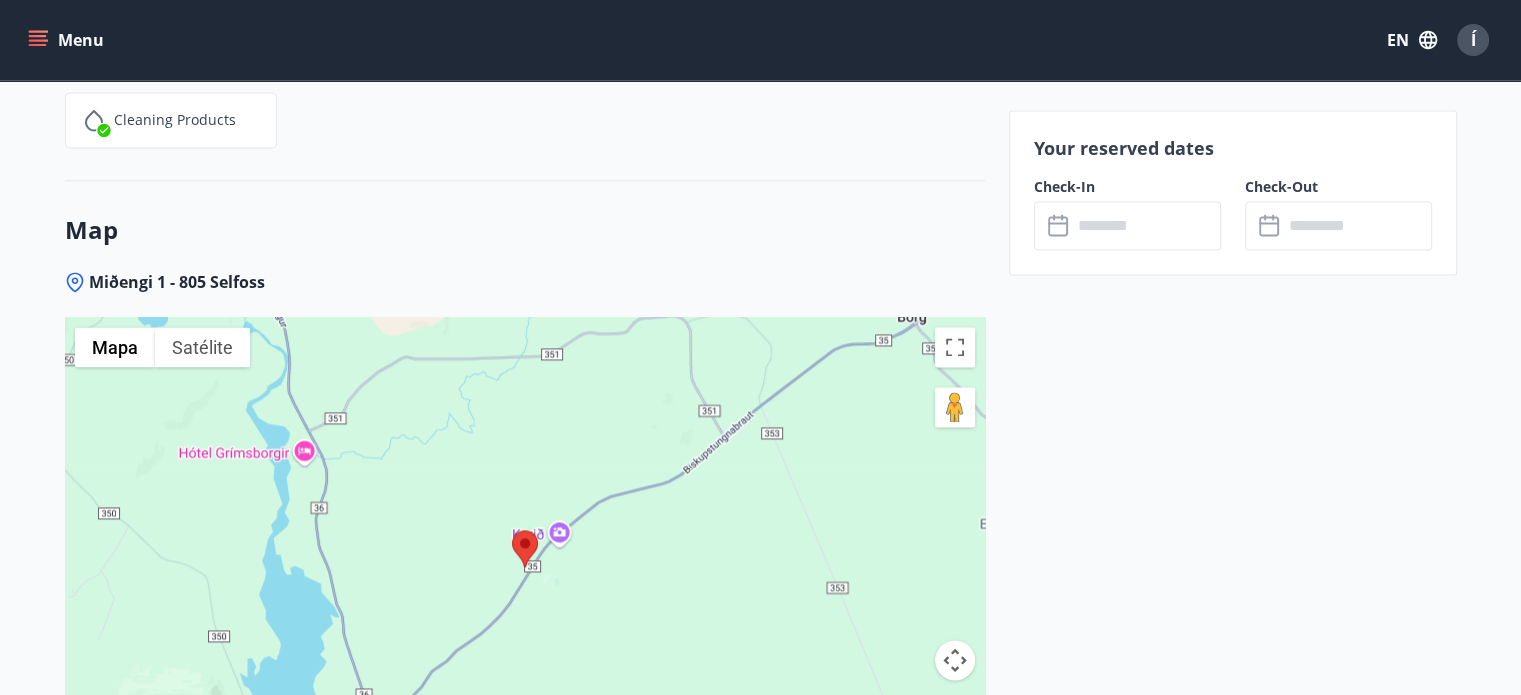 click on "Map" at bounding box center (525, 230) 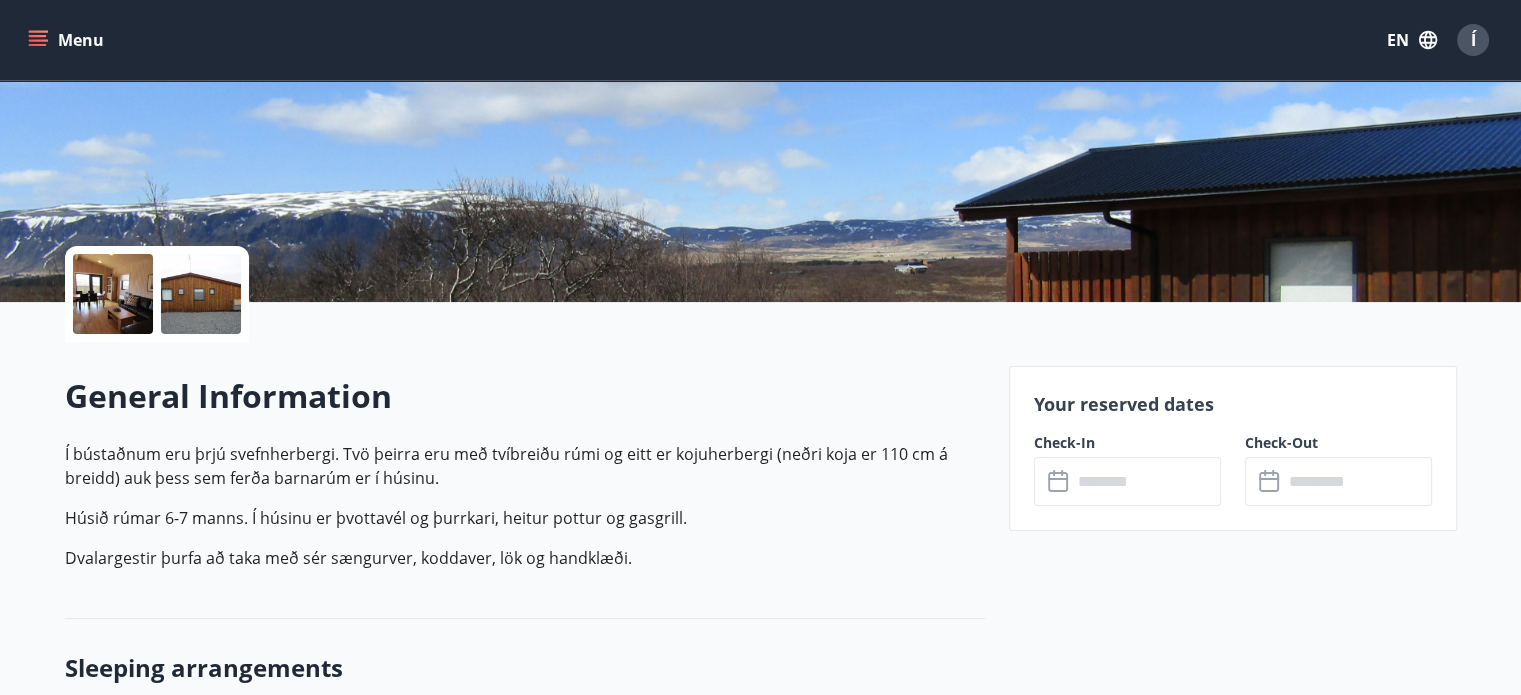 scroll, scrollTop: 296, scrollLeft: 0, axis: vertical 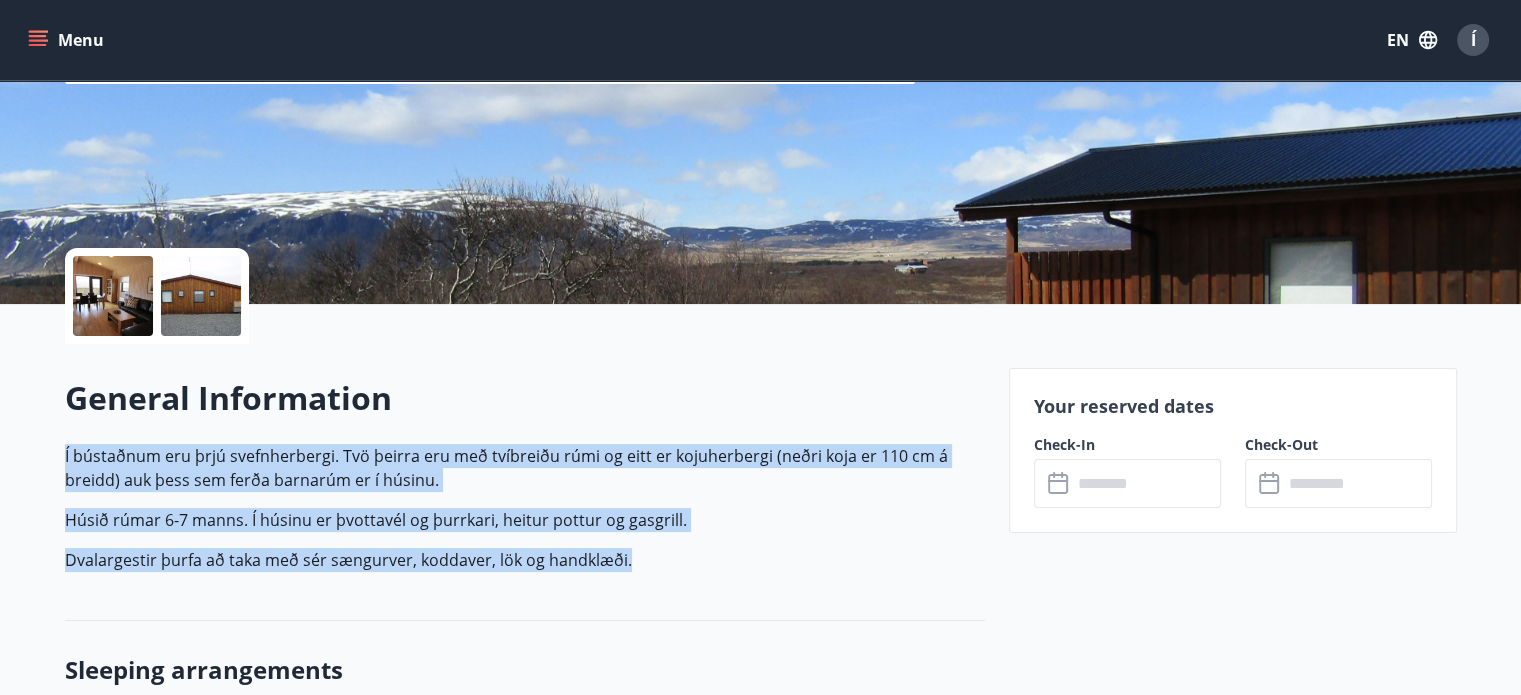 drag, startPoint x: 636, startPoint y: 561, endPoint x: 64, endPoint y: 449, distance: 582.8619 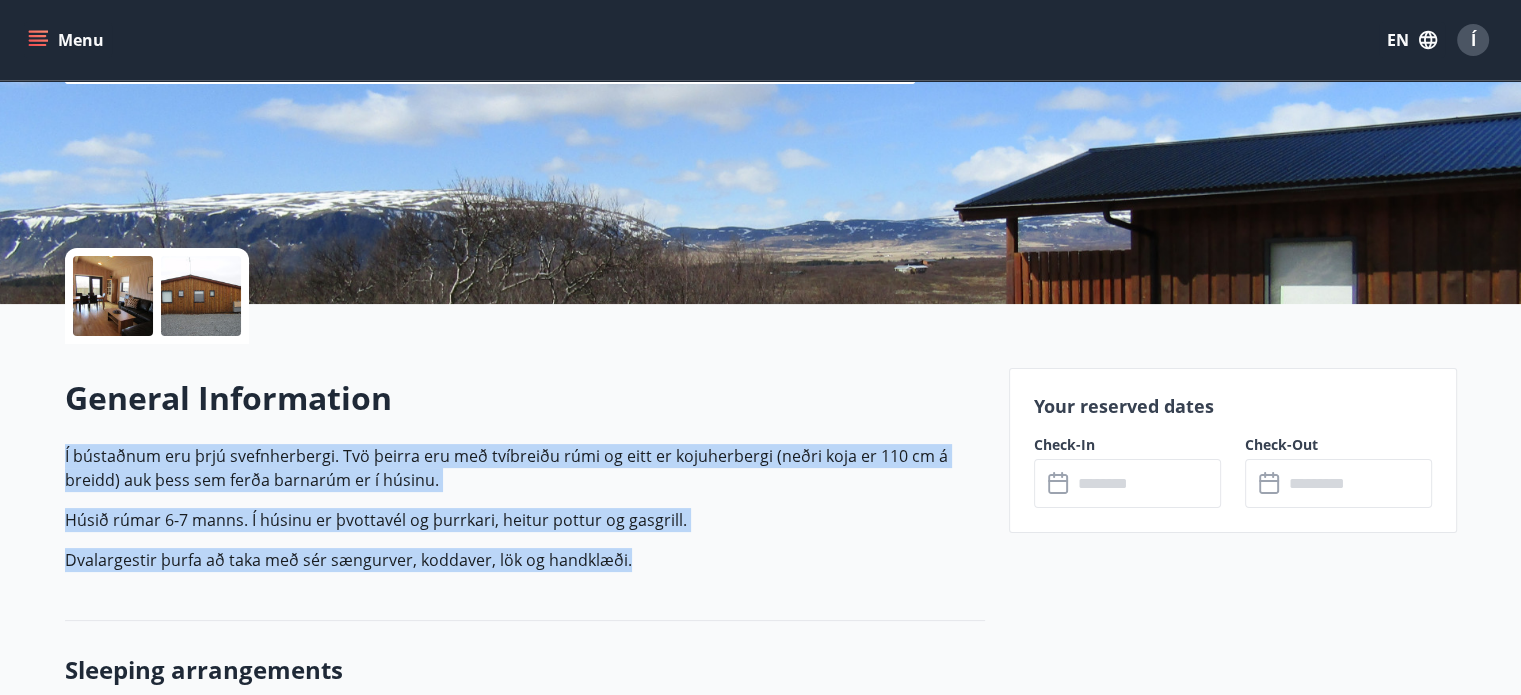 click on "Í bústaðnum eru þrjú svefnherbergi. Tvö þeirra eru með tvíbreiðu rúmi og eitt er kojuherbergi (neðri koja er 110 cm á breidd) auk þess sem ferða barnarúm er í húsinu.
Húsið rúmar 6-7 manns. Í húsinu er þvottavél og þurrkari, heitur pottur og gasgrill.
Dvalargestir þurfa að taka með sér sængurver, koddaver, lök og handklæði." at bounding box center (525, 508) 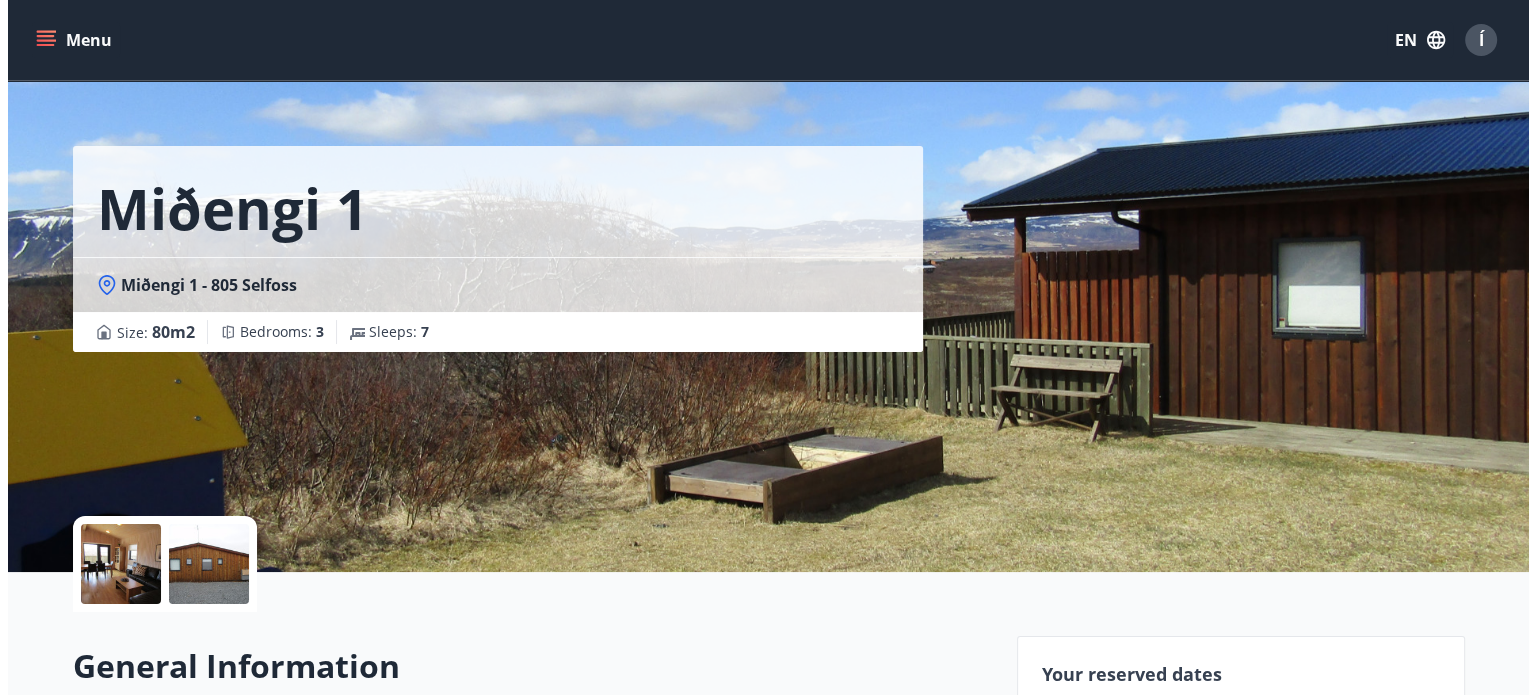 scroll, scrollTop: 0, scrollLeft: 0, axis: both 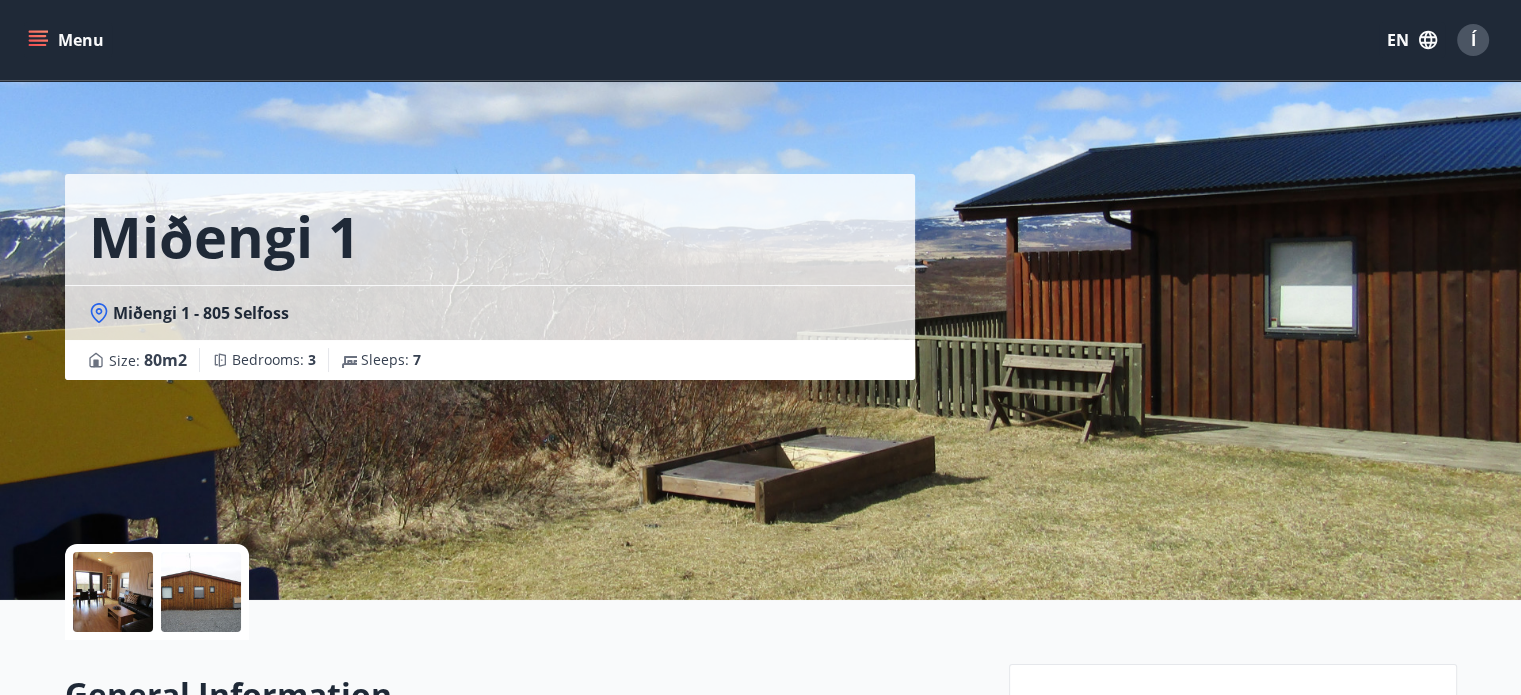 click at bounding box center [113, 592] 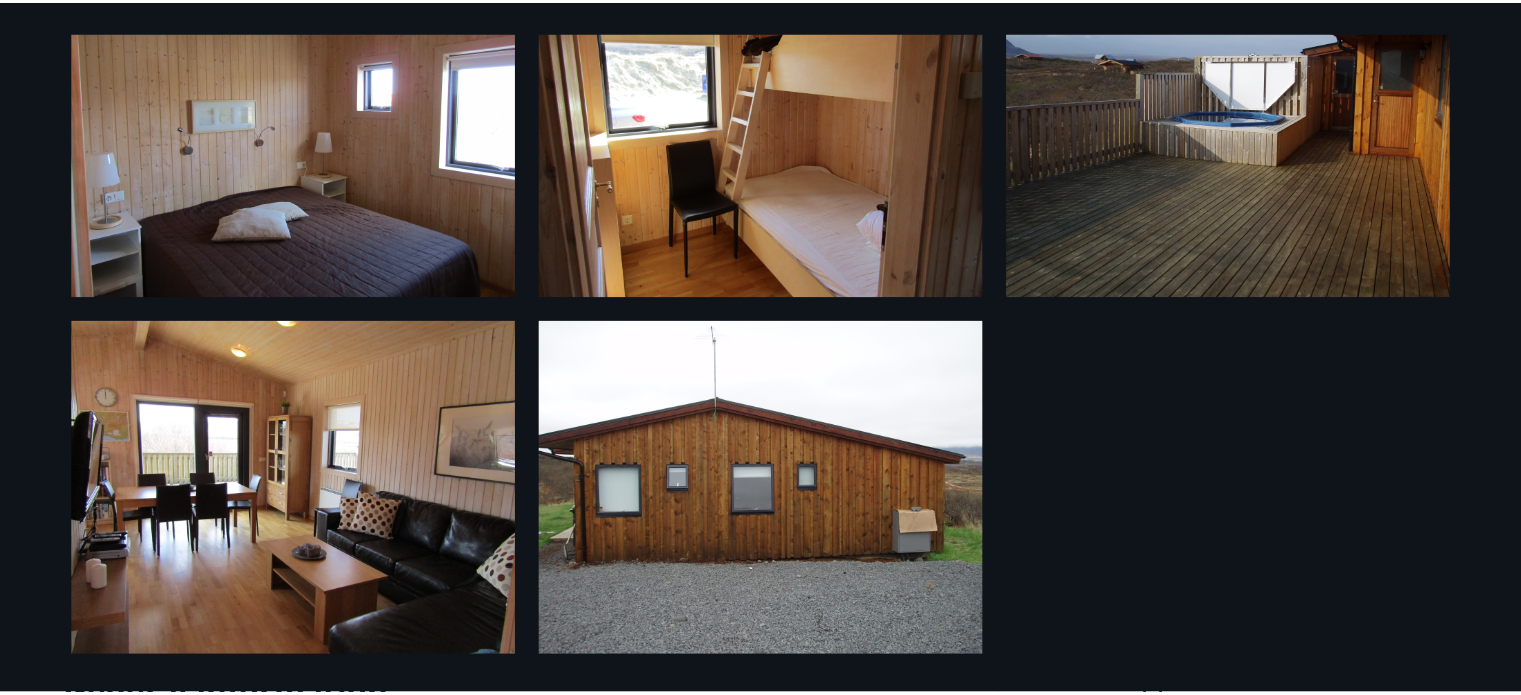 scroll, scrollTop: 0, scrollLeft: 0, axis: both 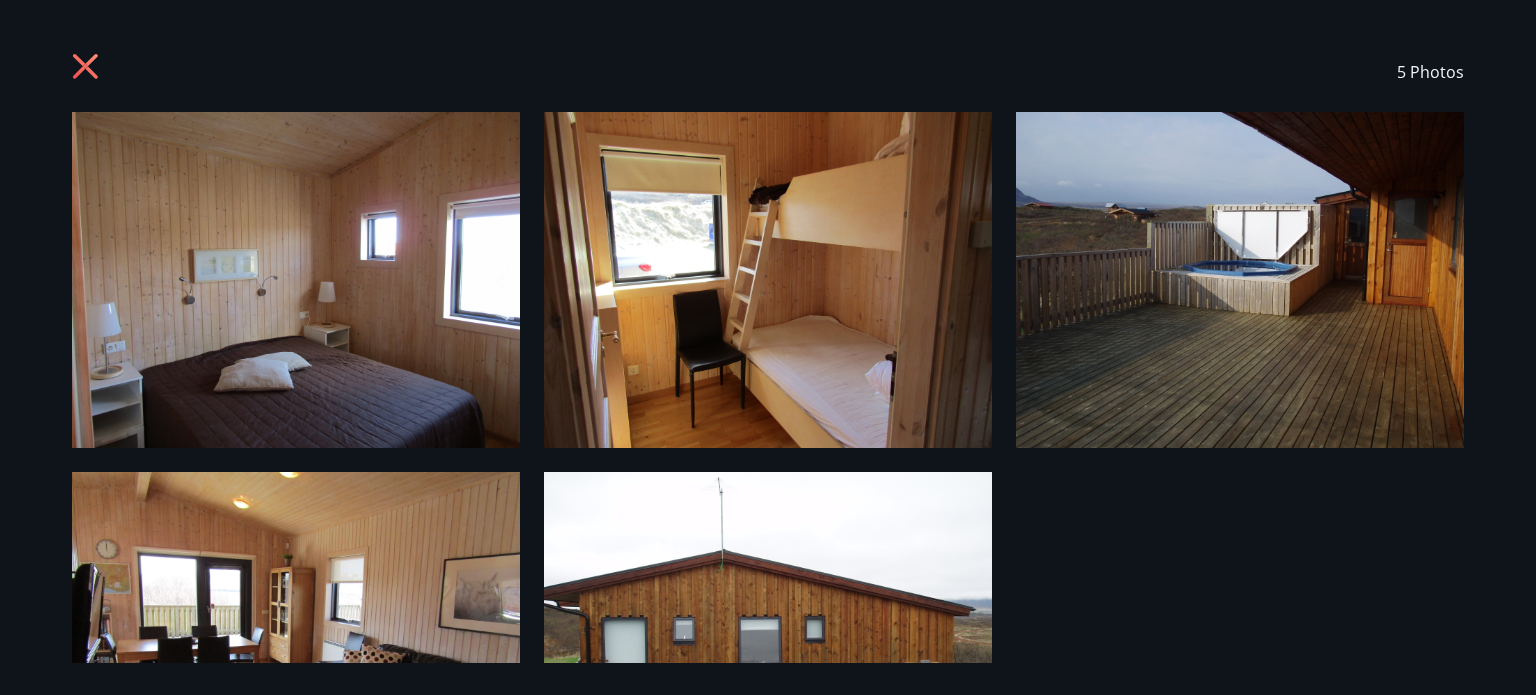 click on "5   Photos" at bounding box center [768, 347] 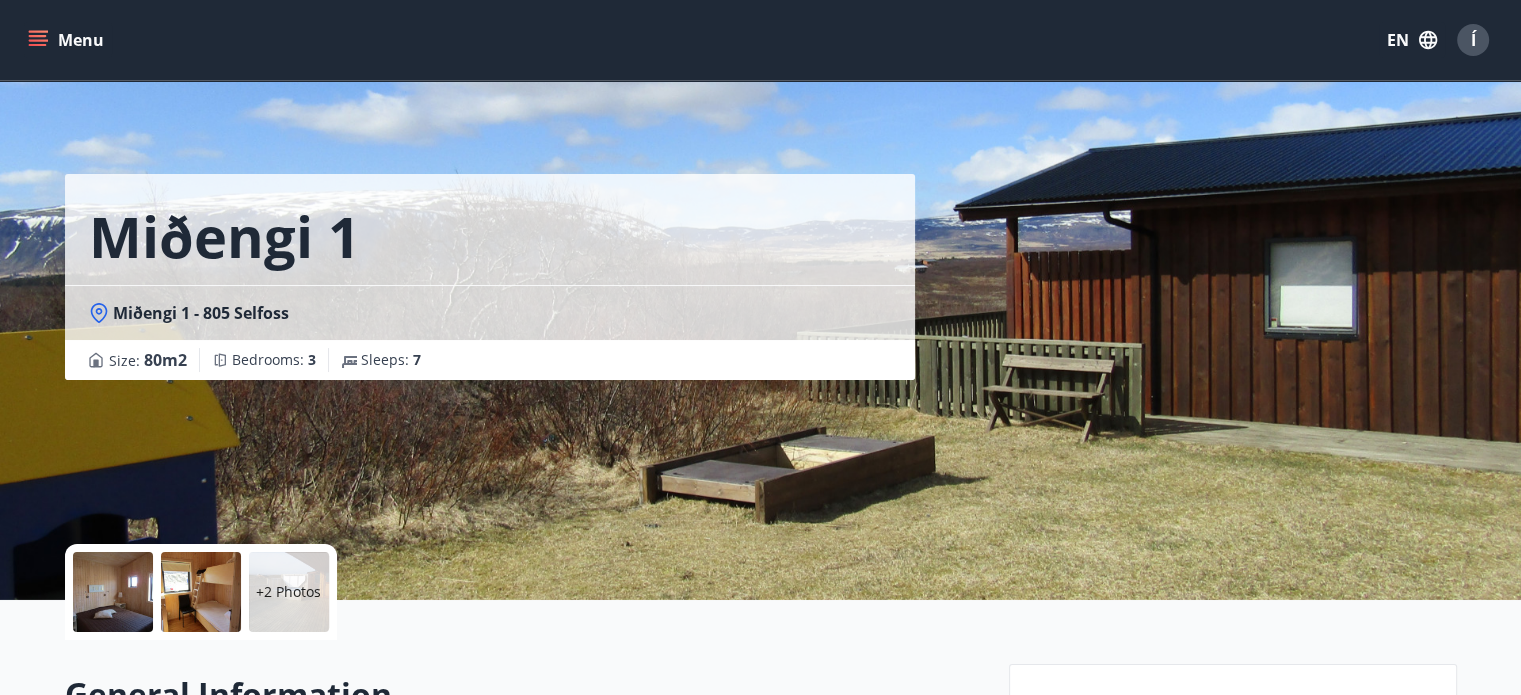 click on "Menu" at bounding box center [68, 40] 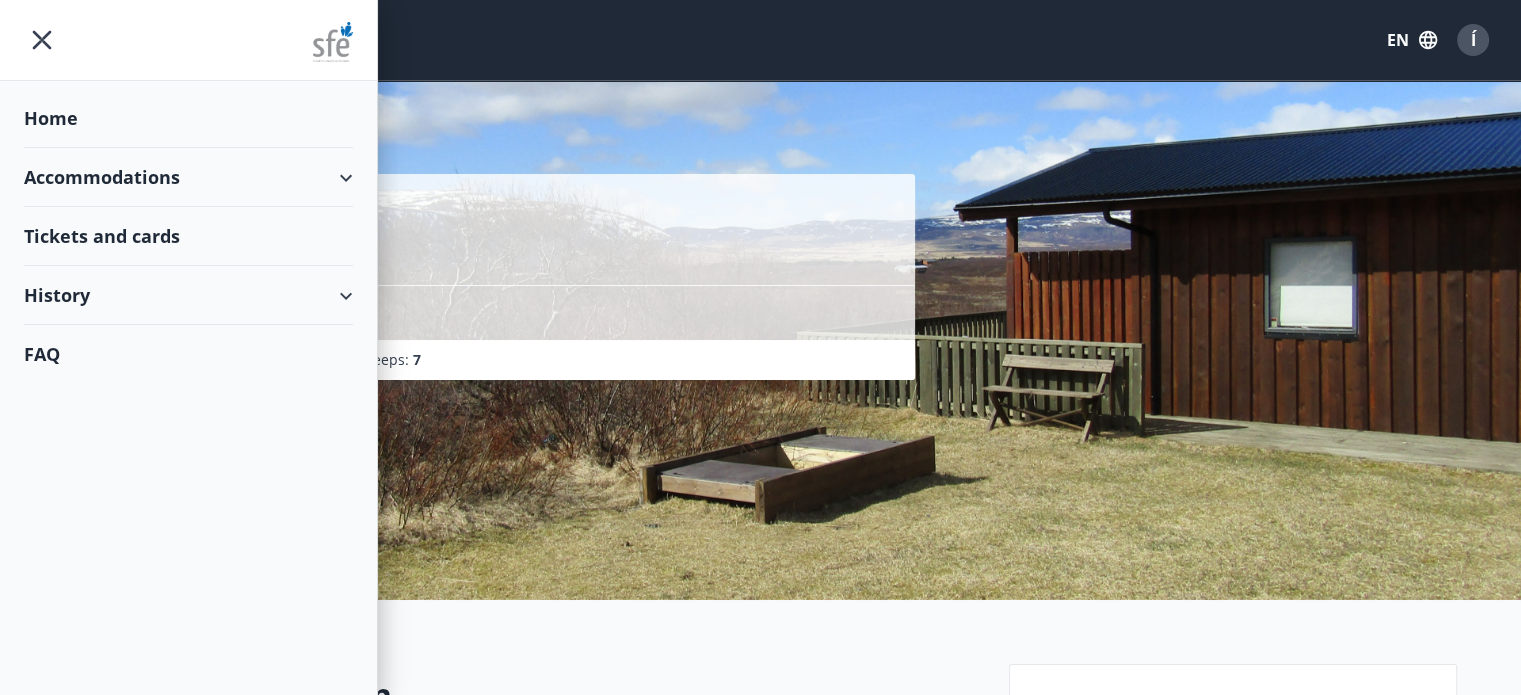 click on "Accommodations" at bounding box center [188, 177] 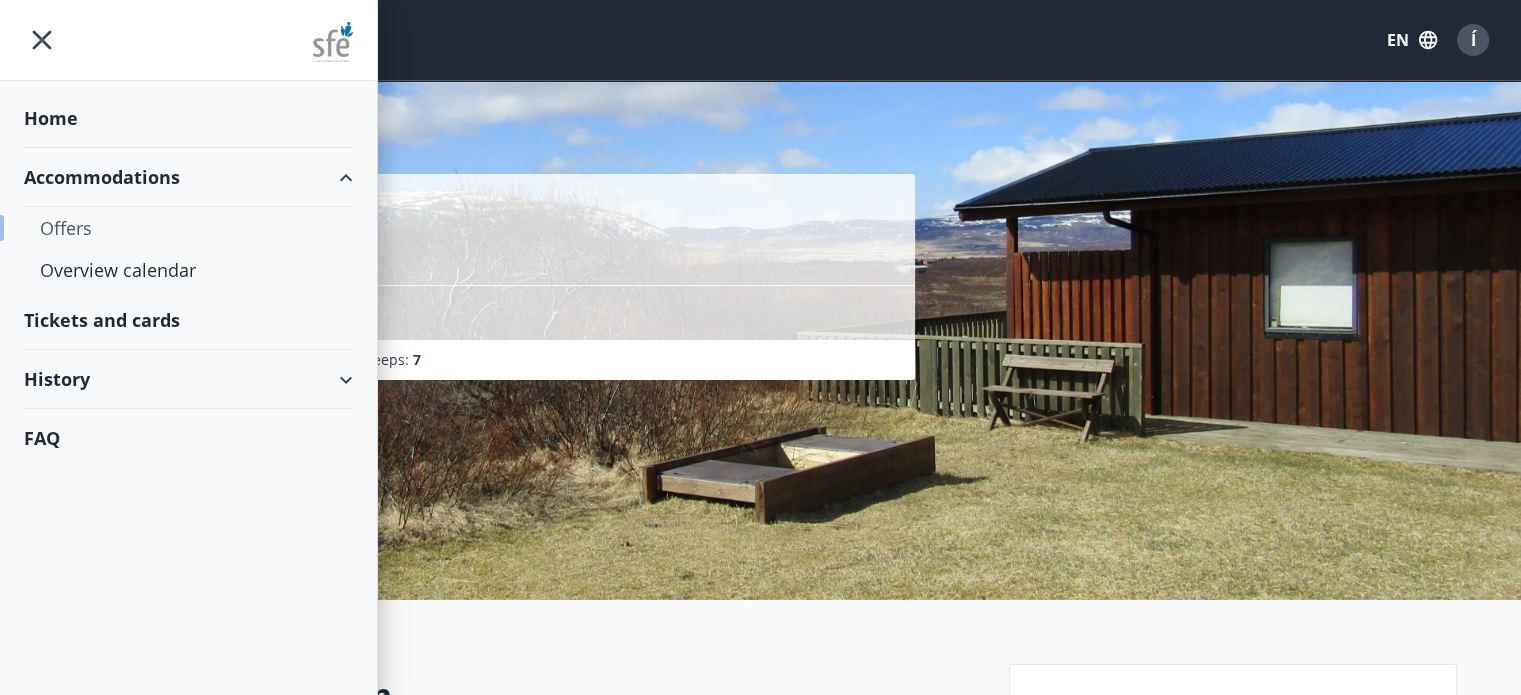 click on "Offers" at bounding box center [188, 228] 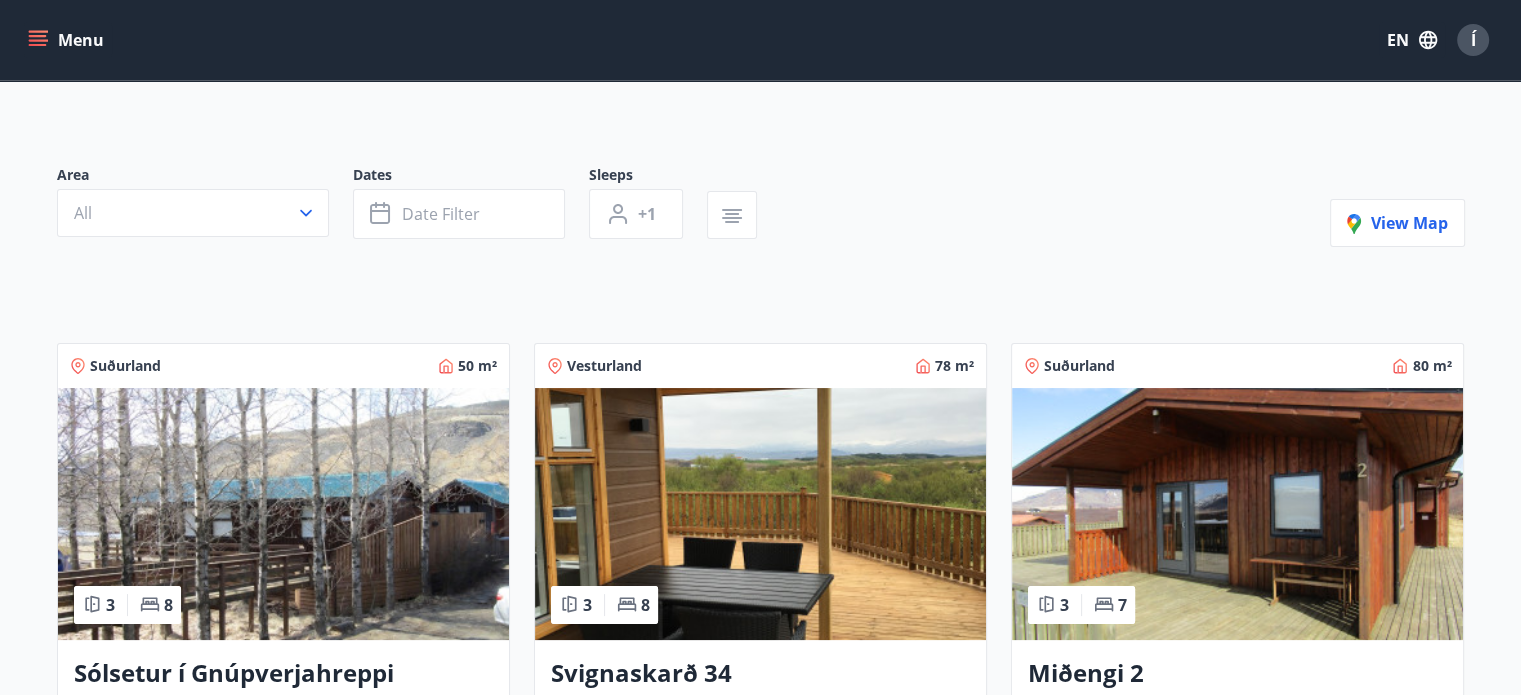 scroll, scrollTop: 120, scrollLeft: 0, axis: vertical 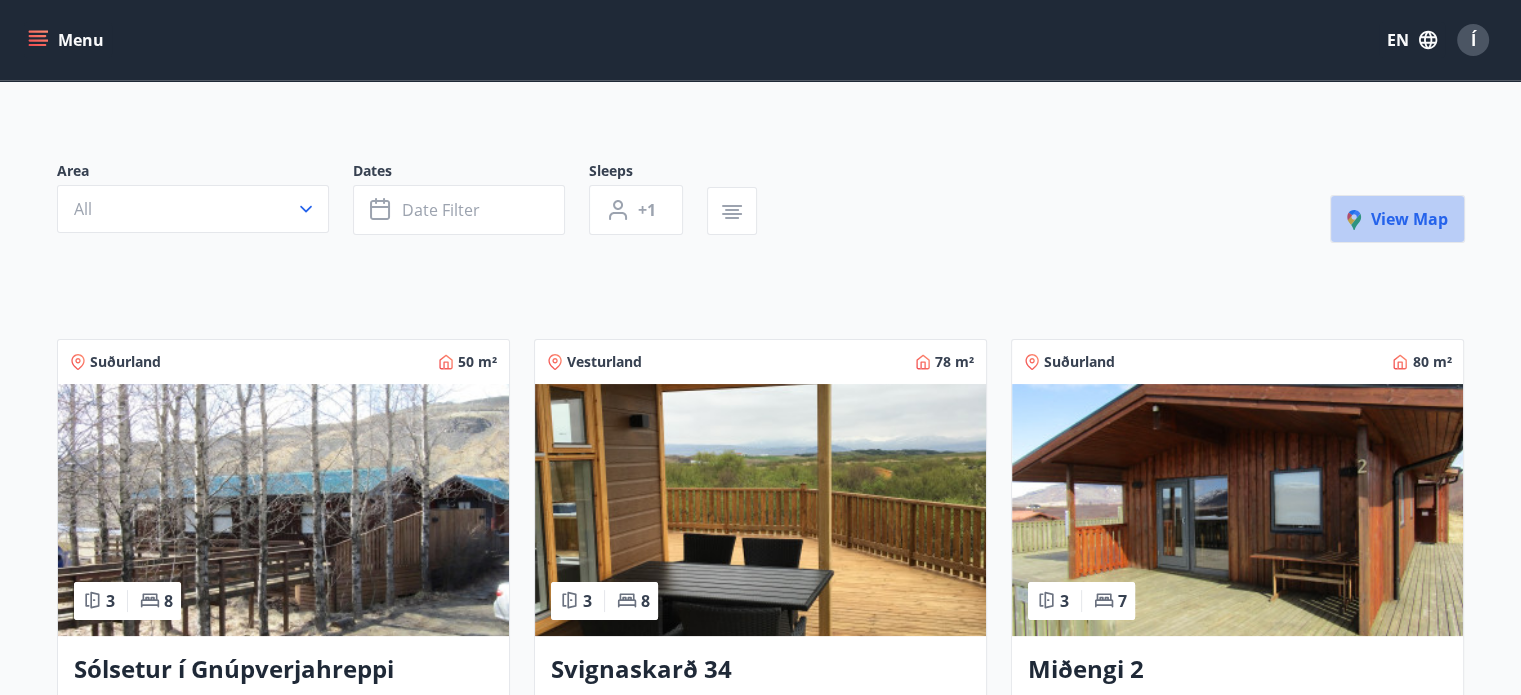 click on "View map" at bounding box center (1397, 219) 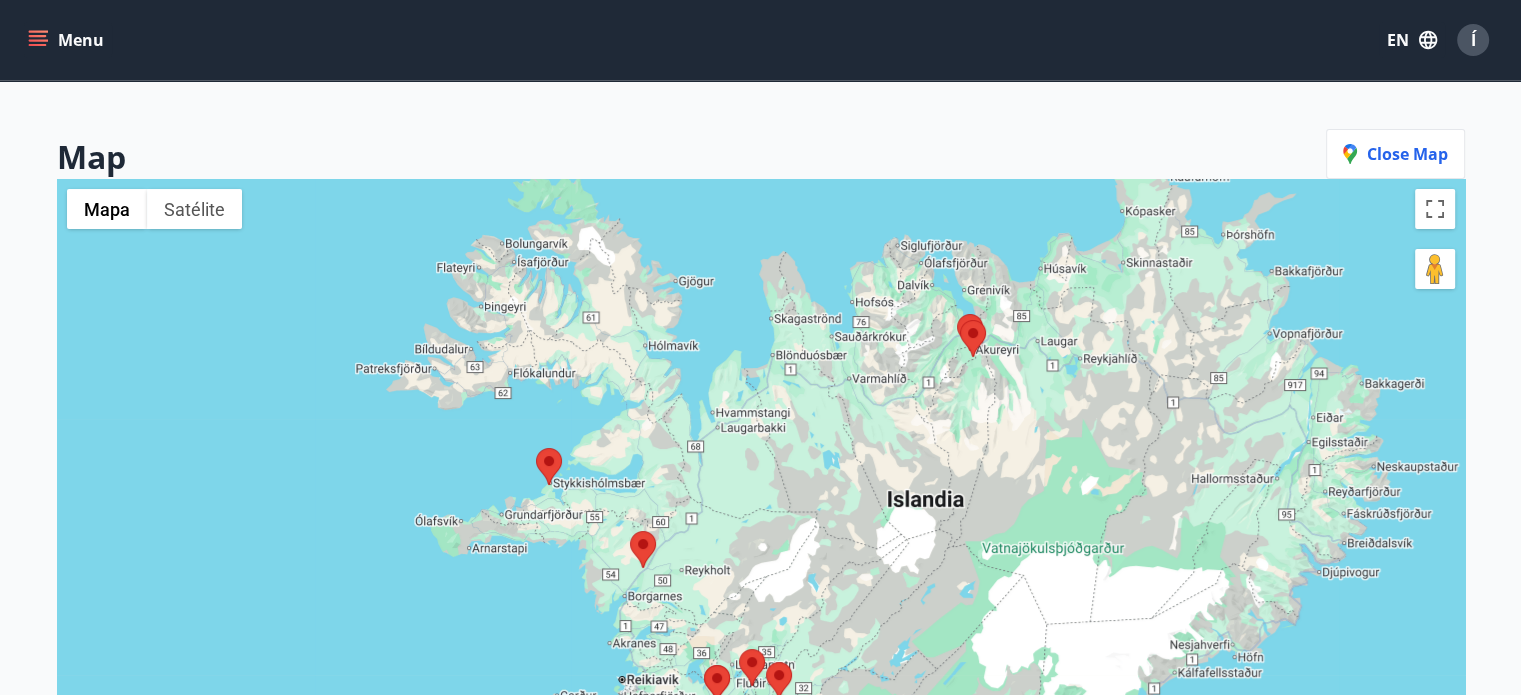 click at bounding box center [960, 320] 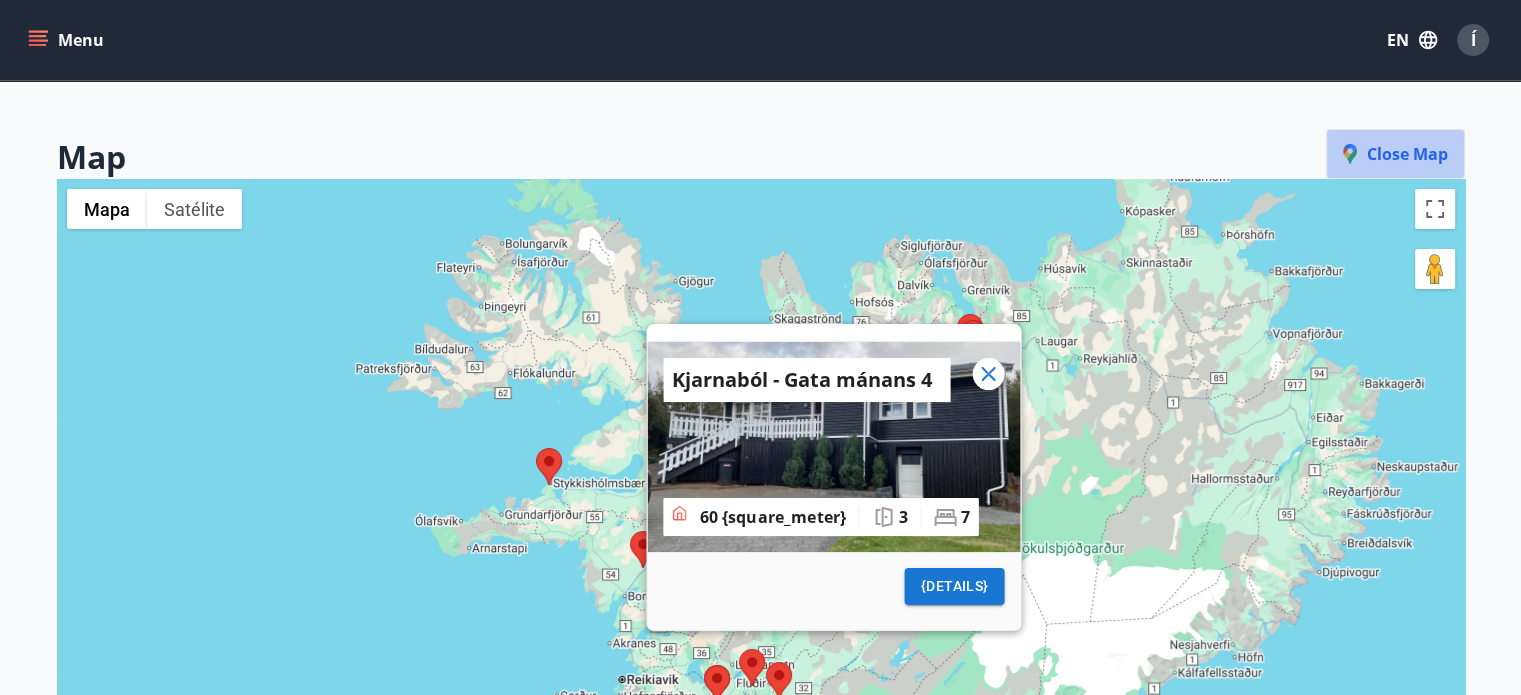 click 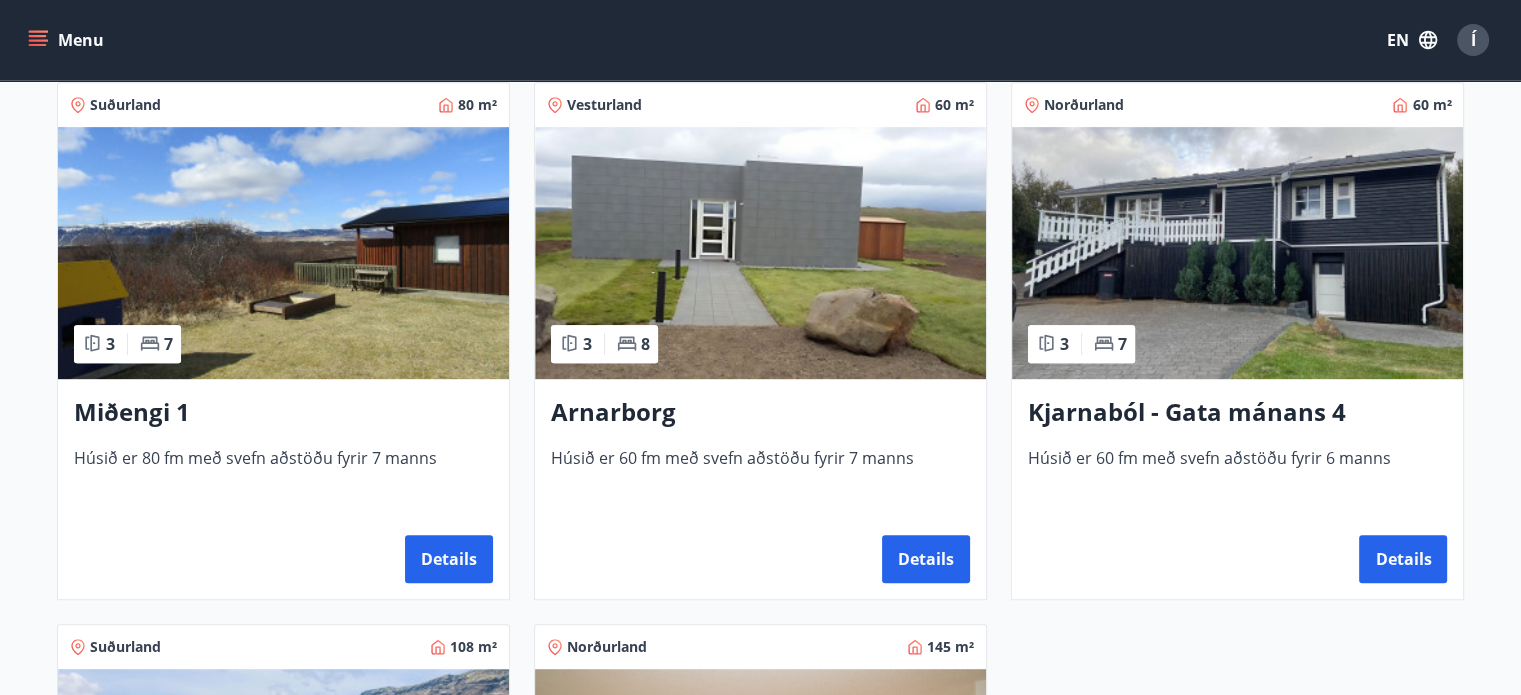 click on "Kjarnaból - Gata mánans 4" at bounding box center [1237, 413] 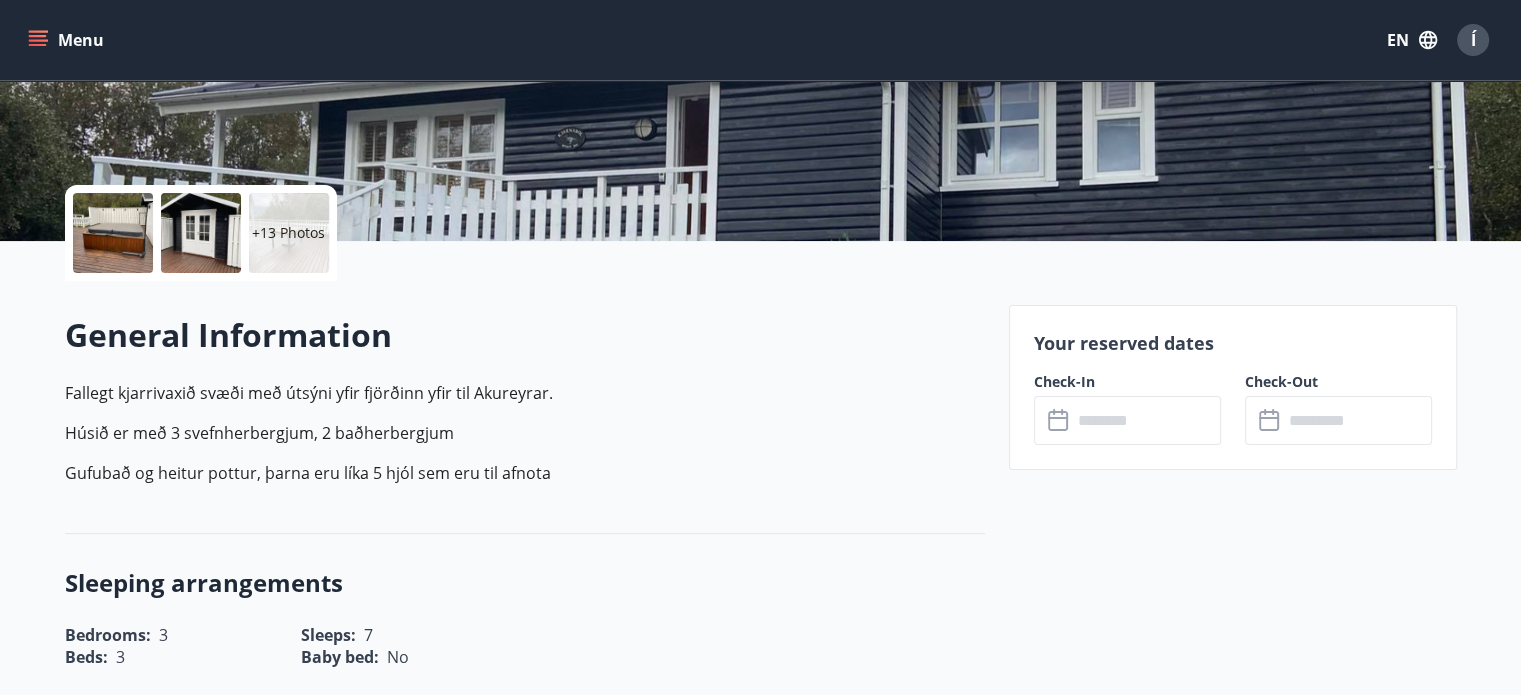 scroll, scrollTop: 384, scrollLeft: 0, axis: vertical 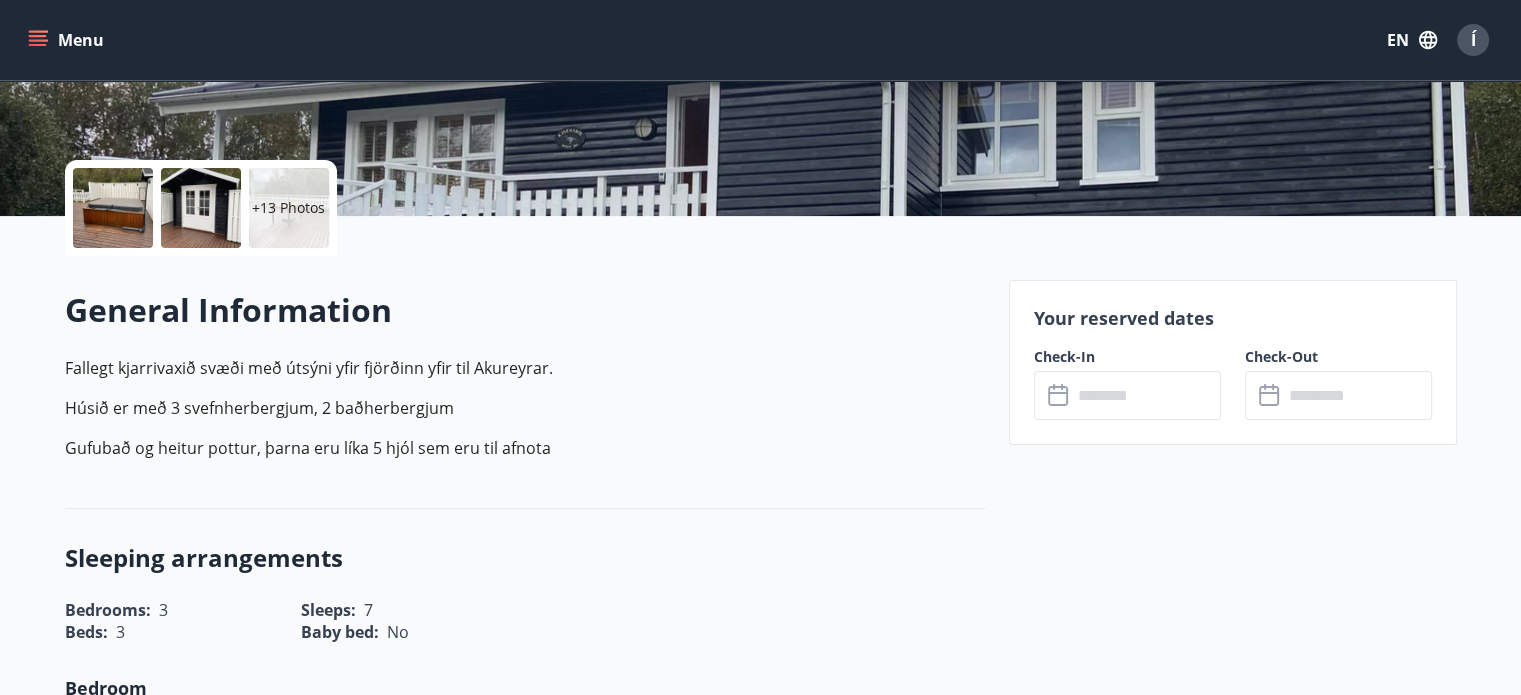 drag, startPoint x: 558, startPoint y: 459, endPoint x: 63, endPoint y: 359, distance: 505 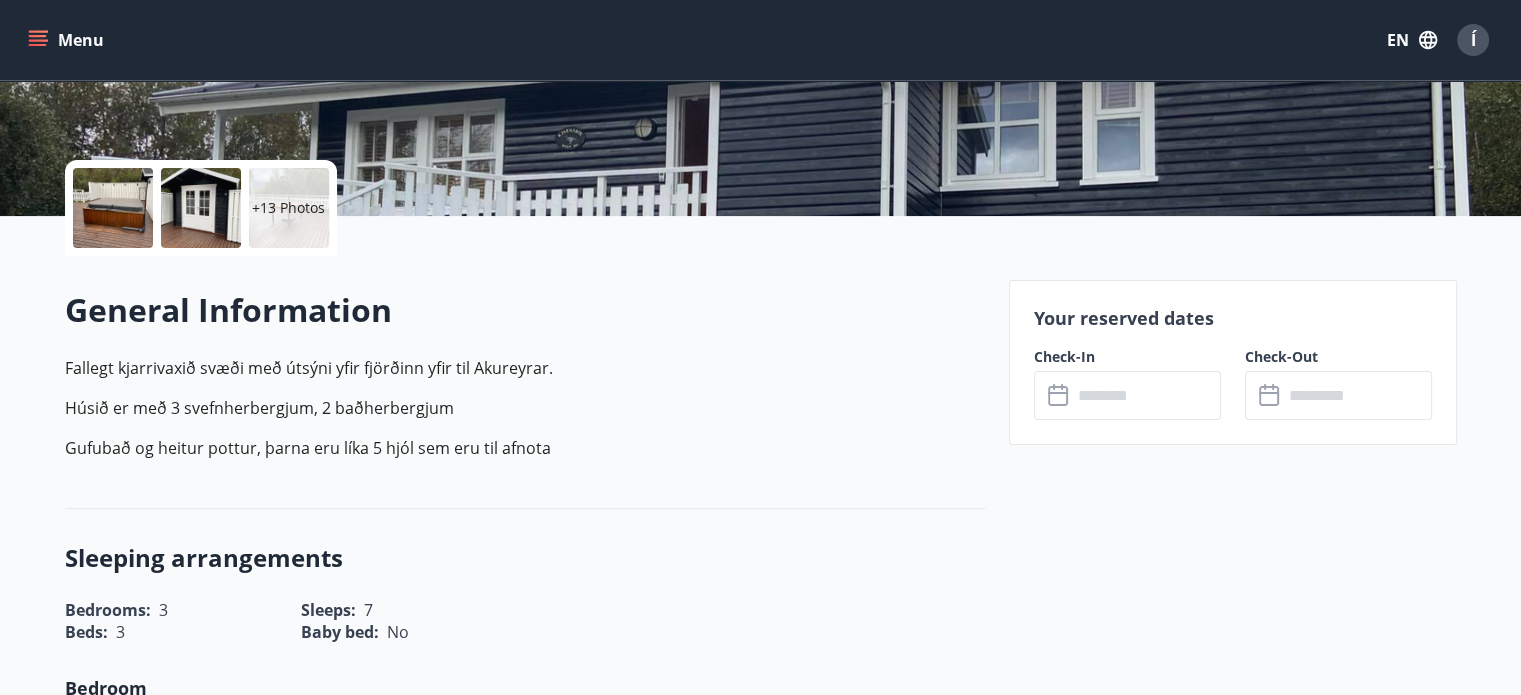click on "+13 Photos General Information Fallegt kjarrivaxið svæði með útsýni yfir fjörðinn yfir til Akureyrar.
Húsið er með 3 svefnherbergjum, 2 baðherbergjum
Gufubað og heitur pottur, þarna eru líka 5 hjól sem eru til afnota
Sleeping arrangements Bedrooms : 3 Sleeps : 7 Beds : 3 Baby bed : No Bedroom Double bed Bedroom Double bed Bedroom Bunk bed for 3 Equipment Gasgrill High Chair Dryer Radio Washing Machine Sofa Smart TV Kitchen Cutleries: 8 Dishwasher Microwave Oven Refrigerator Coffee Machine Oven Refrigerator II Stove Toaster Facilities Wi-Fi Outdoor Furniture Pets Play Ground Sauna Shower Jacuzzi Sleeping Loft Smoking / Vape Wheelchair Charging station for electric cars Cleaning suplies Cleaning Cloth Detergents Dish Towel Dishwasher Detergent Liquid Hand Soap Toilet Paper Towels Ræstiáhöld Cleaning products Map Gata mánans 4 - 600 Akureyri ← Mover a la izquierda → Mover a la derecha ↑ Mover hacia arriba ↓ Mover hacia abajo + Ampliar - Reducir Inicio Fin Re Pág Mapa" at bounding box center (513, 1647) 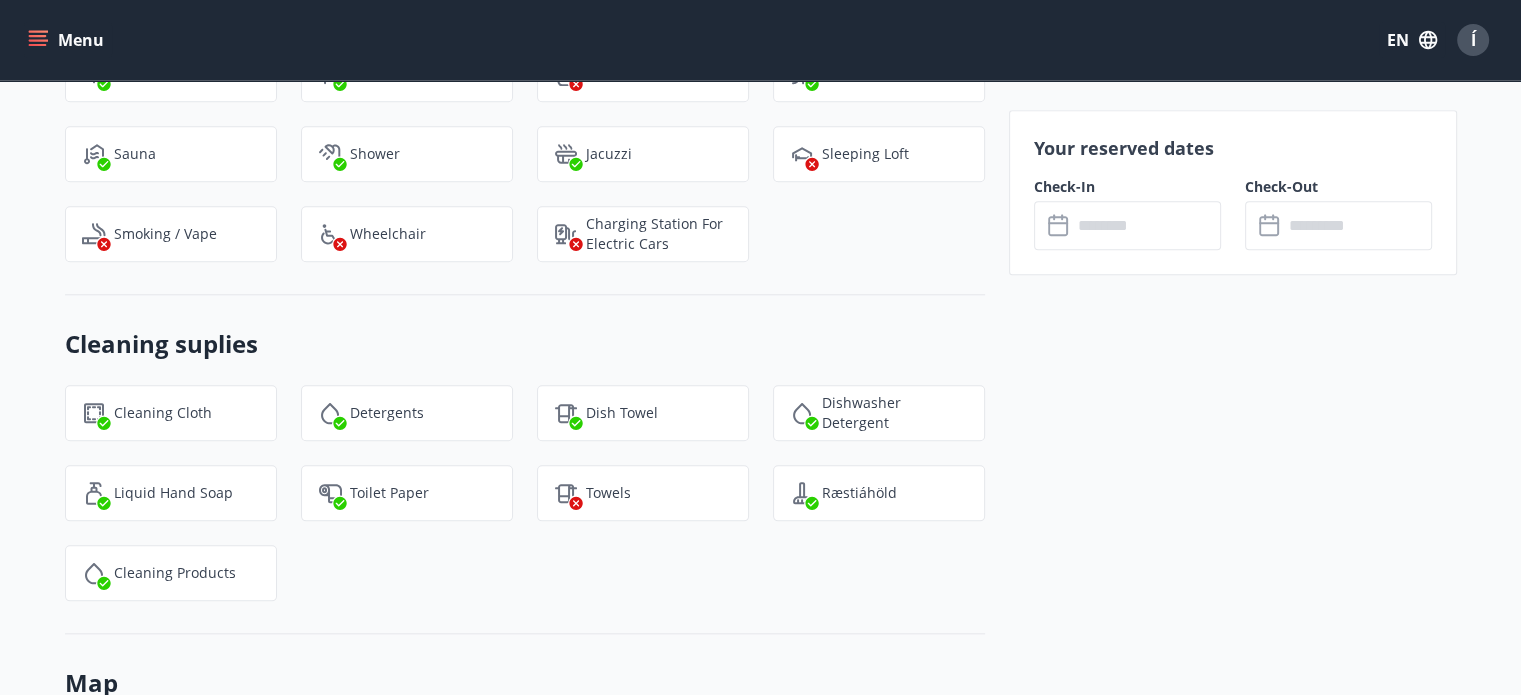 scroll, scrollTop: 2110, scrollLeft: 0, axis: vertical 